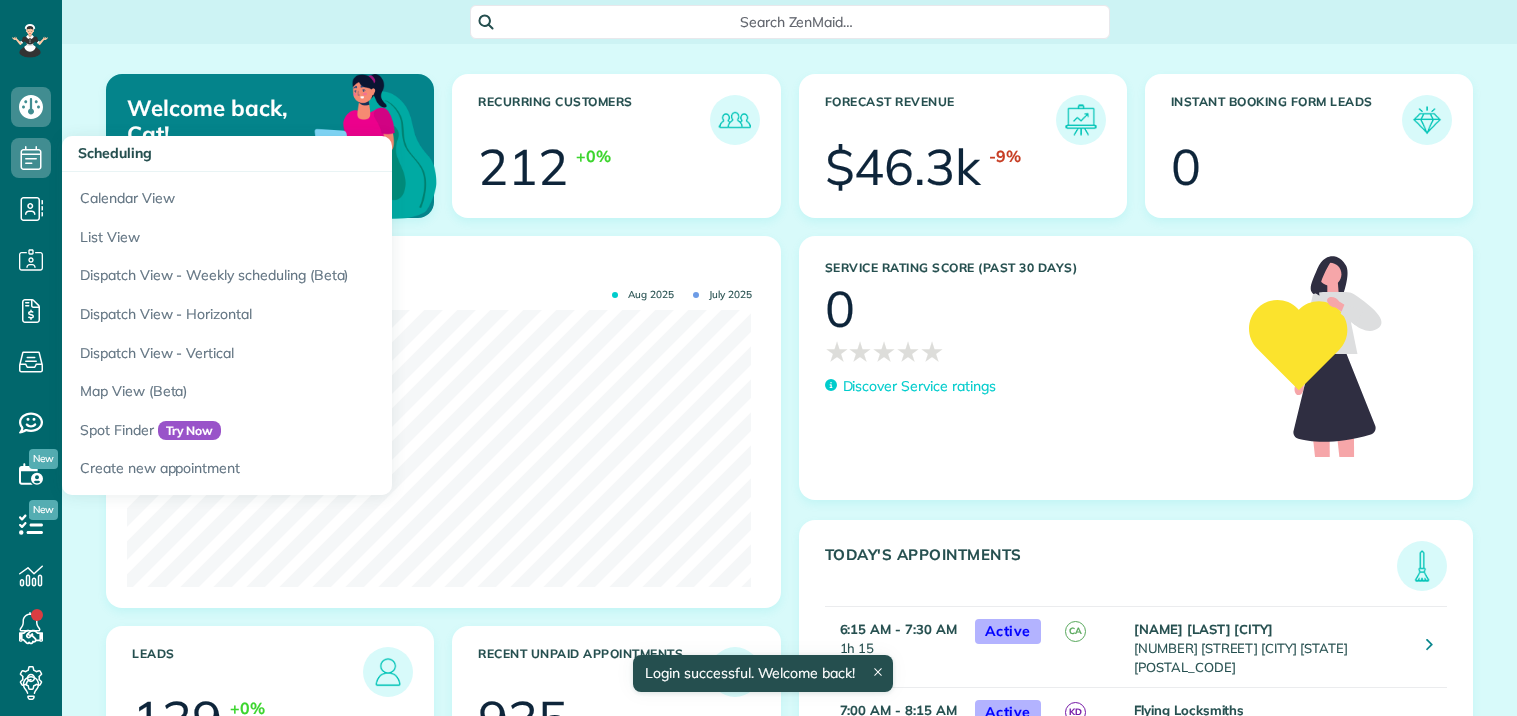 scroll, scrollTop: 0, scrollLeft: 0, axis: both 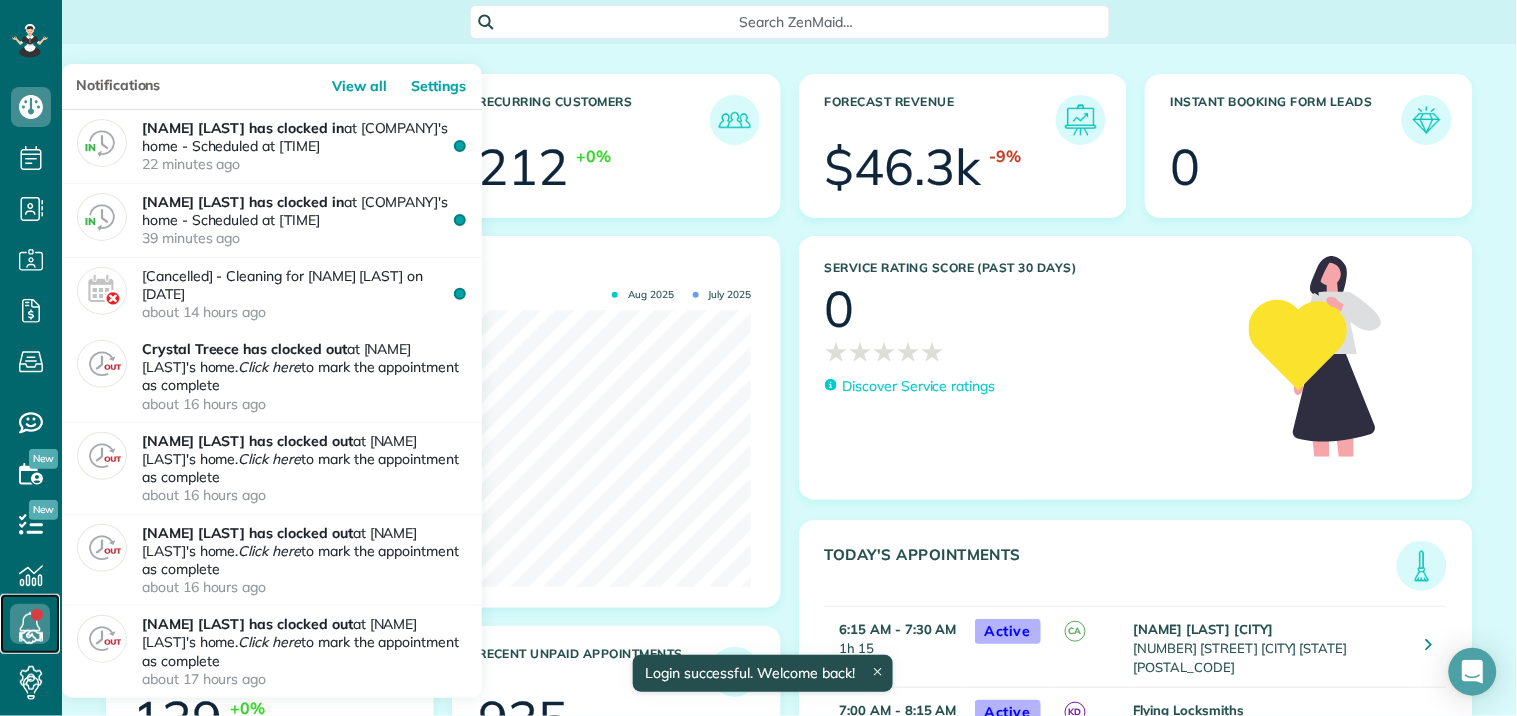 click at bounding box center (30, 624) 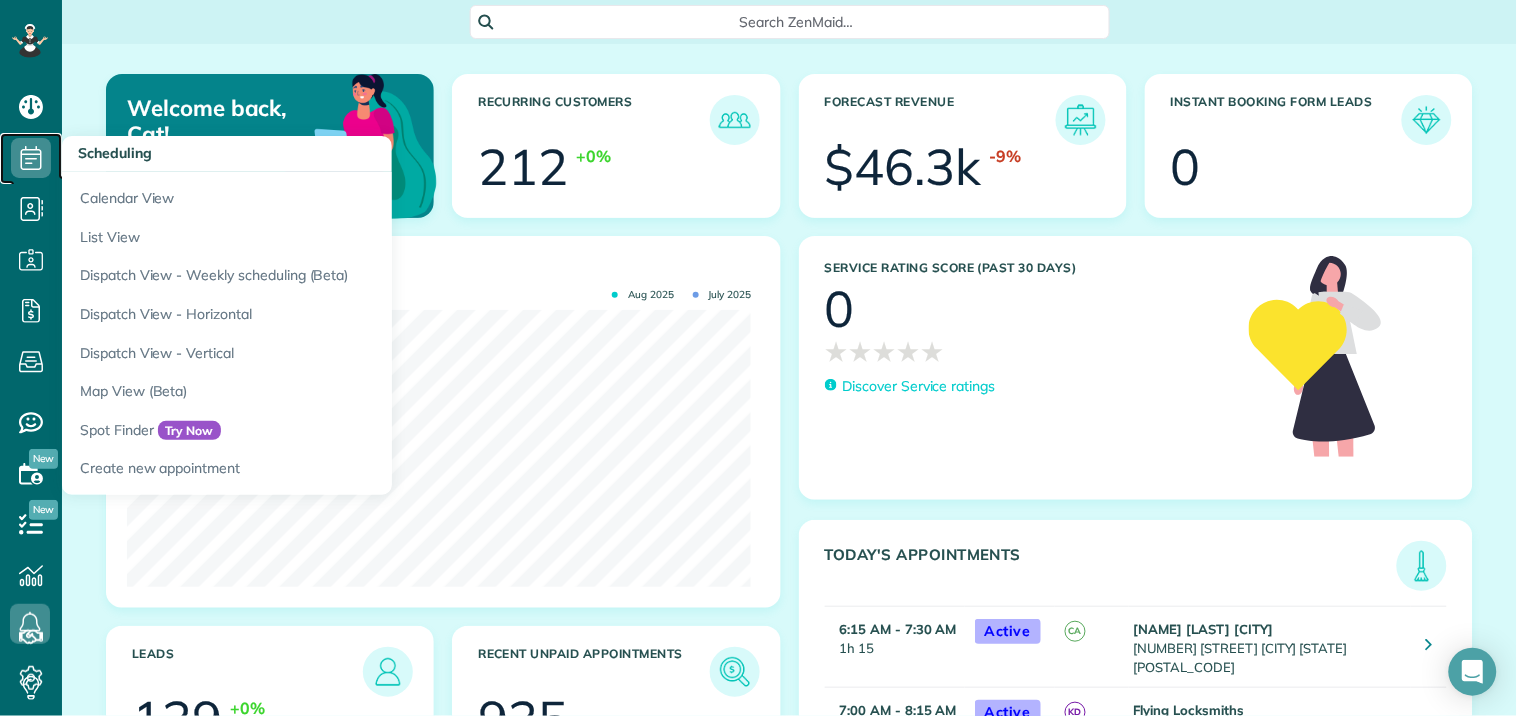 click 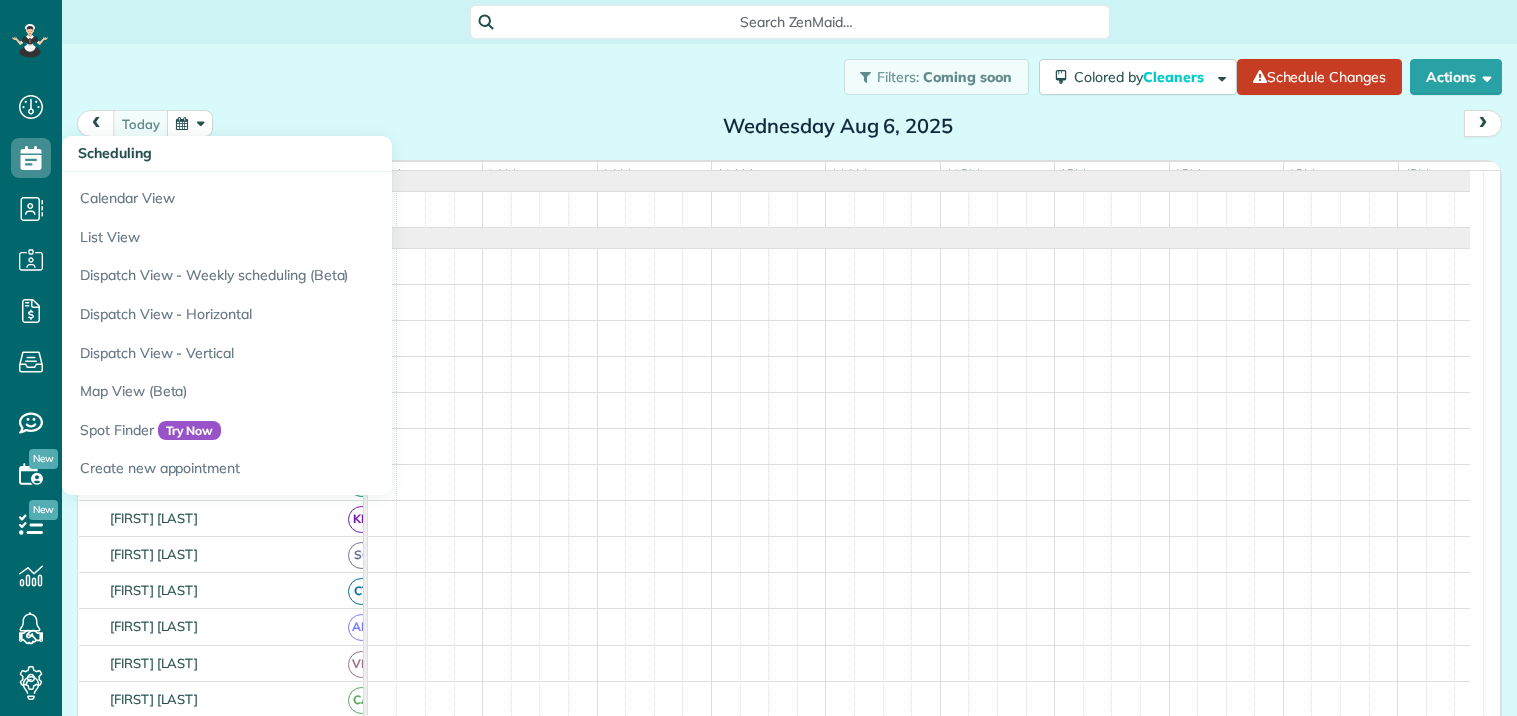 scroll, scrollTop: 0, scrollLeft: 0, axis: both 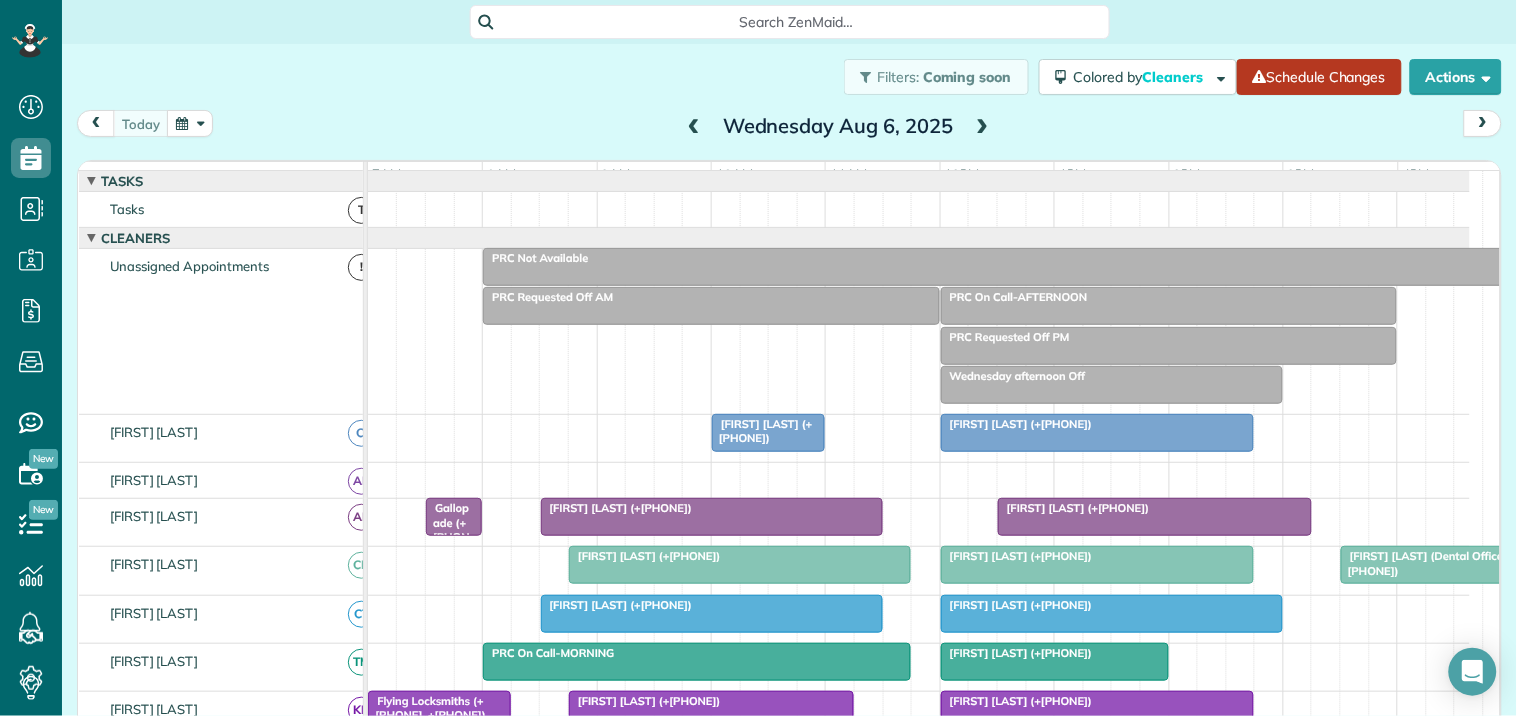 click on "Schedule Changes" at bounding box center [1319, 77] 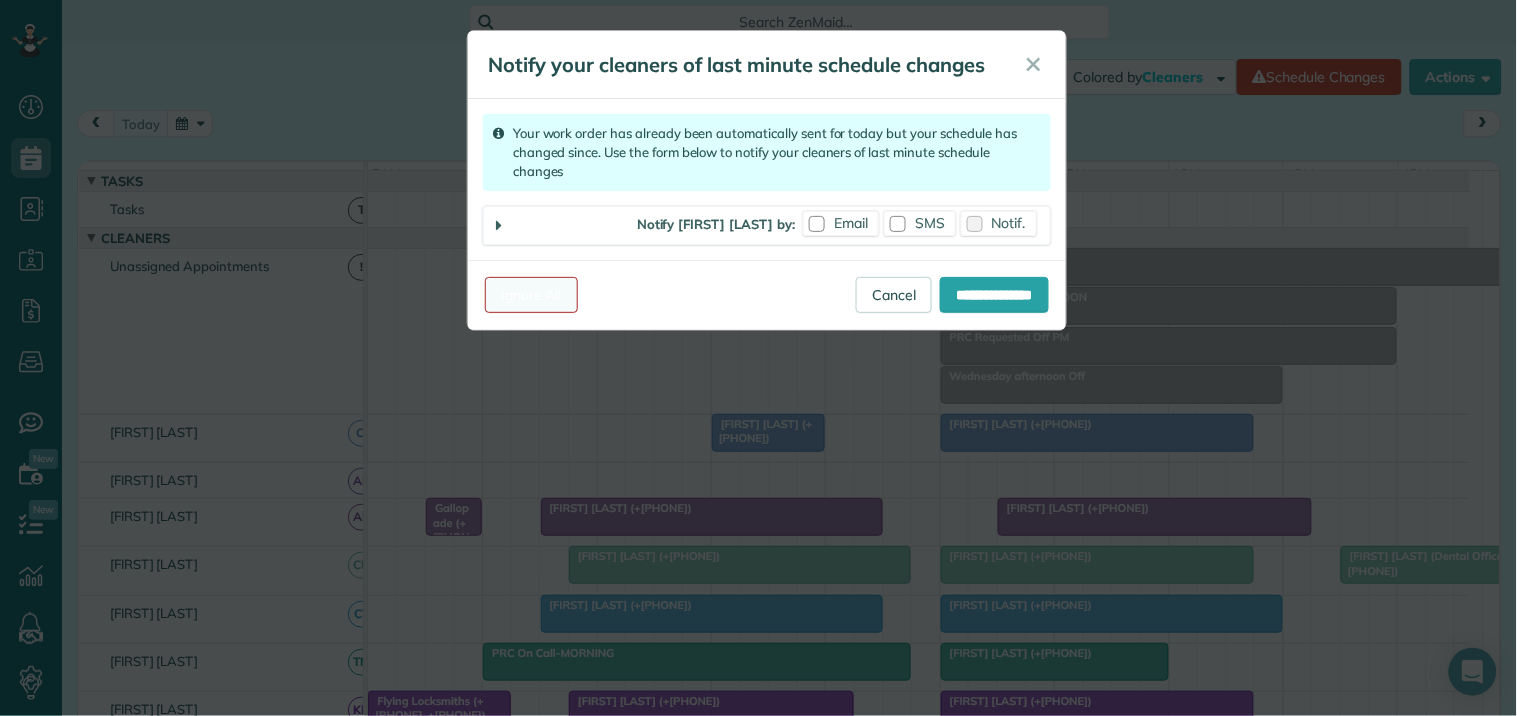click on "Ignore All" at bounding box center [531, 295] 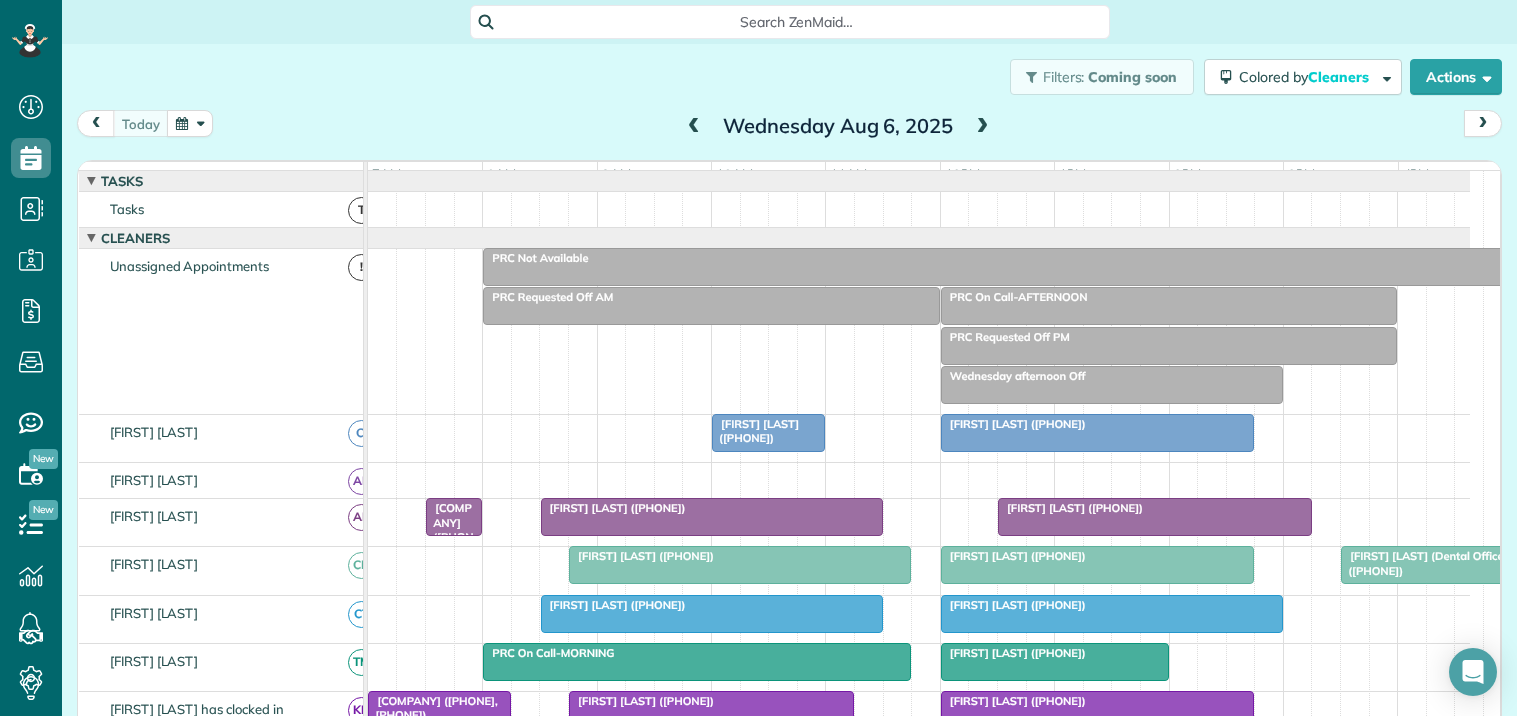 scroll, scrollTop: 0, scrollLeft: 0, axis: both 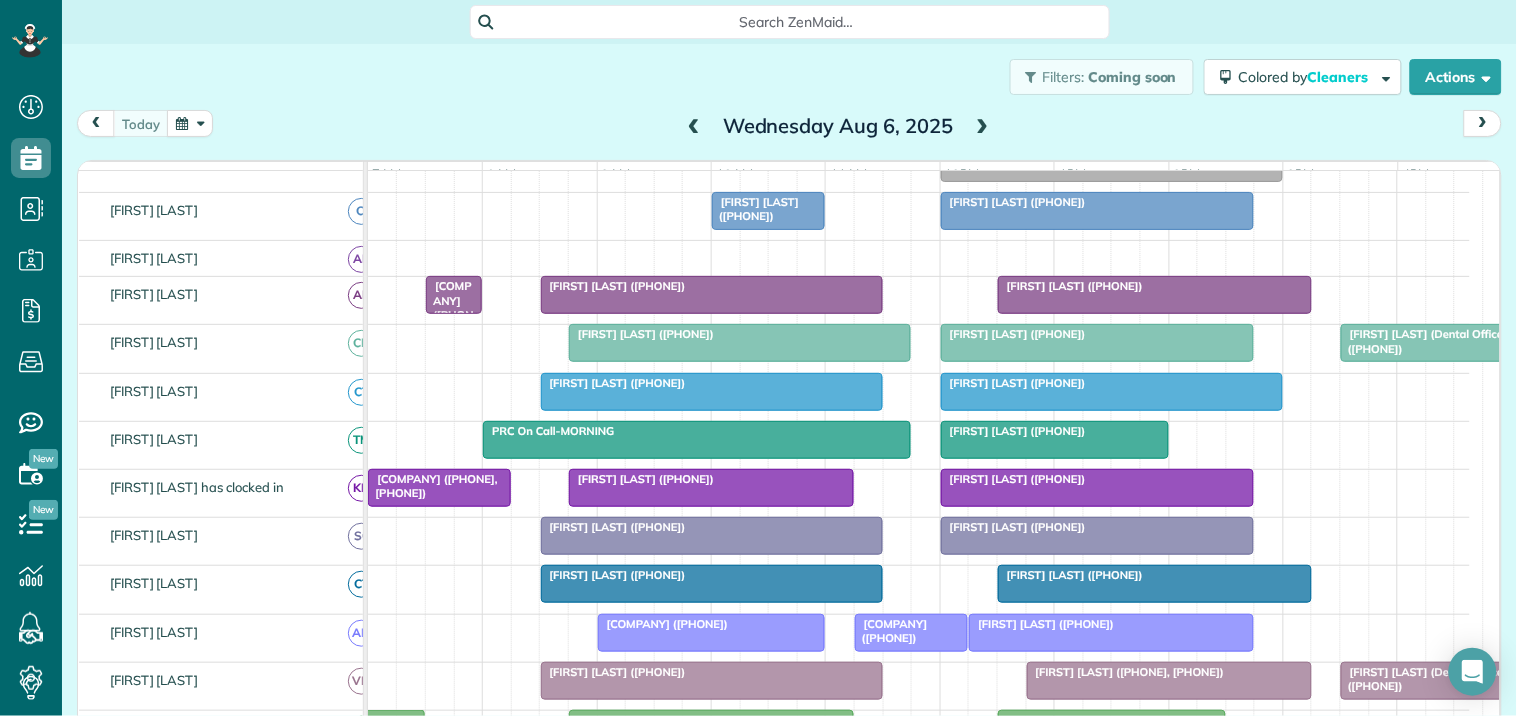 click at bounding box center (983, 127) 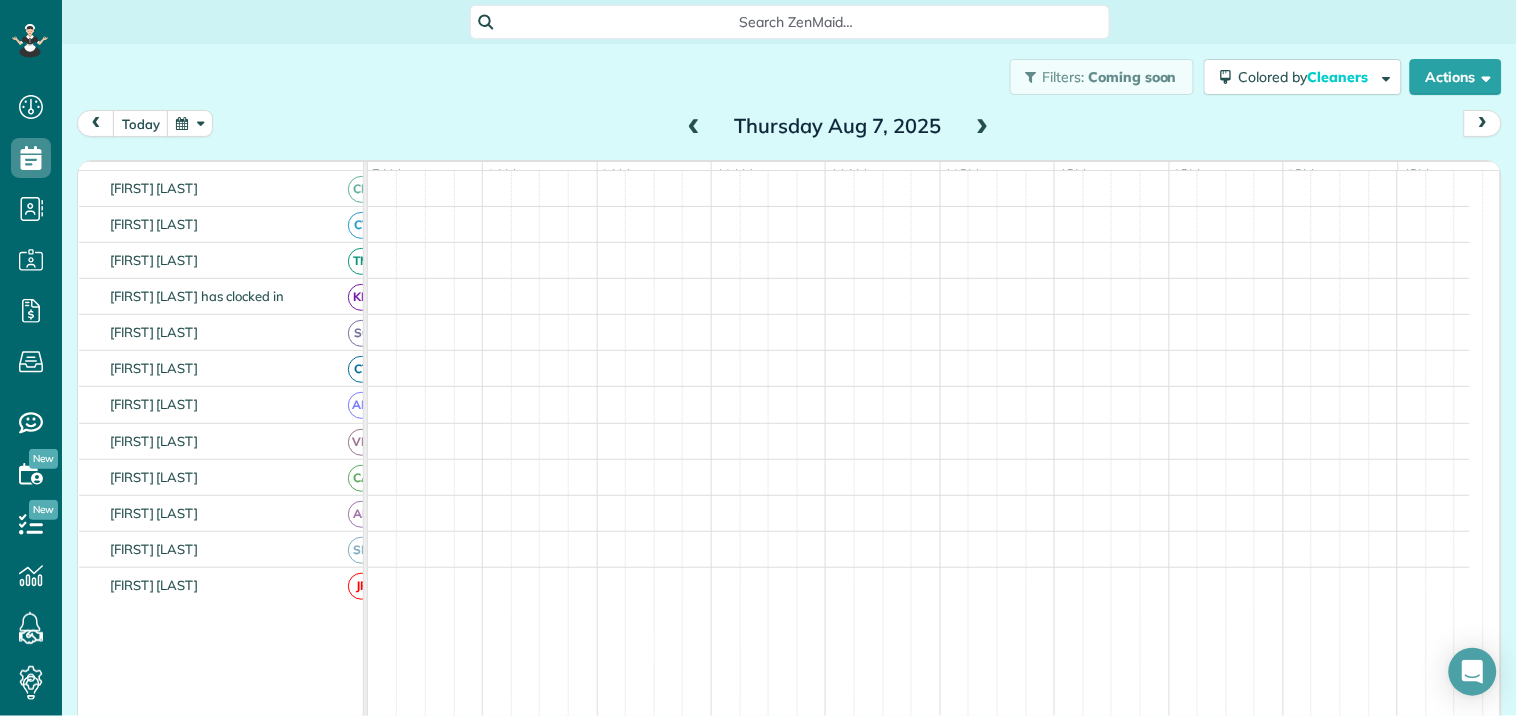 scroll, scrollTop: 92, scrollLeft: 0, axis: vertical 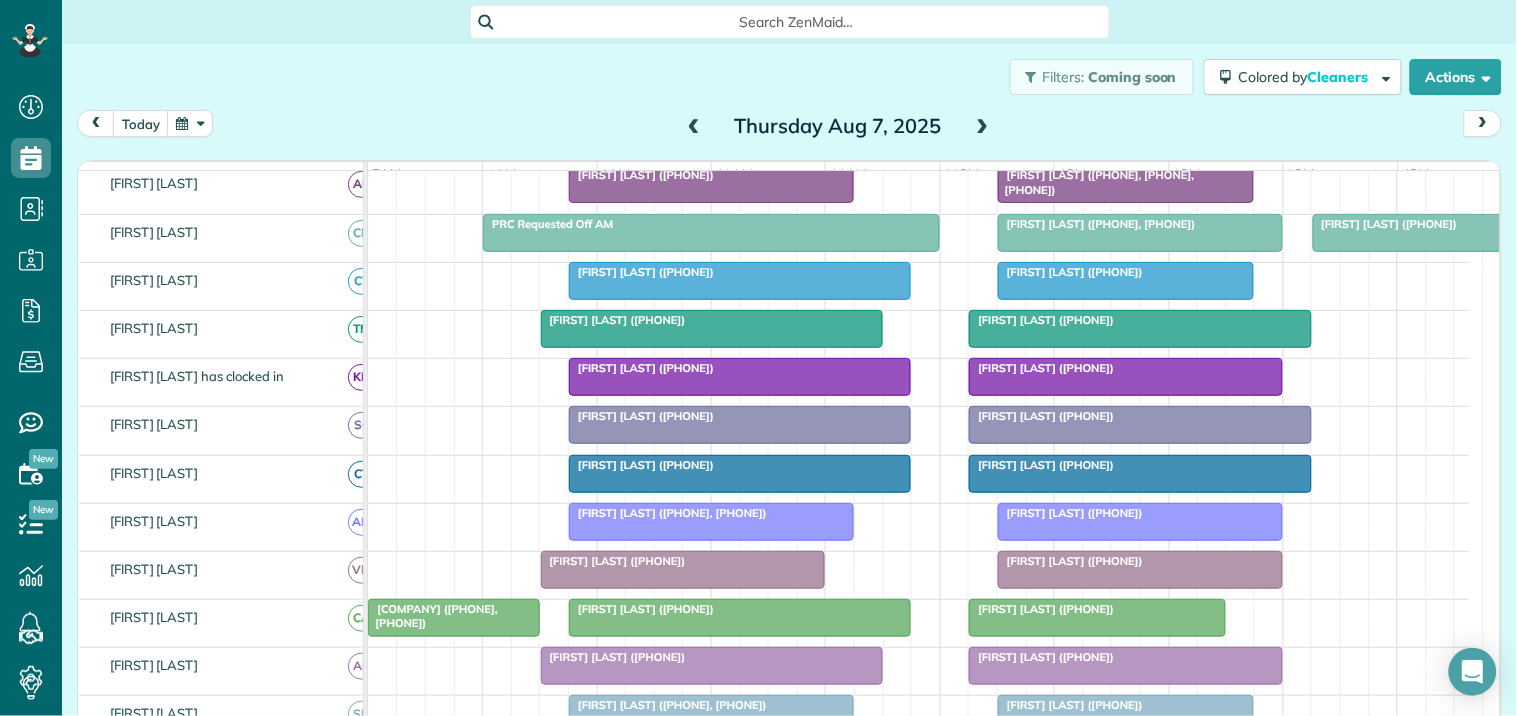 click at bounding box center [983, 127] 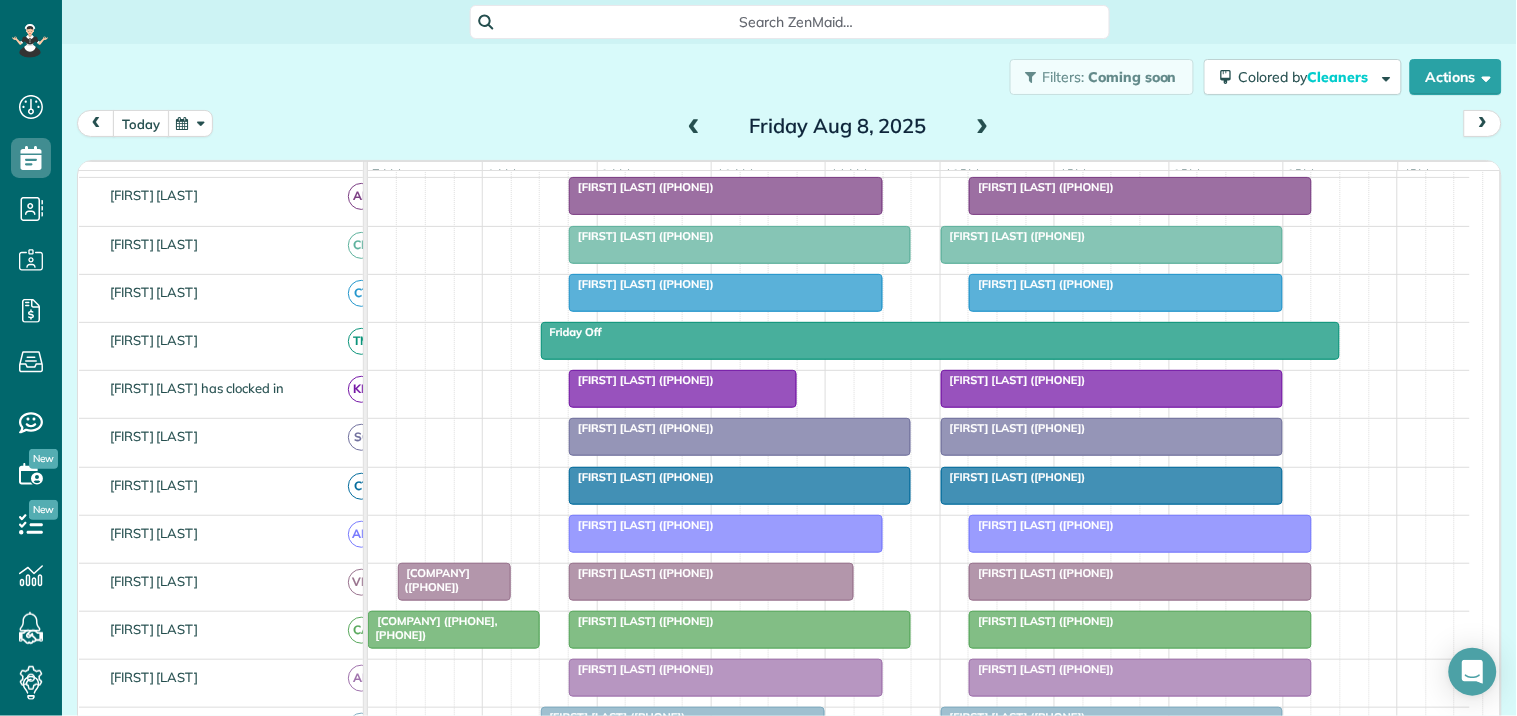 click on "today" at bounding box center [141, 123] 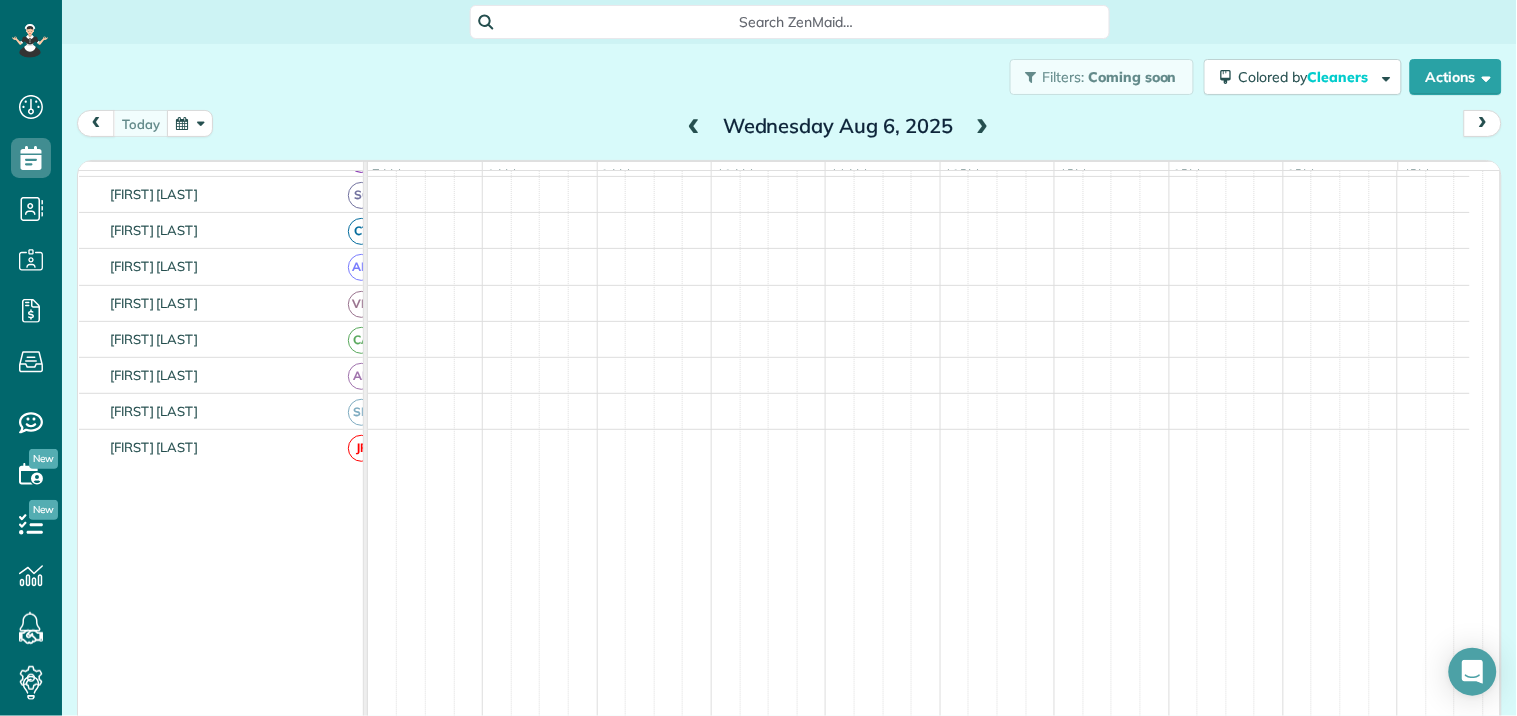 scroll, scrollTop: 178, scrollLeft: 0, axis: vertical 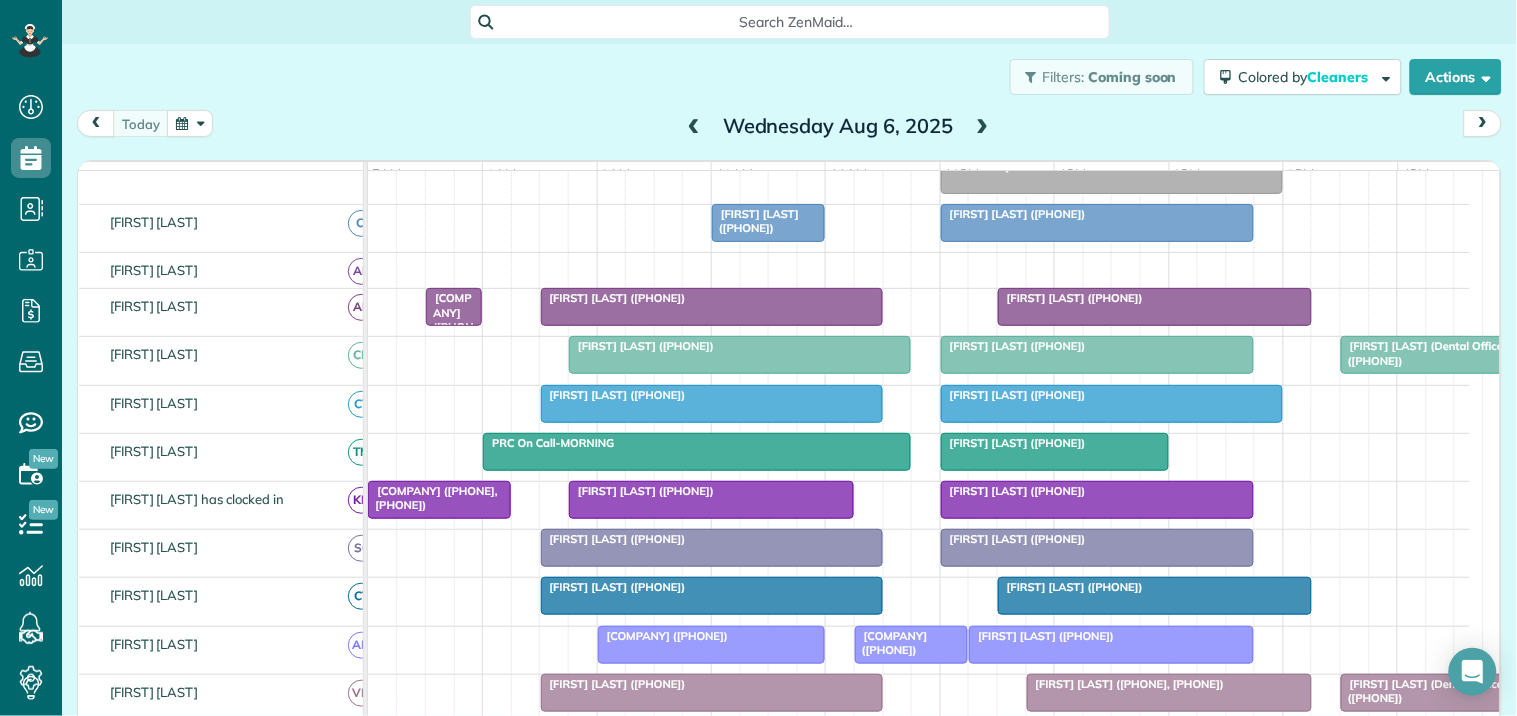 click at bounding box center (983, 127) 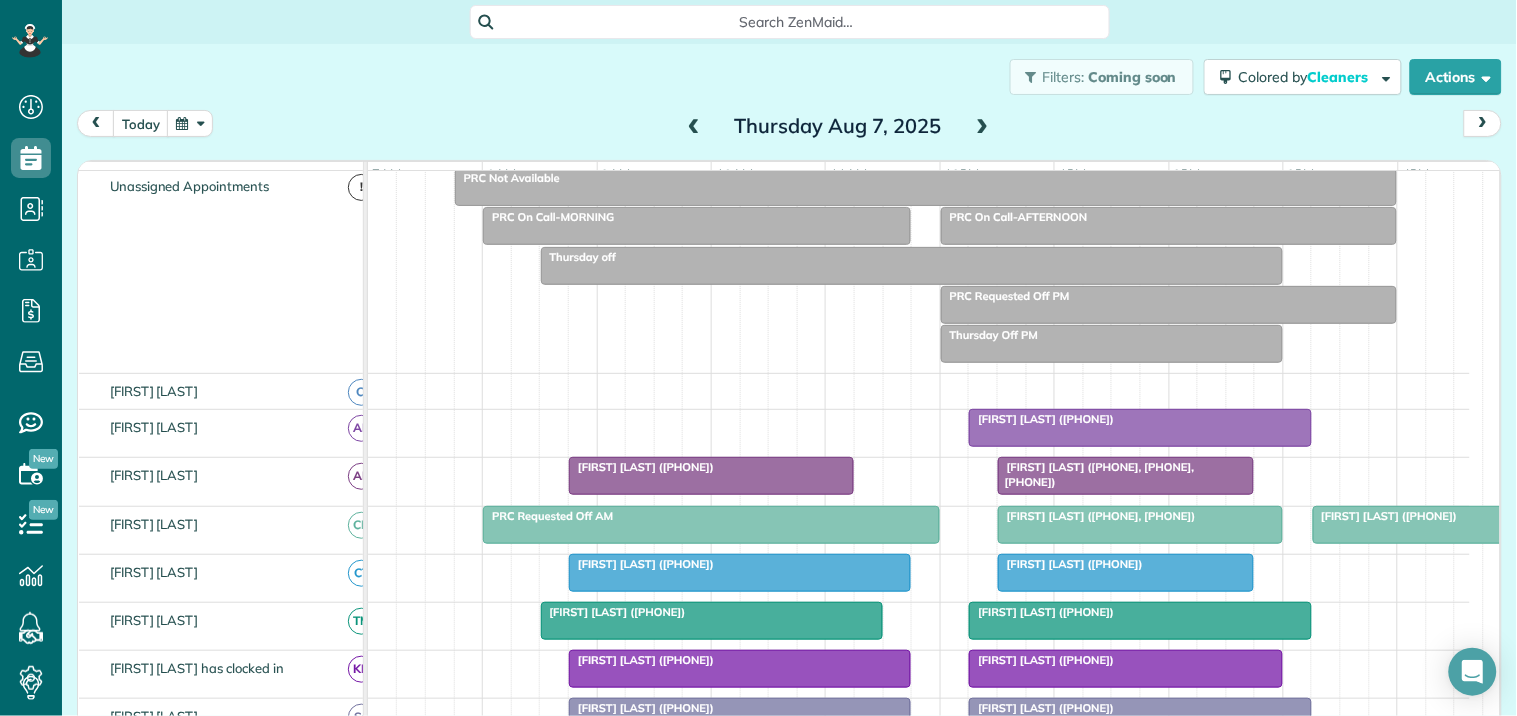 scroll, scrollTop: 248, scrollLeft: 0, axis: vertical 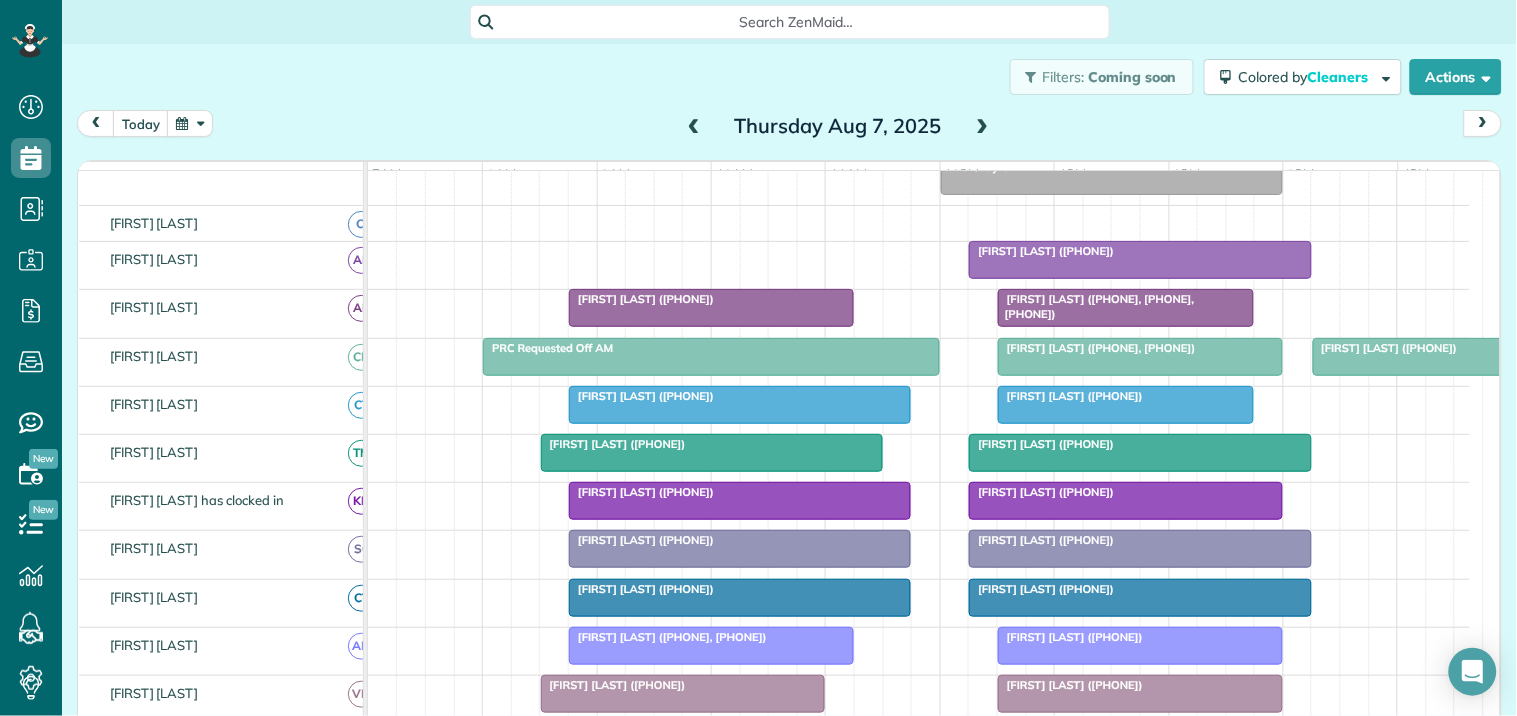 click at bounding box center (983, 127) 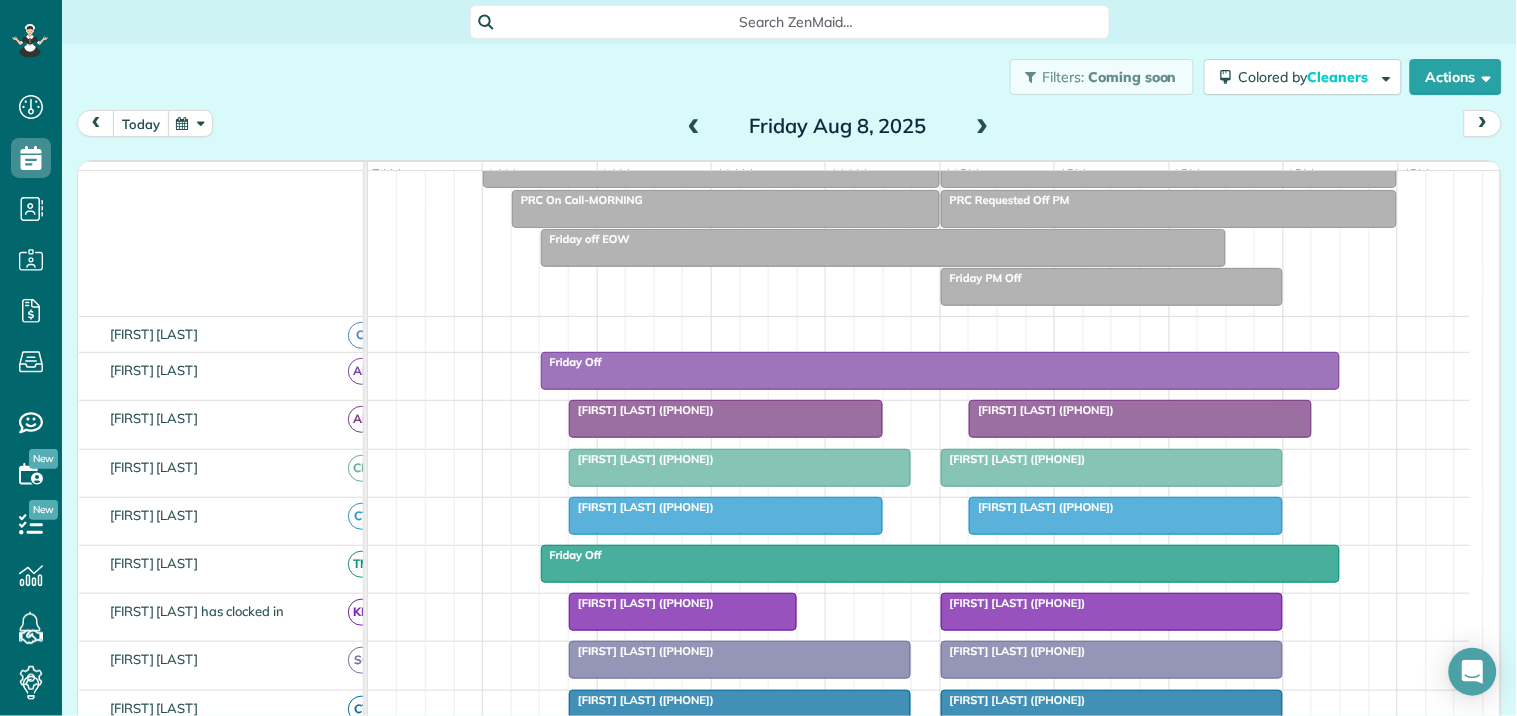 click on "today" at bounding box center [141, 123] 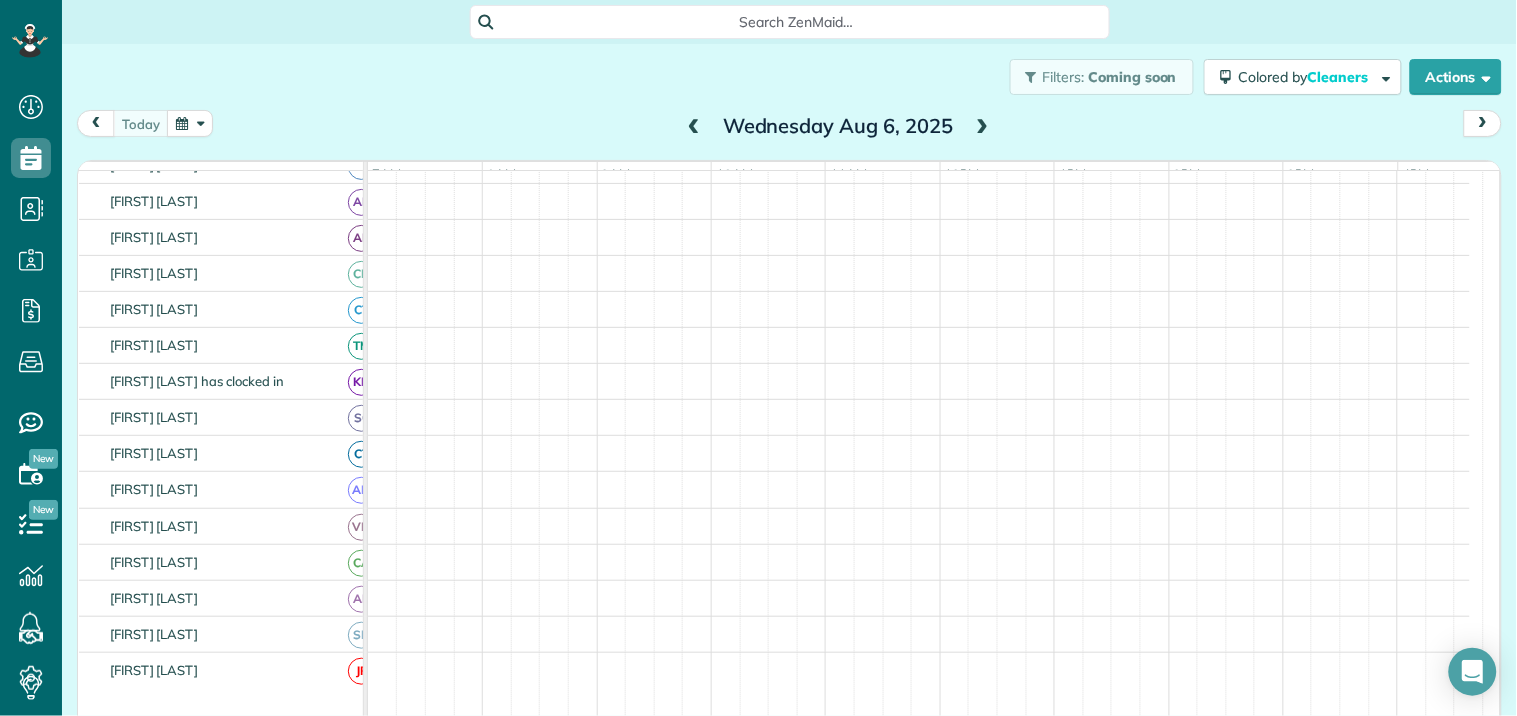 scroll, scrollTop: 0, scrollLeft: 0, axis: both 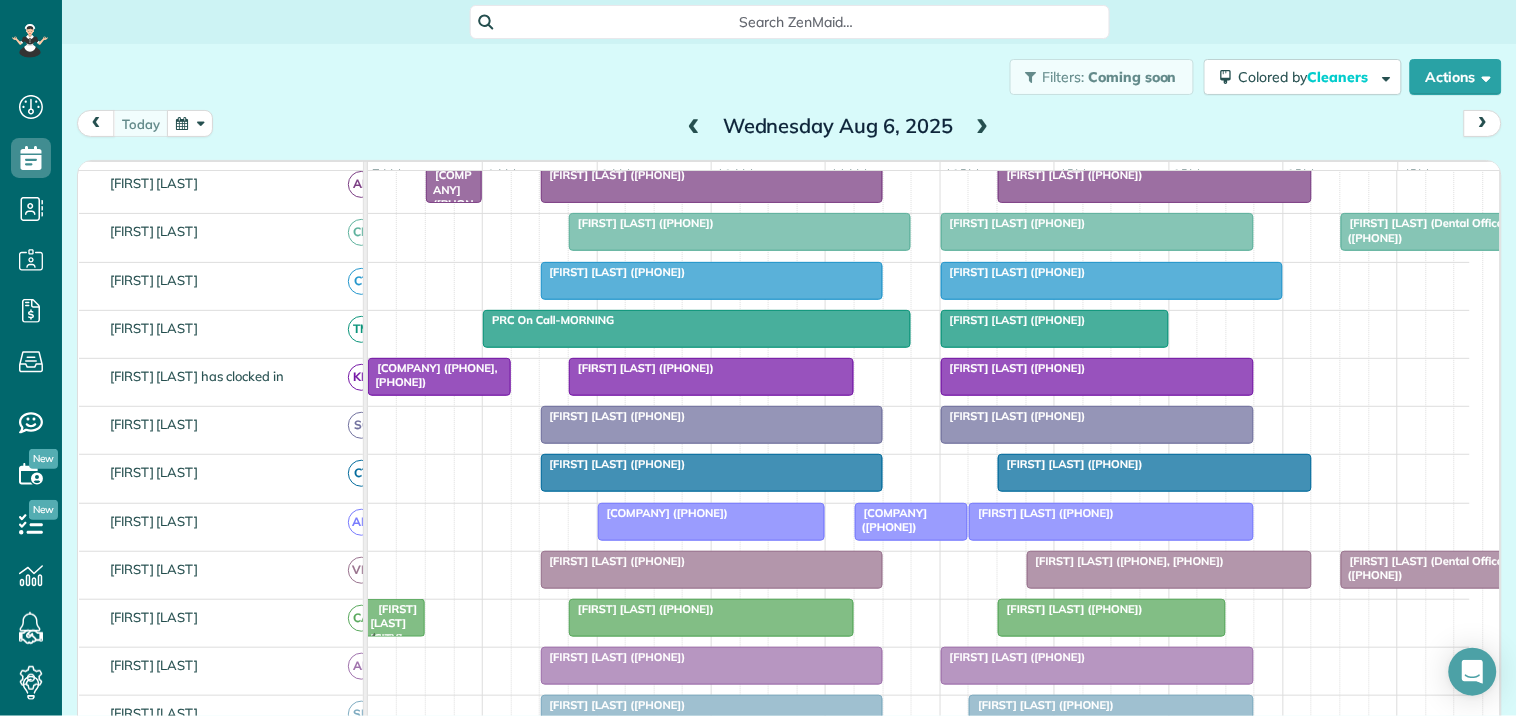 click on "[FIRST] [LAST] Fayetteville ([PHONE])" at bounding box center [392, 637] 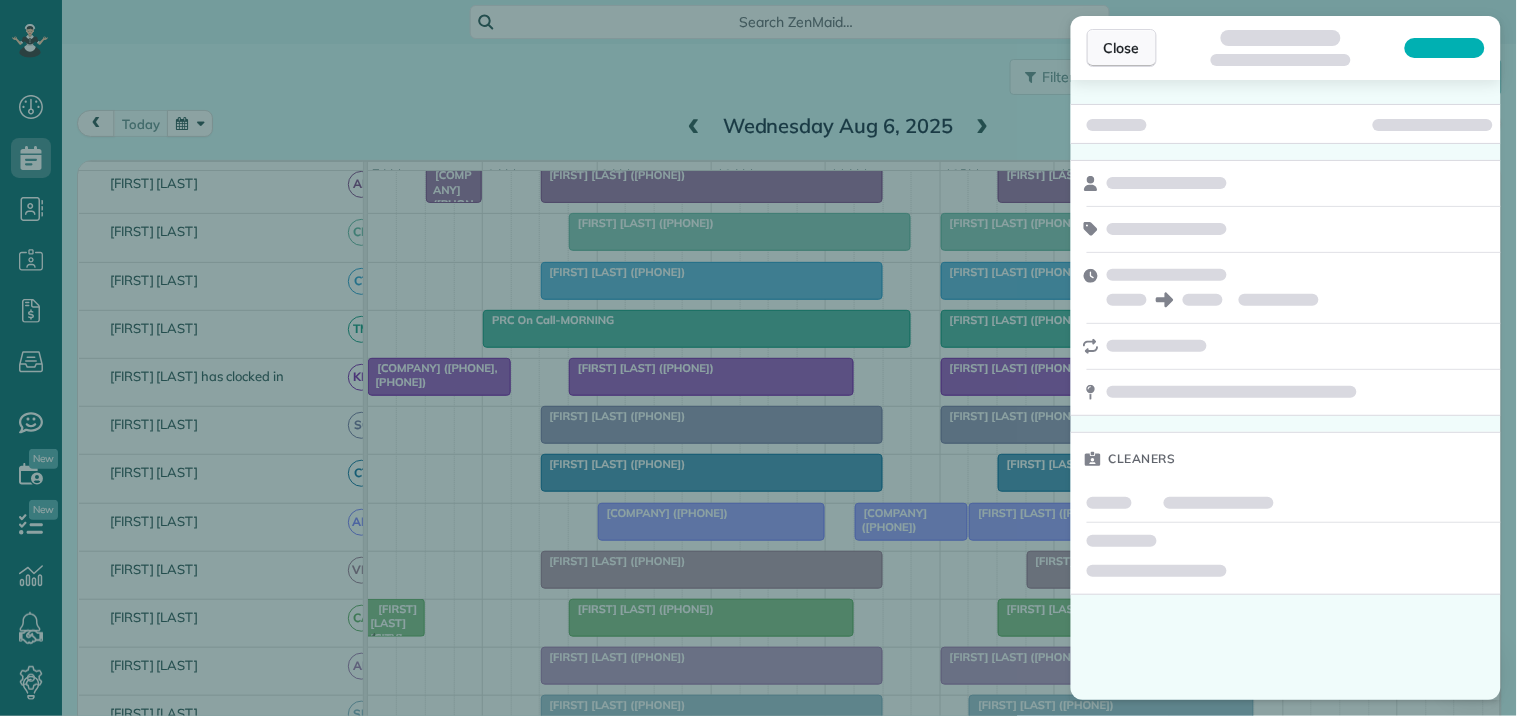 click on "Close" at bounding box center [1122, 48] 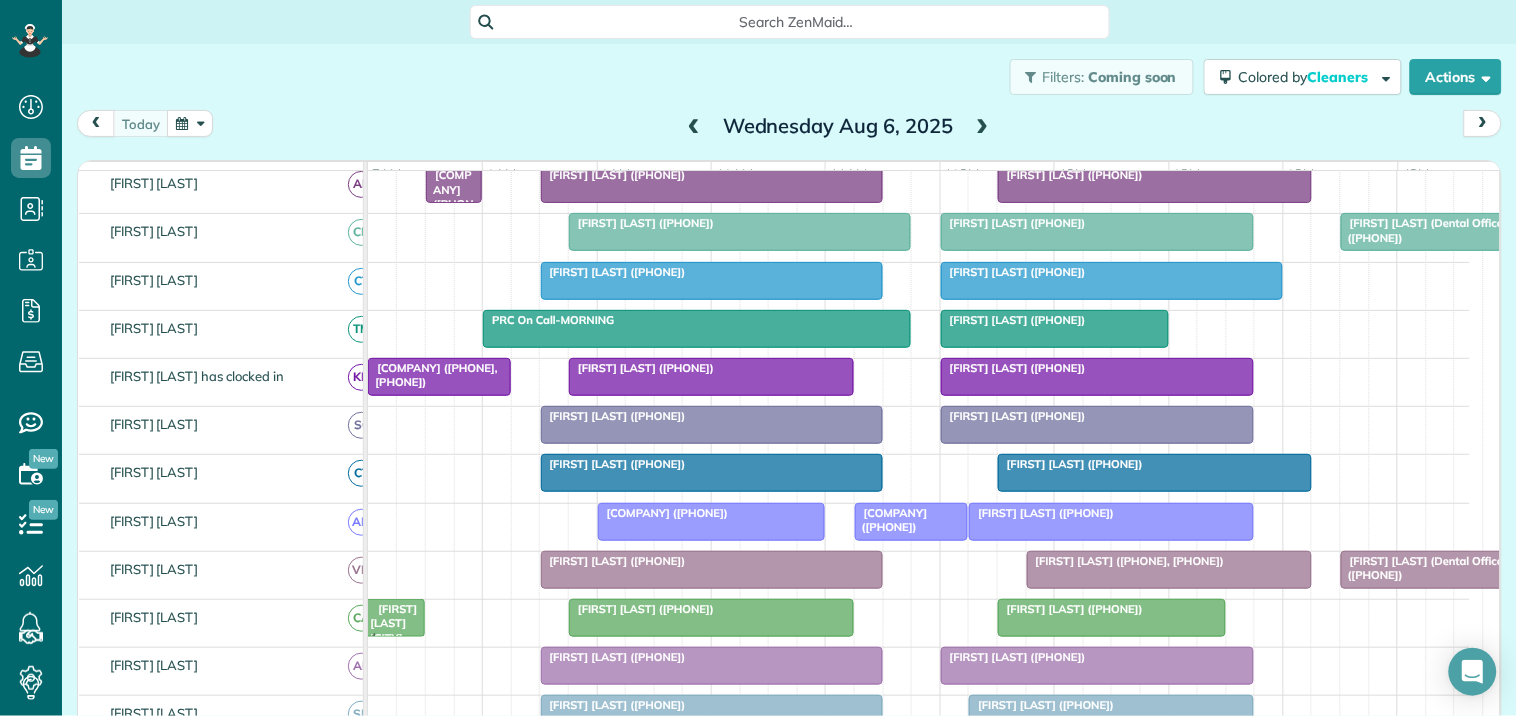click on "[FIRST] [LAST] Fayetteville ([PHONE])" at bounding box center [392, 637] 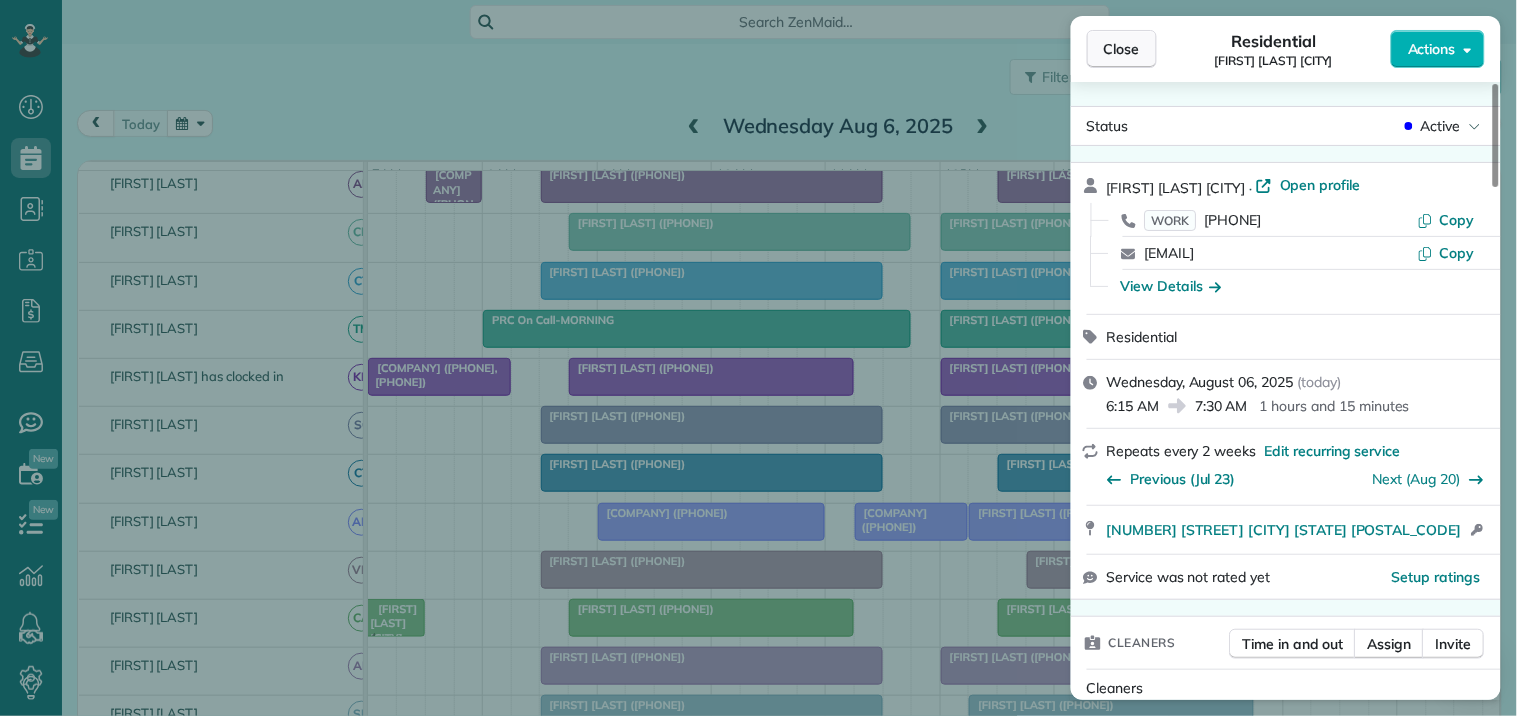 click on "Close" at bounding box center [1122, 49] 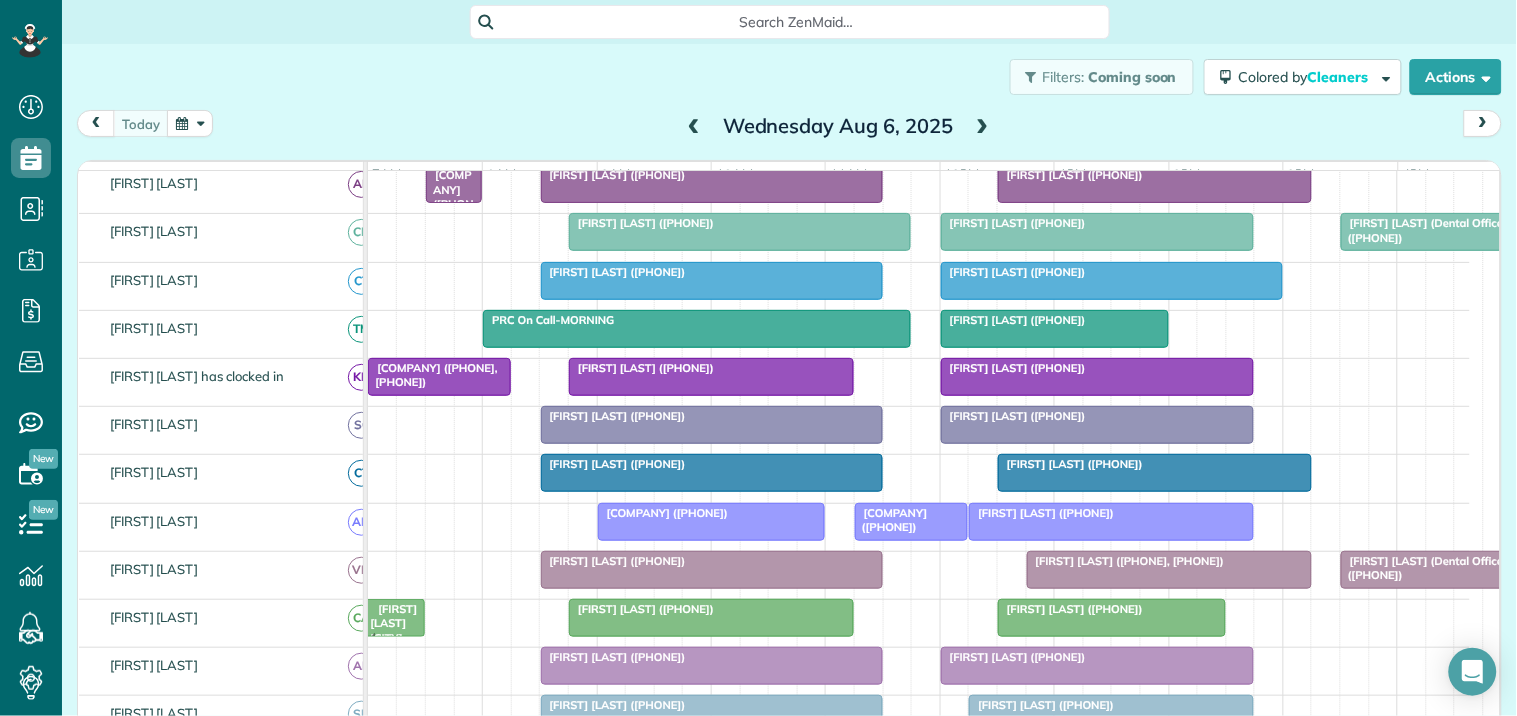 scroll, scrollTop: 111, scrollLeft: 0, axis: vertical 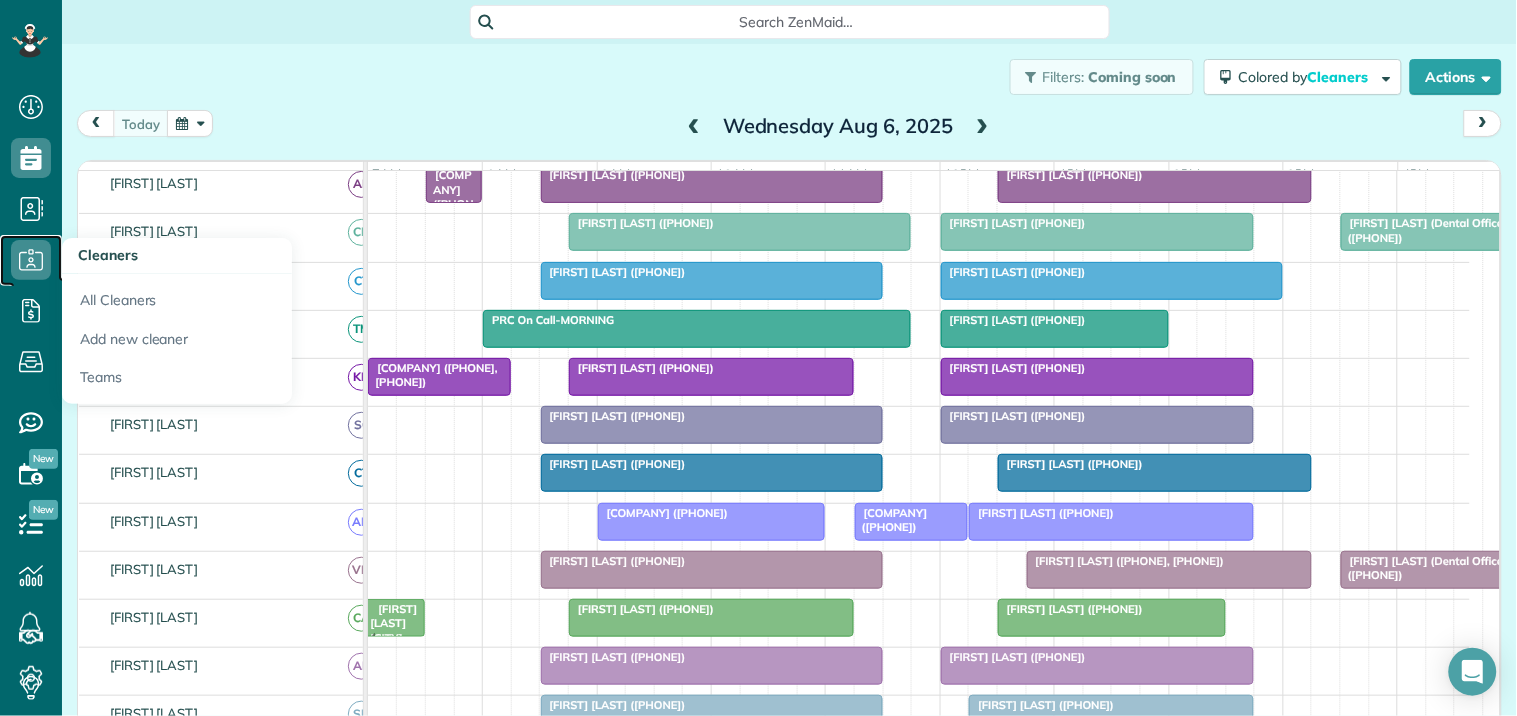 click 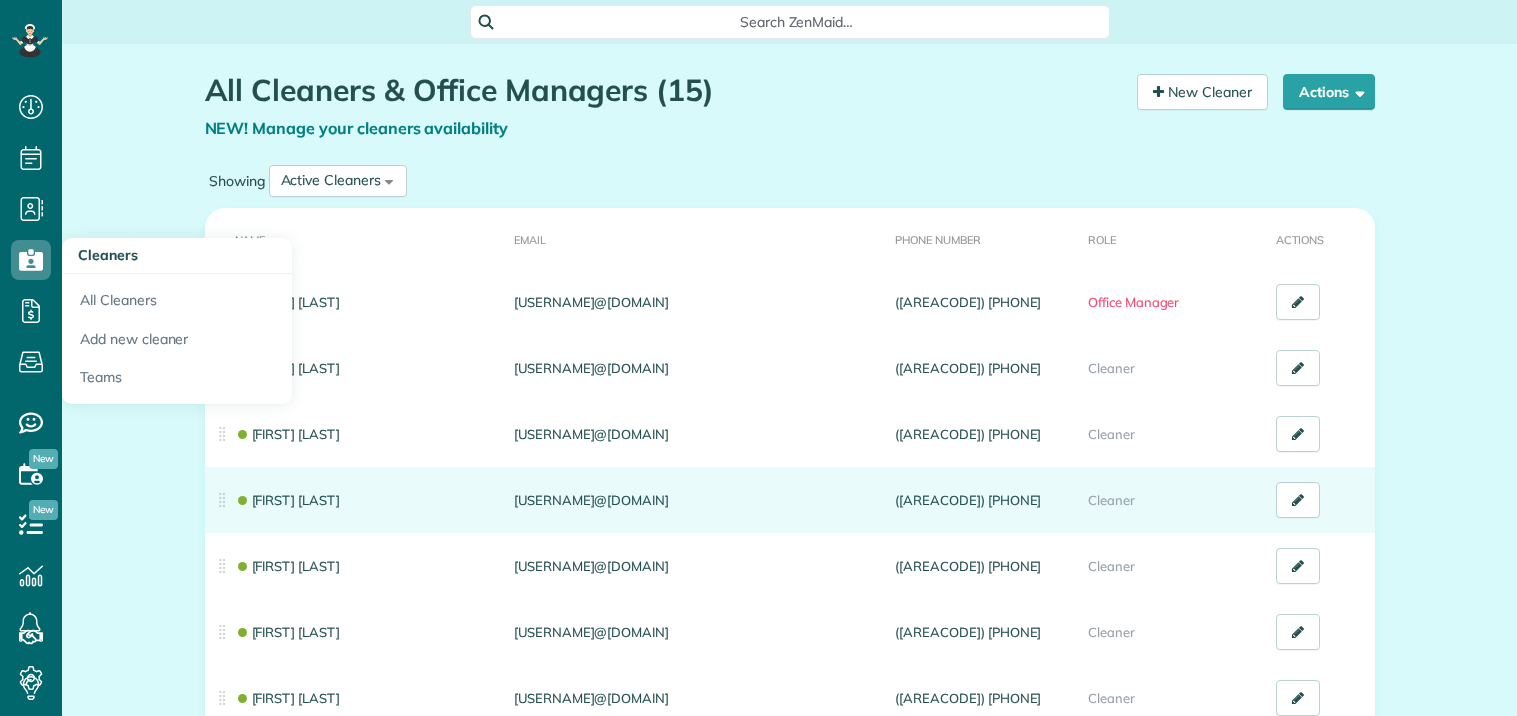 scroll, scrollTop: 0, scrollLeft: 0, axis: both 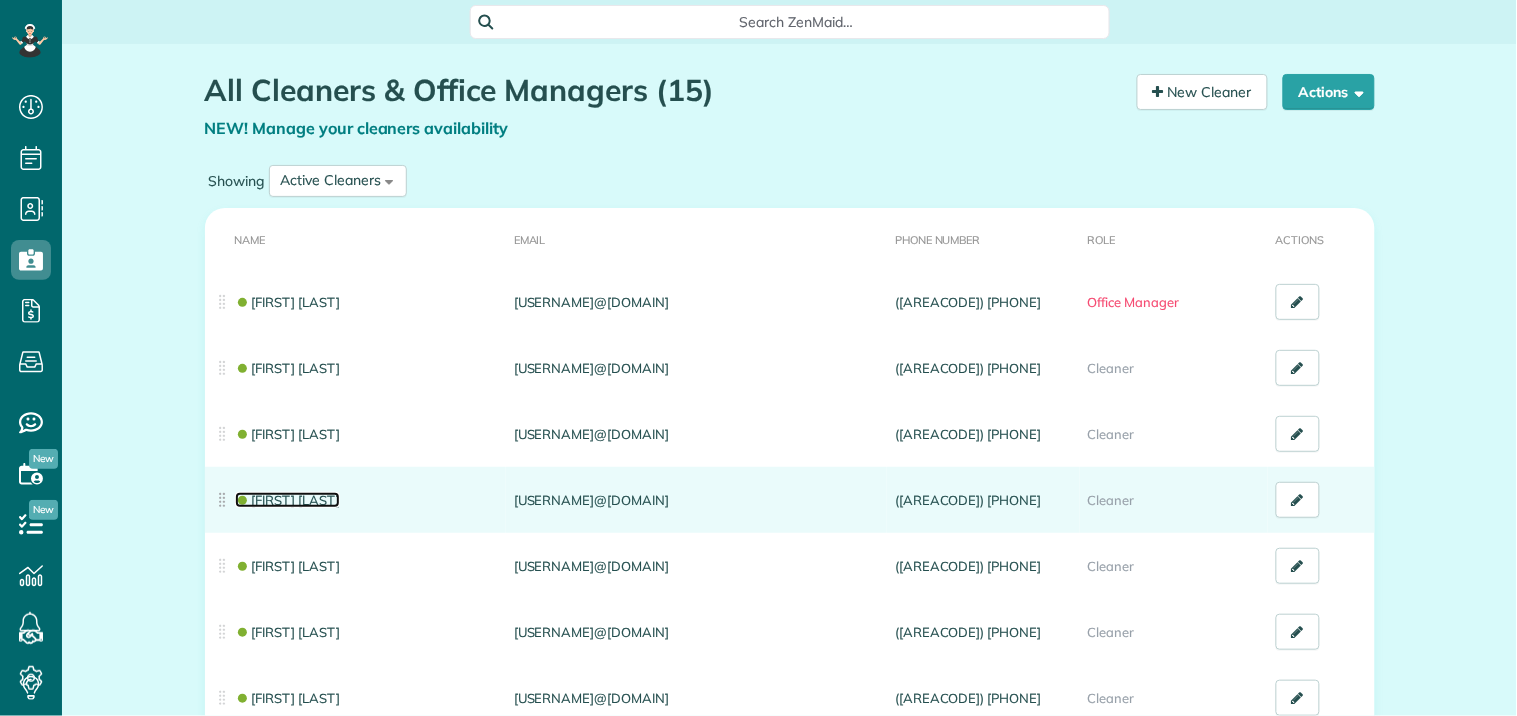click on "Caitlin Miller" at bounding box center [287, 500] 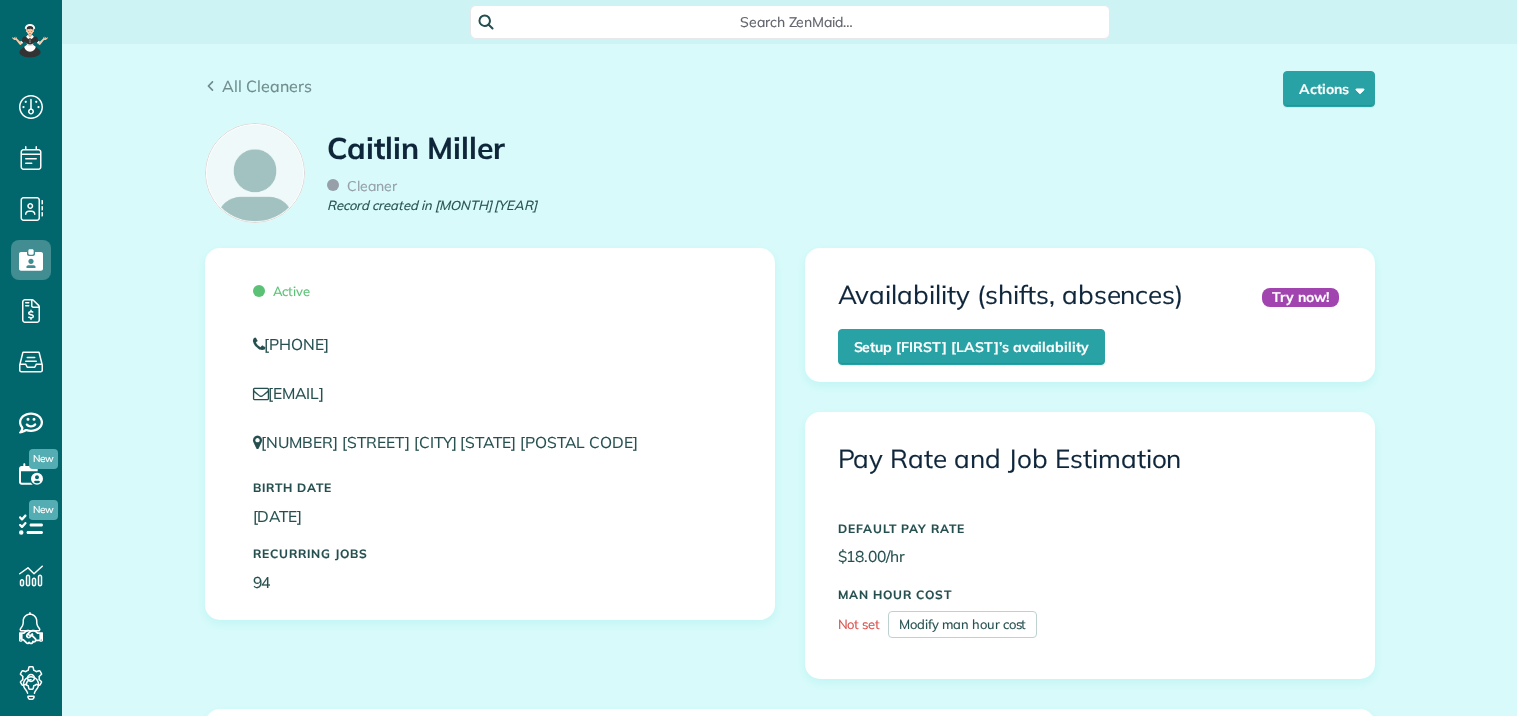 scroll, scrollTop: 0, scrollLeft: 0, axis: both 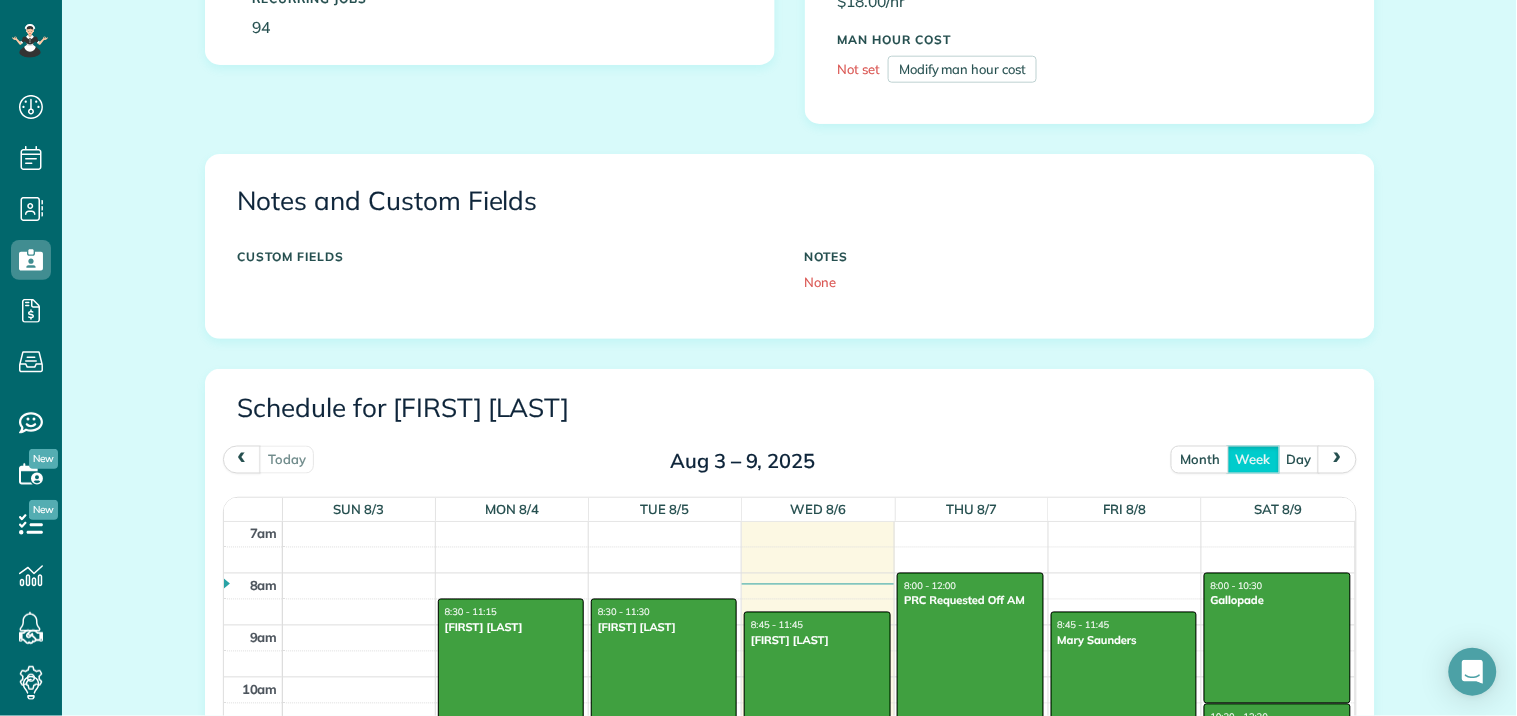 click on "month" at bounding box center [1200, 459] 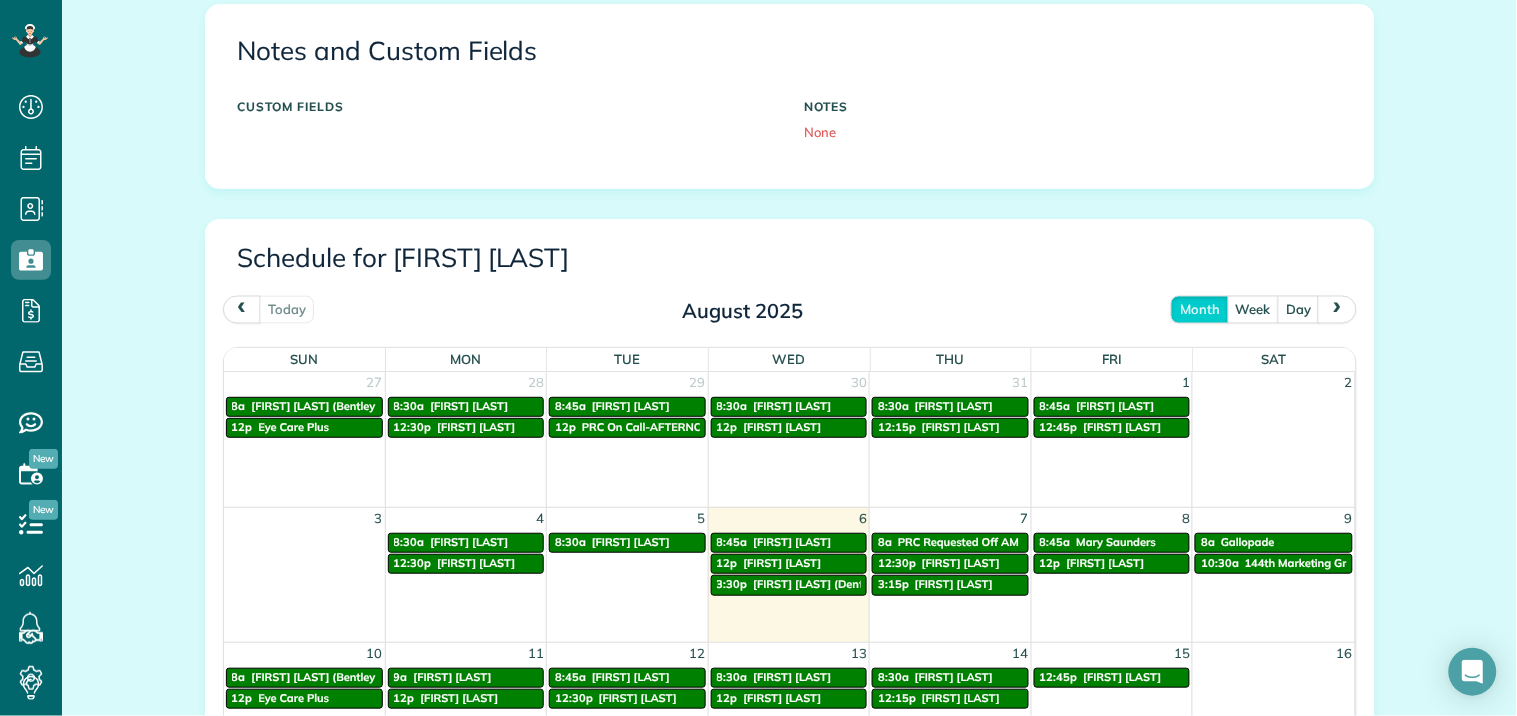 scroll, scrollTop: 1000, scrollLeft: 0, axis: vertical 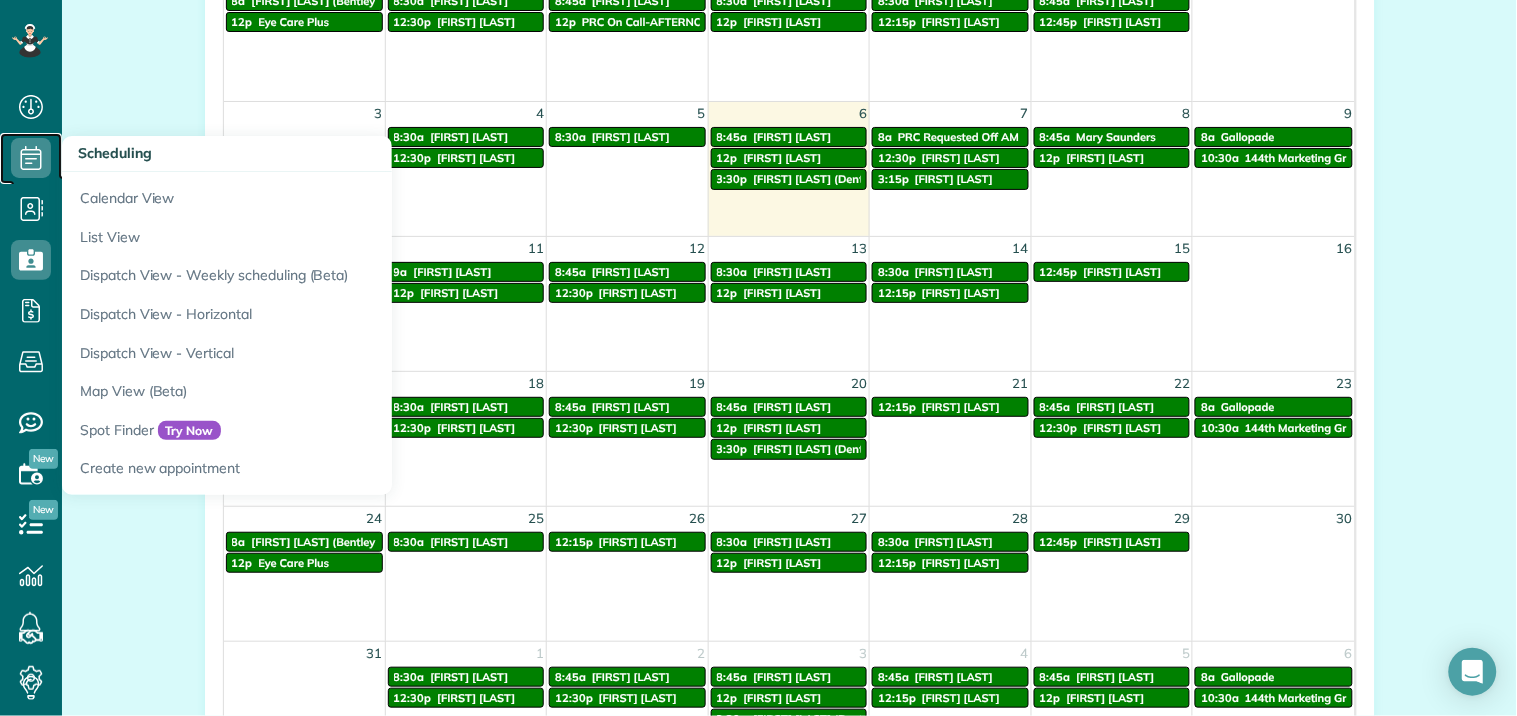 click 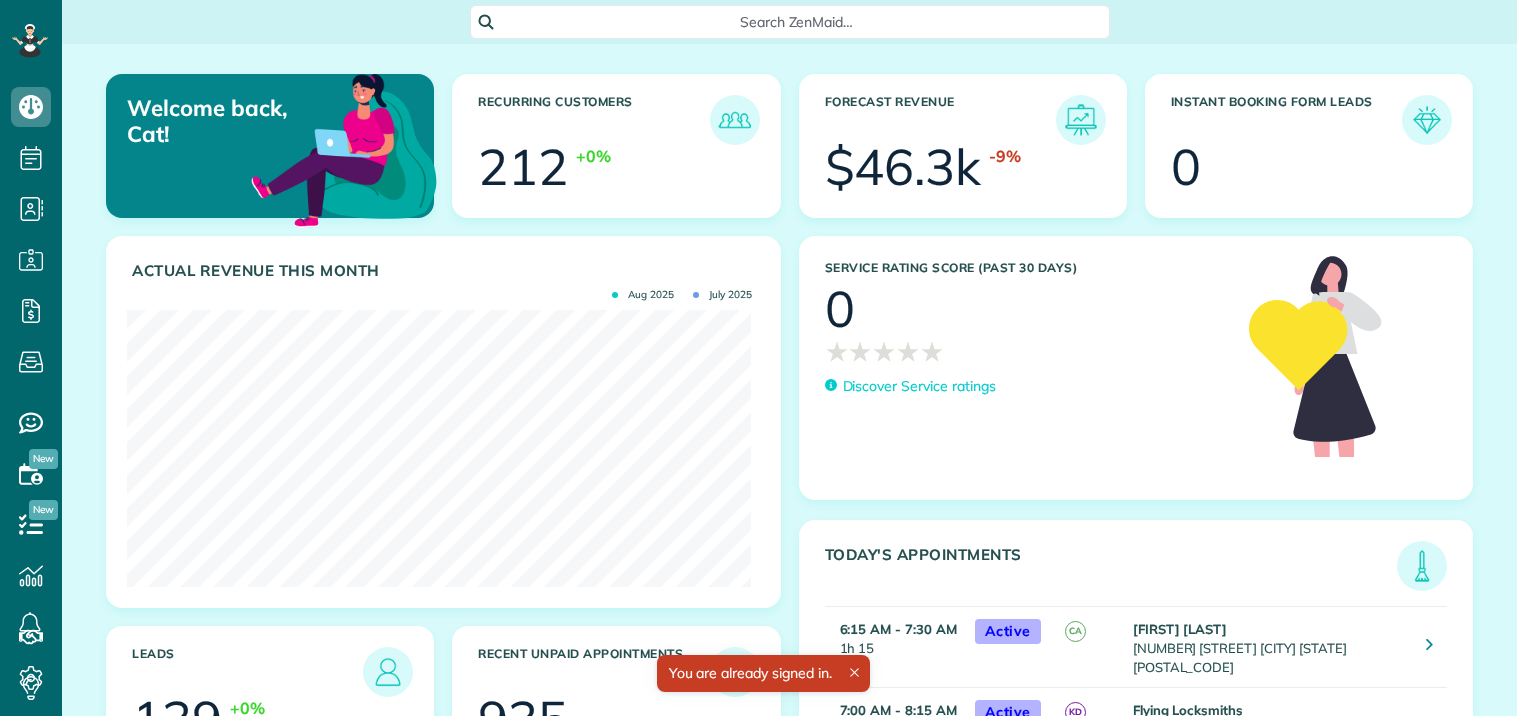 scroll, scrollTop: 0, scrollLeft: 0, axis: both 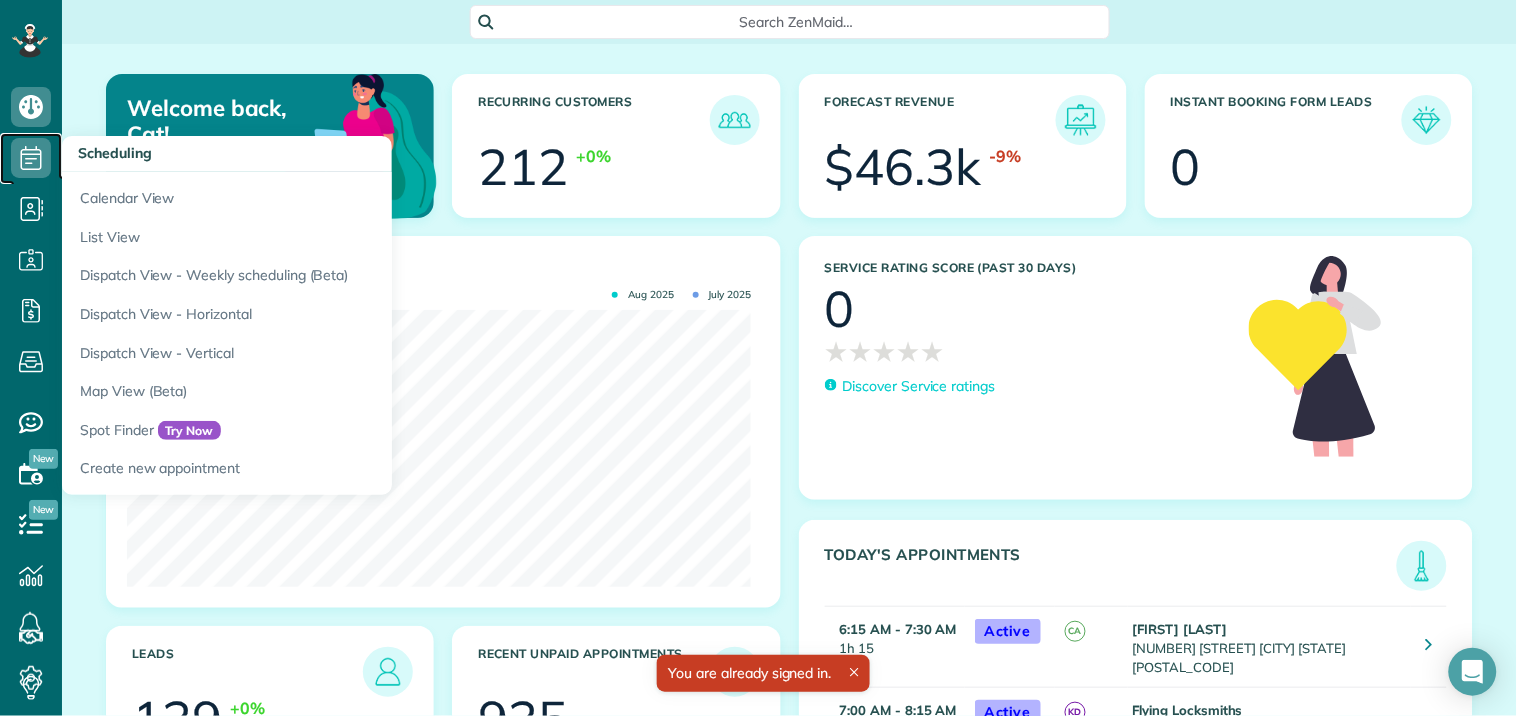 click 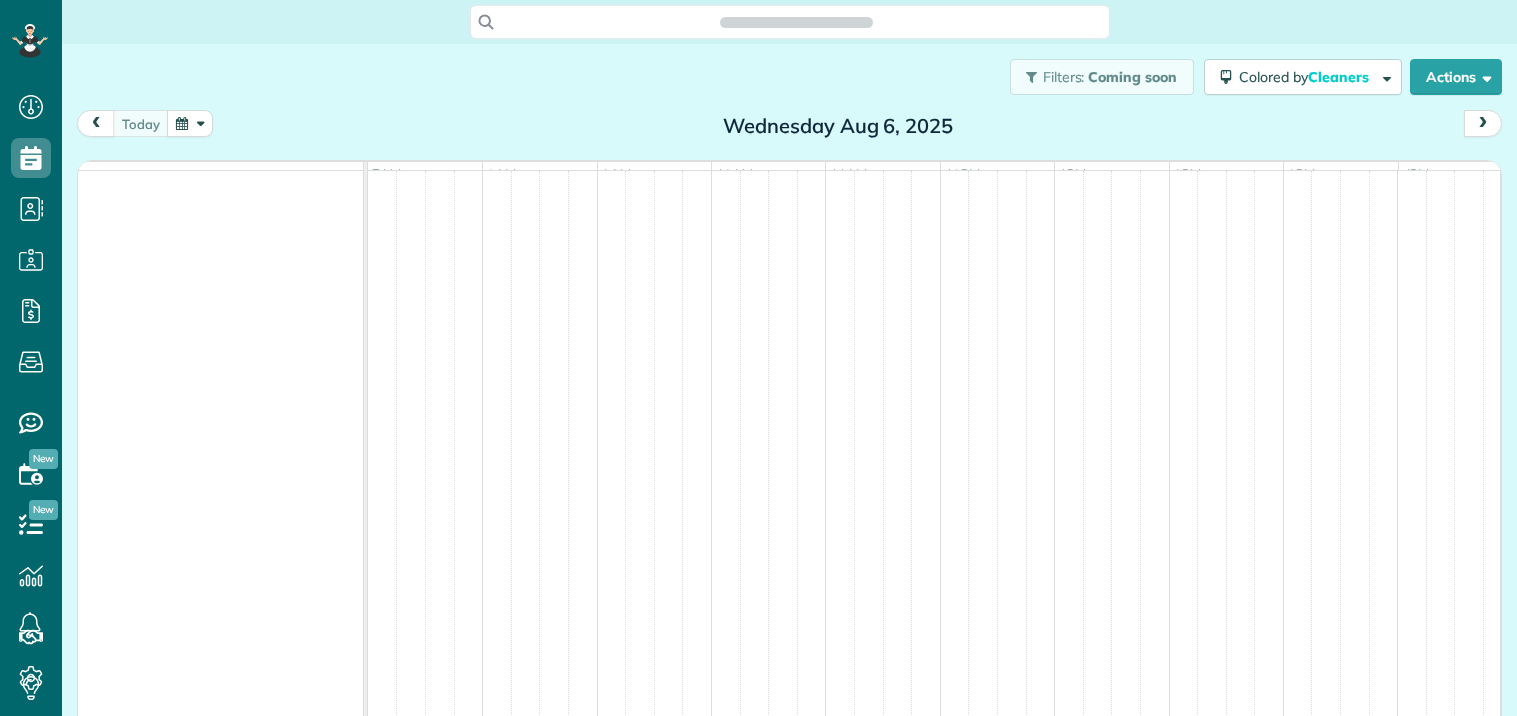 scroll, scrollTop: 0, scrollLeft: 0, axis: both 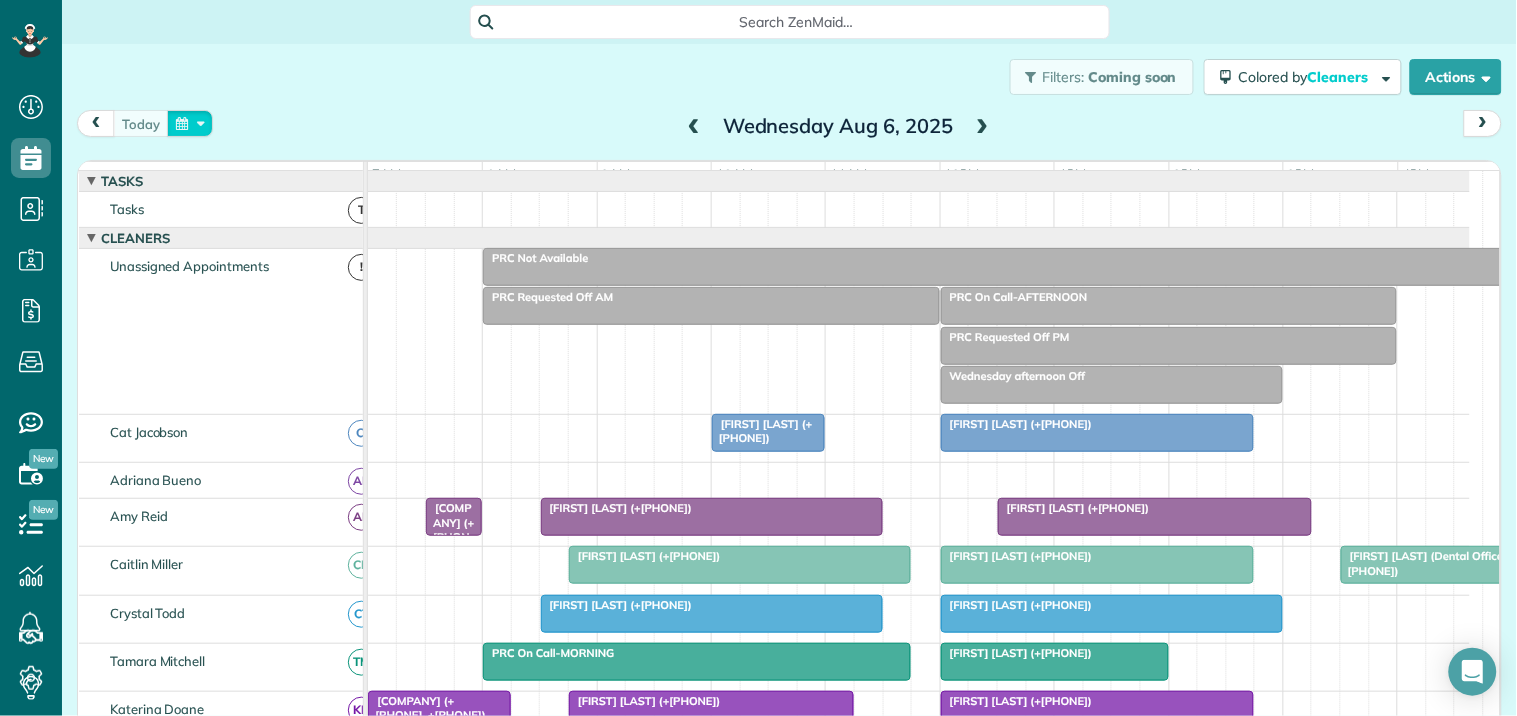 click at bounding box center (190, 123) 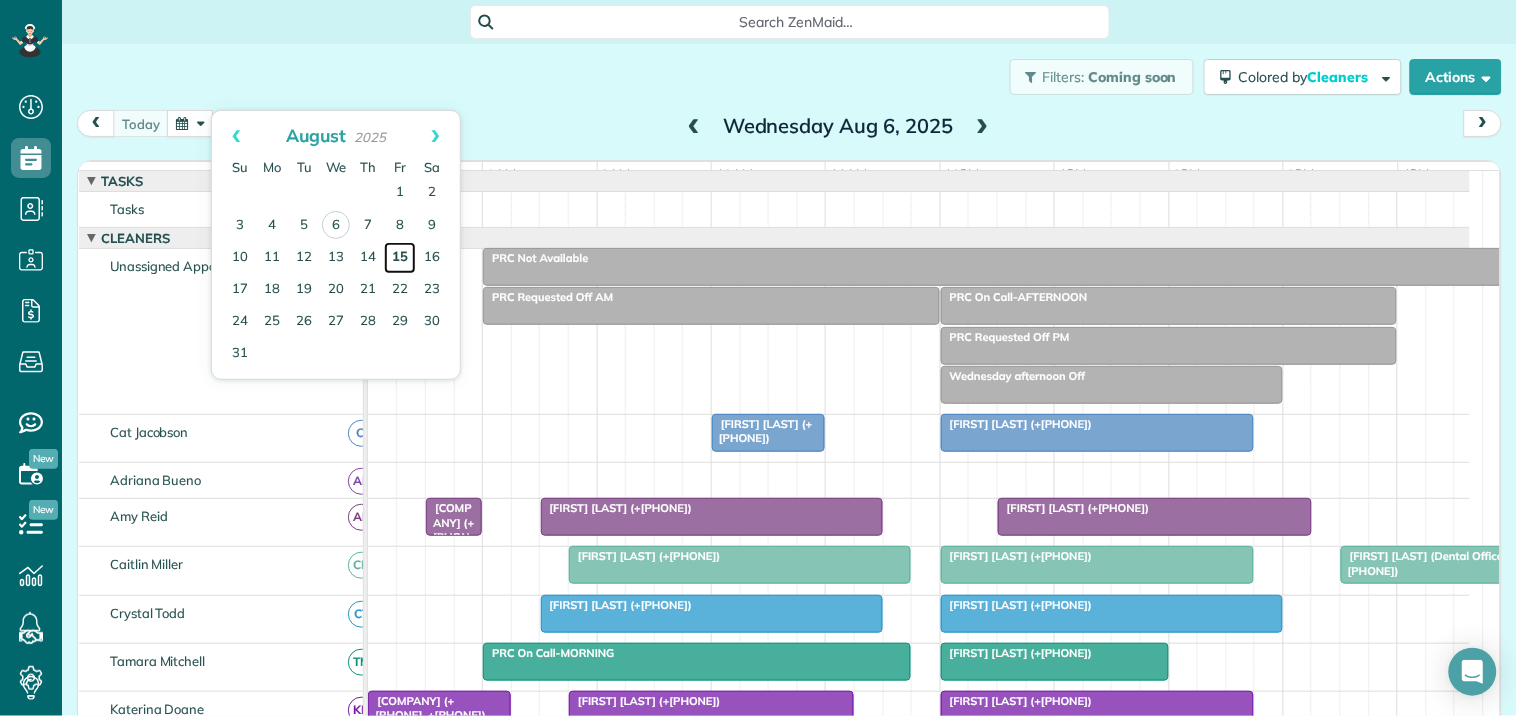 click on "15" at bounding box center [400, 258] 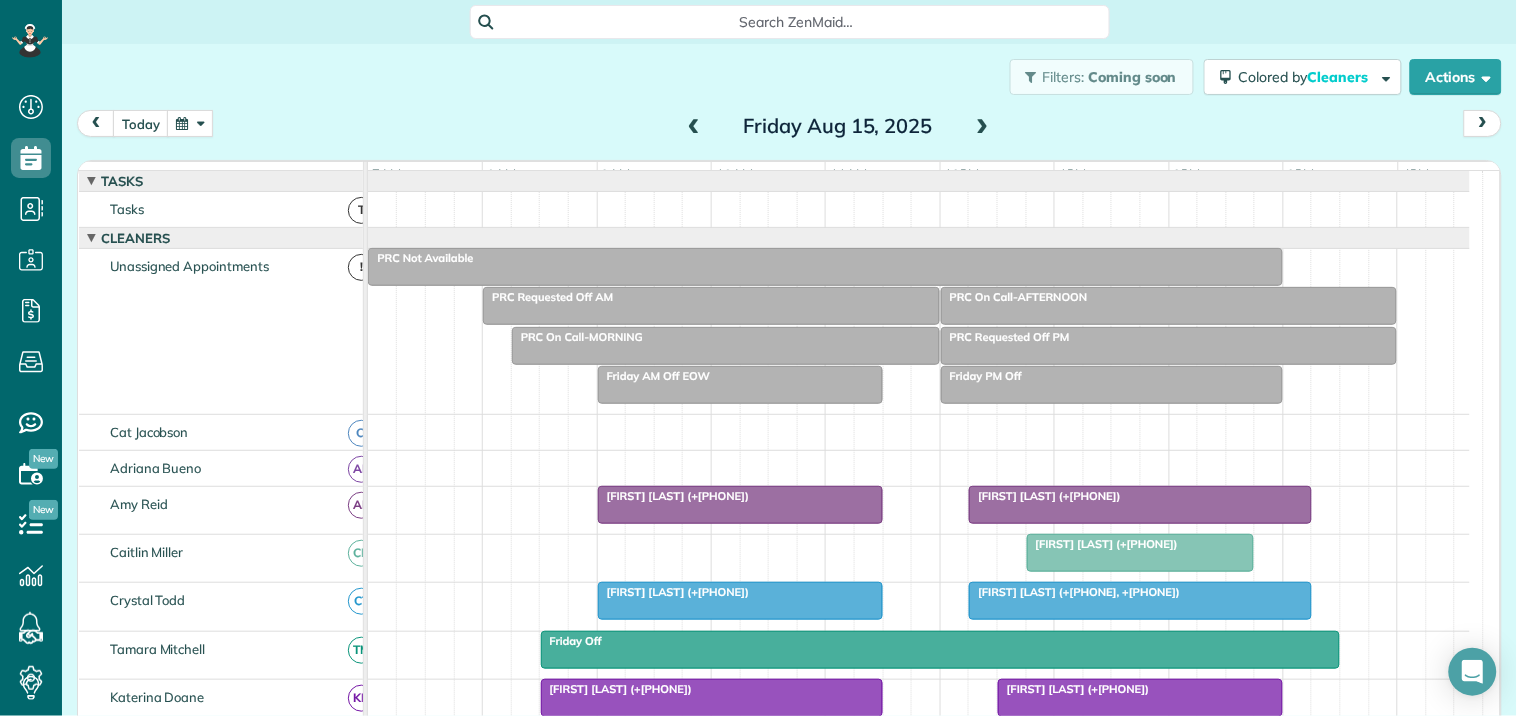 scroll, scrollTop: 78, scrollLeft: 0, axis: vertical 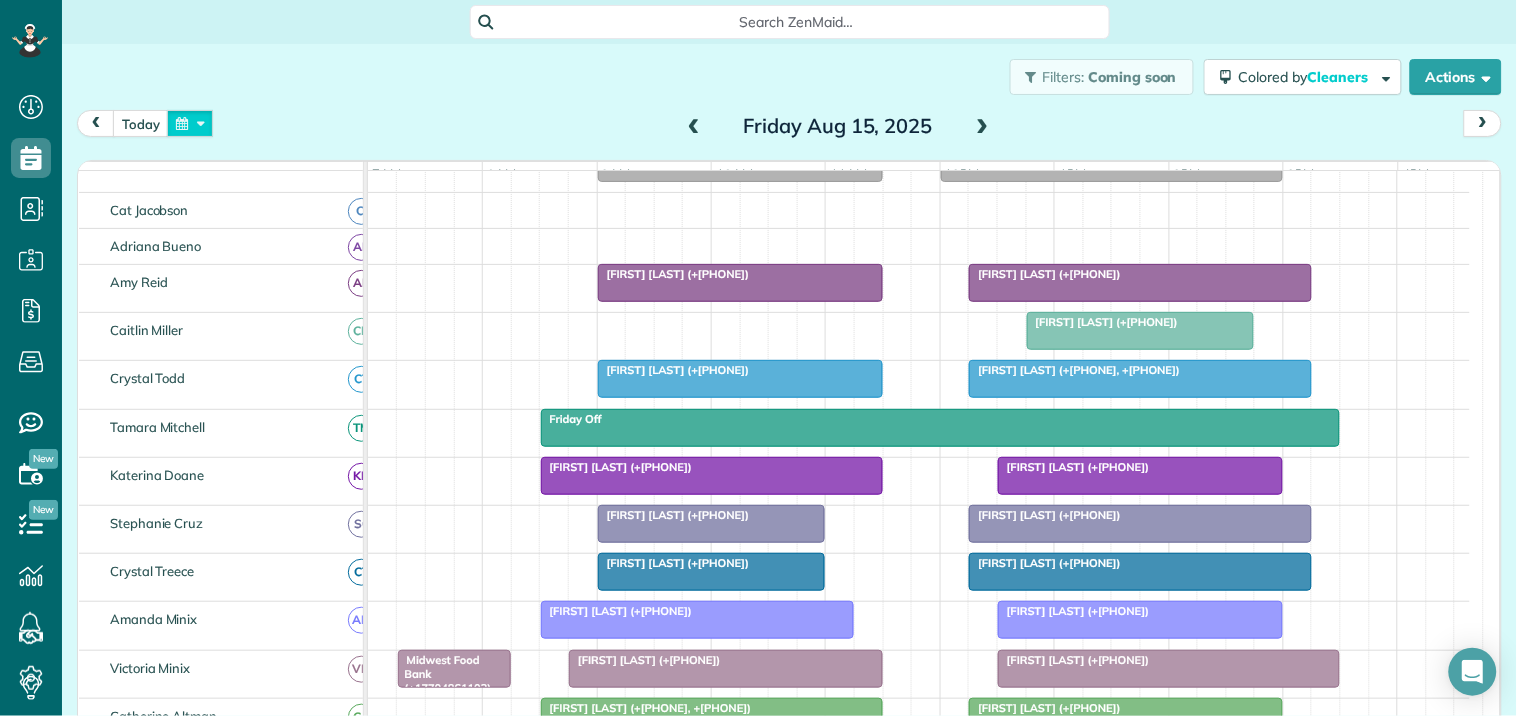 click at bounding box center (190, 123) 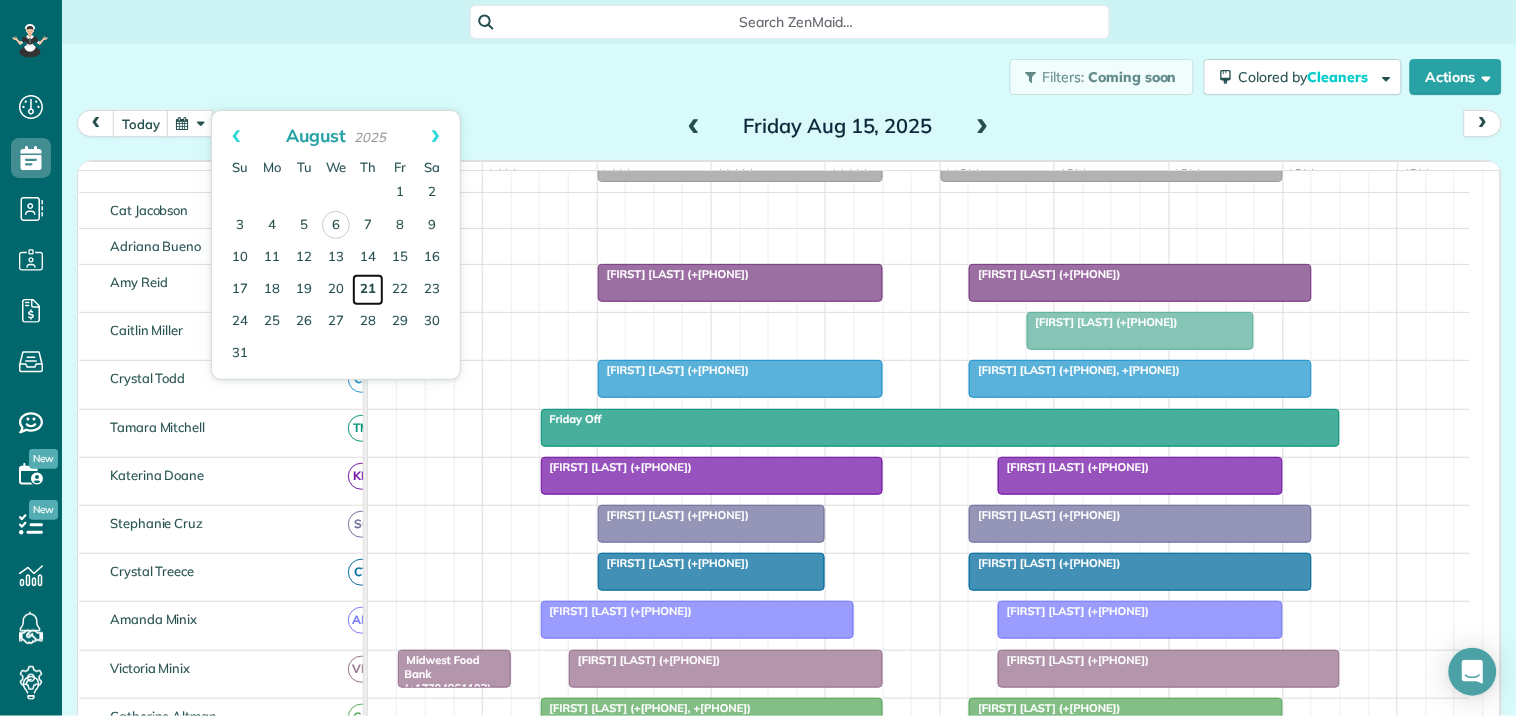 click on "21" at bounding box center [368, 290] 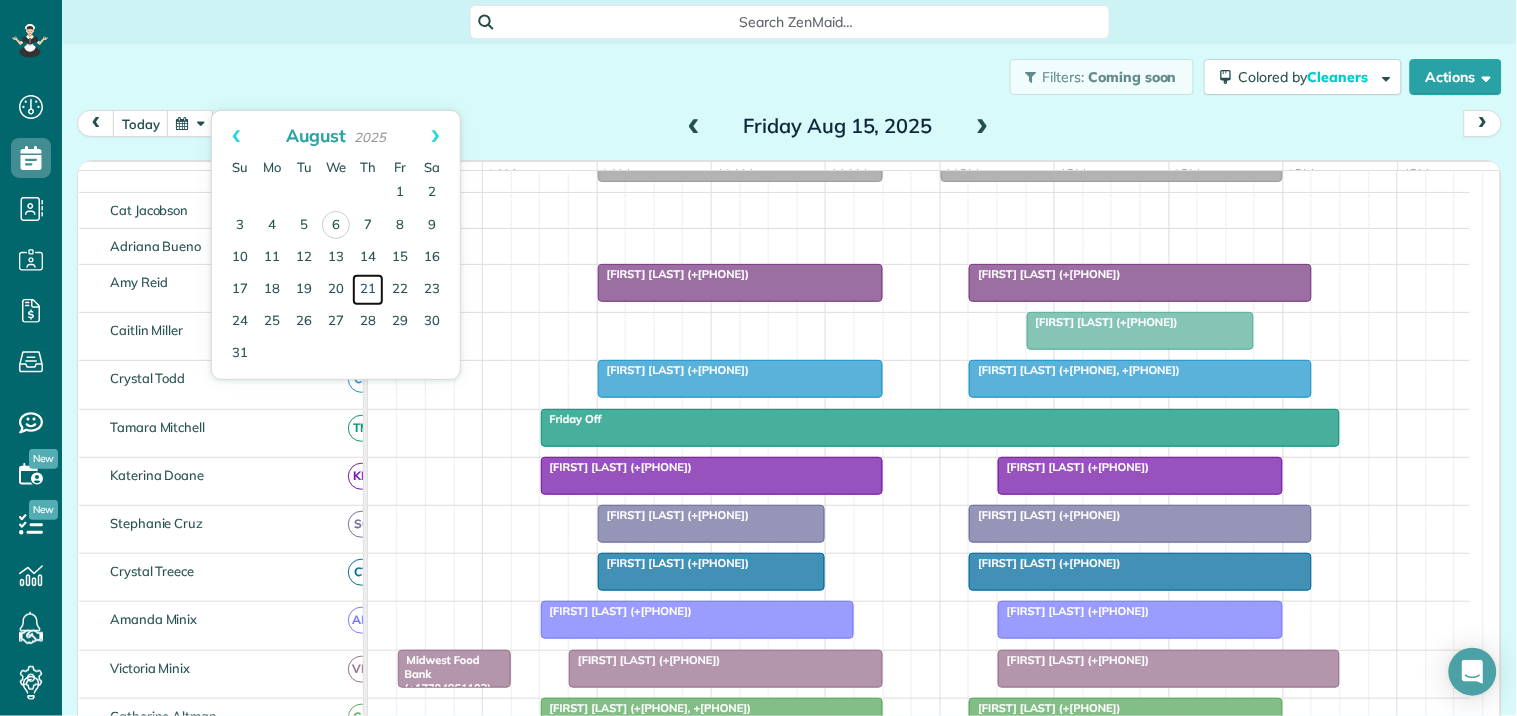 scroll, scrollTop: 92, scrollLeft: 0, axis: vertical 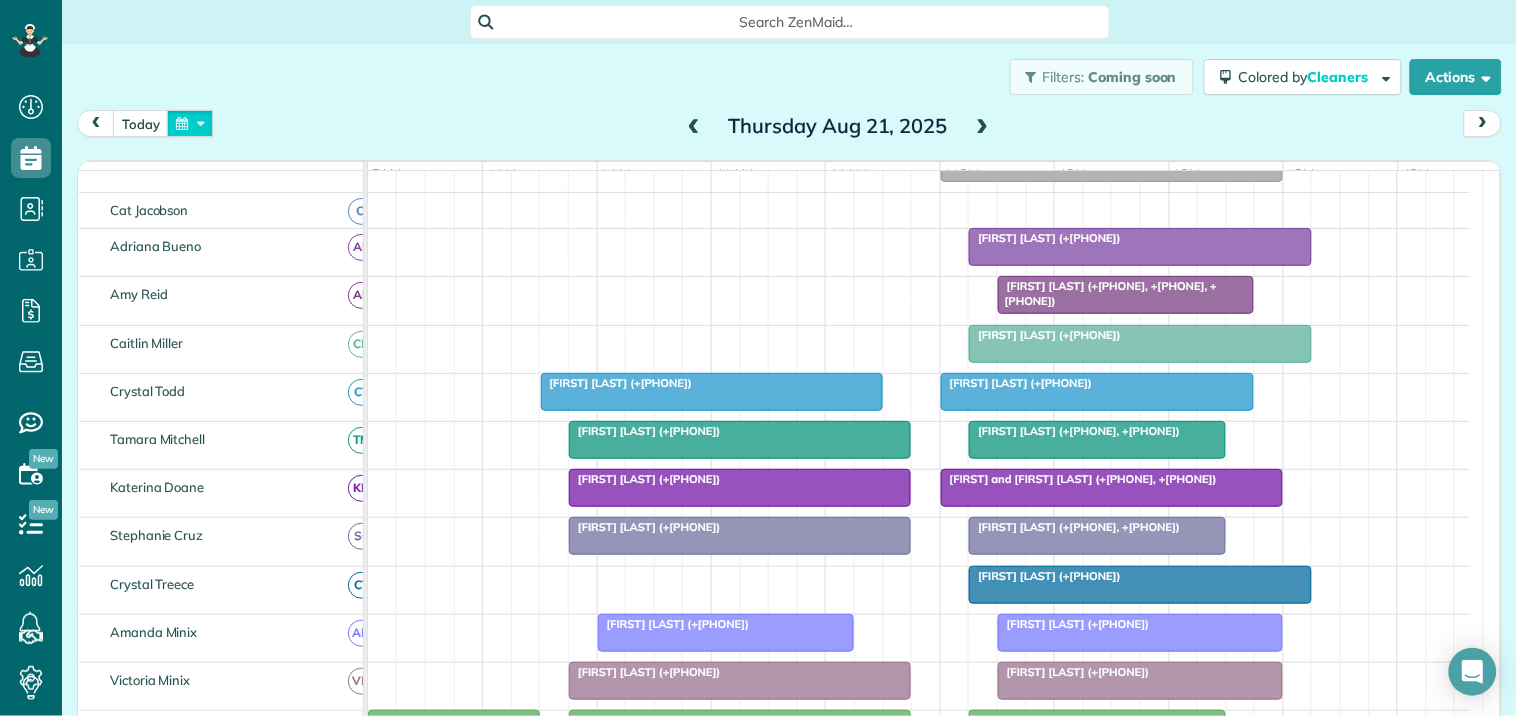 click at bounding box center [190, 123] 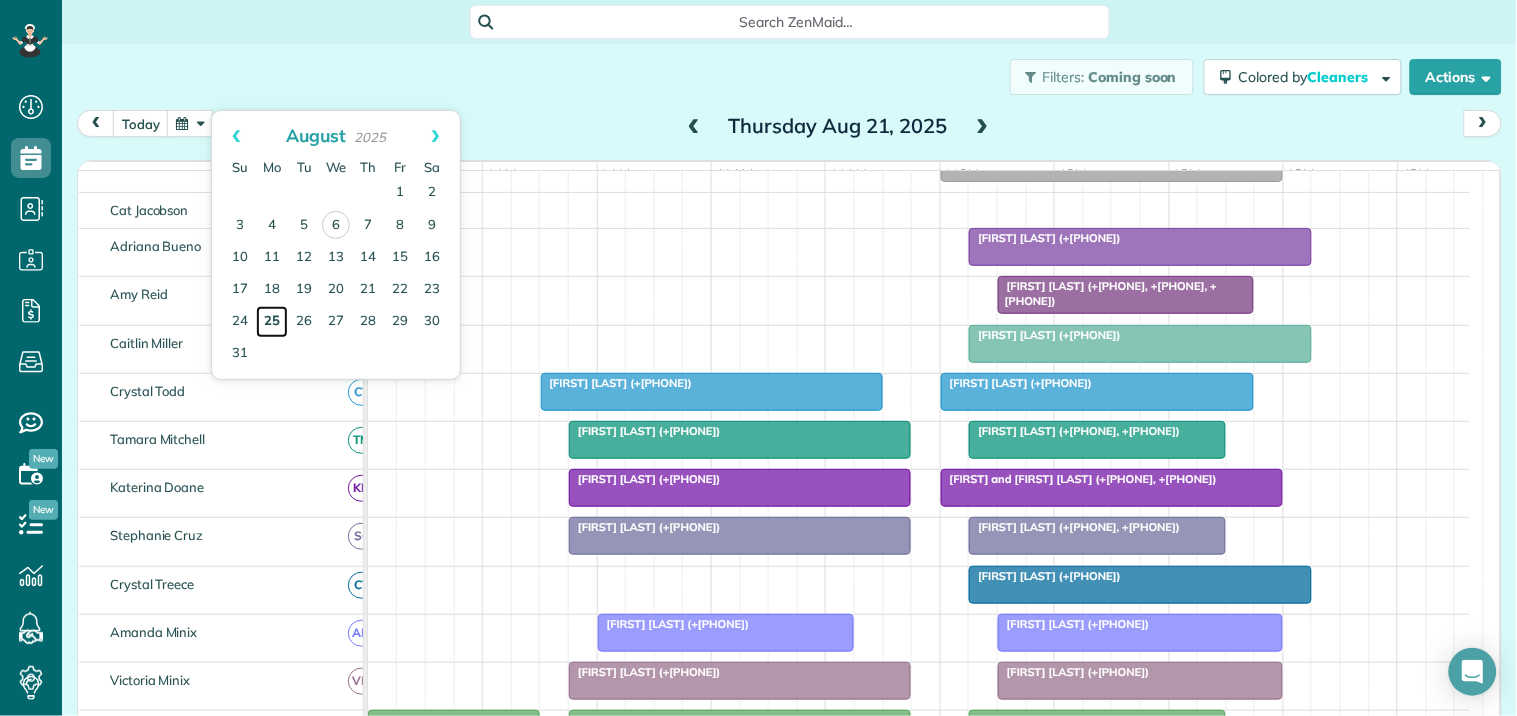 click on "25" at bounding box center [272, 322] 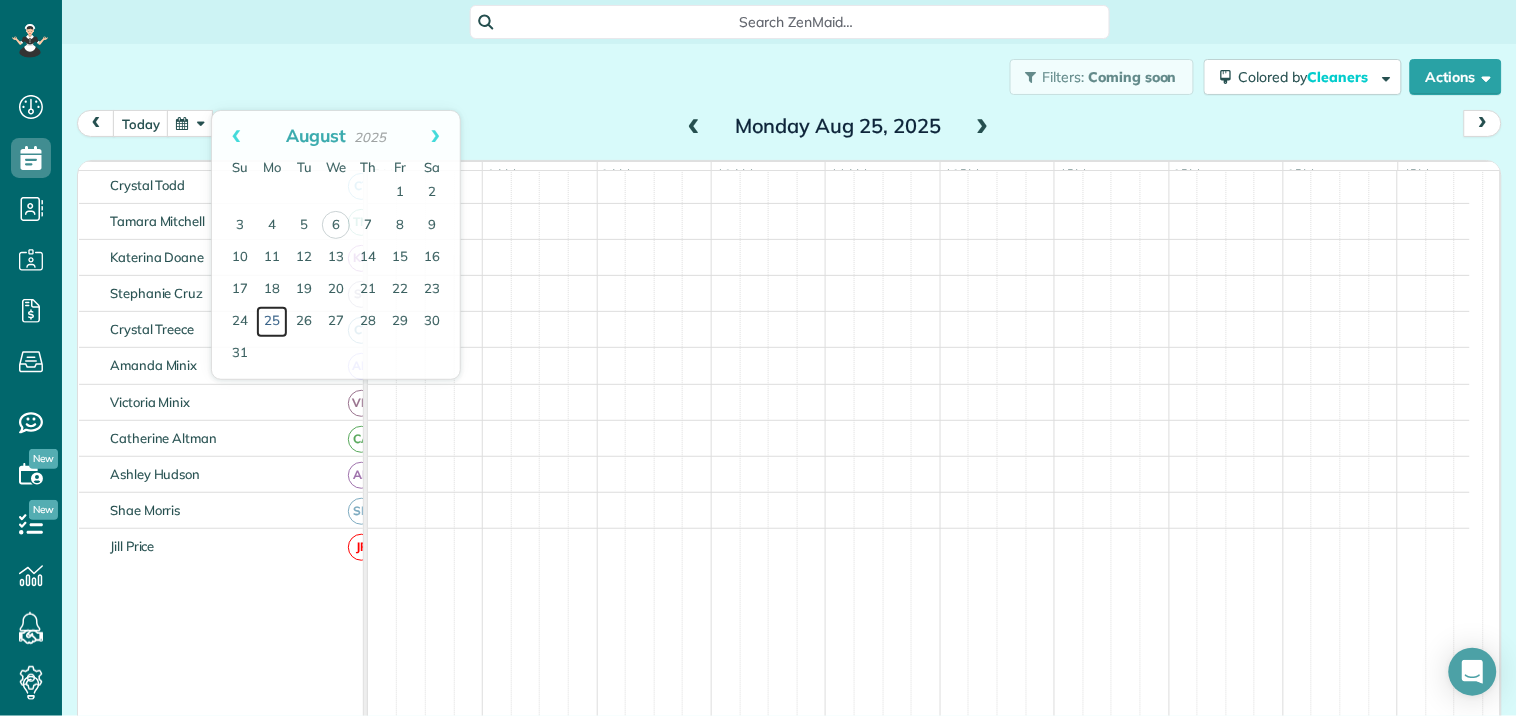 scroll, scrollTop: 92, scrollLeft: 0, axis: vertical 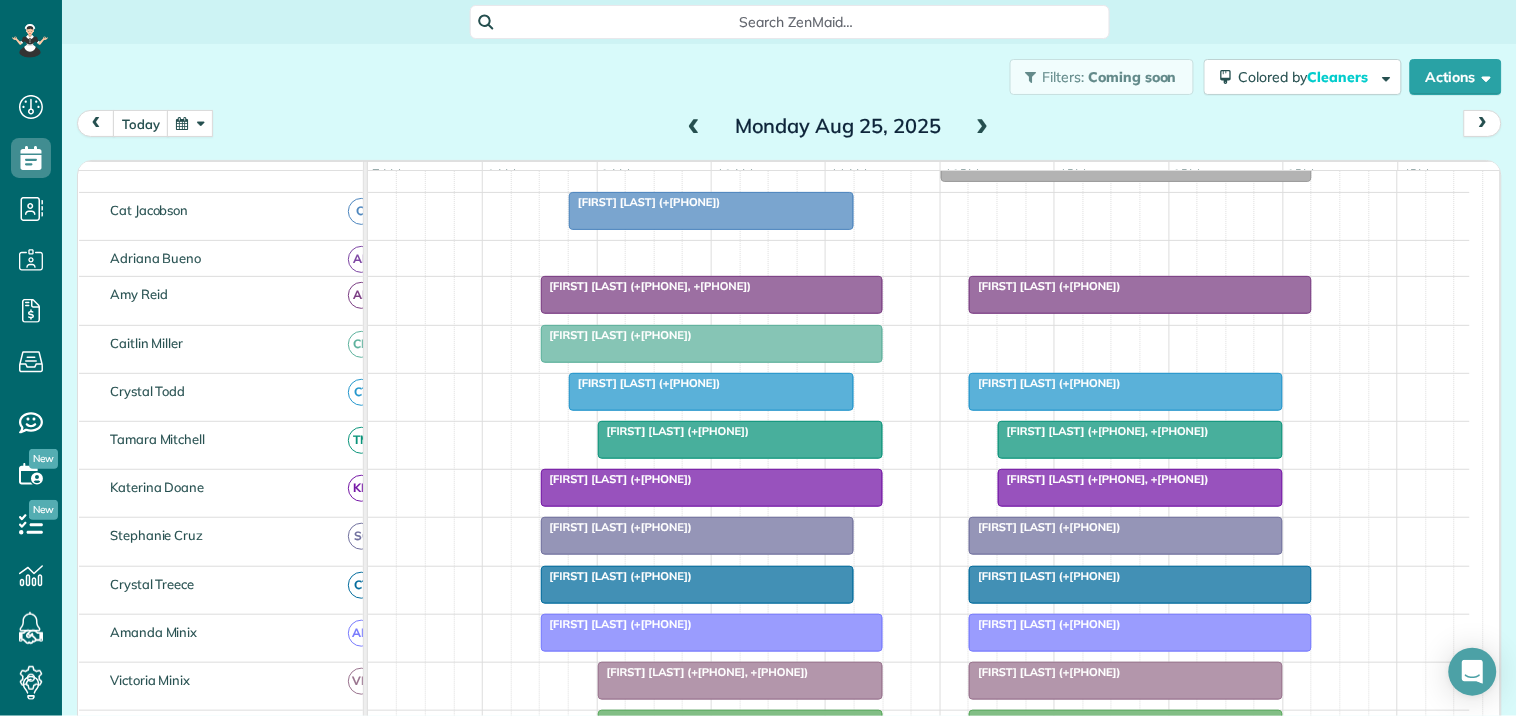 click at bounding box center (983, 127) 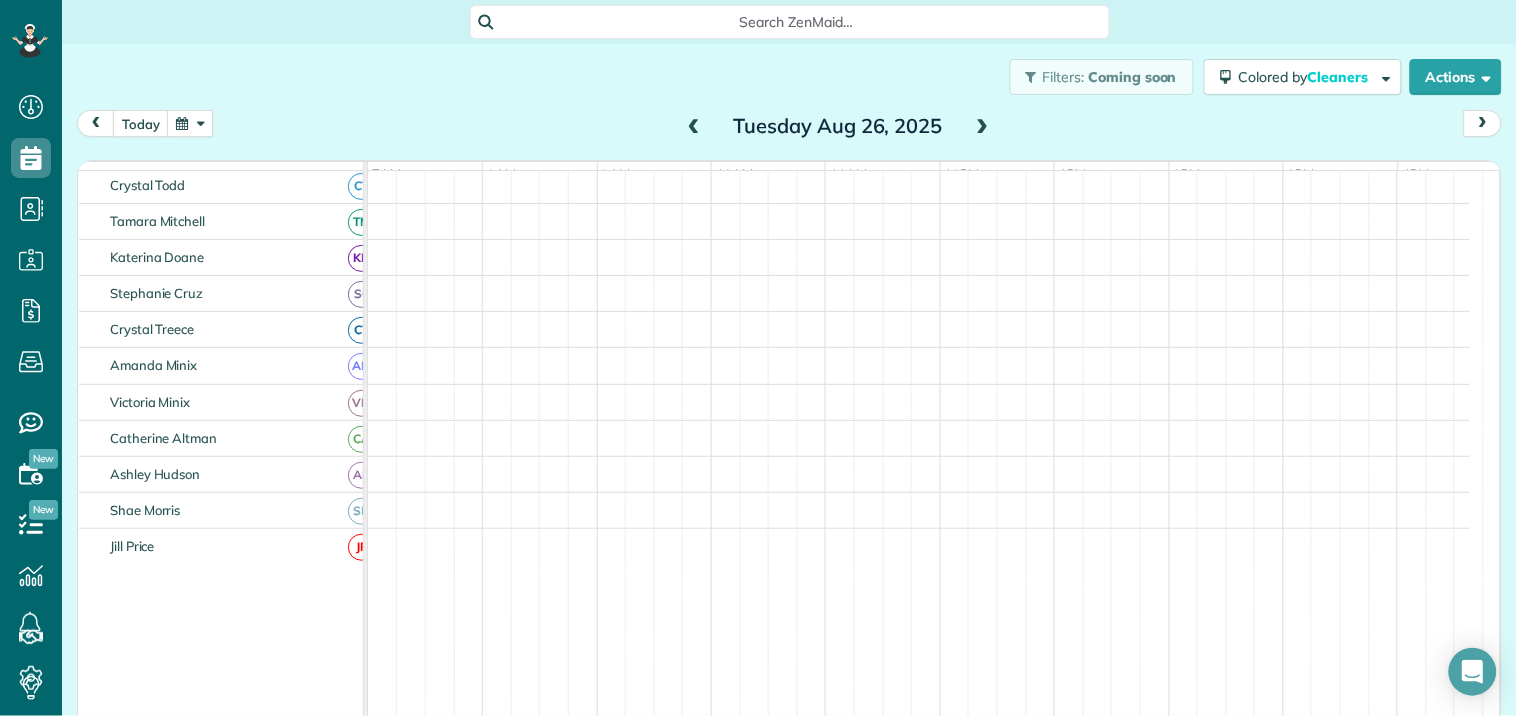scroll, scrollTop: 92, scrollLeft: 0, axis: vertical 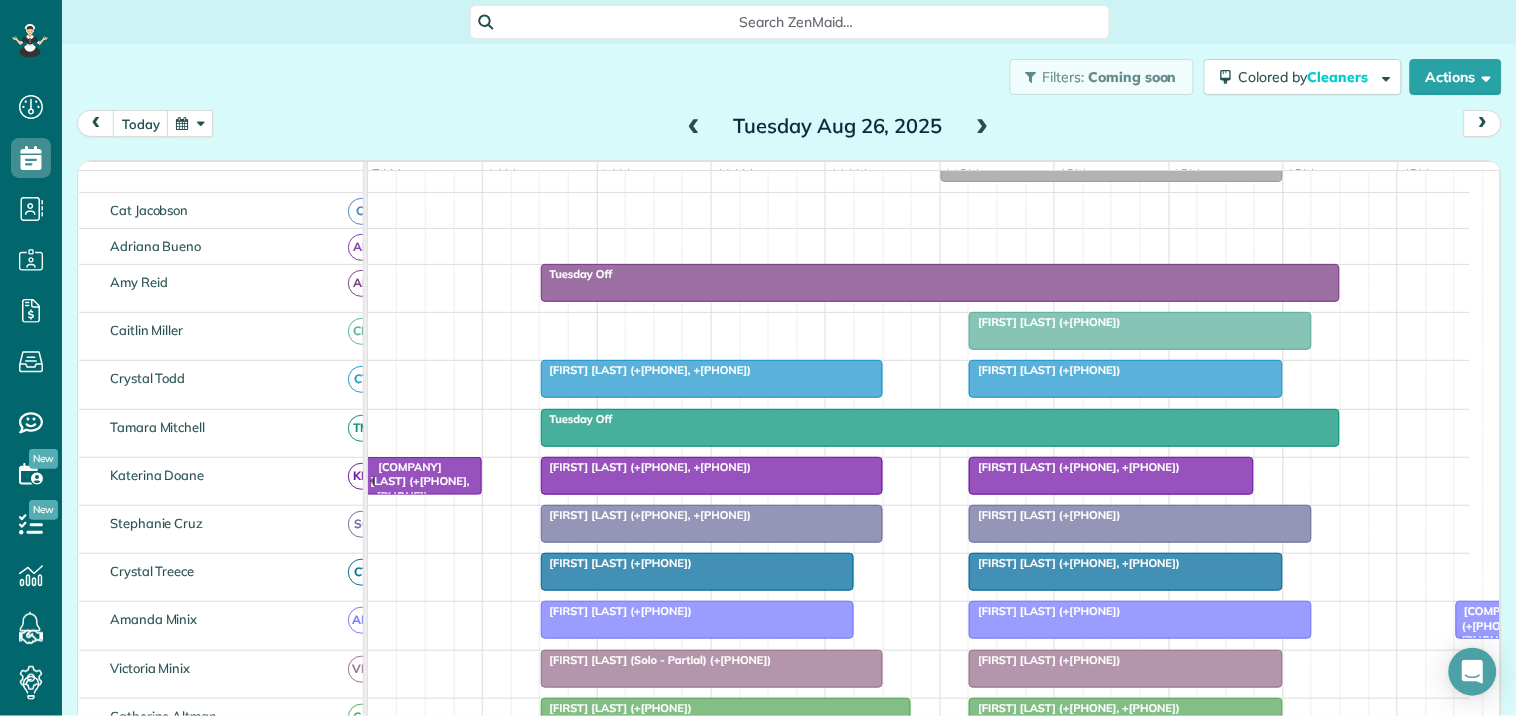 click at bounding box center (694, 127) 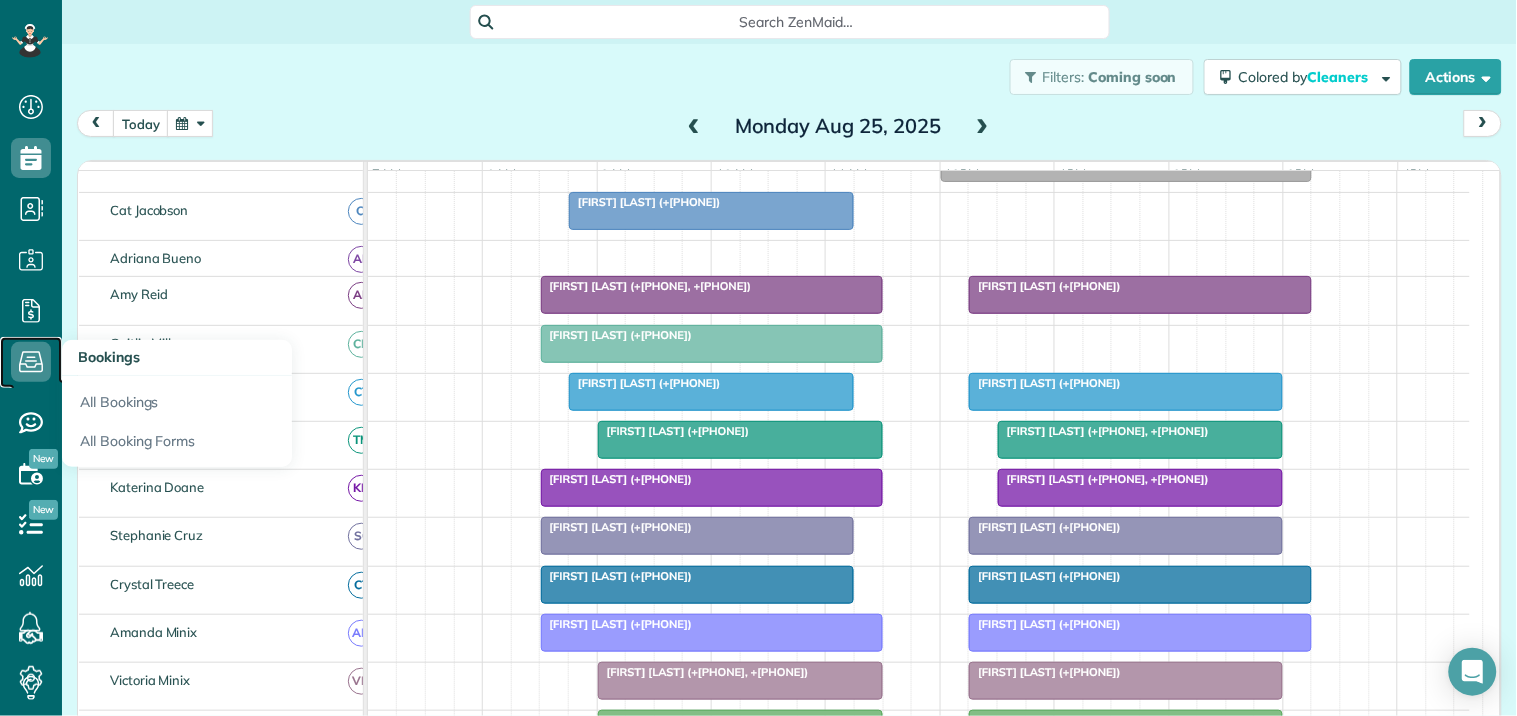click 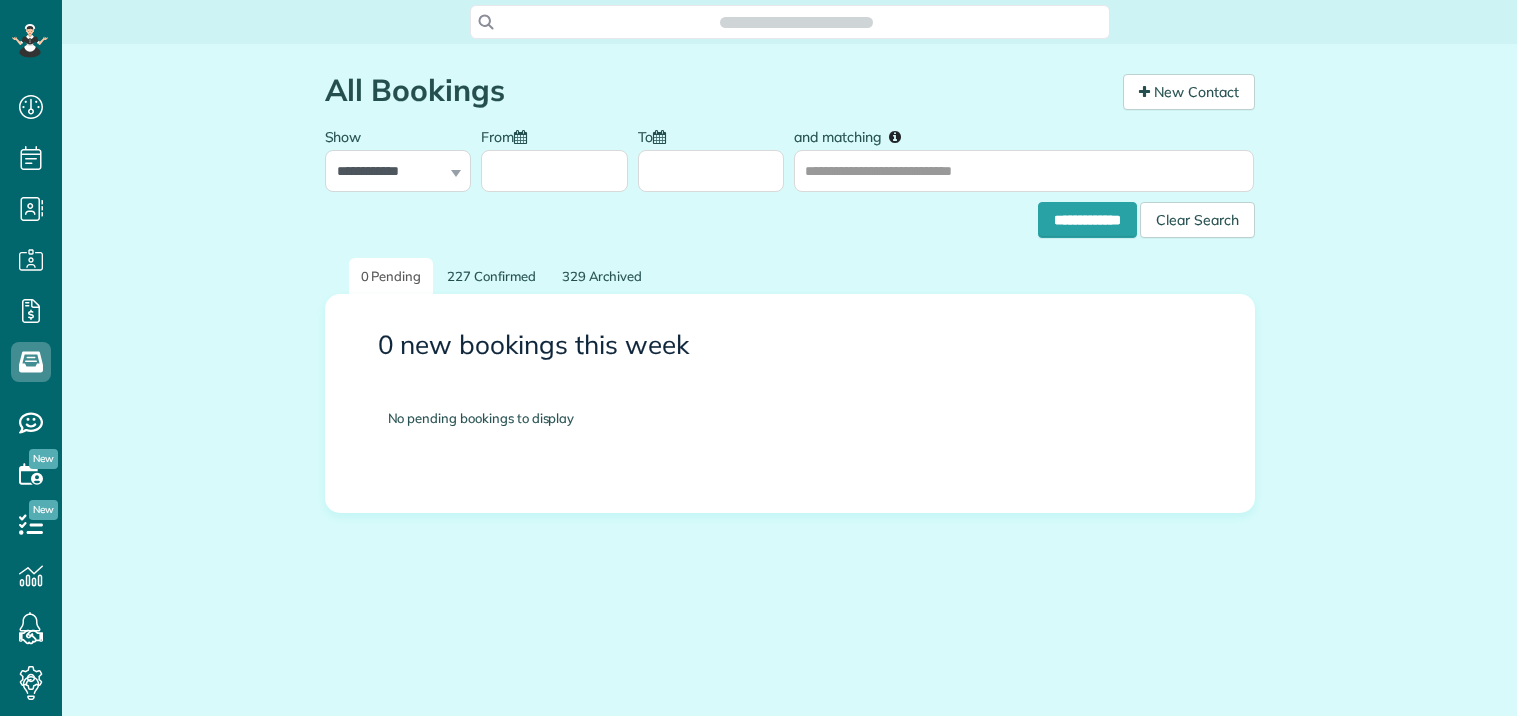 scroll, scrollTop: 0, scrollLeft: 0, axis: both 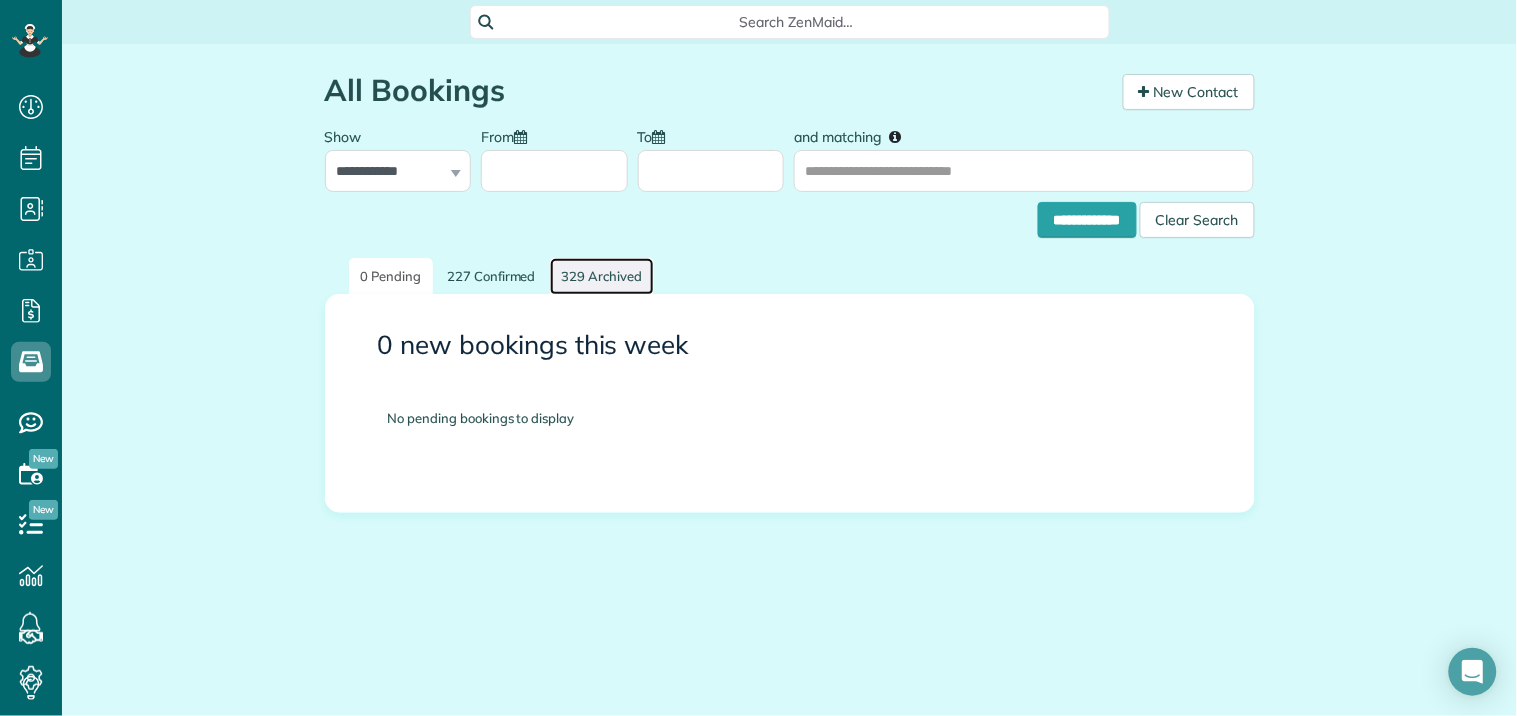 click on "329 Archived" at bounding box center [602, 276] 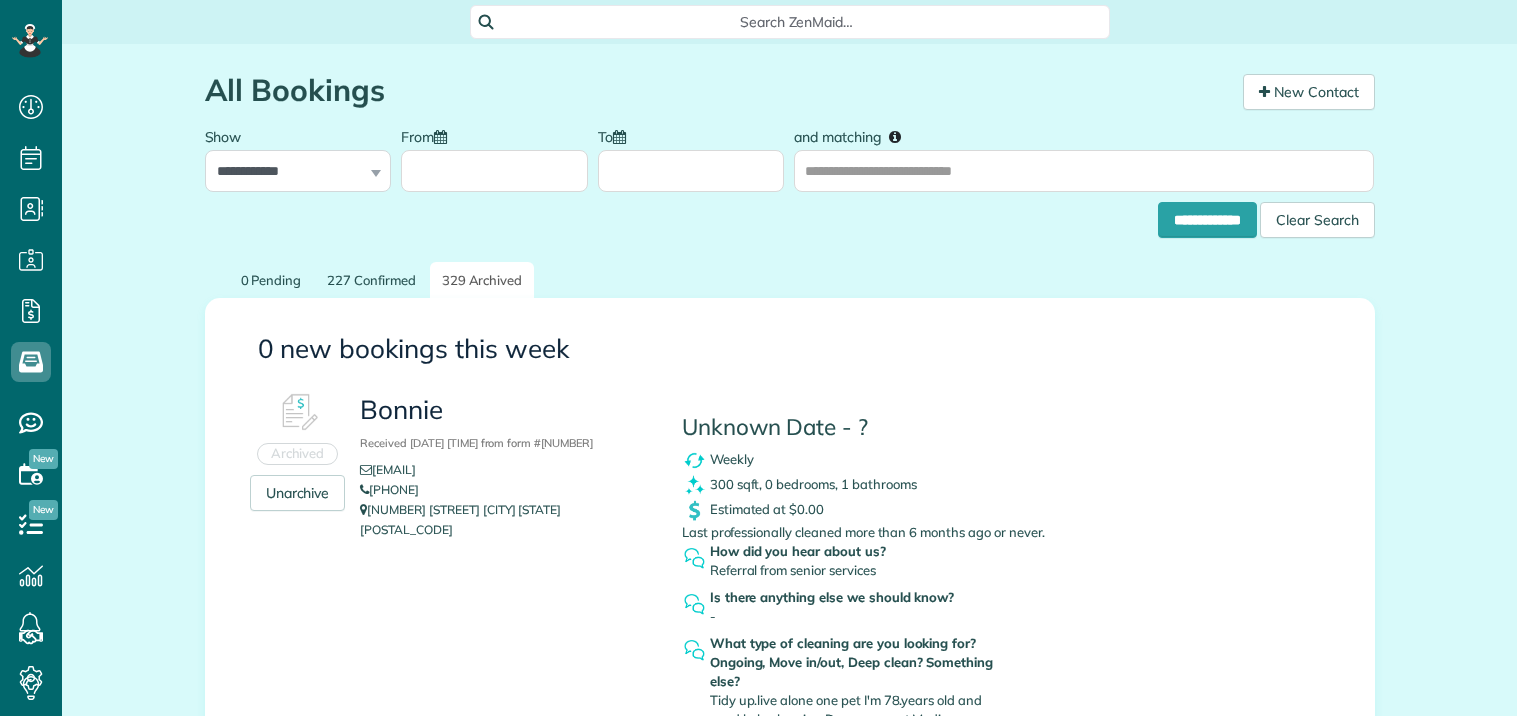 scroll, scrollTop: 0, scrollLeft: 0, axis: both 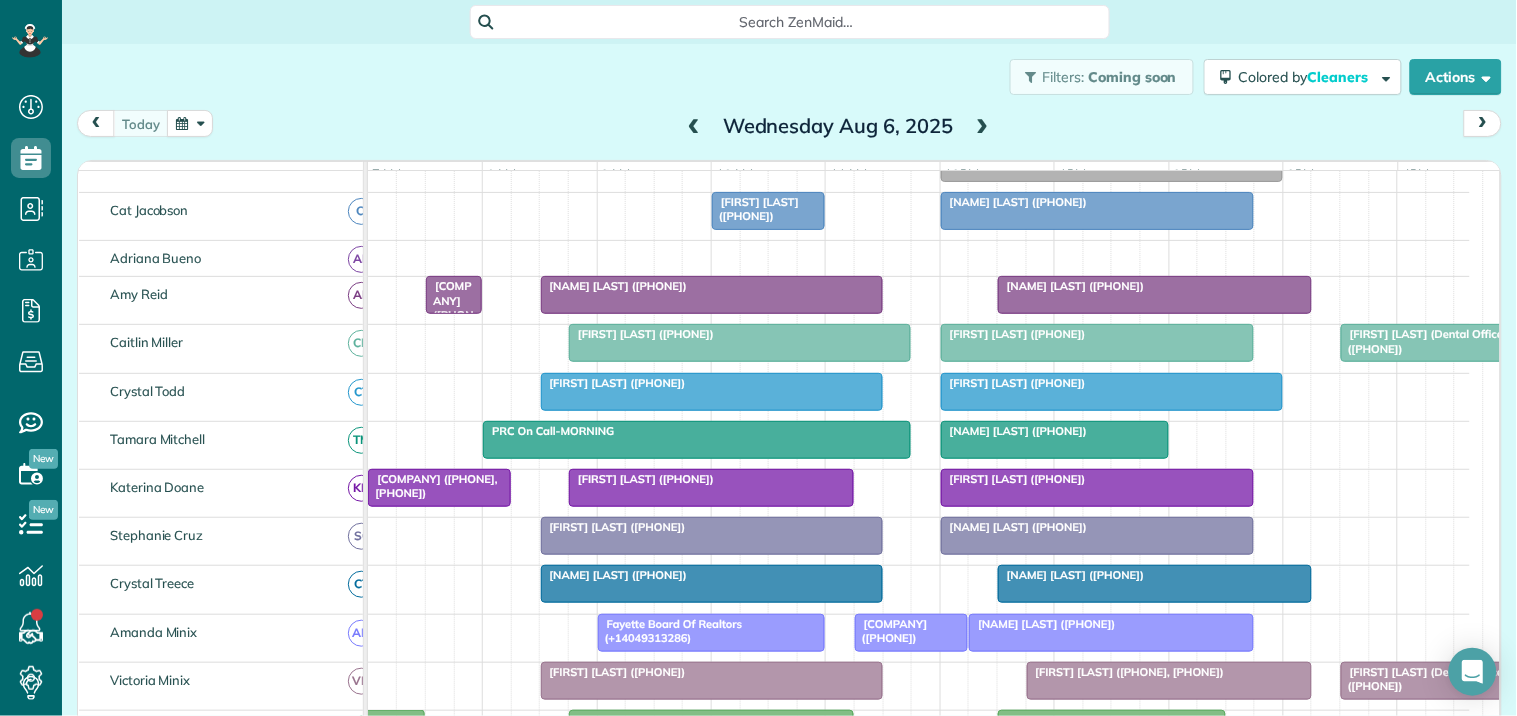 click on "[COMPANY] ([PHONE], [PHONE])" at bounding box center [449, 322] 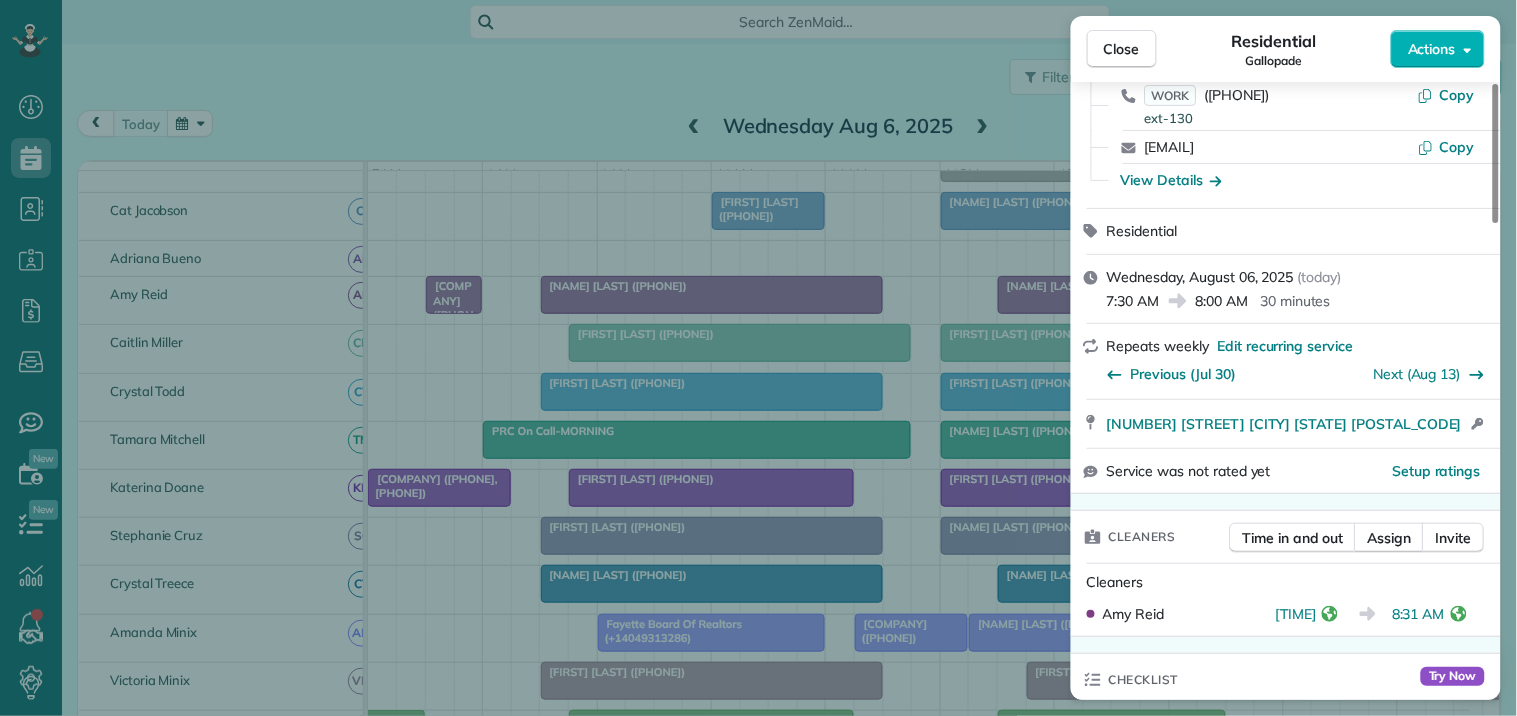 scroll, scrollTop: 333, scrollLeft: 0, axis: vertical 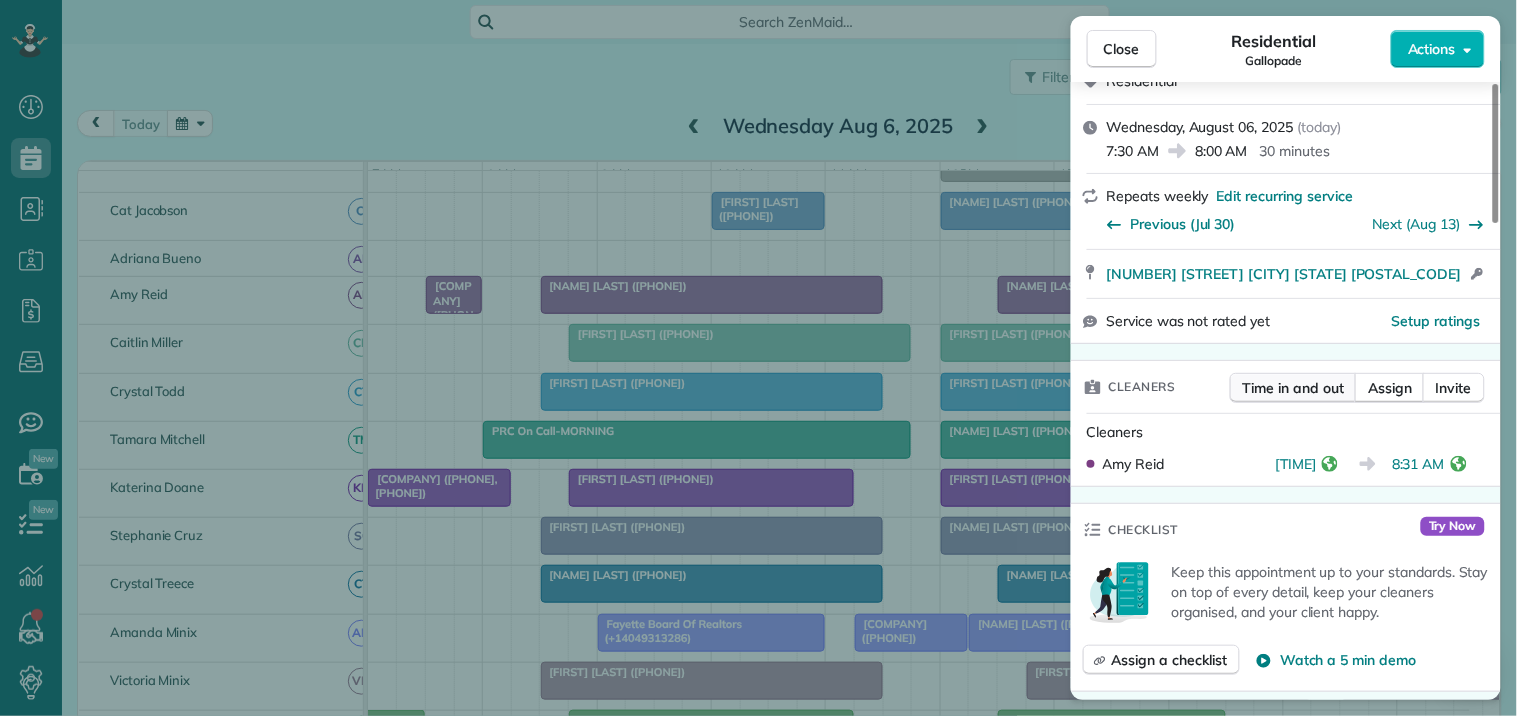 click on "Time in and out" at bounding box center (1293, 388) 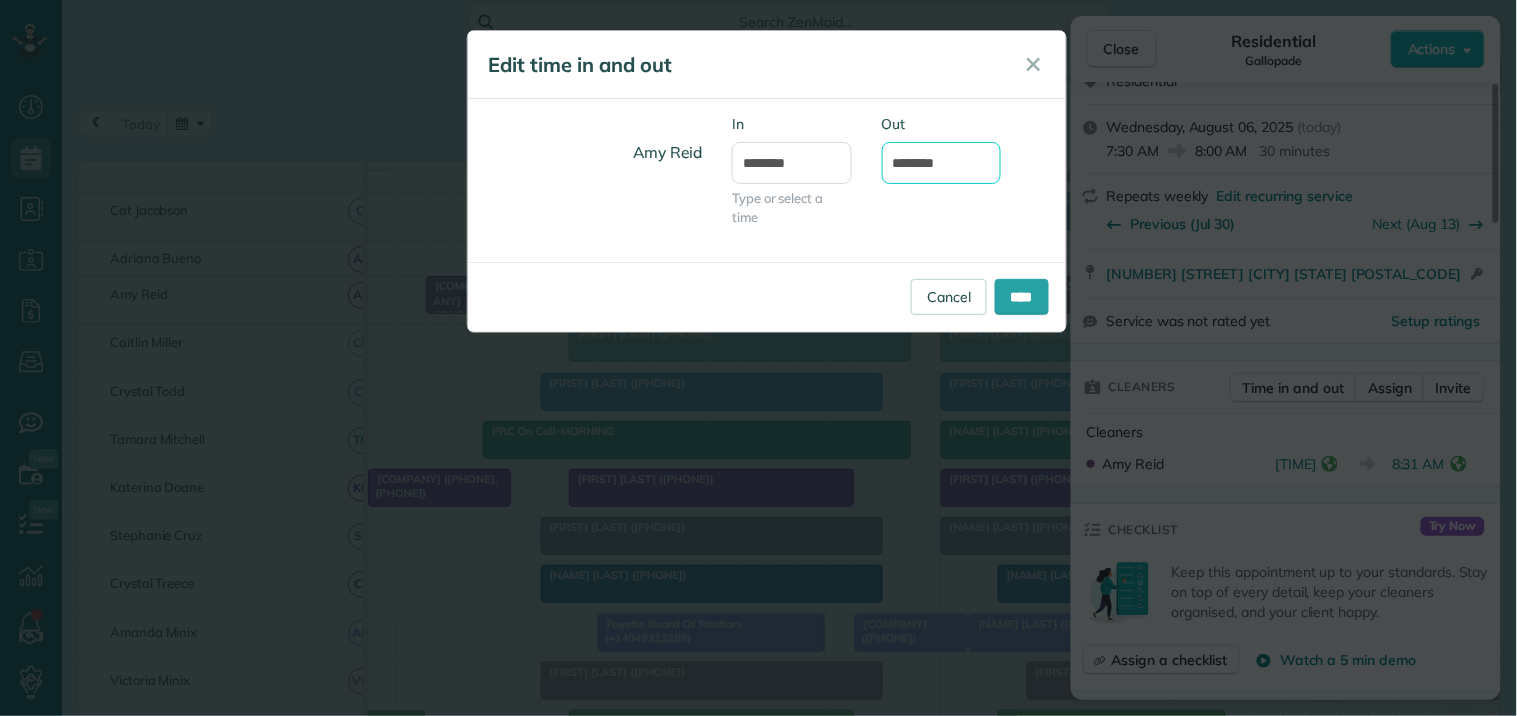 click on "*******" at bounding box center [942, 163] 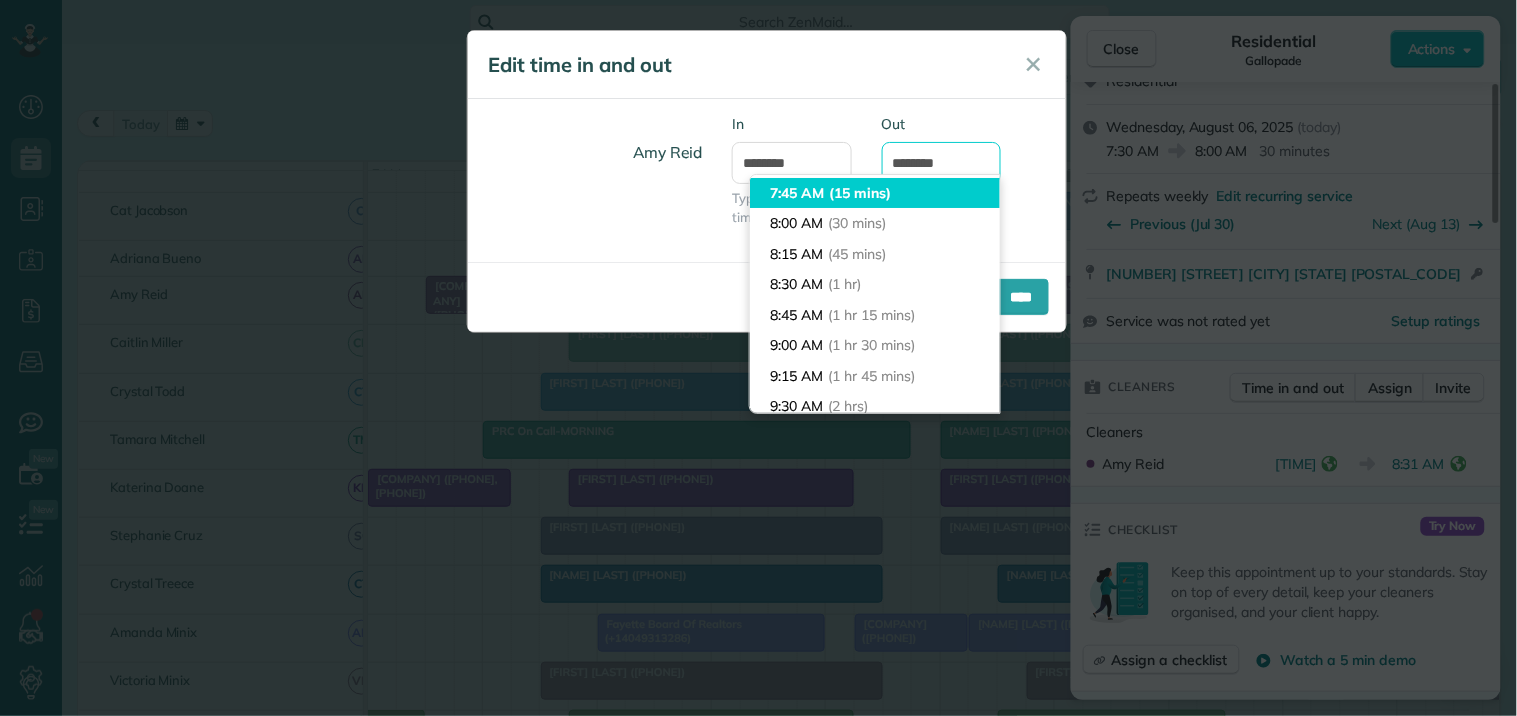 scroll, scrollTop: 0, scrollLeft: 0, axis: both 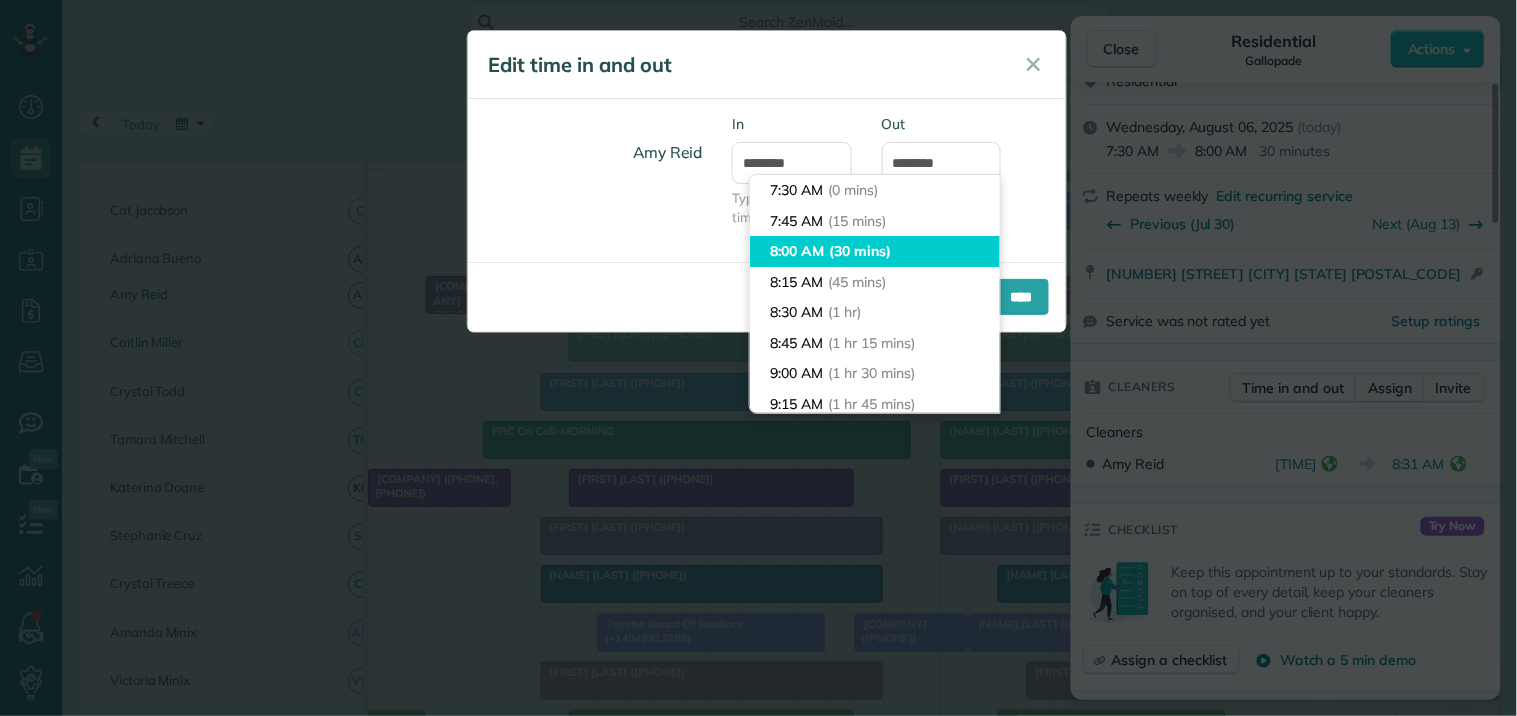 type on "*******" 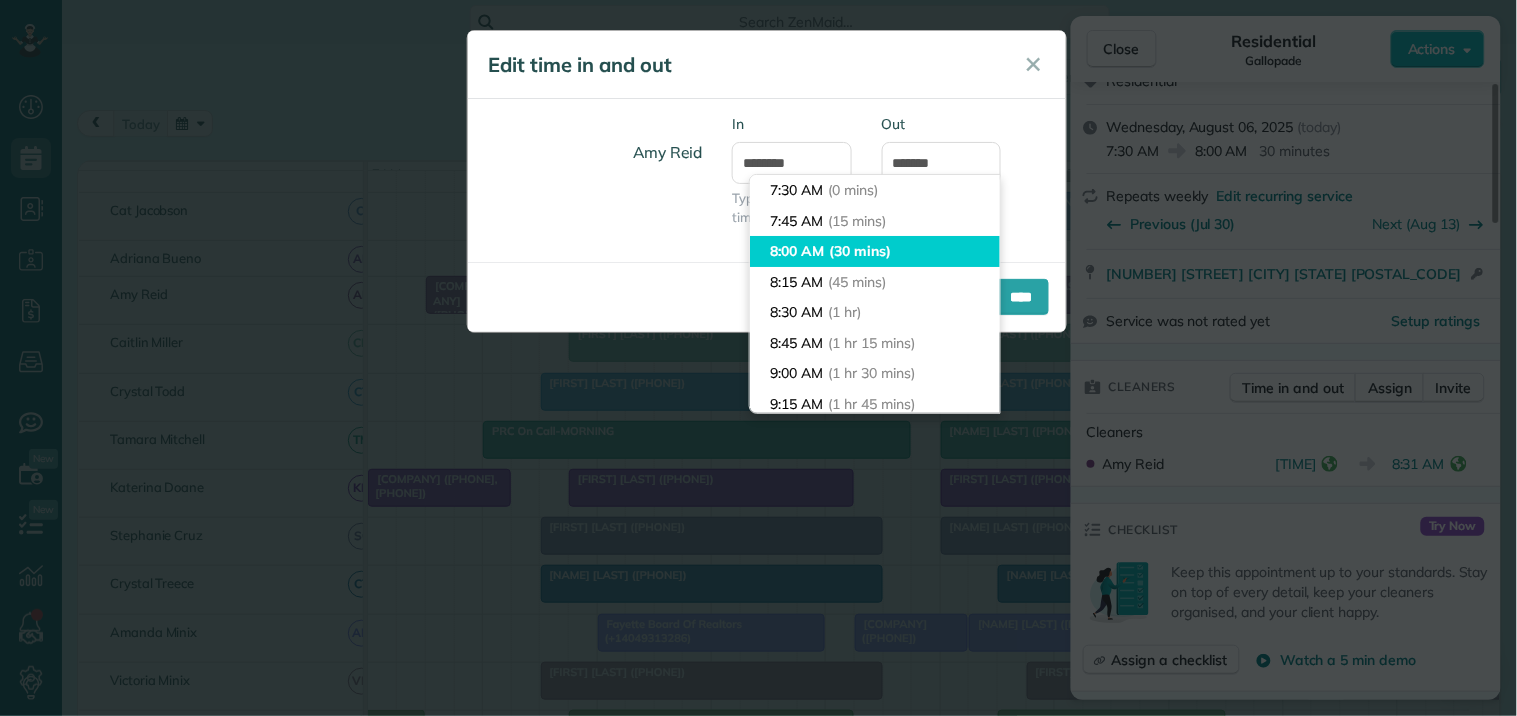 click on "Dashboard
Scheduling
Calendar View
List View
Dispatch View - Weekly scheduling (Beta)" at bounding box center (758, 358) 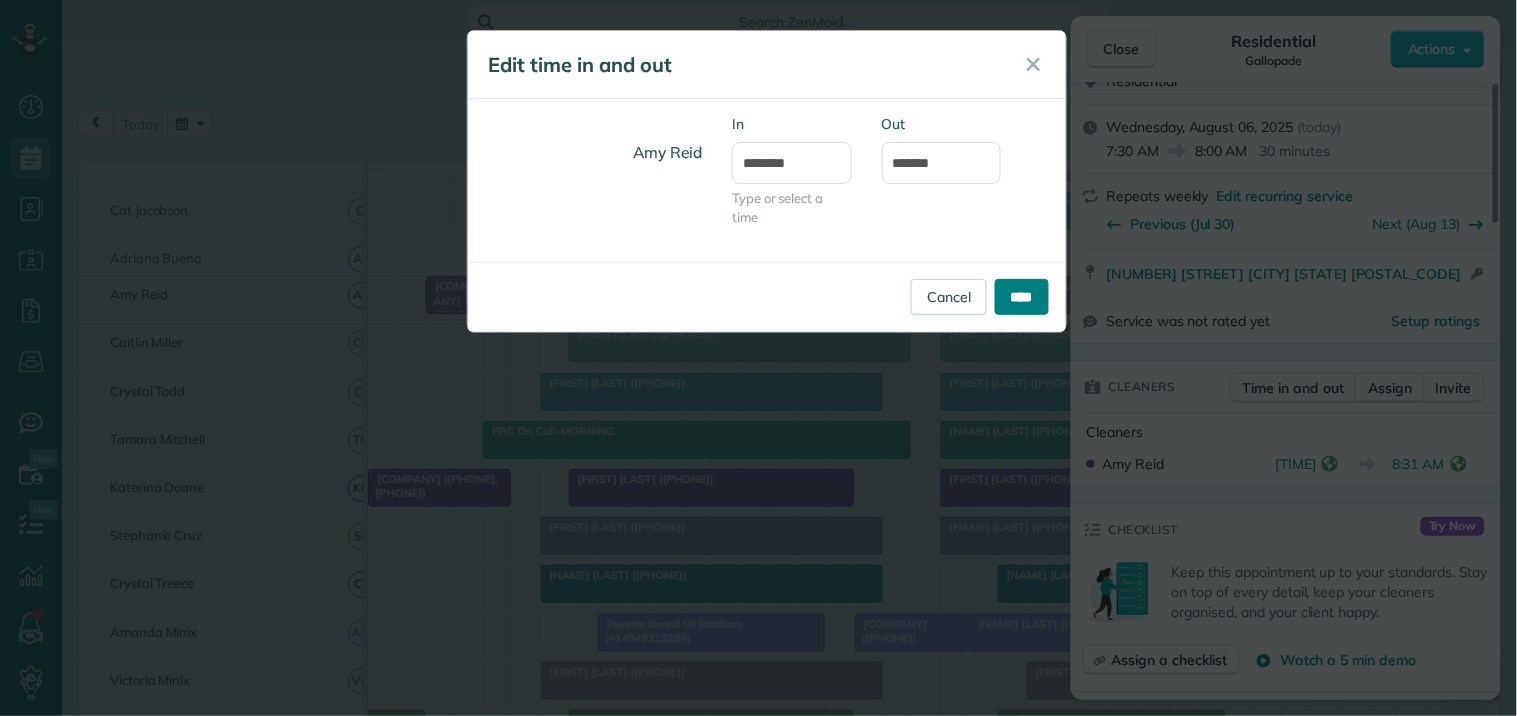 click on "****" at bounding box center [1022, 297] 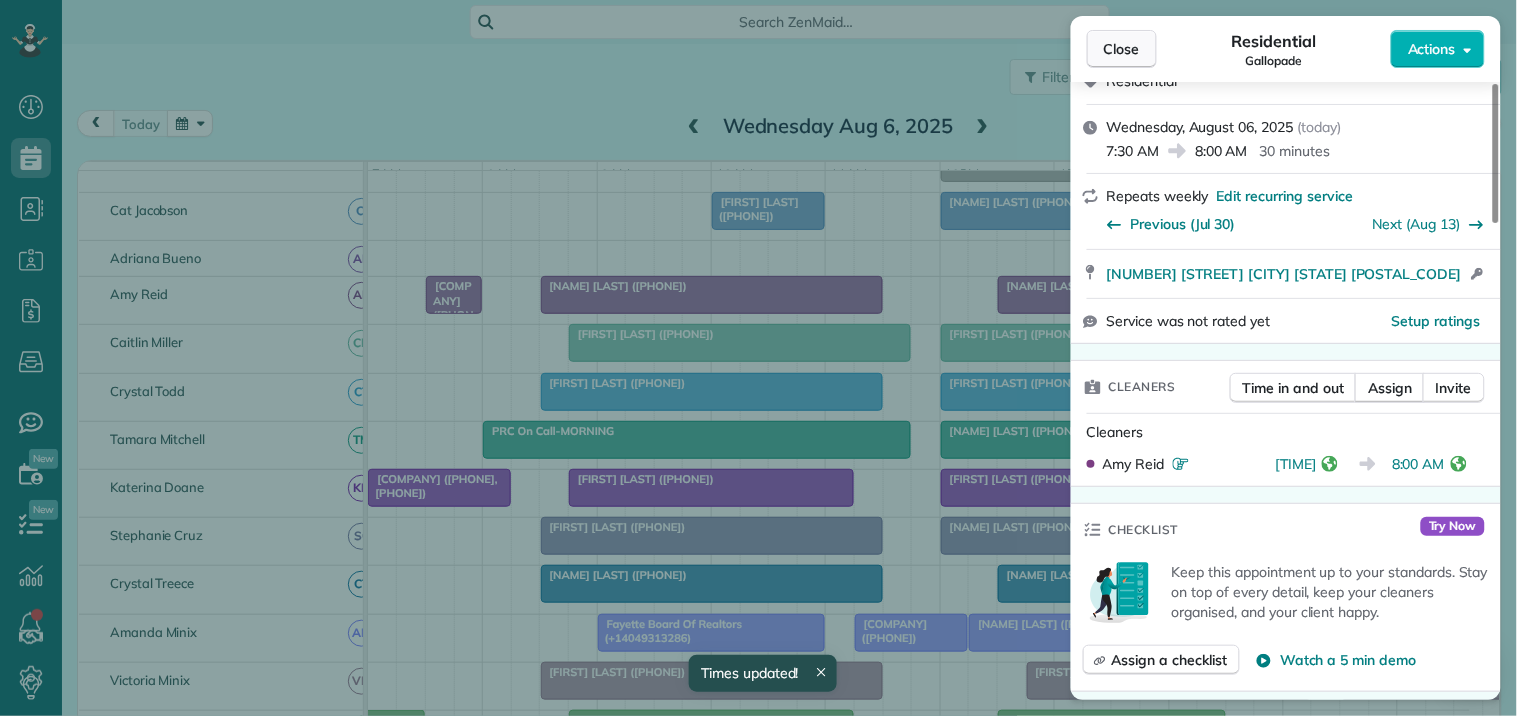 click on "Close" at bounding box center [1122, 49] 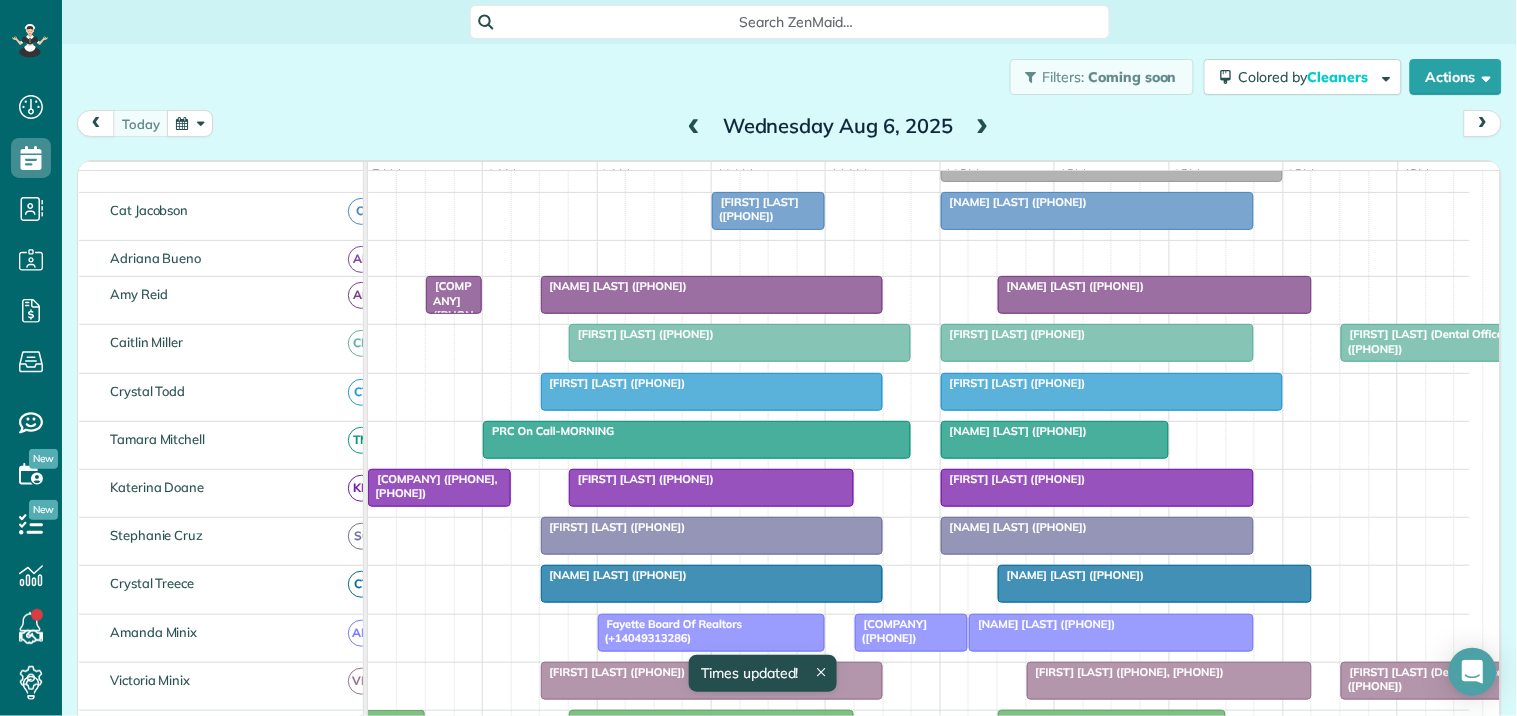 click on "[NAME] [LAST] ([PHONE])" at bounding box center (712, 286) 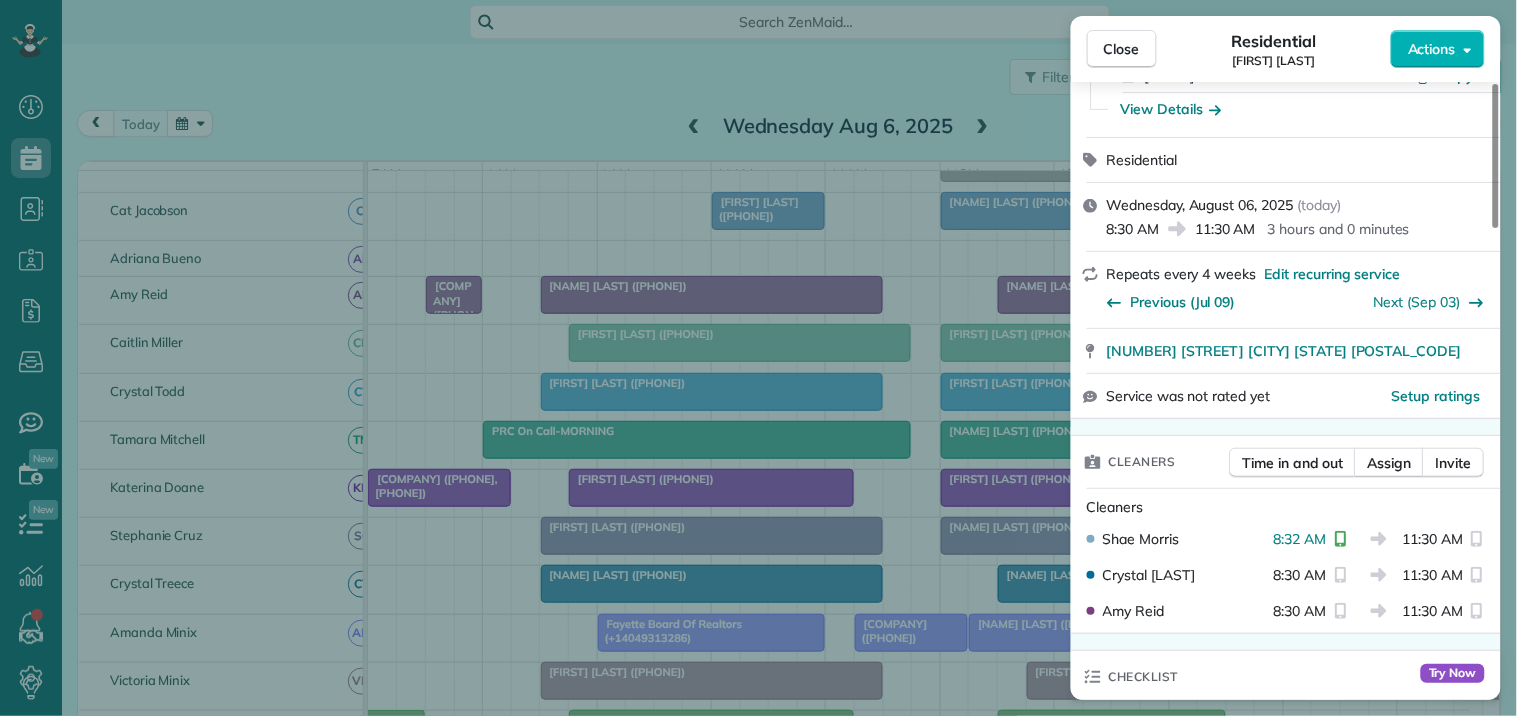 scroll, scrollTop: 333, scrollLeft: 0, axis: vertical 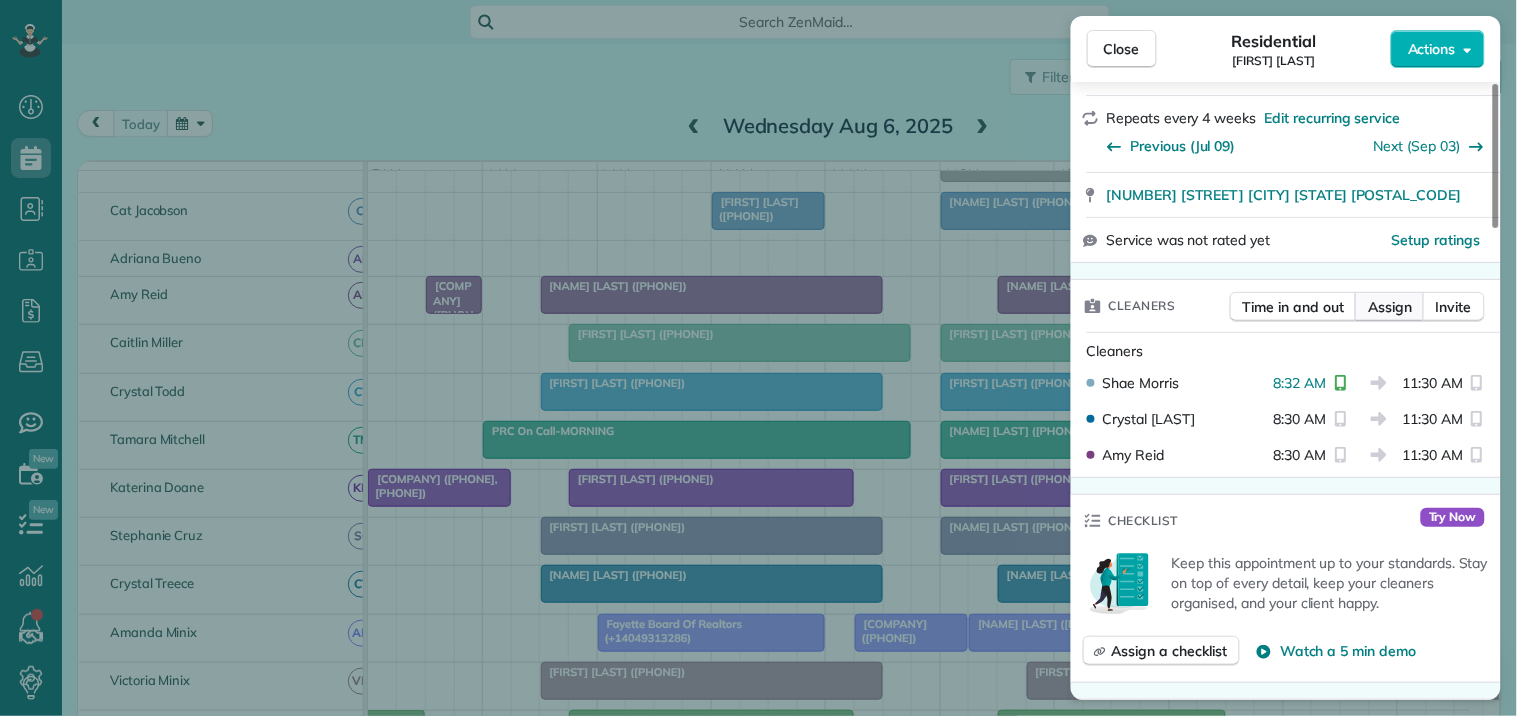 click on "Assign" at bounding box center [1390, 307] 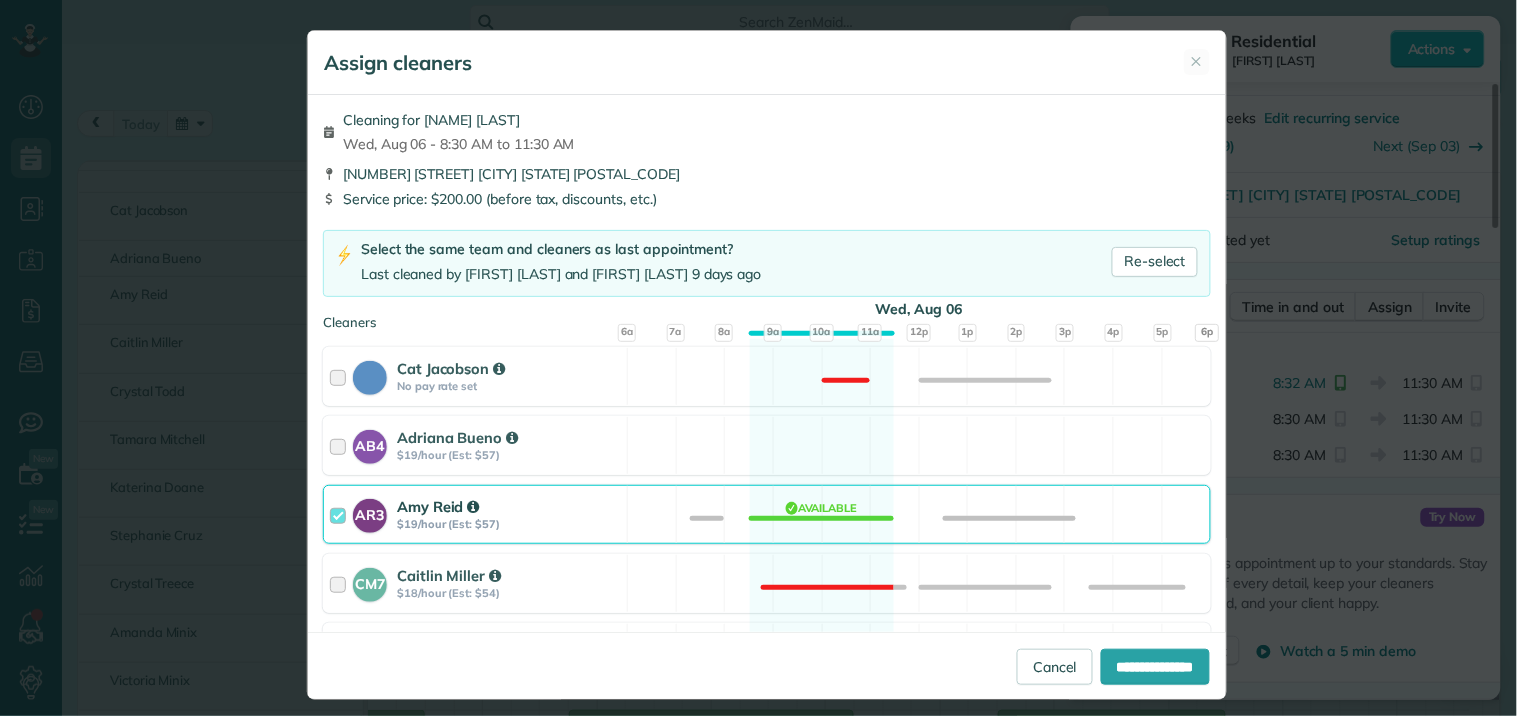 click on "AR3
[FIRST] [LAST]
$19/hour (Est: $57)
Available" at bounding box center (767, 514) 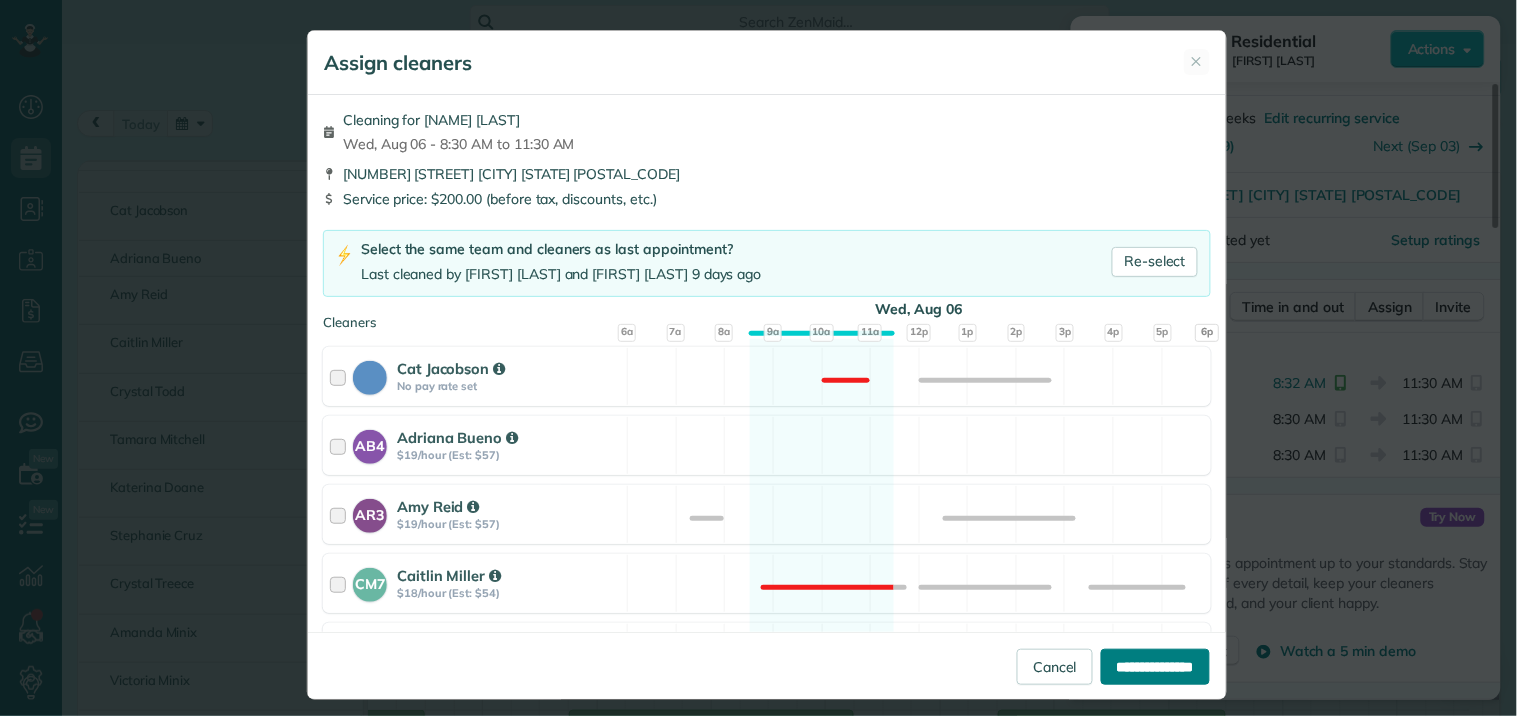 click on "**********" at bounding box center [1155, 667] 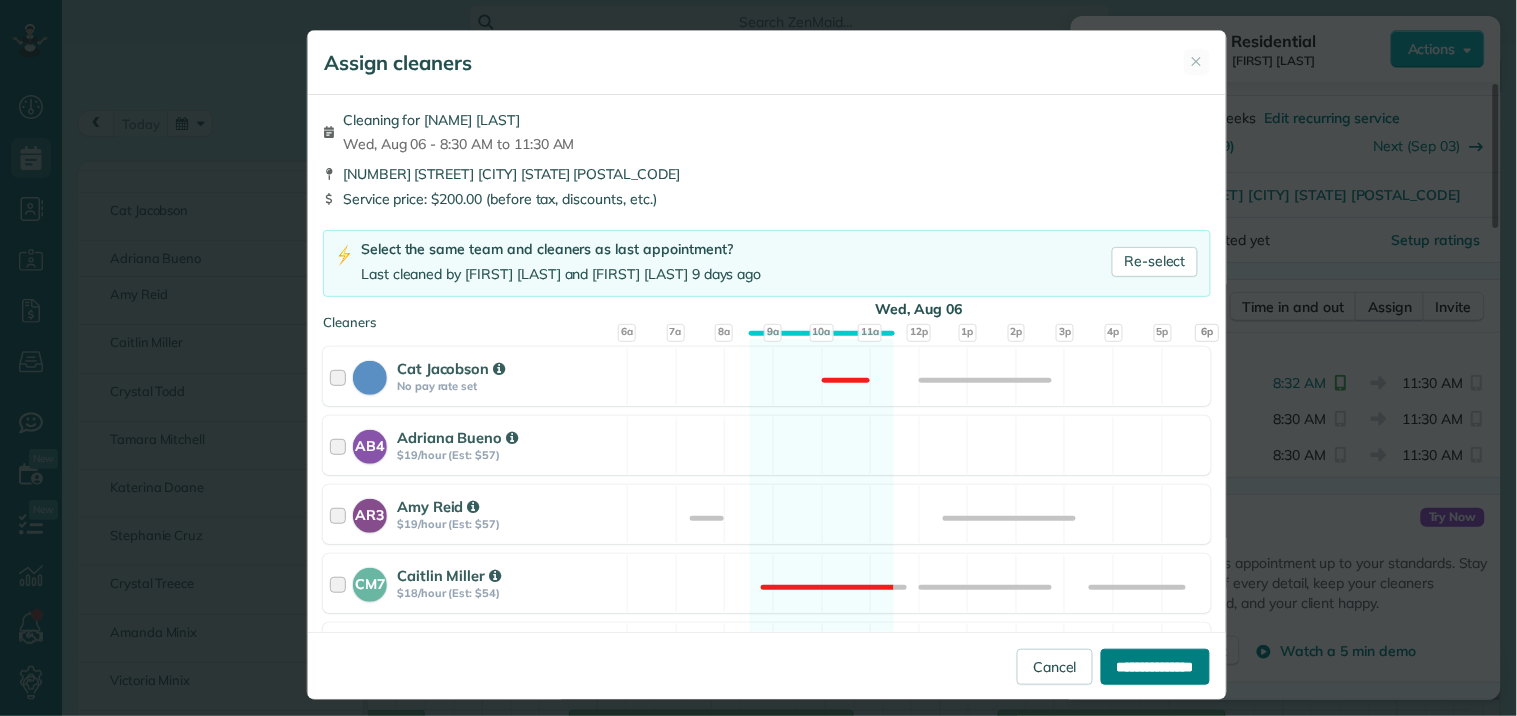 type on "**********" 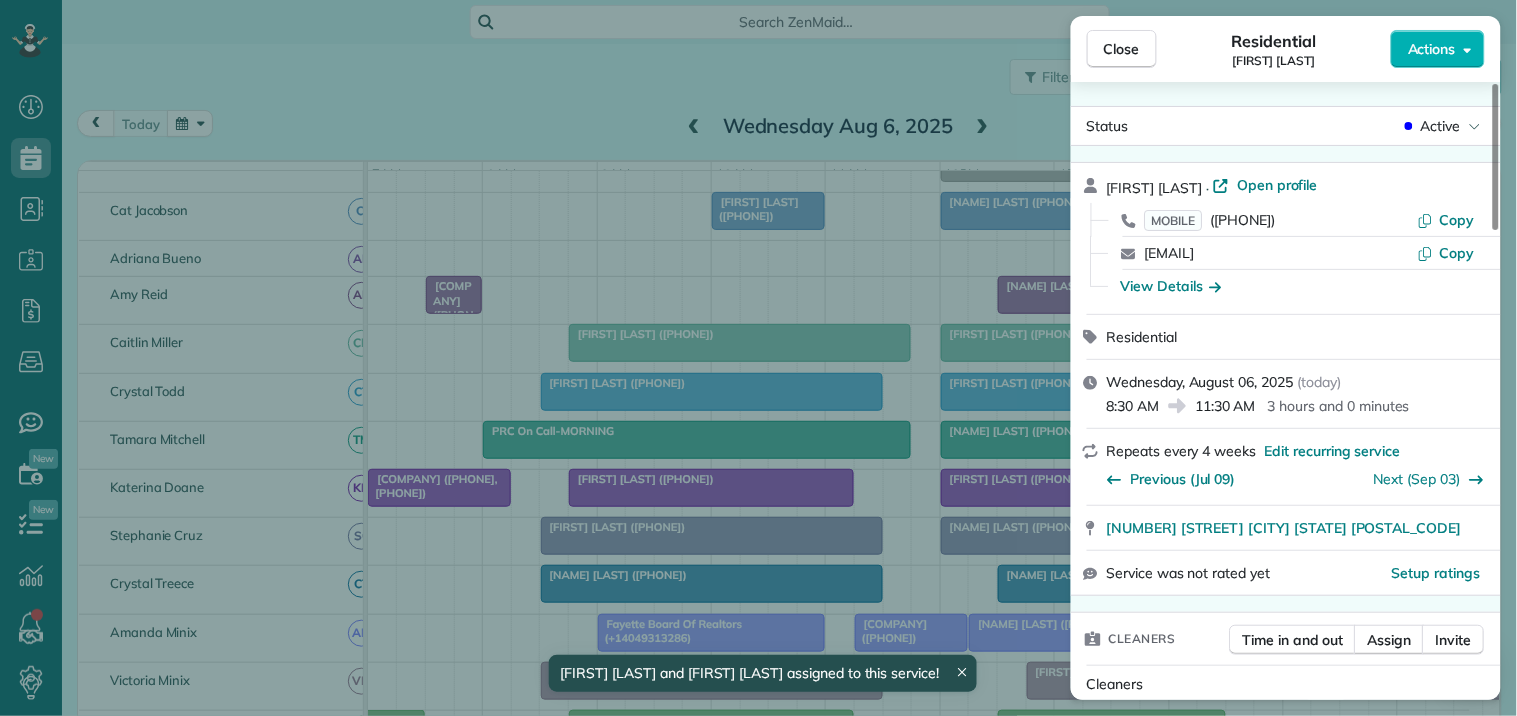 drag, startPoint x: 1120, startPoint y: 38, endPoint x: 1135, endPoint y: 83, distance: 47.434166 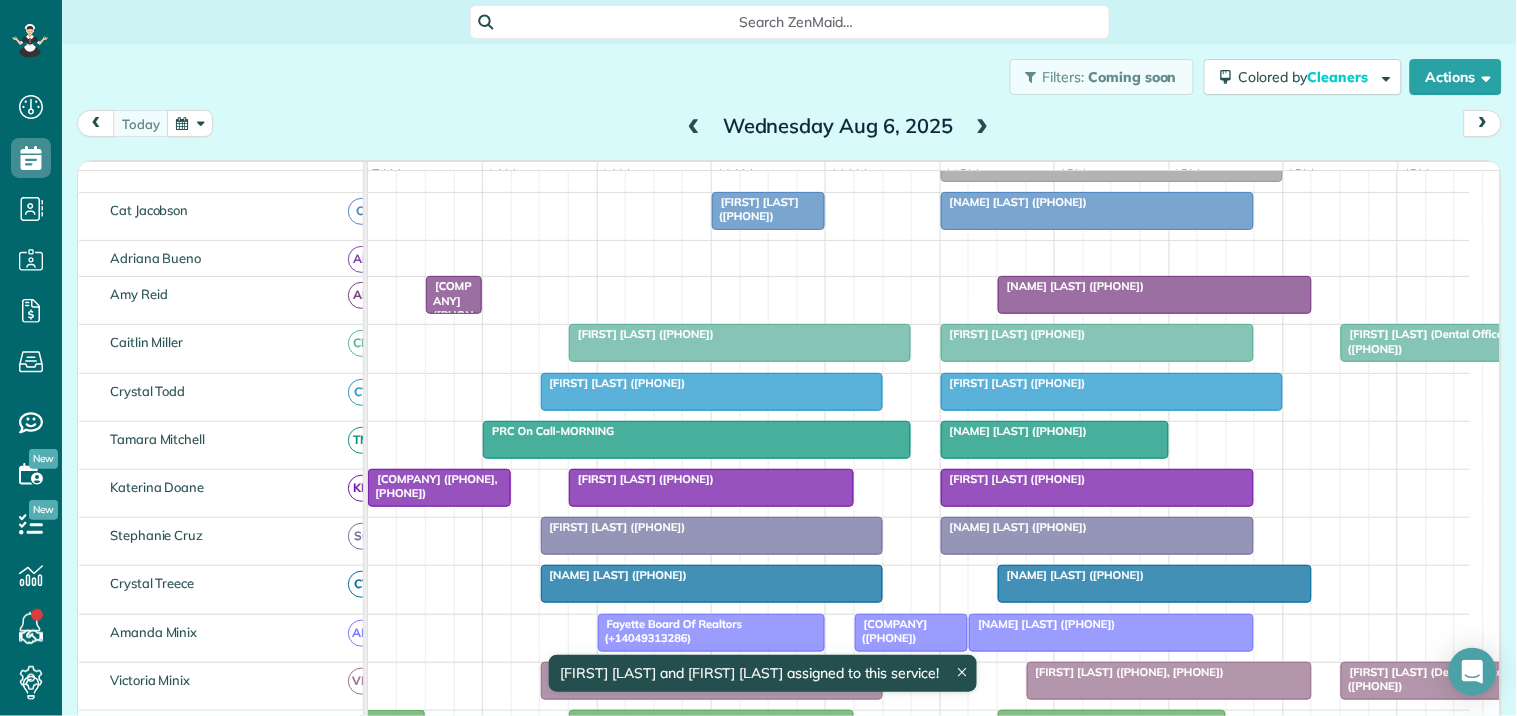 scroll, scrollTop: 353, scrollLeft: 0, axis: vertical 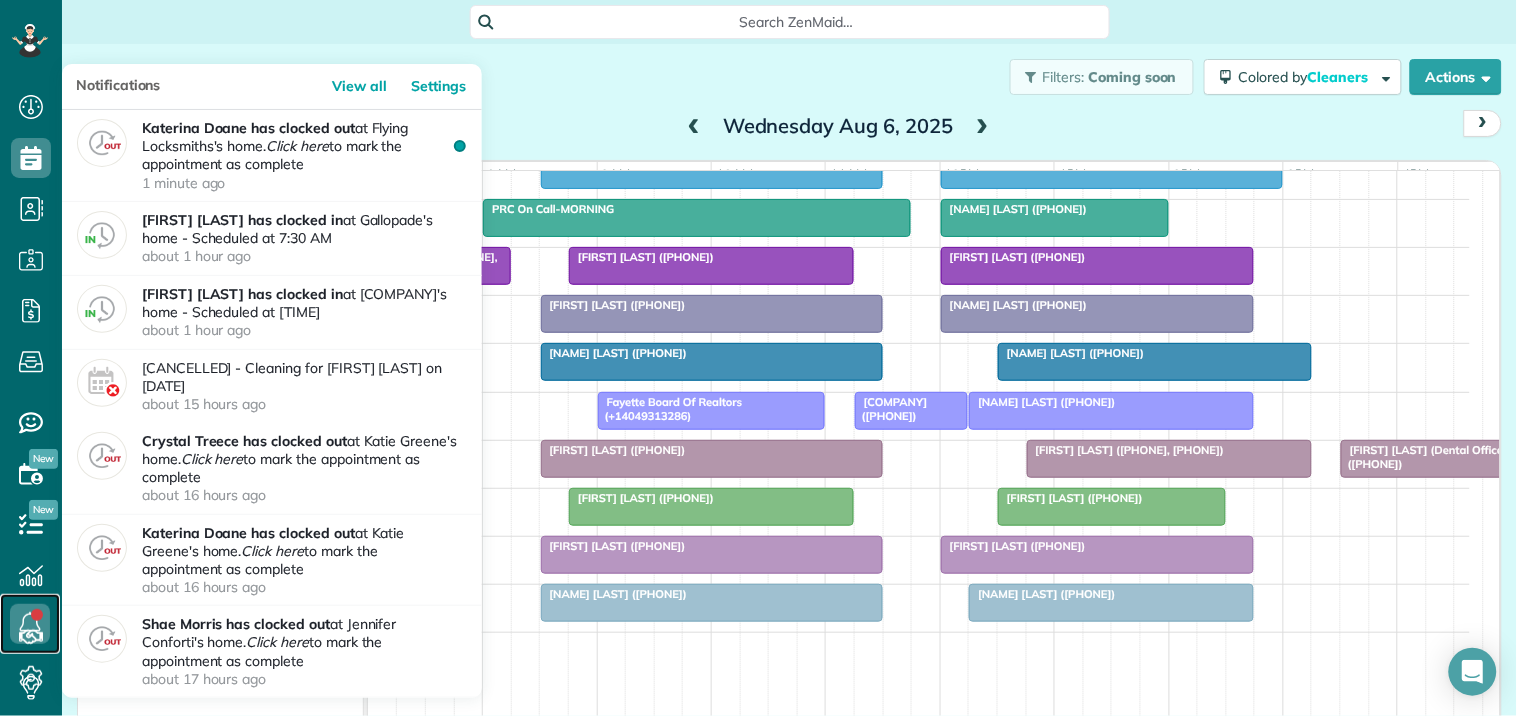 click 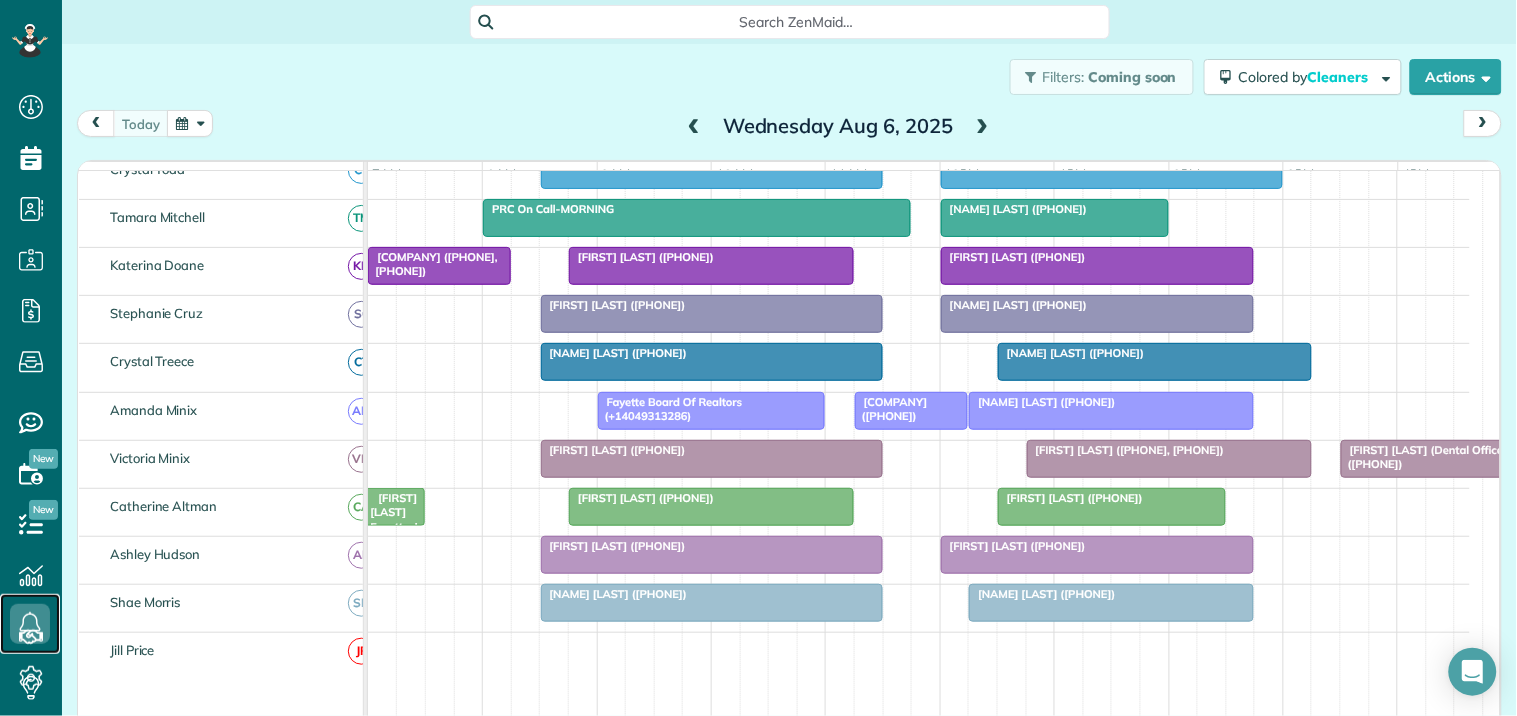 scroll, scrollTop: 371, scrollLeft: 0, axis: vertical 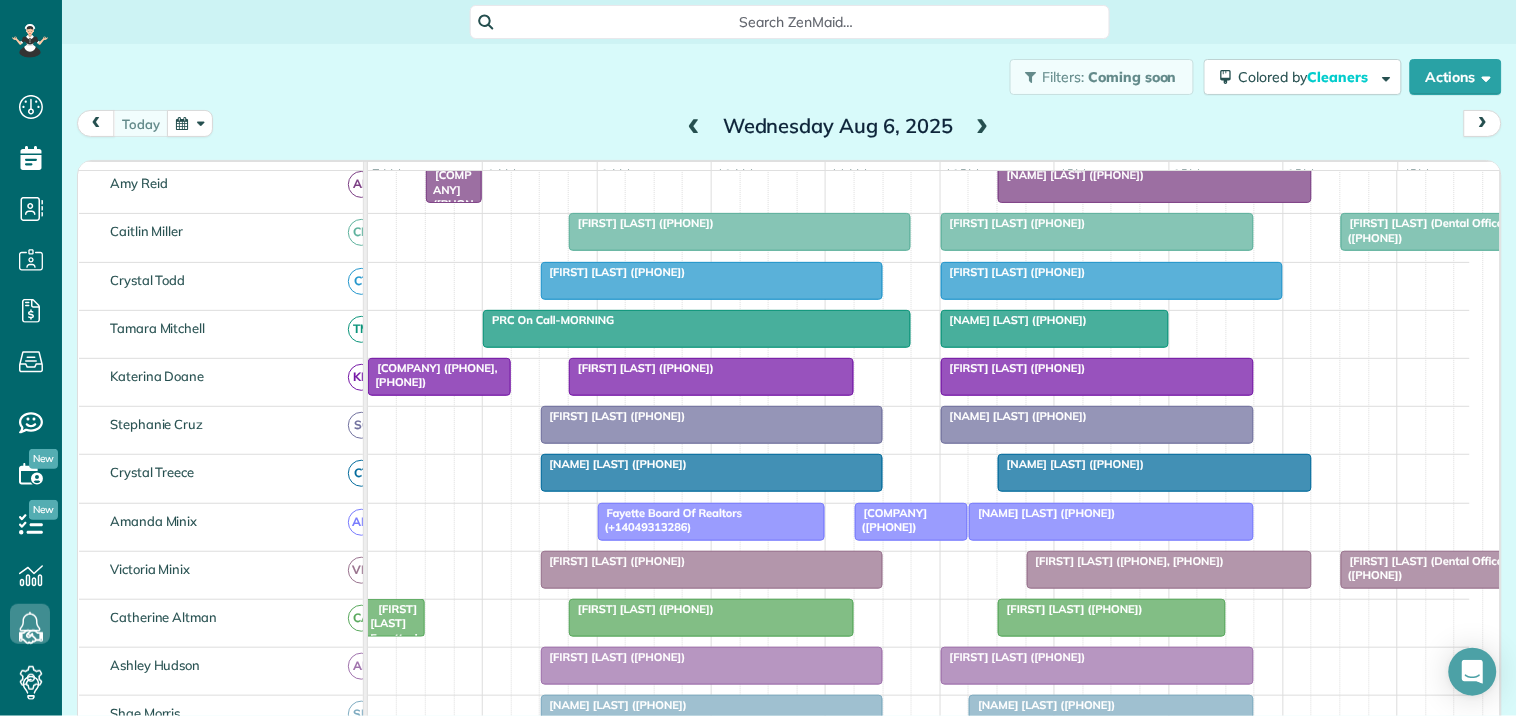 click at bounding box center [983, 127] 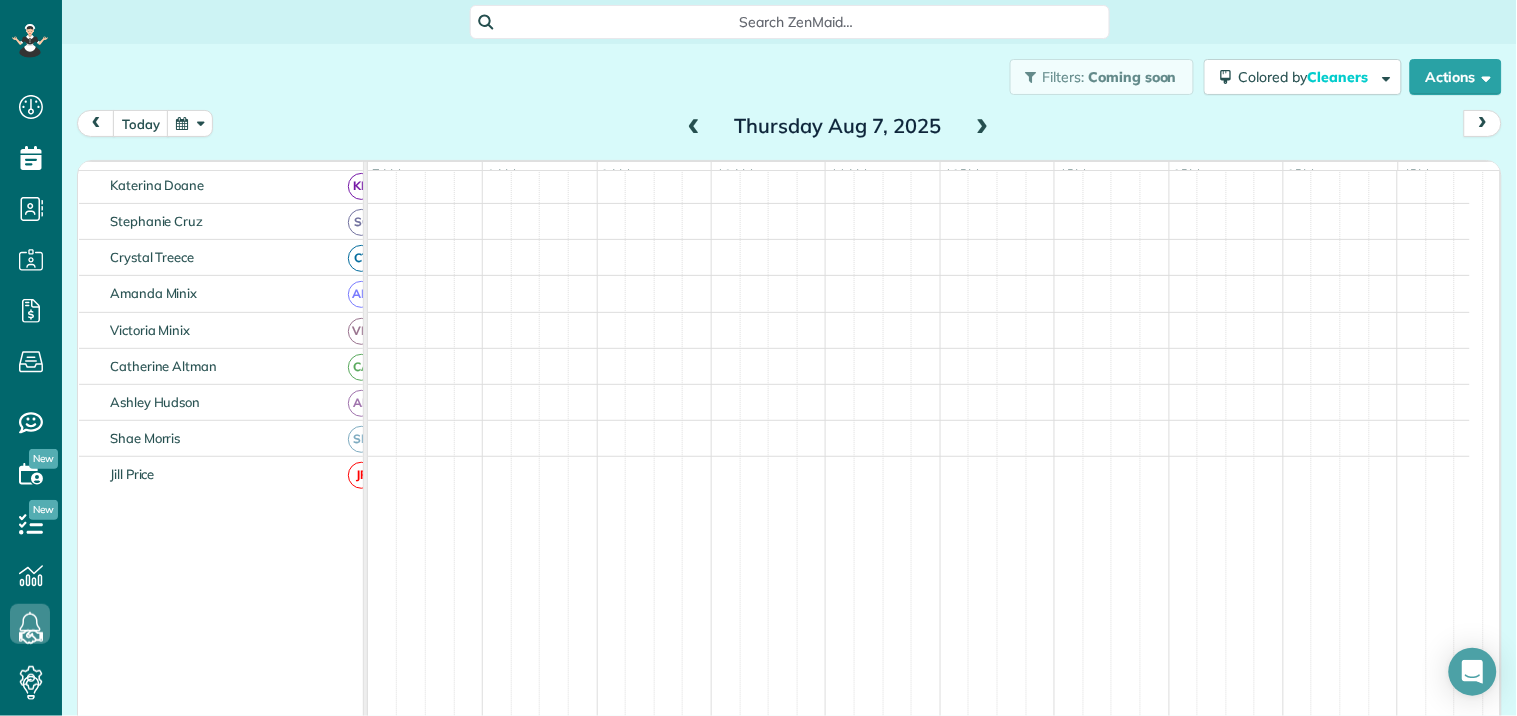 scroll, scrollTop: 178, scrollLeft: 0, axis: vertical 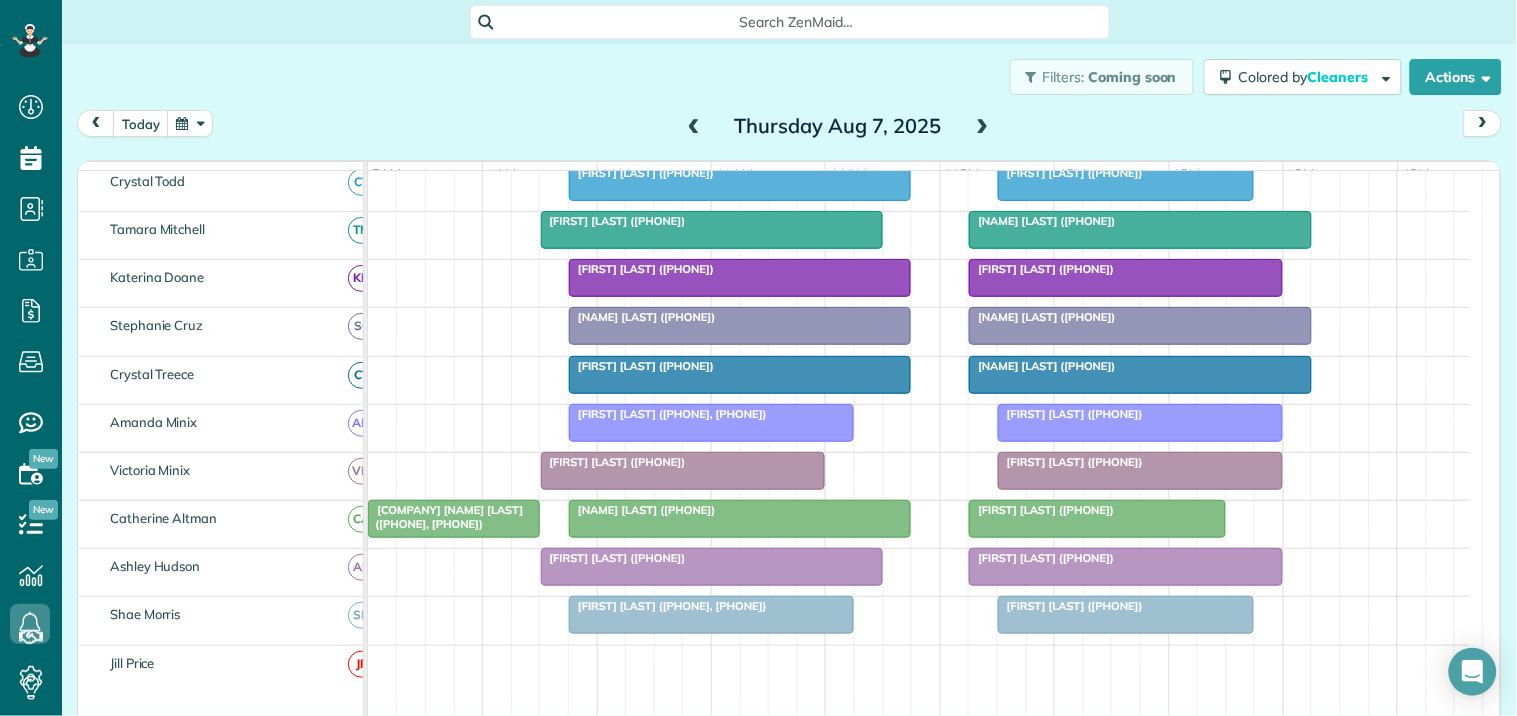 click at bounding box center (983, 127) 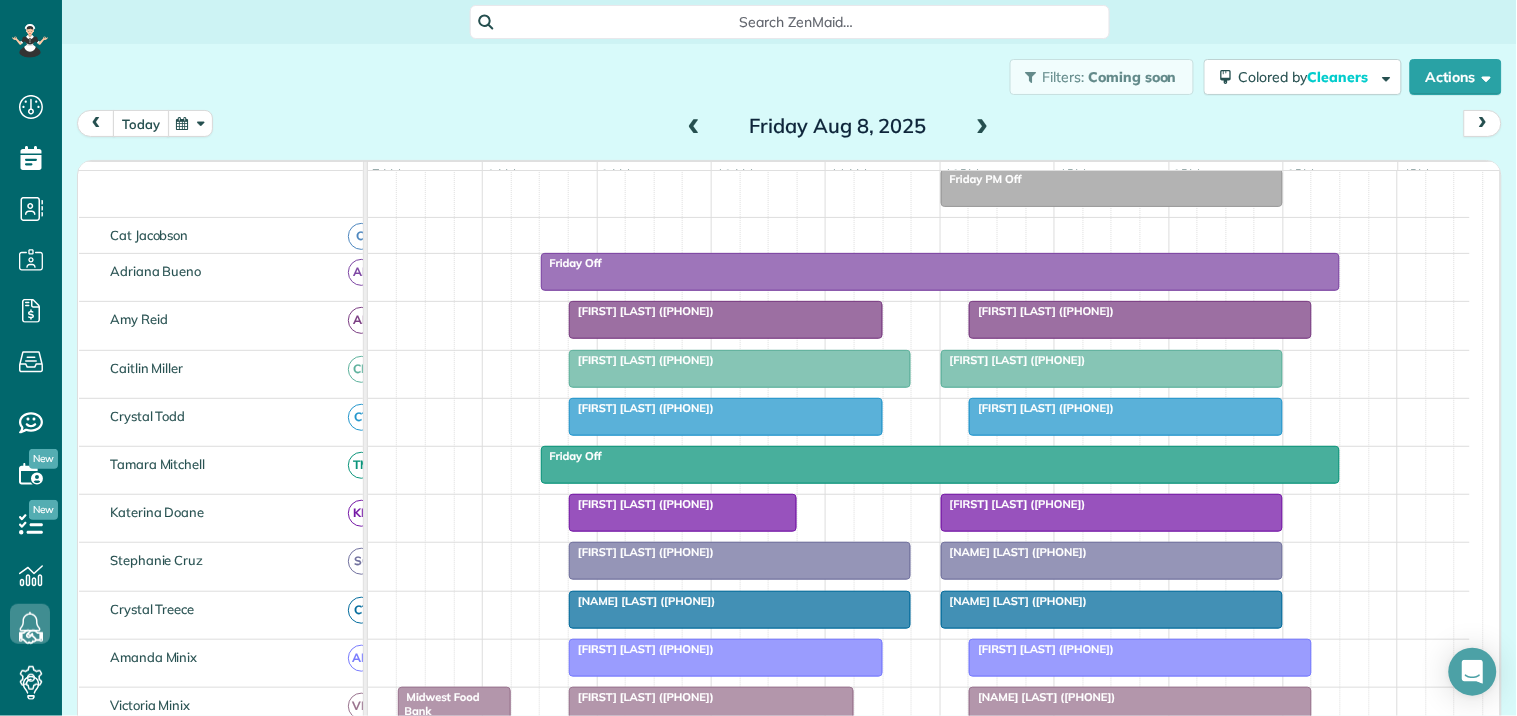 click on "today" at bounding box center (141, 123) 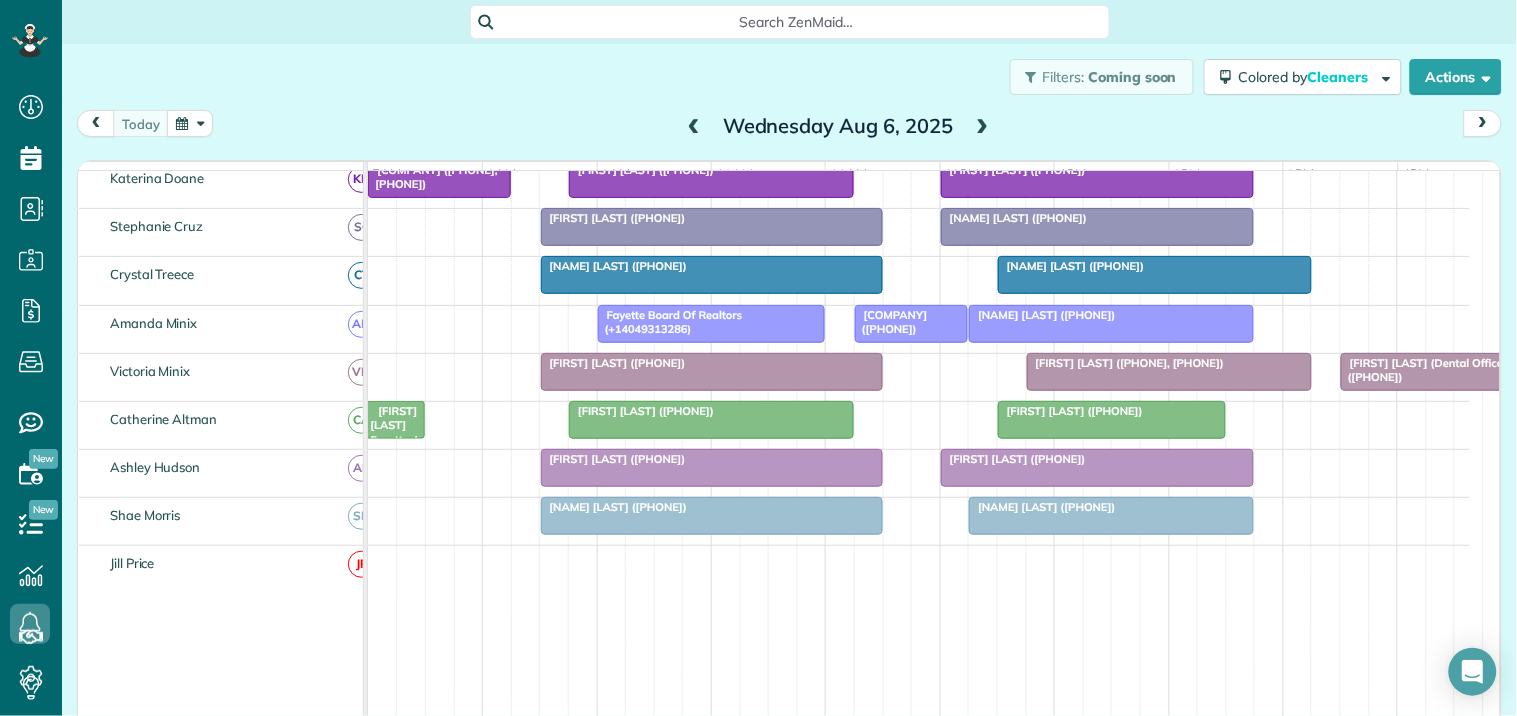click on "[FIRST] [LAST] Fayetteville ([PHONE])" at bounding box center (394, 447) 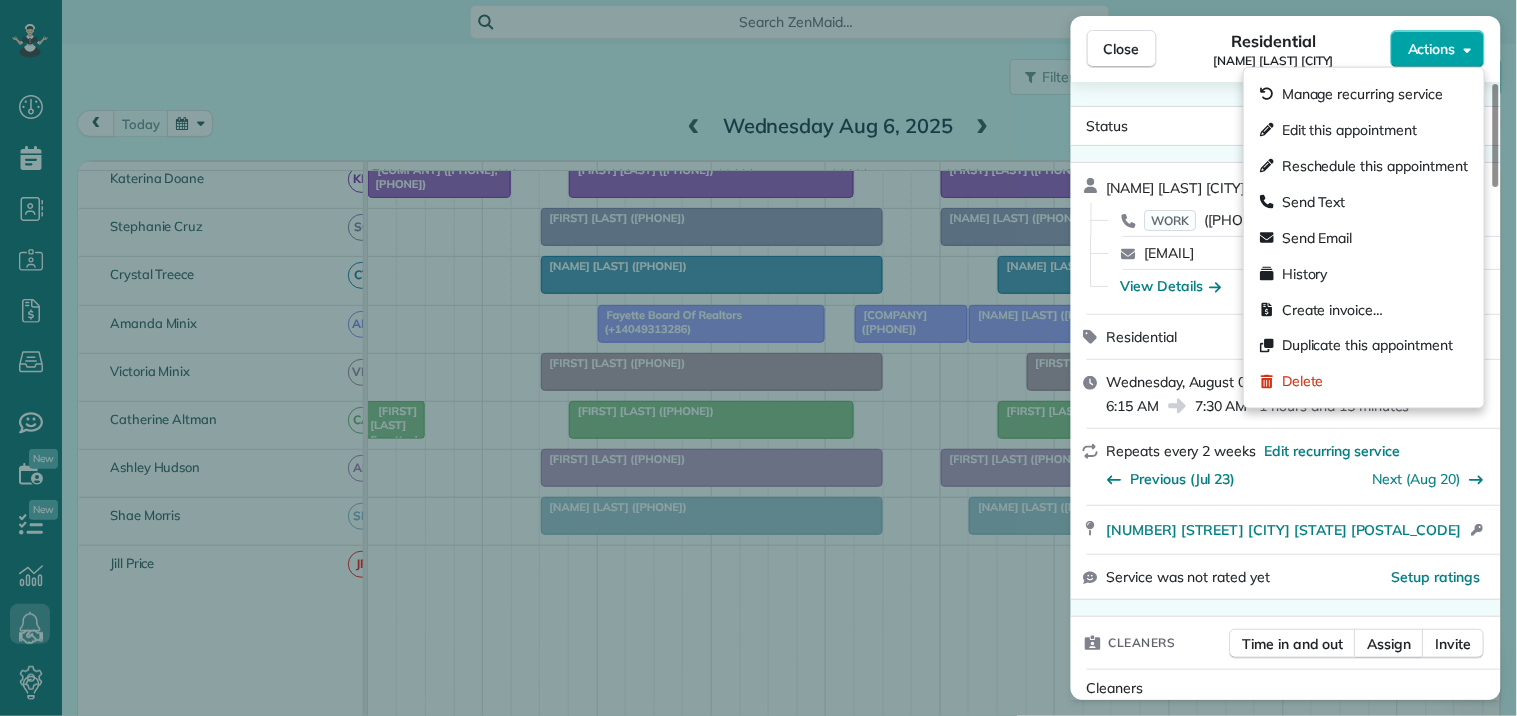 click on "Actions" at bounding box center [1432, 49] 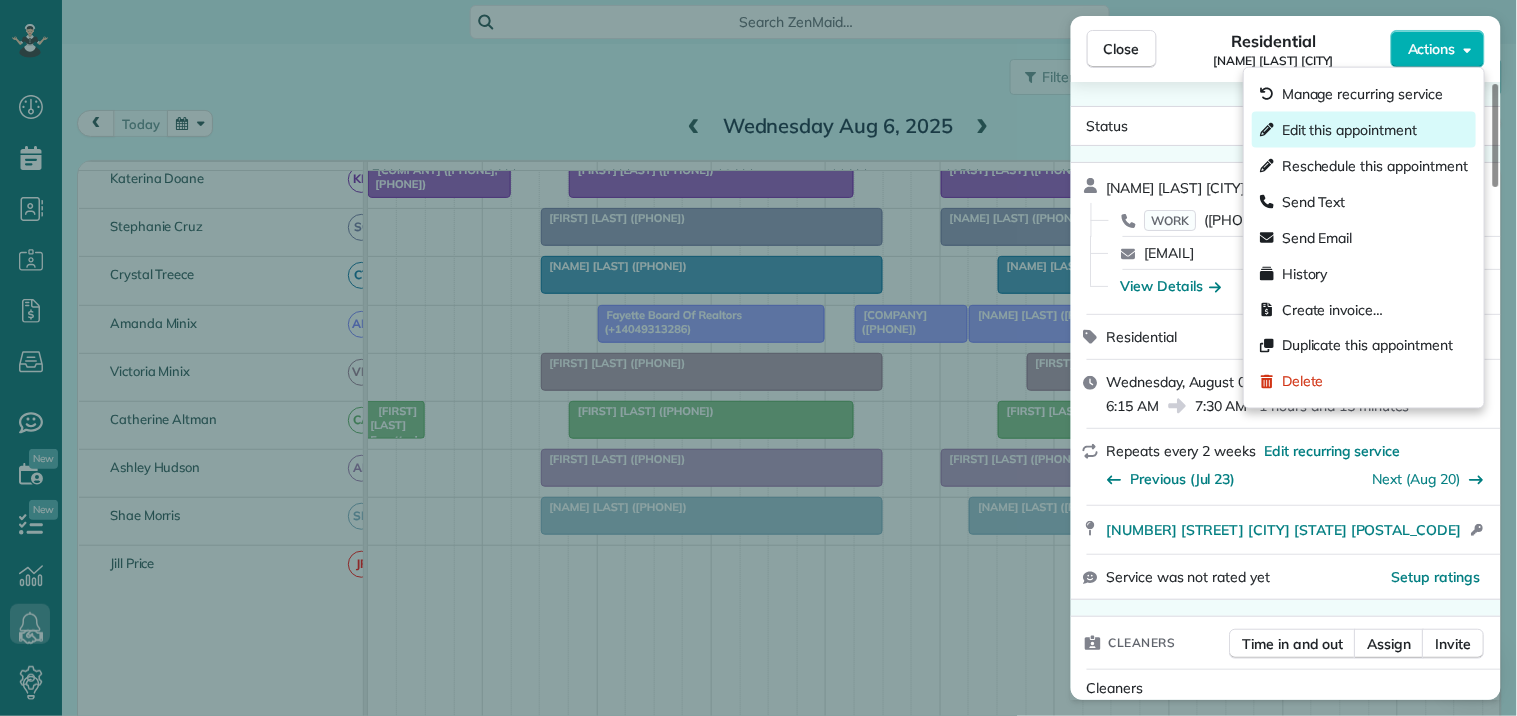 click on "Edit this appointment" at bounding box center (1349, 130) 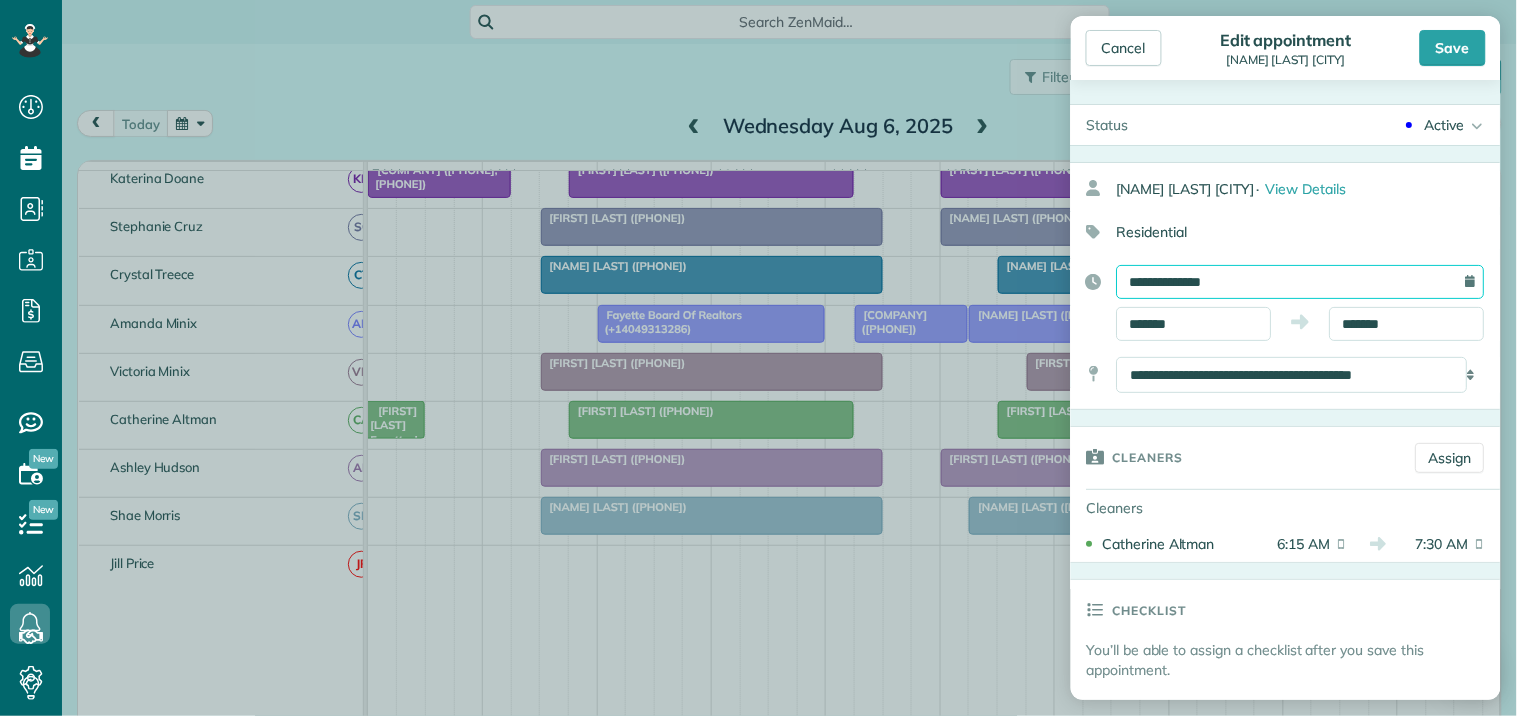 click on "**********" at bounding box center [1301, 282] 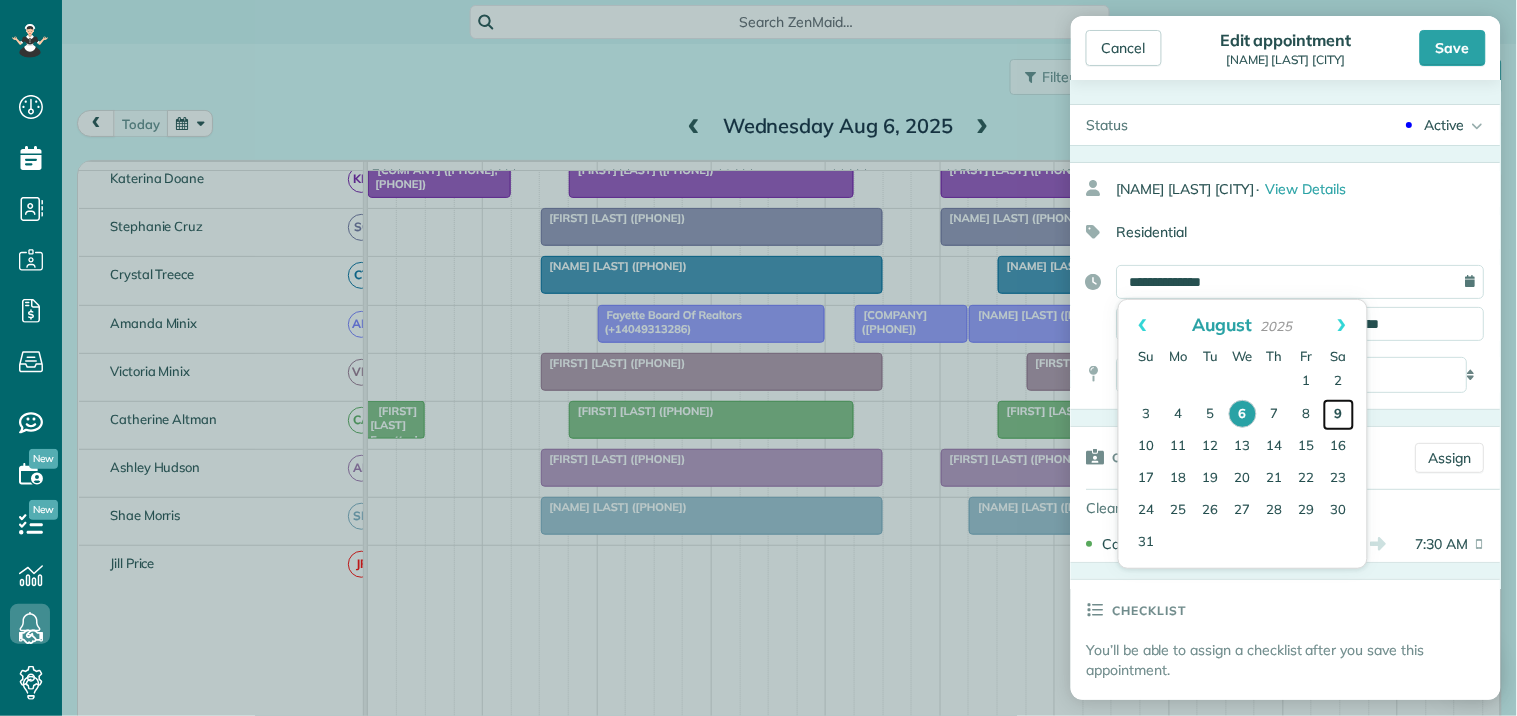 click on "9" at bounding box center (1339, 415) 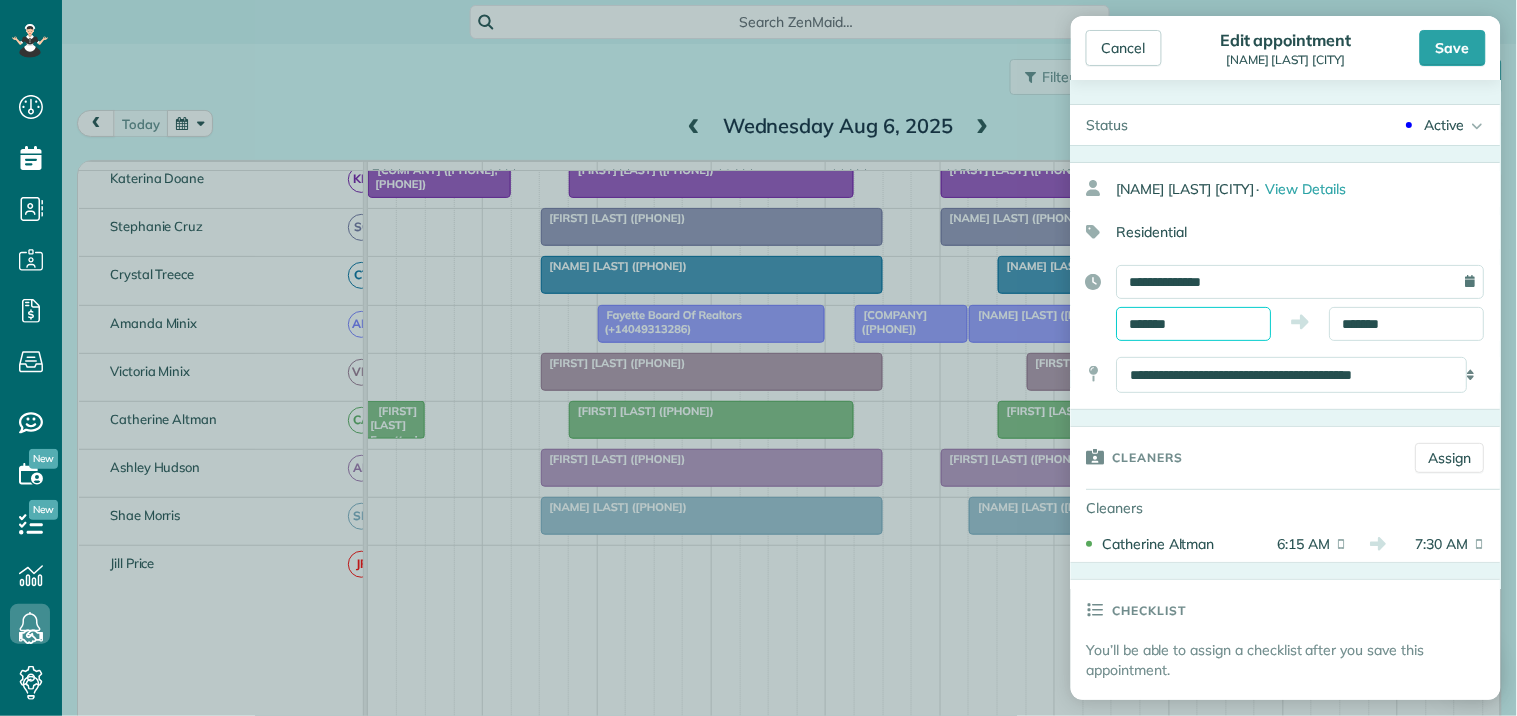 click on "*******" at bounding box center (1194, 324) 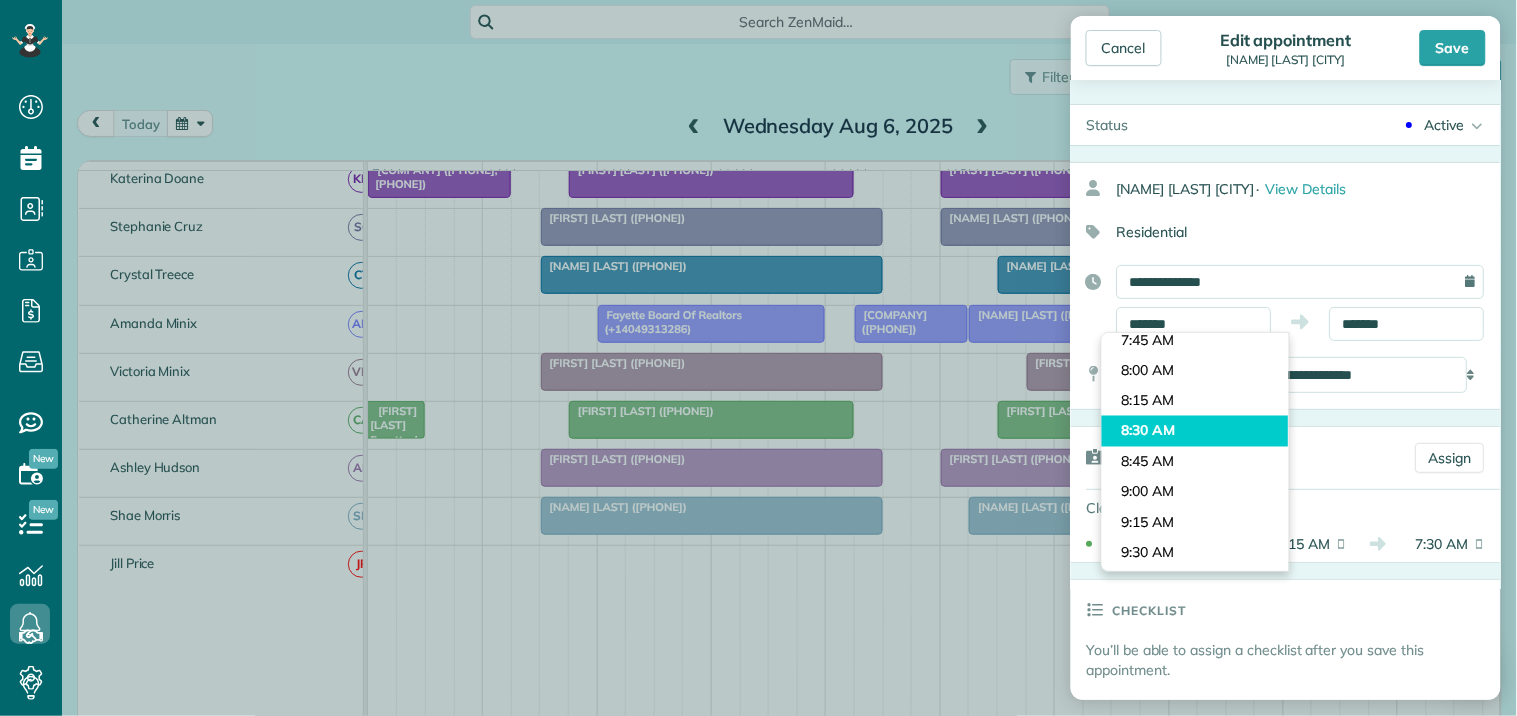 type on "*******" 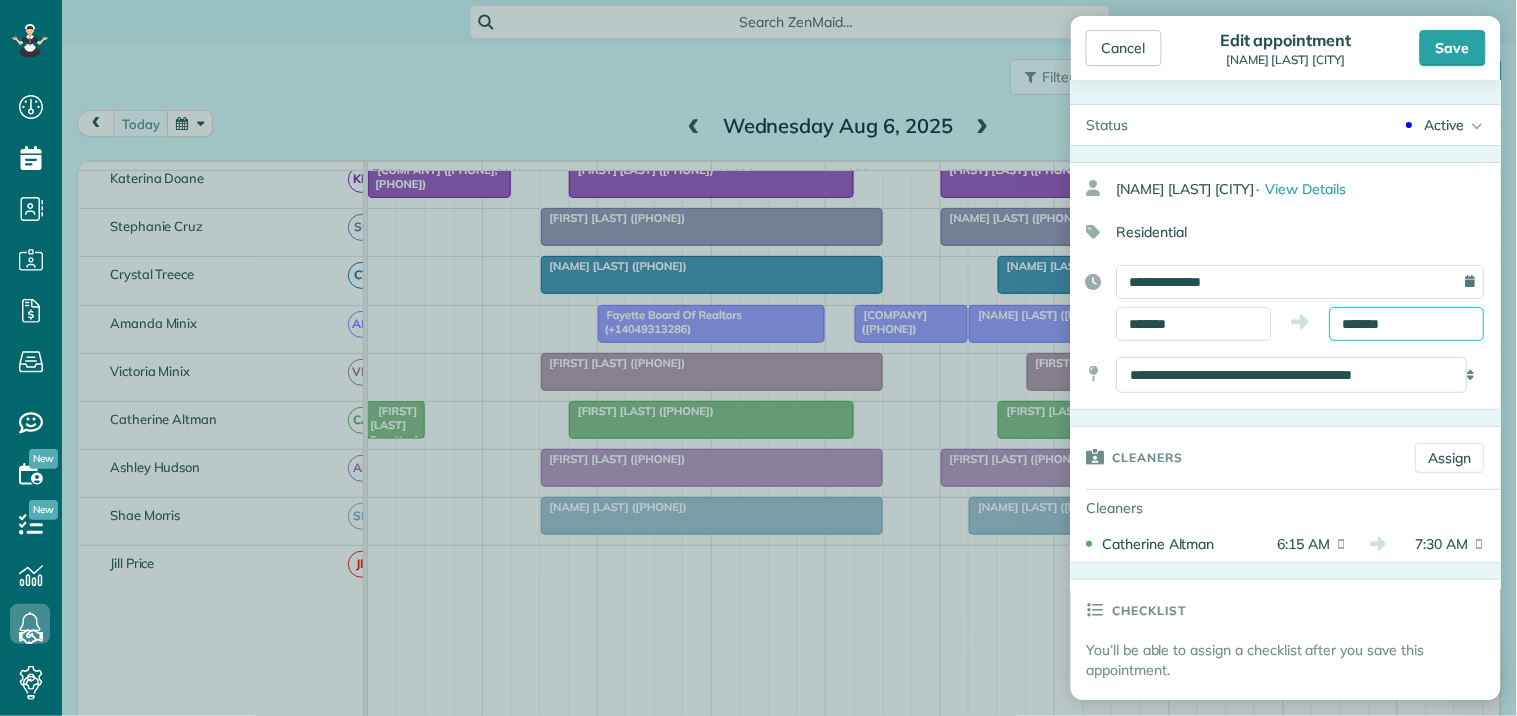 click on "*******" at bounding box center (1407, 324) 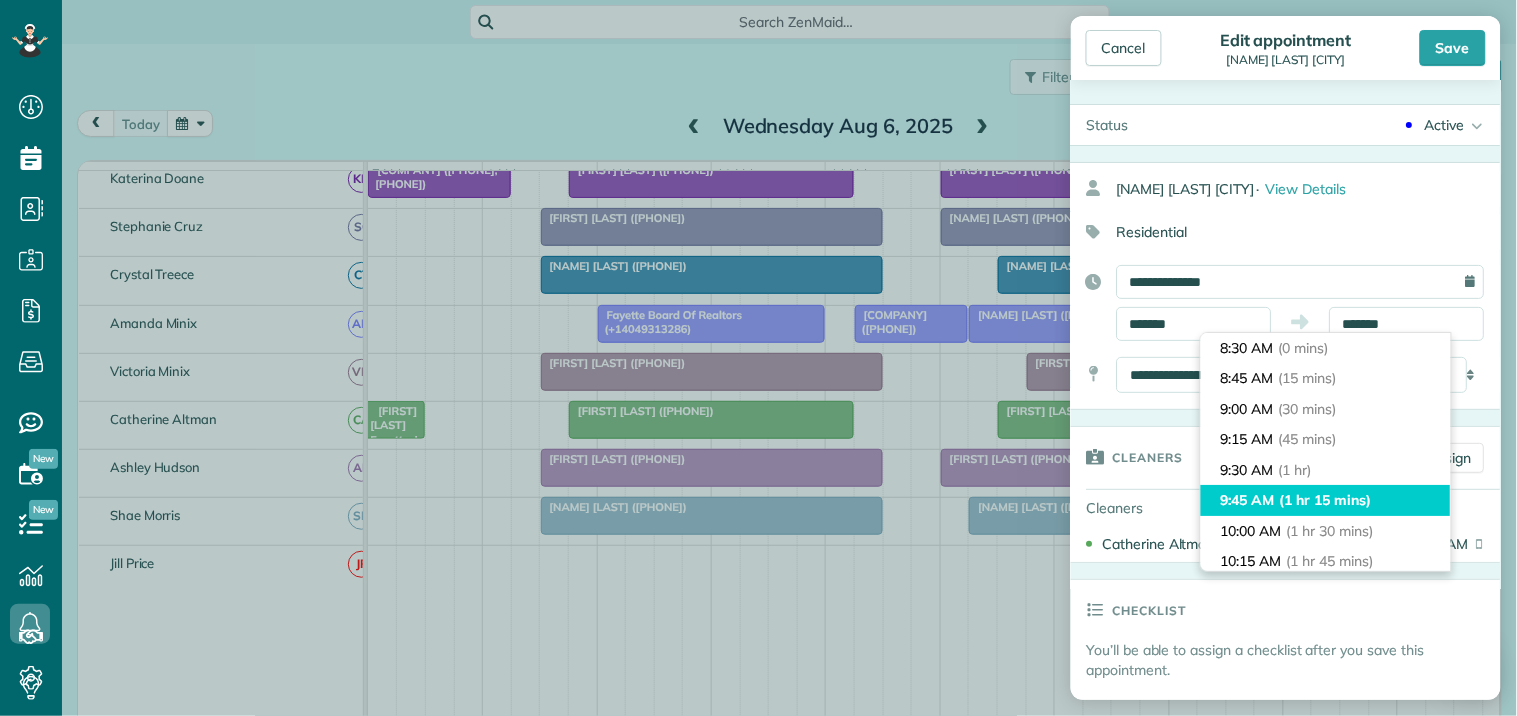 type on "*******" 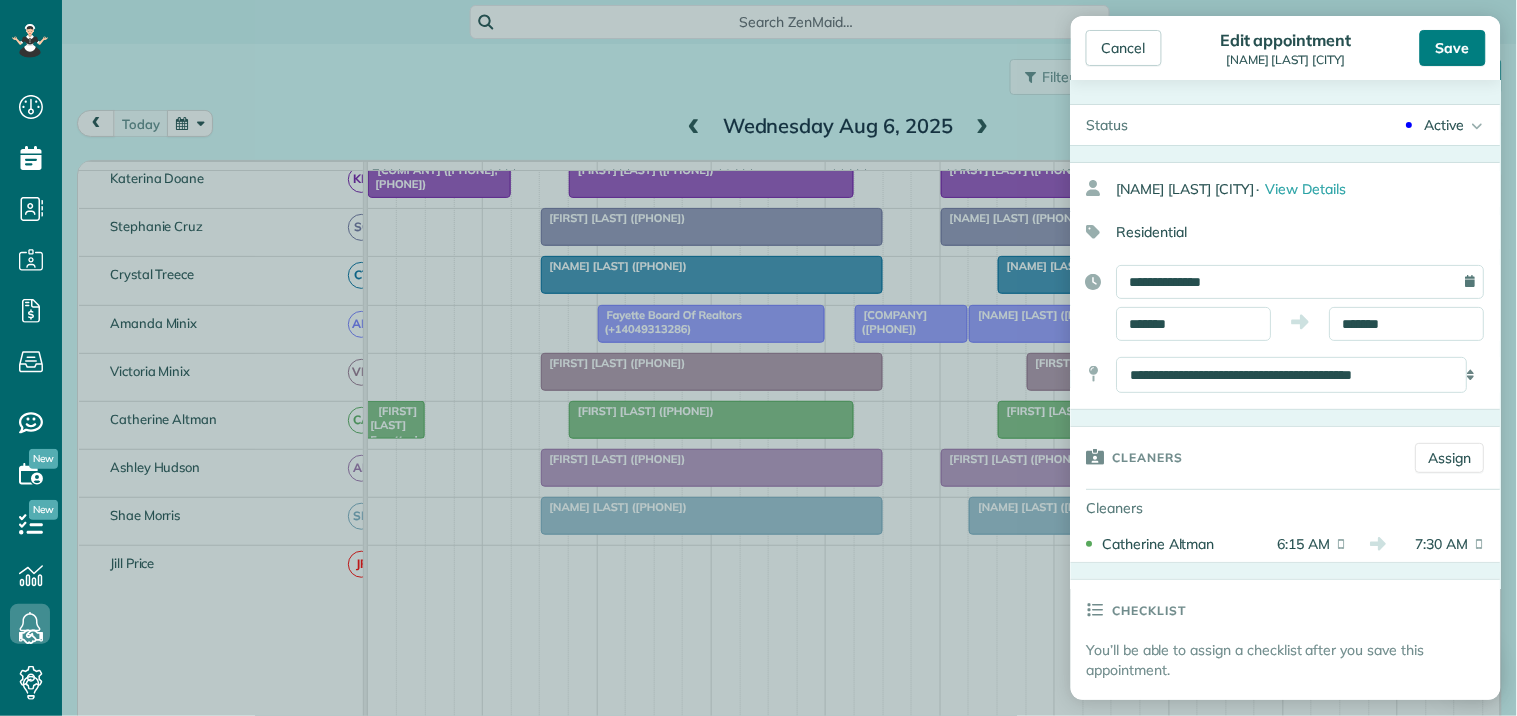click on "Save" at bounding box center (1453, 48) 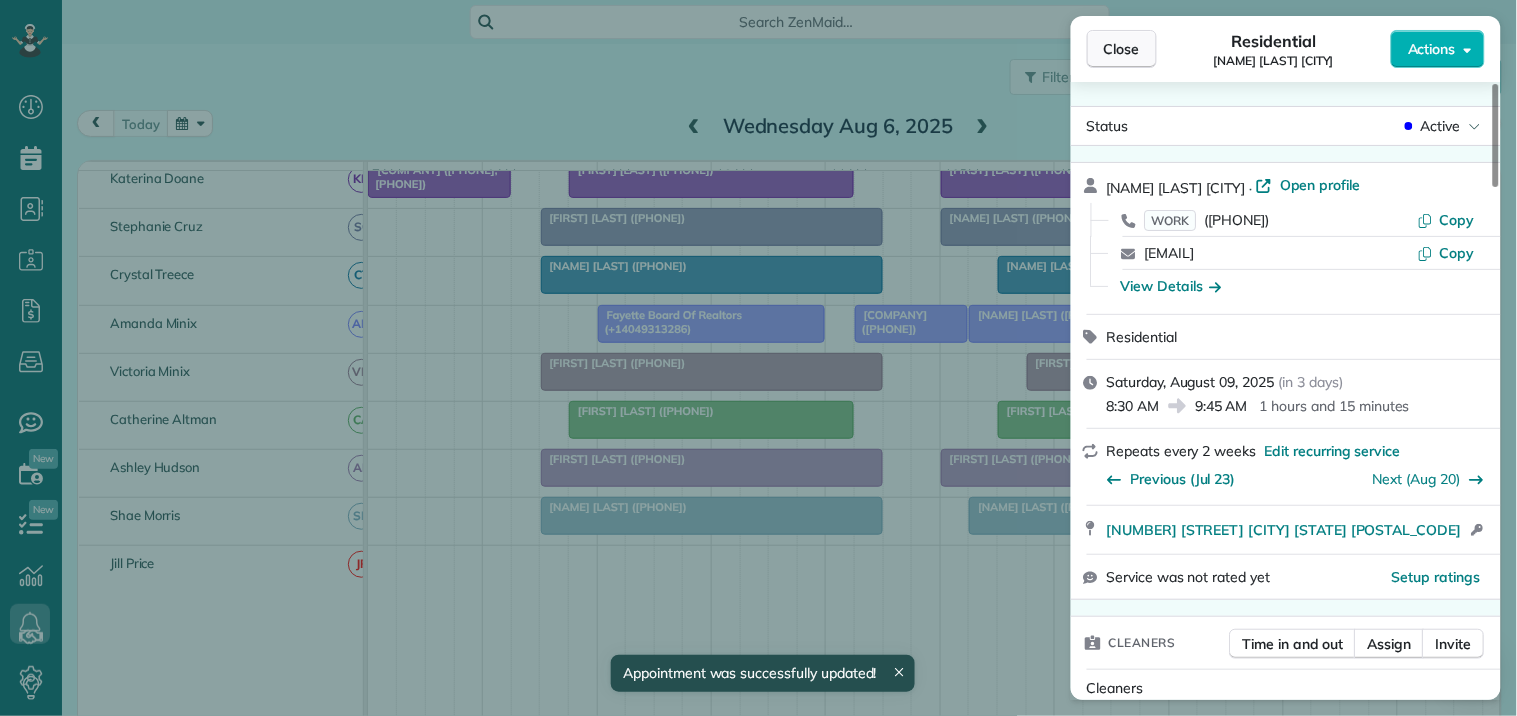click on "Close" at bounding box center [1122, 49] 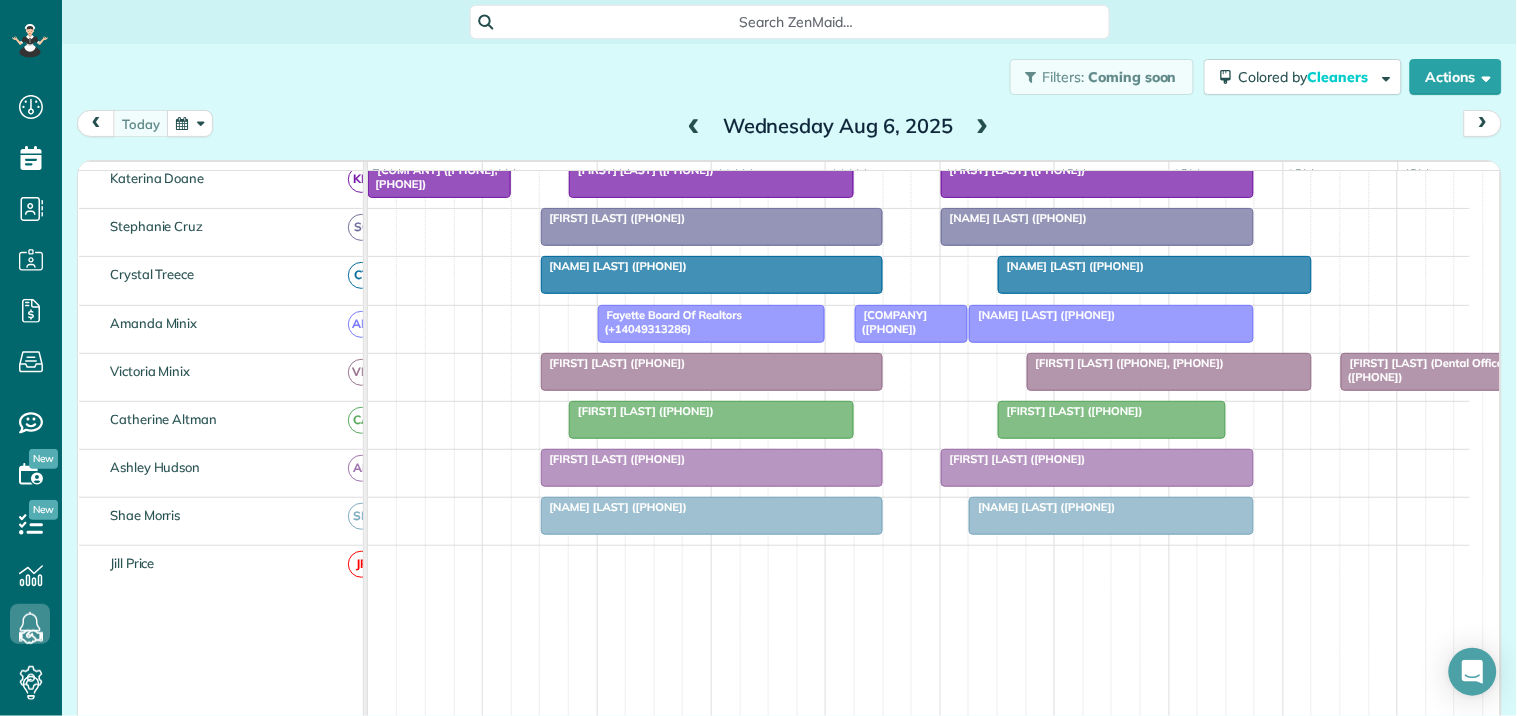click at bounding box center (694, 127) 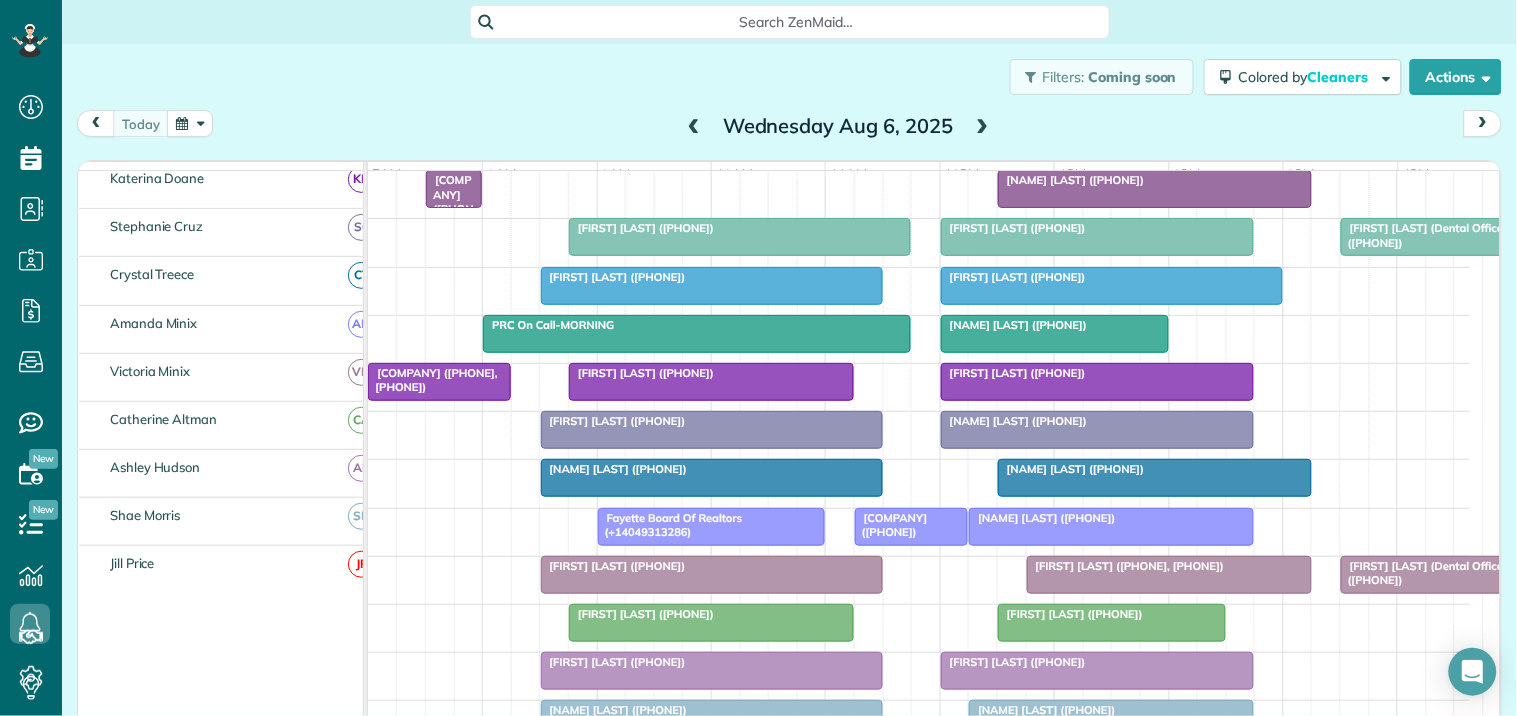 scroll, scrollTop: 328, scrollLeft: 0, axis: vertical 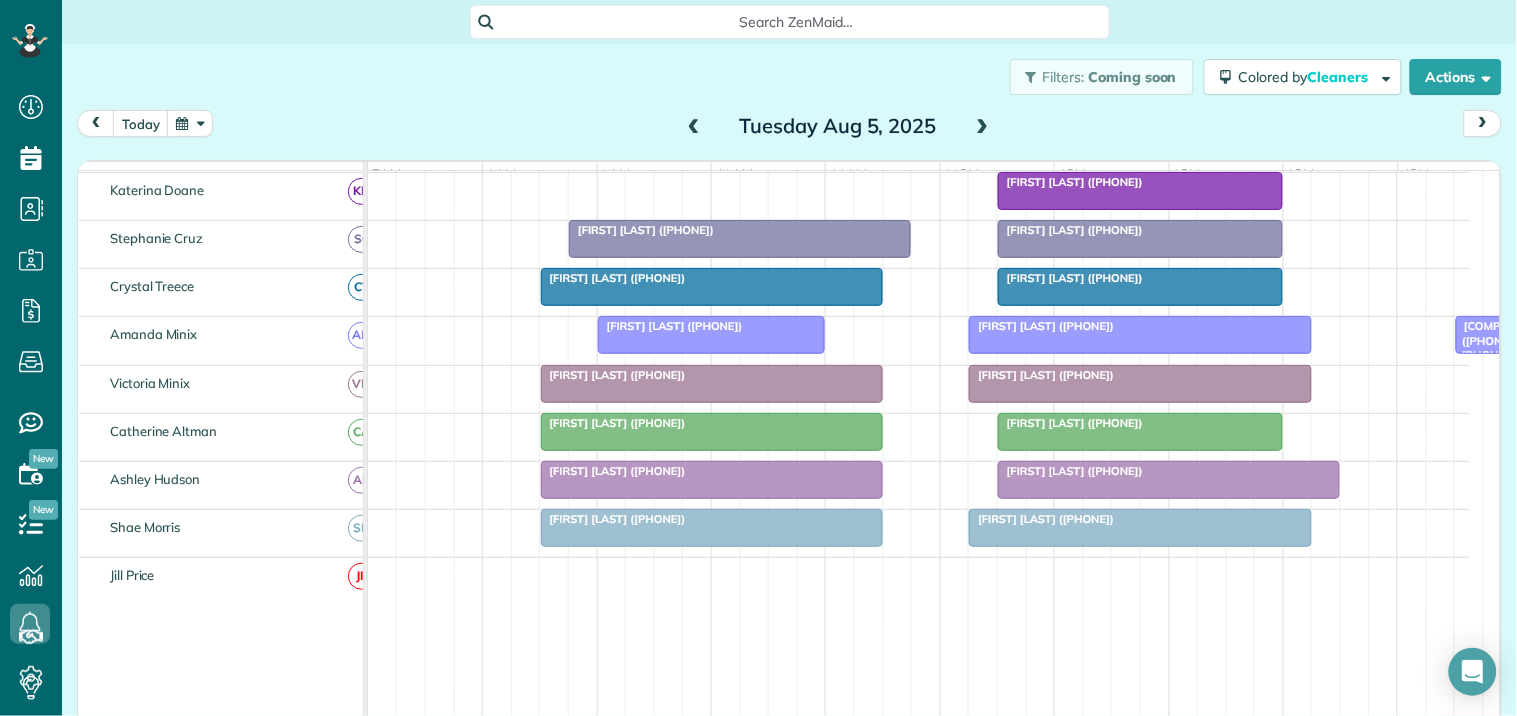 click at bounding box center [983, 127] 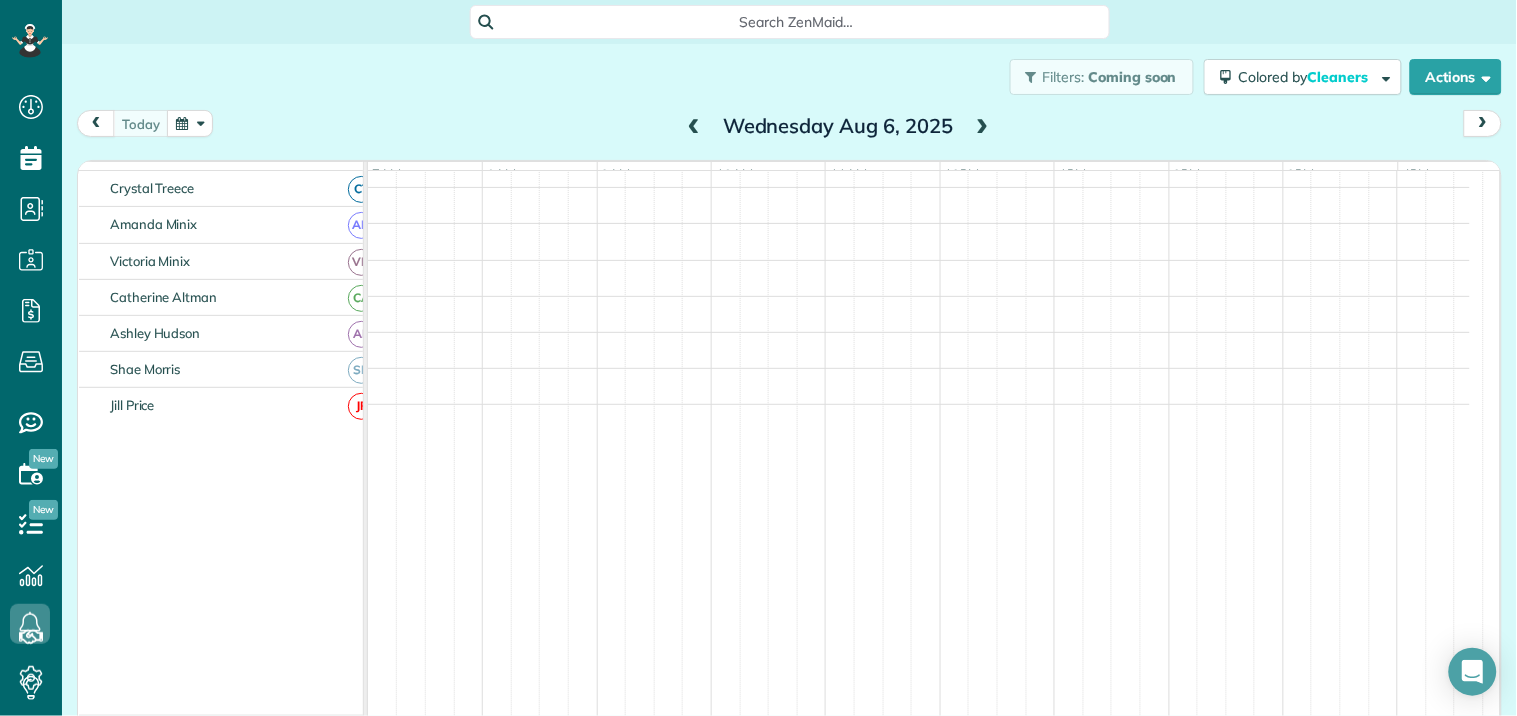 scroll, scrollTop: 328, scrollLeft: 0, axis: vertical 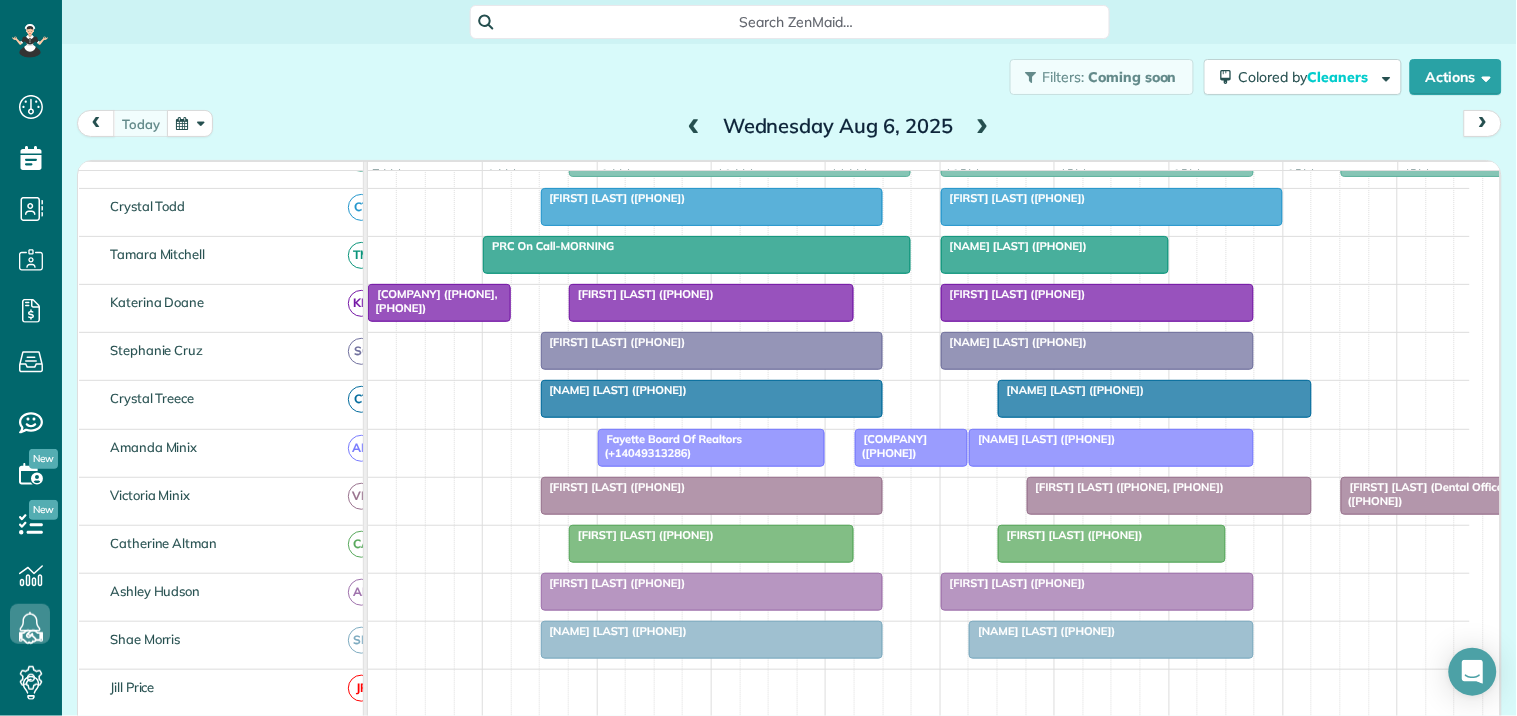 click at bounding box center (190, 123) 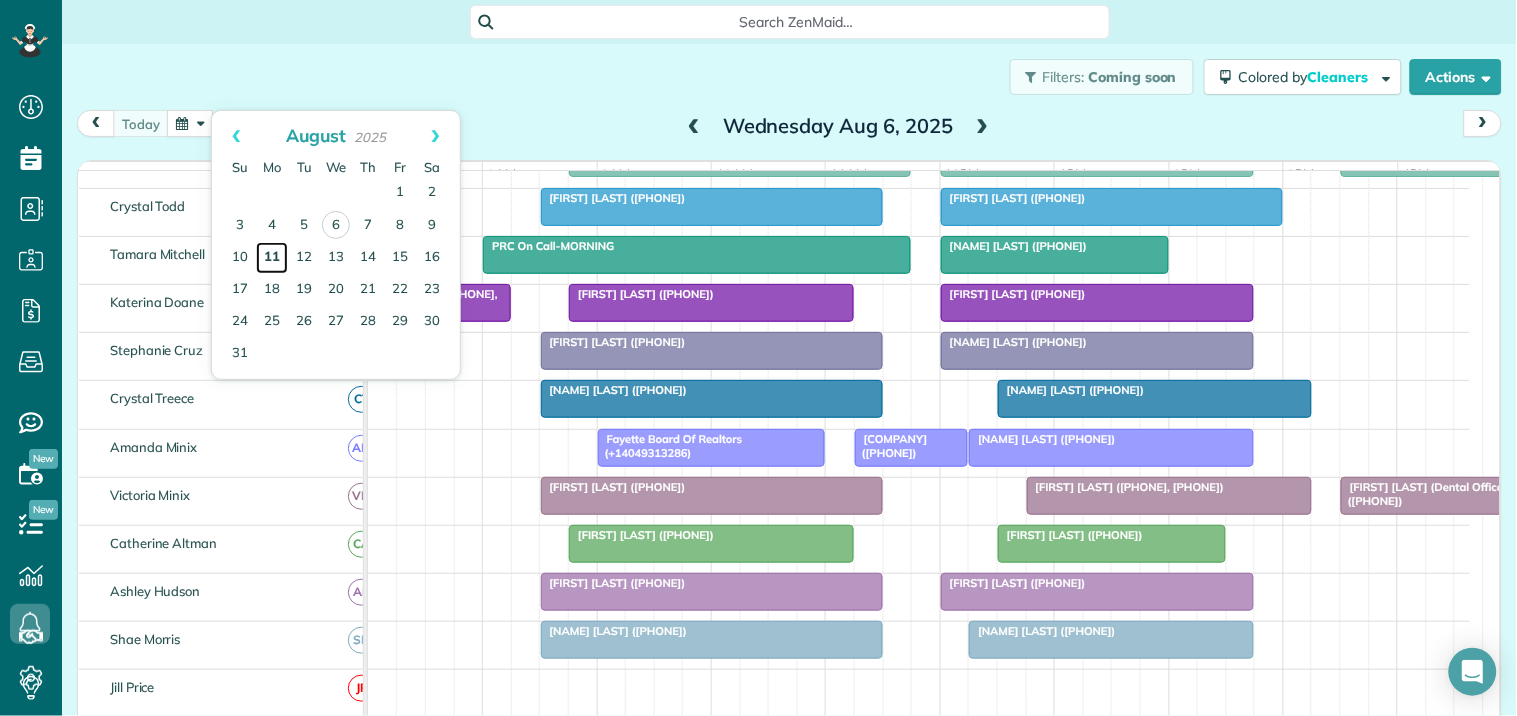 click on "11" at bounding box center (272, 258) 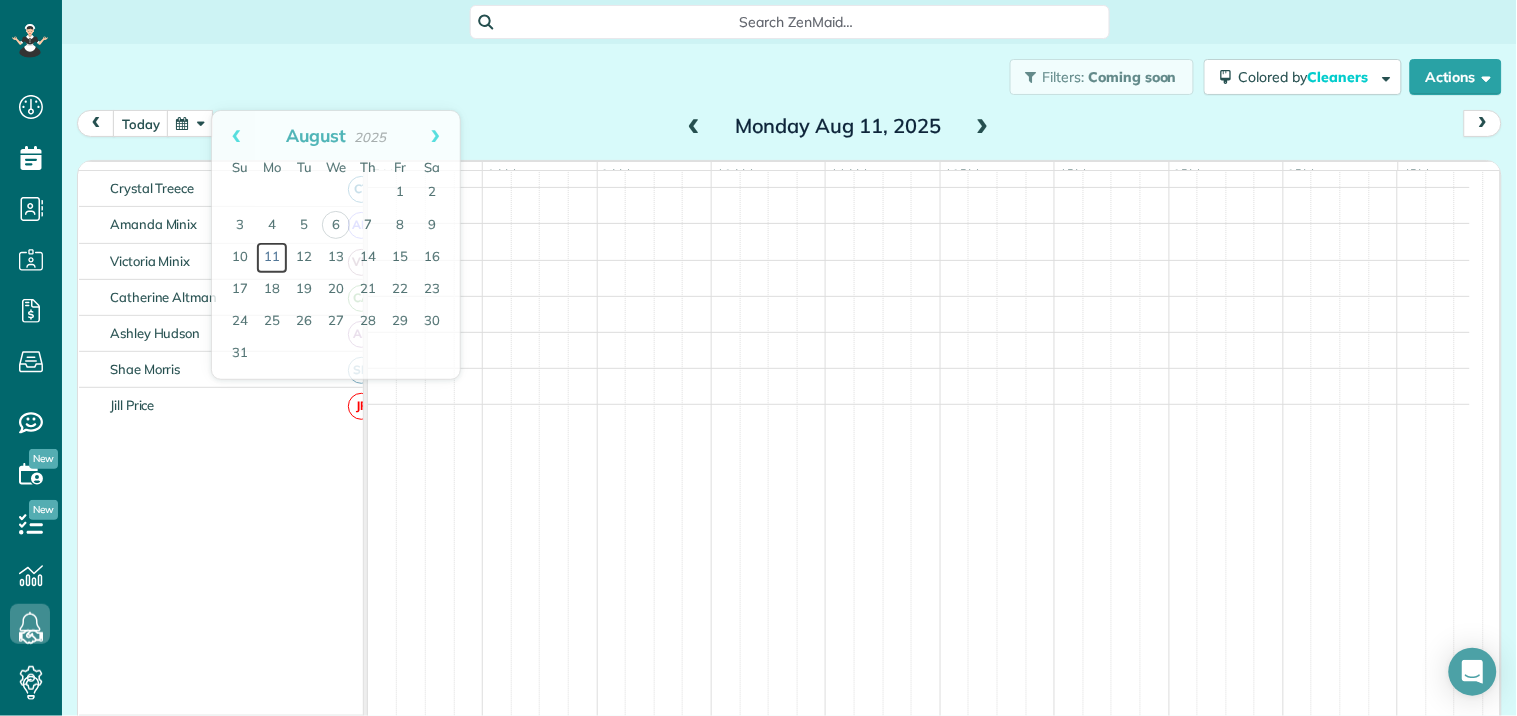 scroll, scrollTop: 241, scrollLeft: 0, axis: vertical 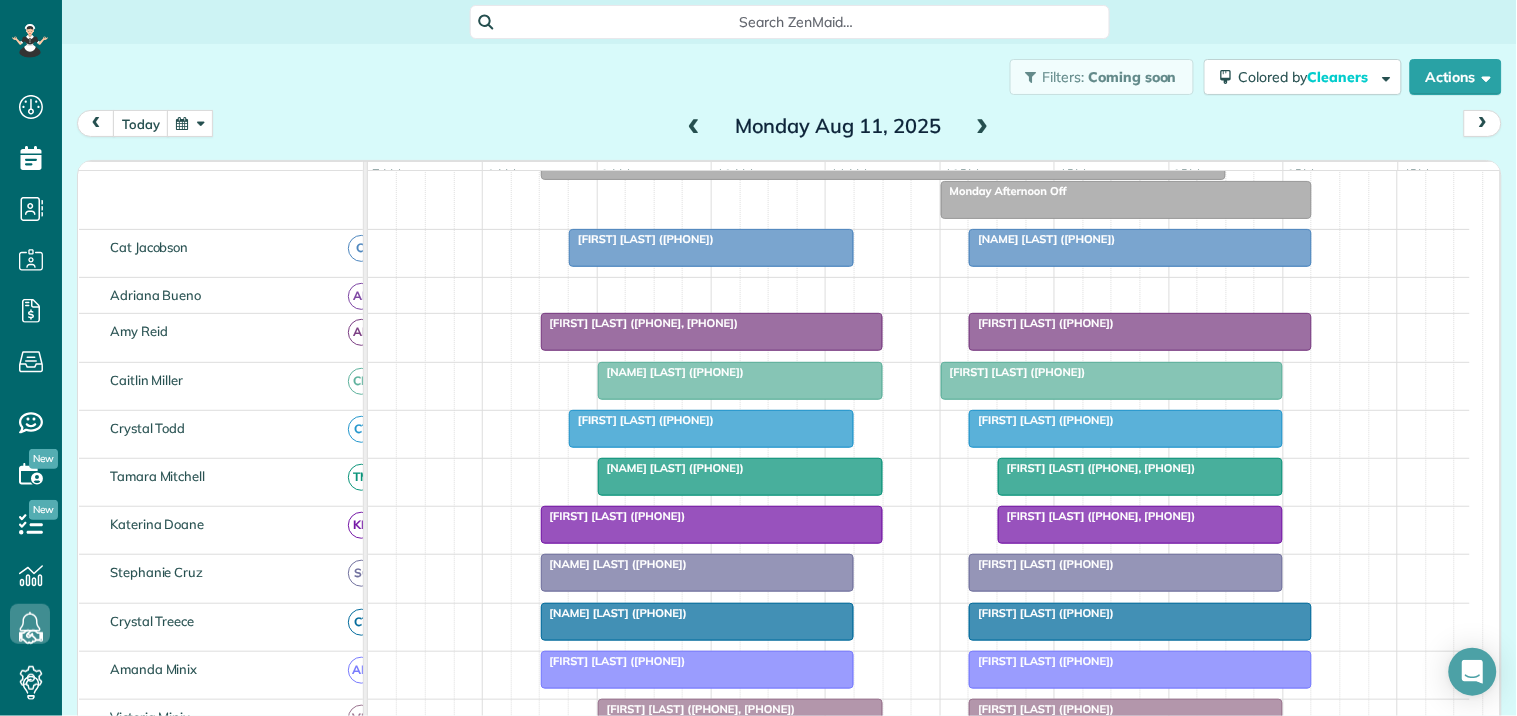 click at bounding box center [983, 127] 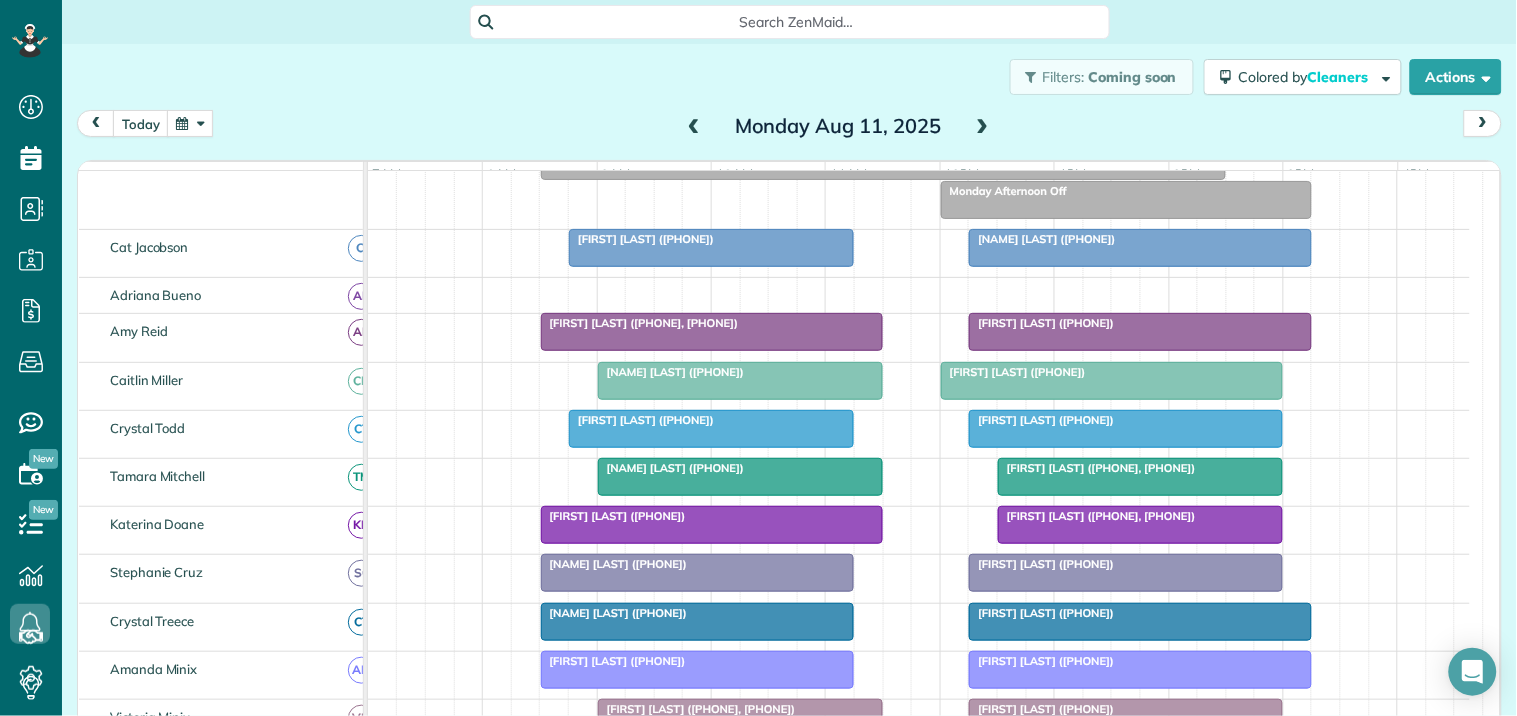 scroll, scrollTop: 55, scrollLeft: 0, axis: vertical 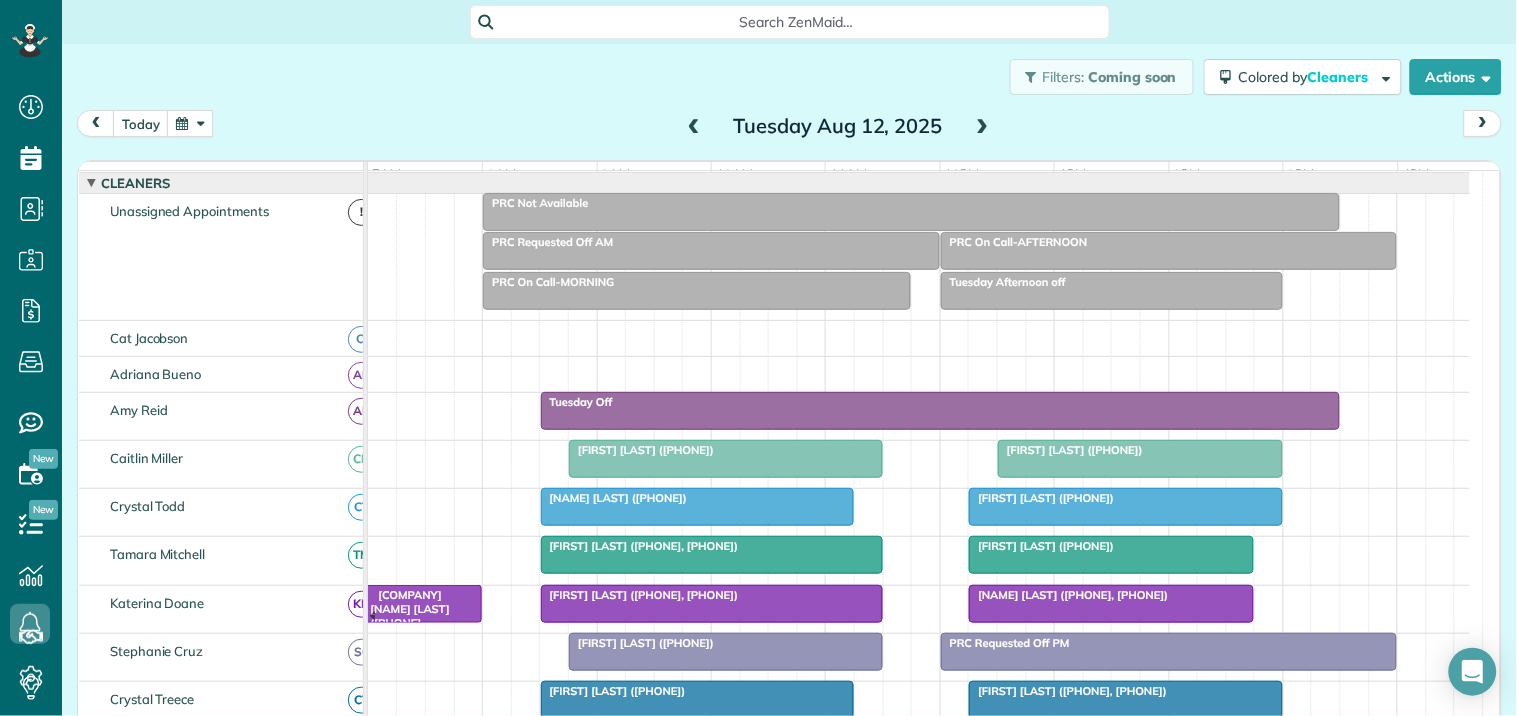 click at bounding box center [983, 127] 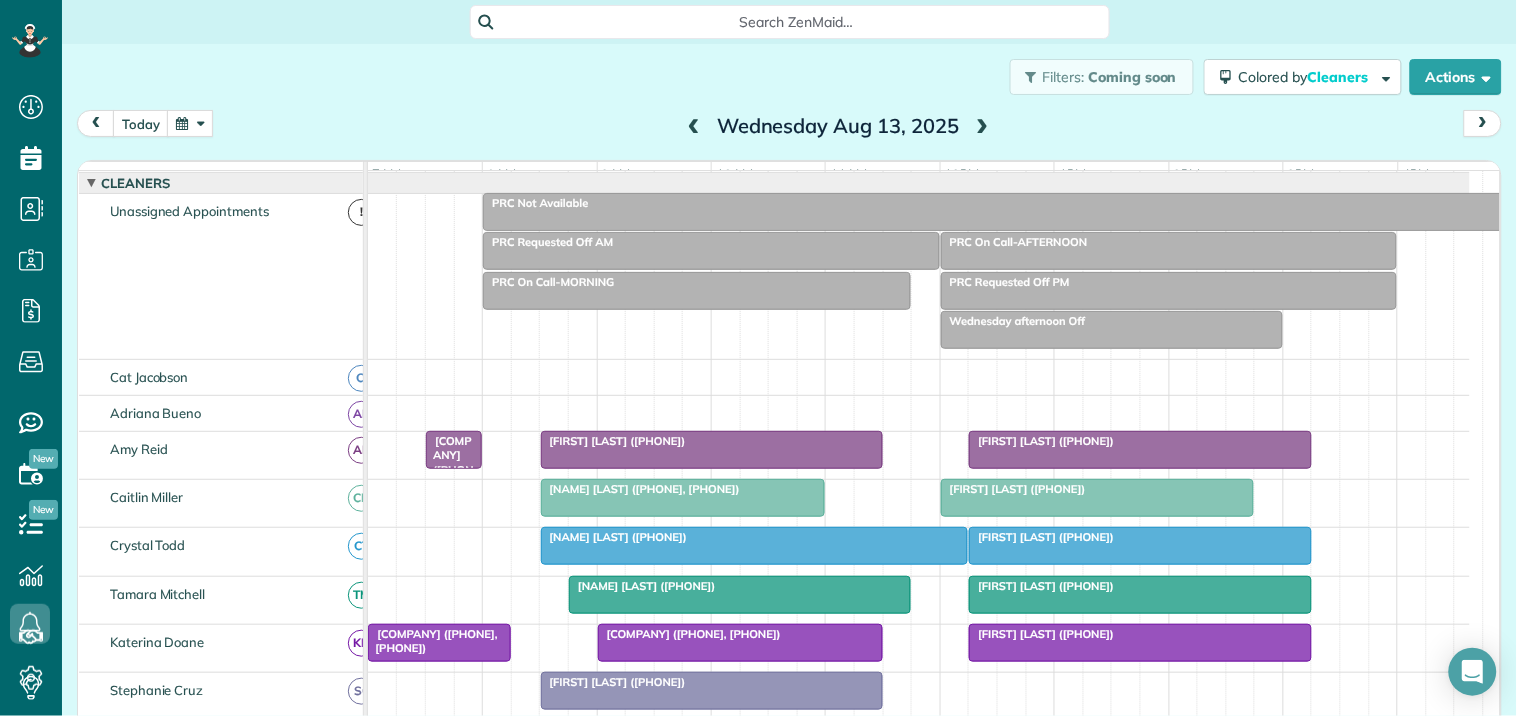 scroll, scrollTop: 171, scrollLeft: 0, axis: vertical 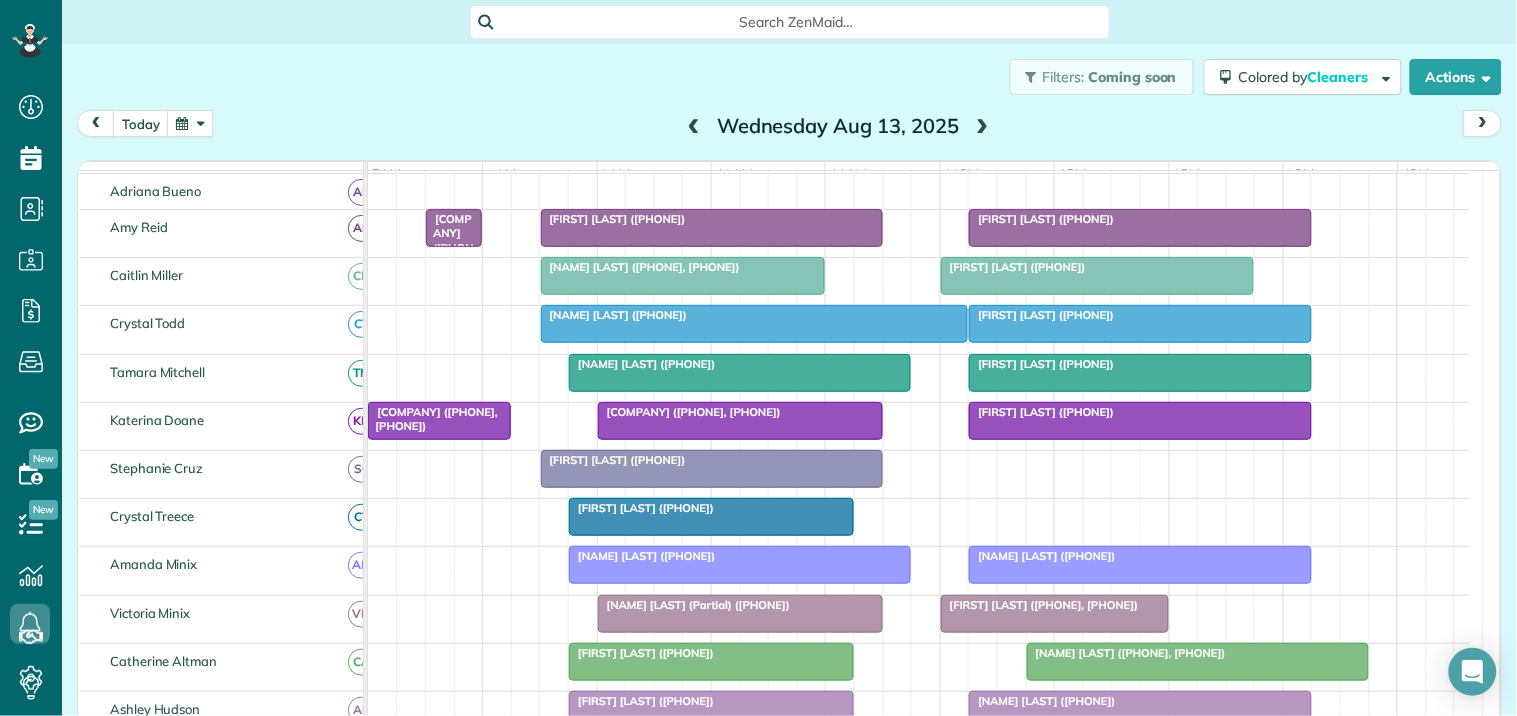 click at bounding box center (190, 123) 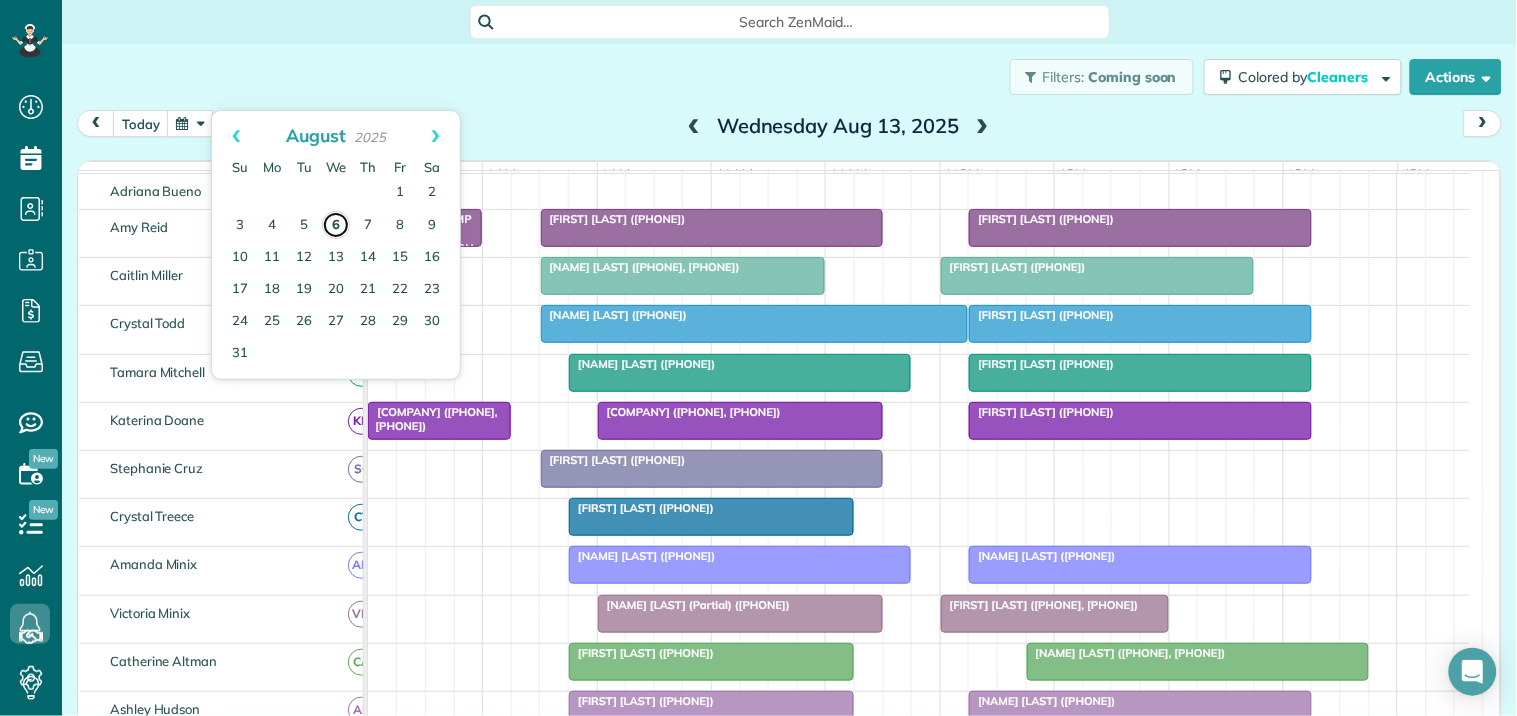click on "6" at bounding box center [336, 225] 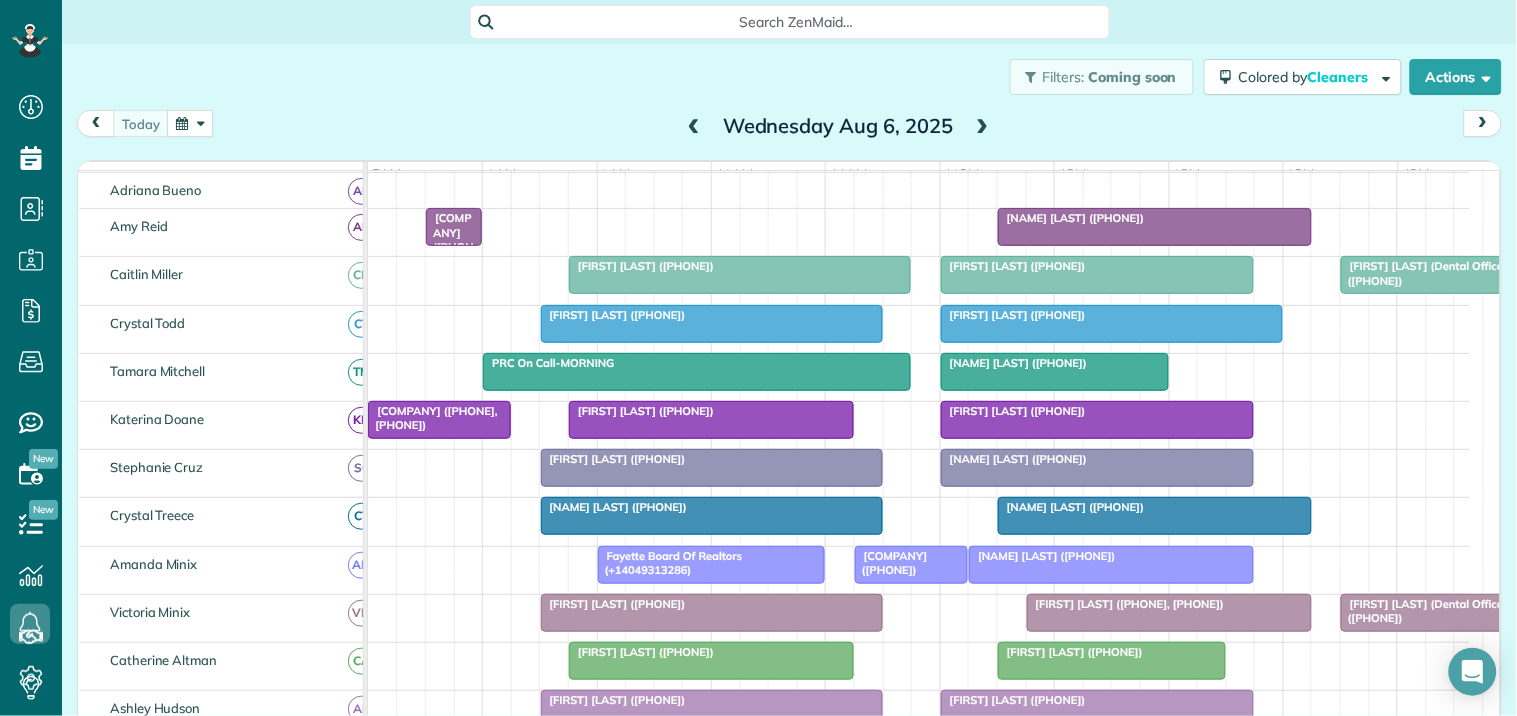 click at bounding box center [983, 127] 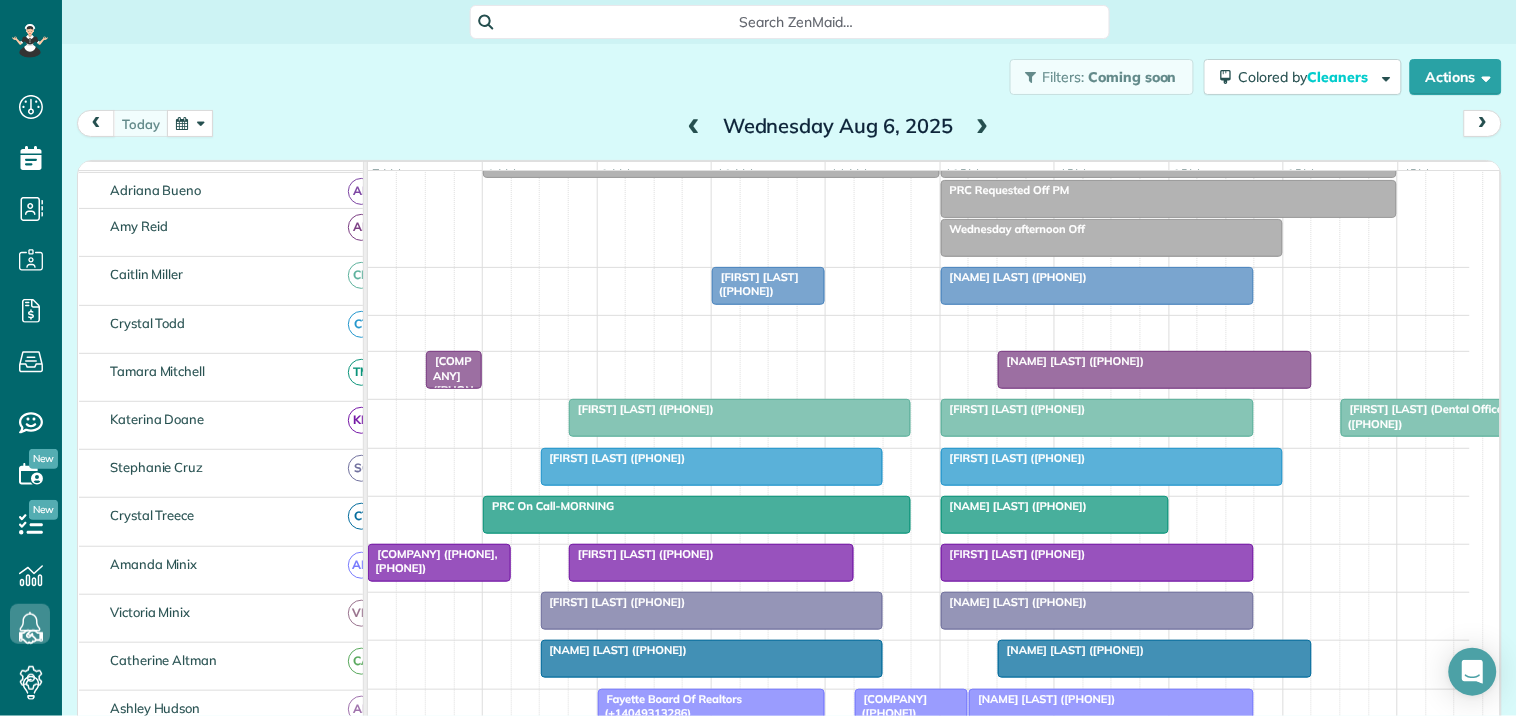 scroll, scrollTop: 147, scrollLeft: 0, axis: vertical 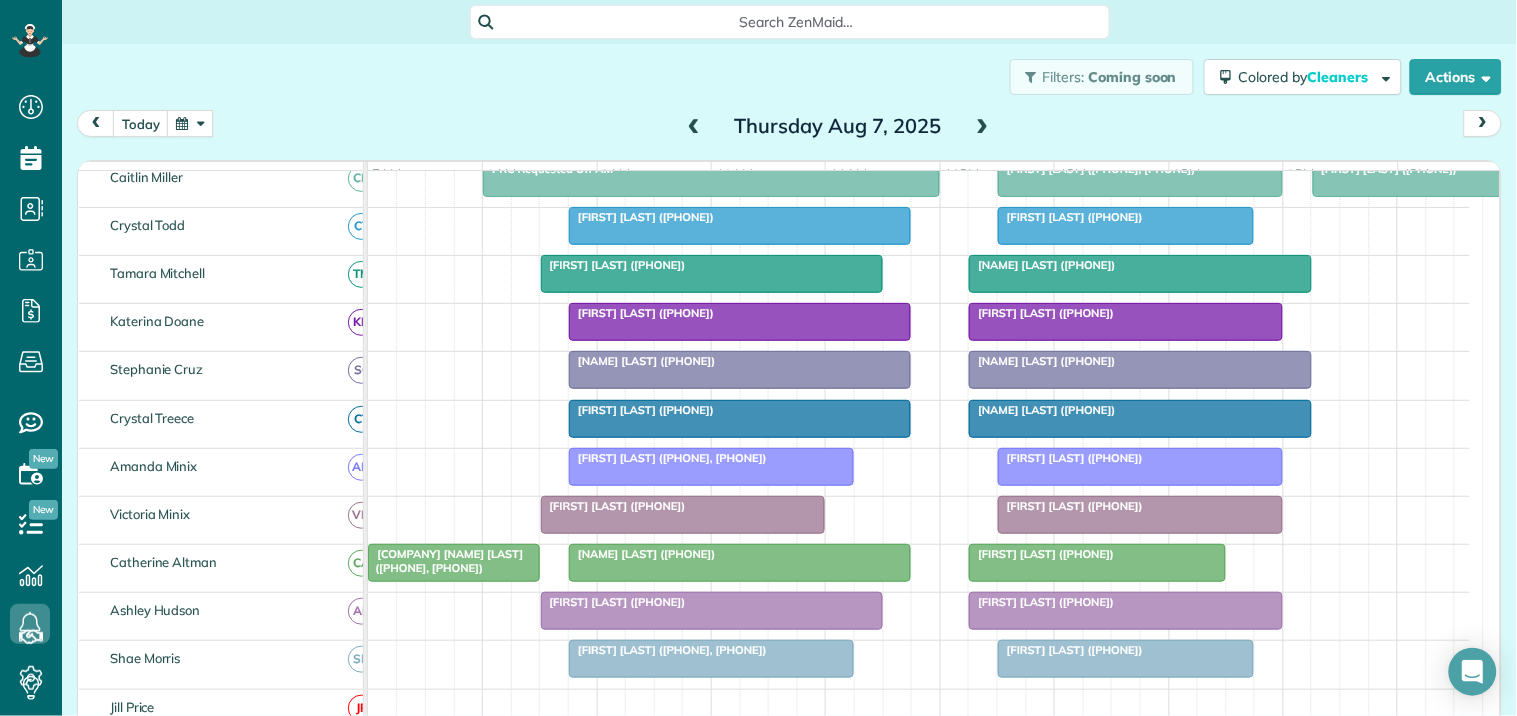 click at bounding box center [740, 370] 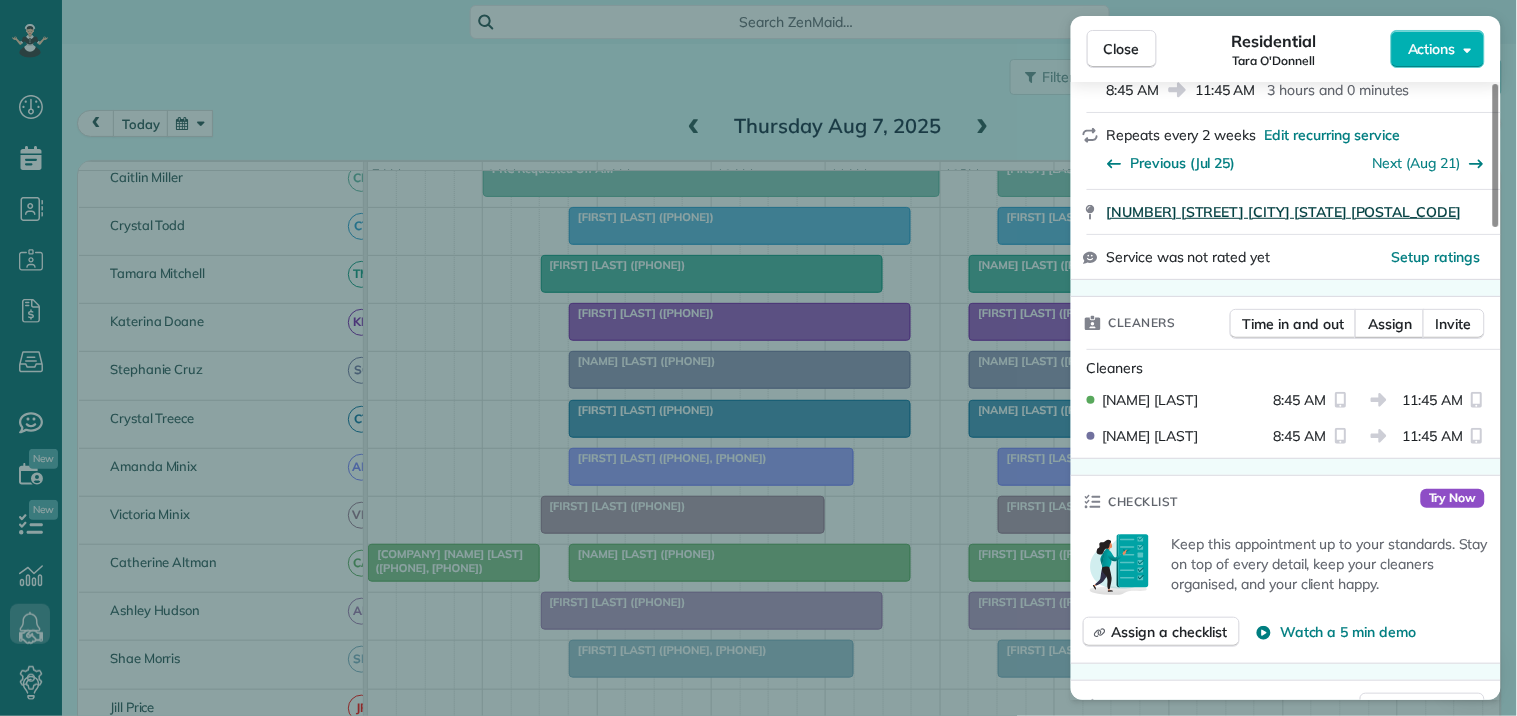 scroll, scrollTop: 333, scrollLeft: 0, axis: vertical 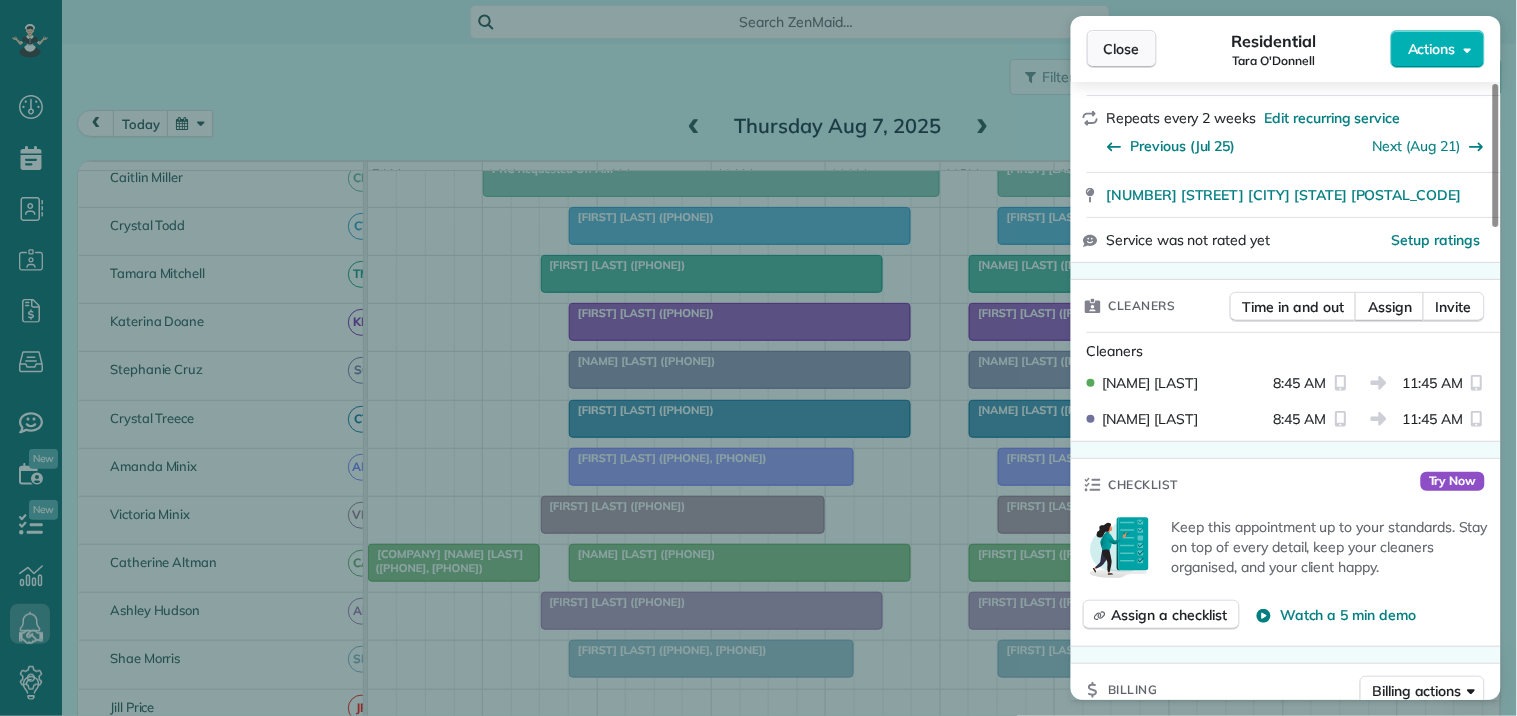 click on "Close" at bounding box center (1122, 49) 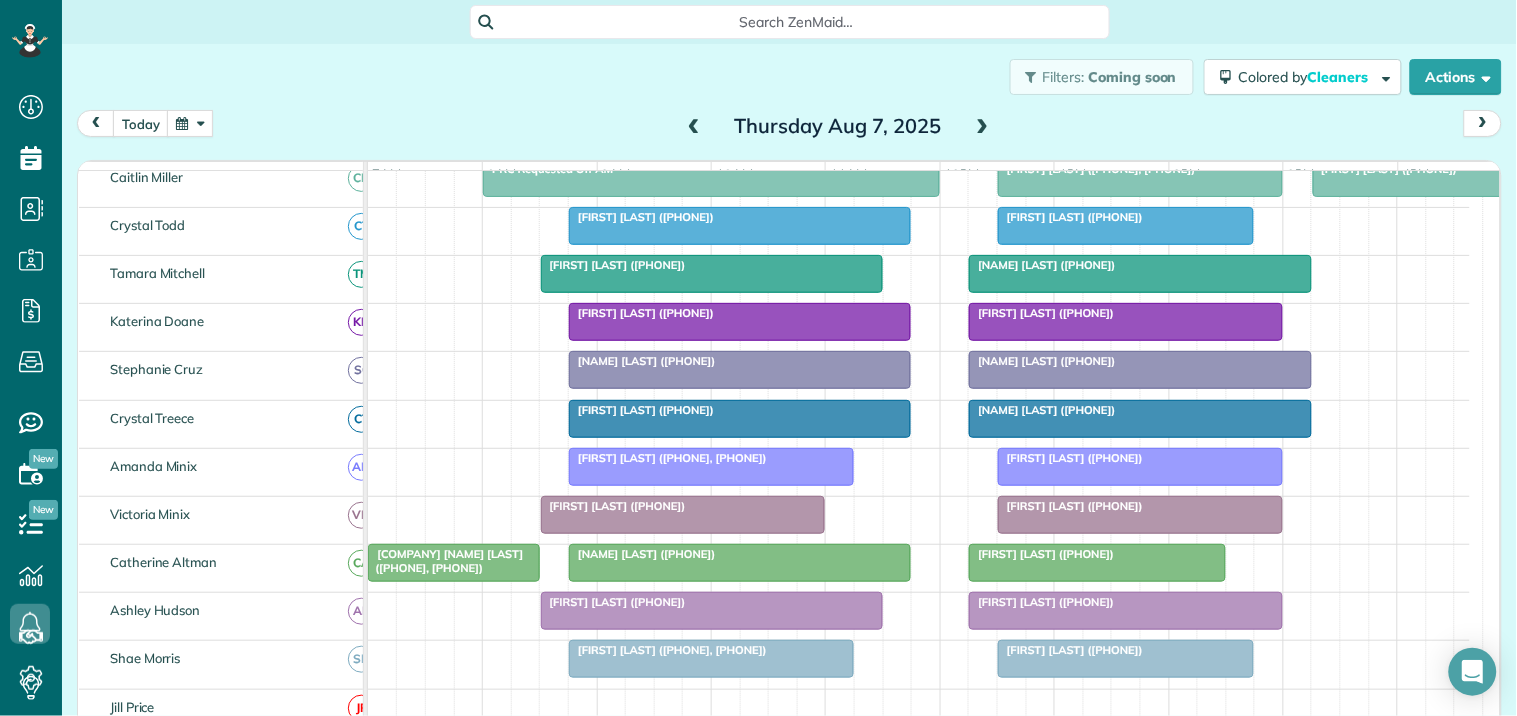 click at bounding box center [711, 467] 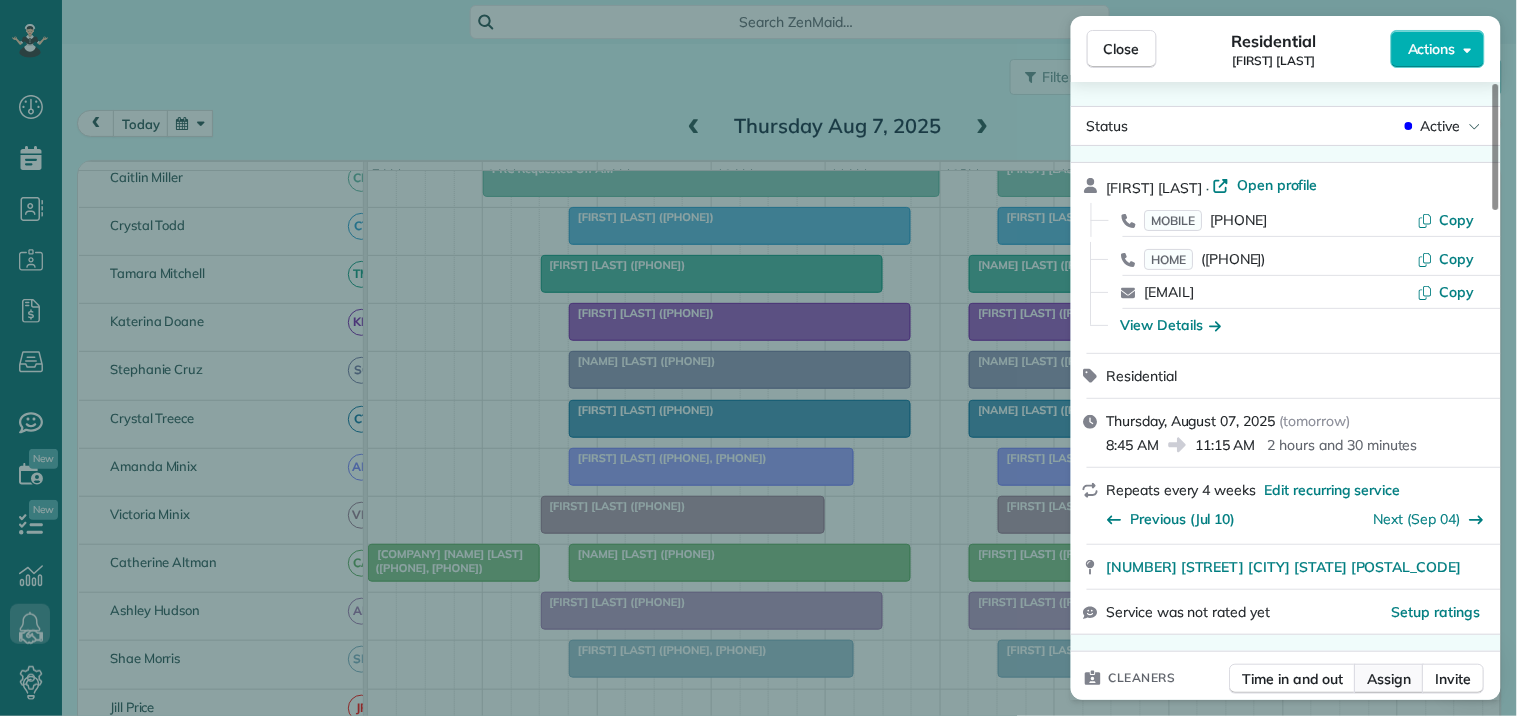 click on "Assign" at bounding box center [1390, 679] 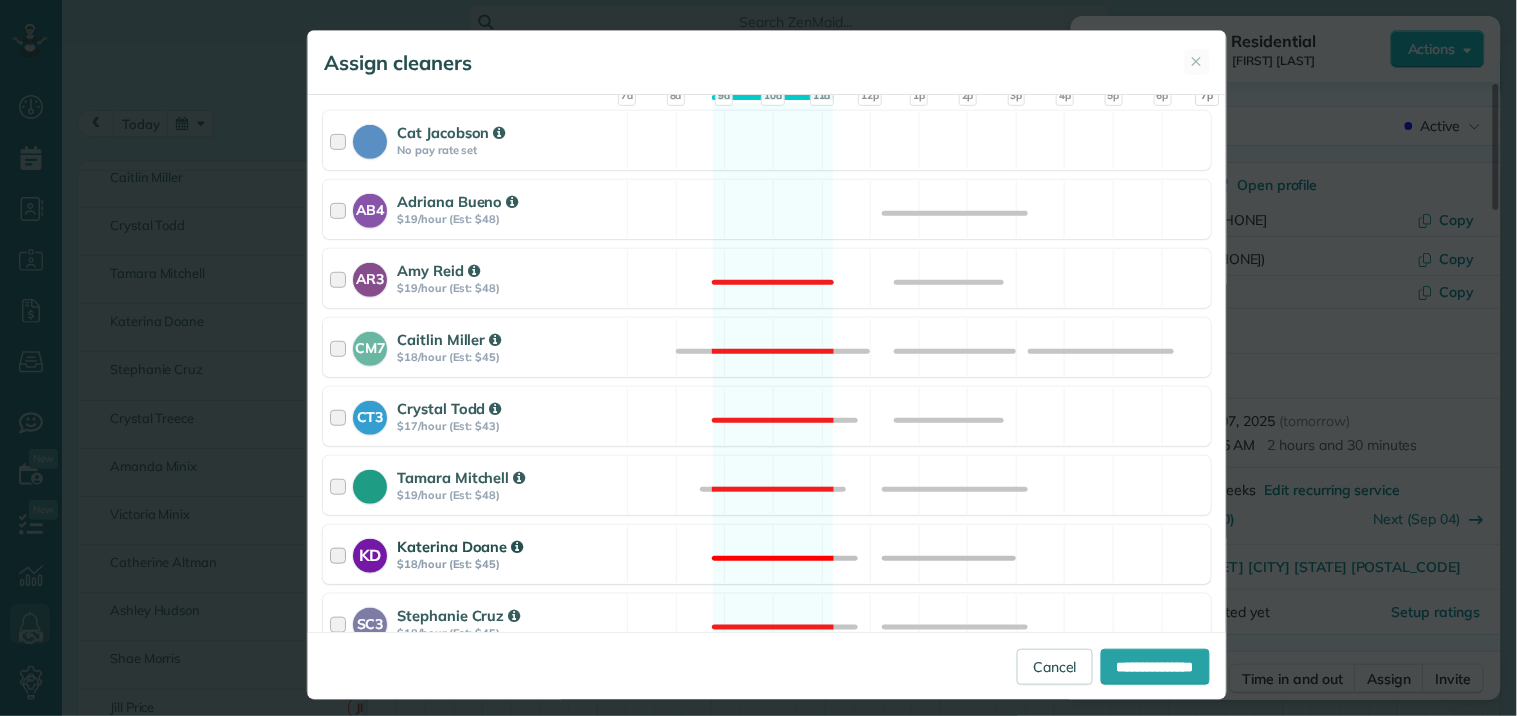scroll, scrollTop: 555, scrollLeft: 0, axis: vertical 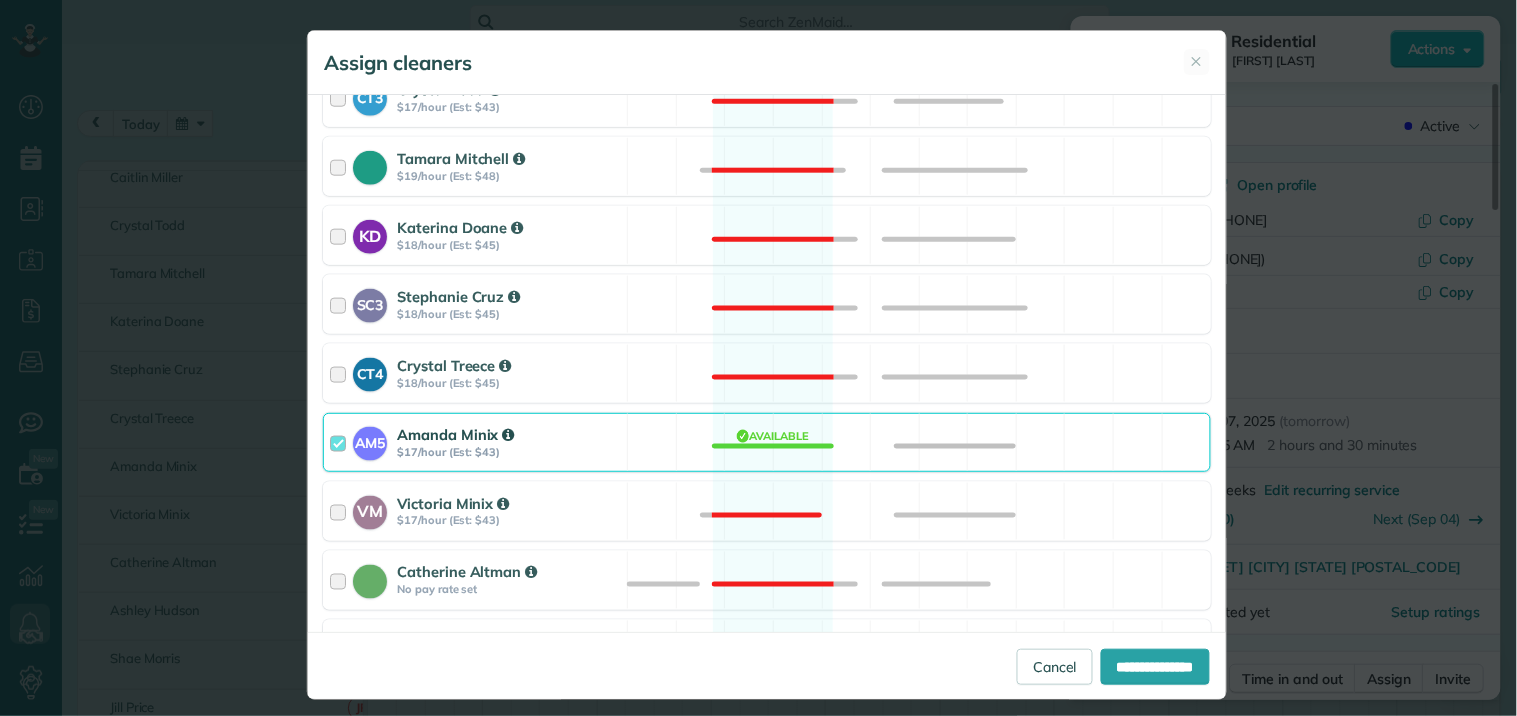 click on "AM5
[FIRST] [LAST]
$17/hour (Est: $43)
Available" at bounding box center (767, 442) 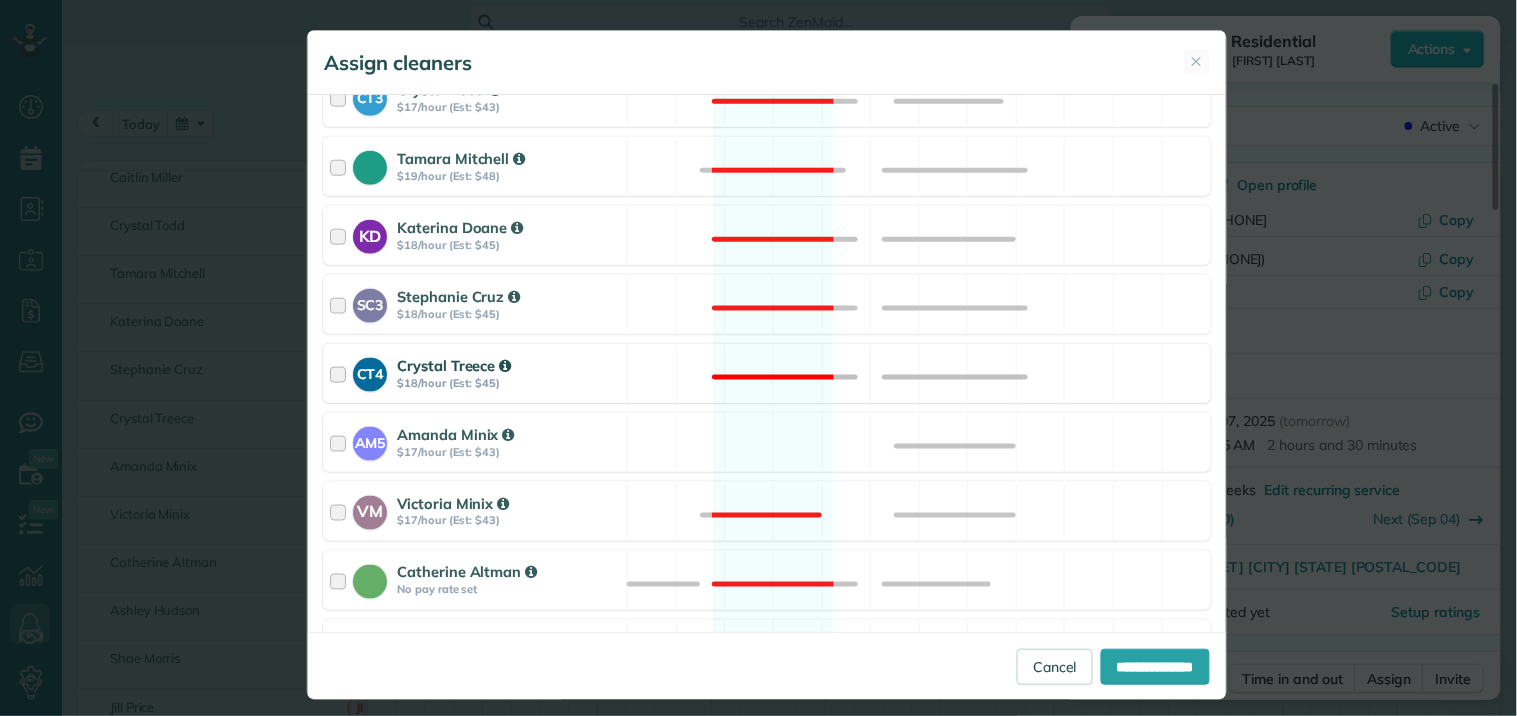 click on "CT4
[FIRST] [LAST]
$18/hour (Est: $45)
Not available" at bounding box center [767, 373] 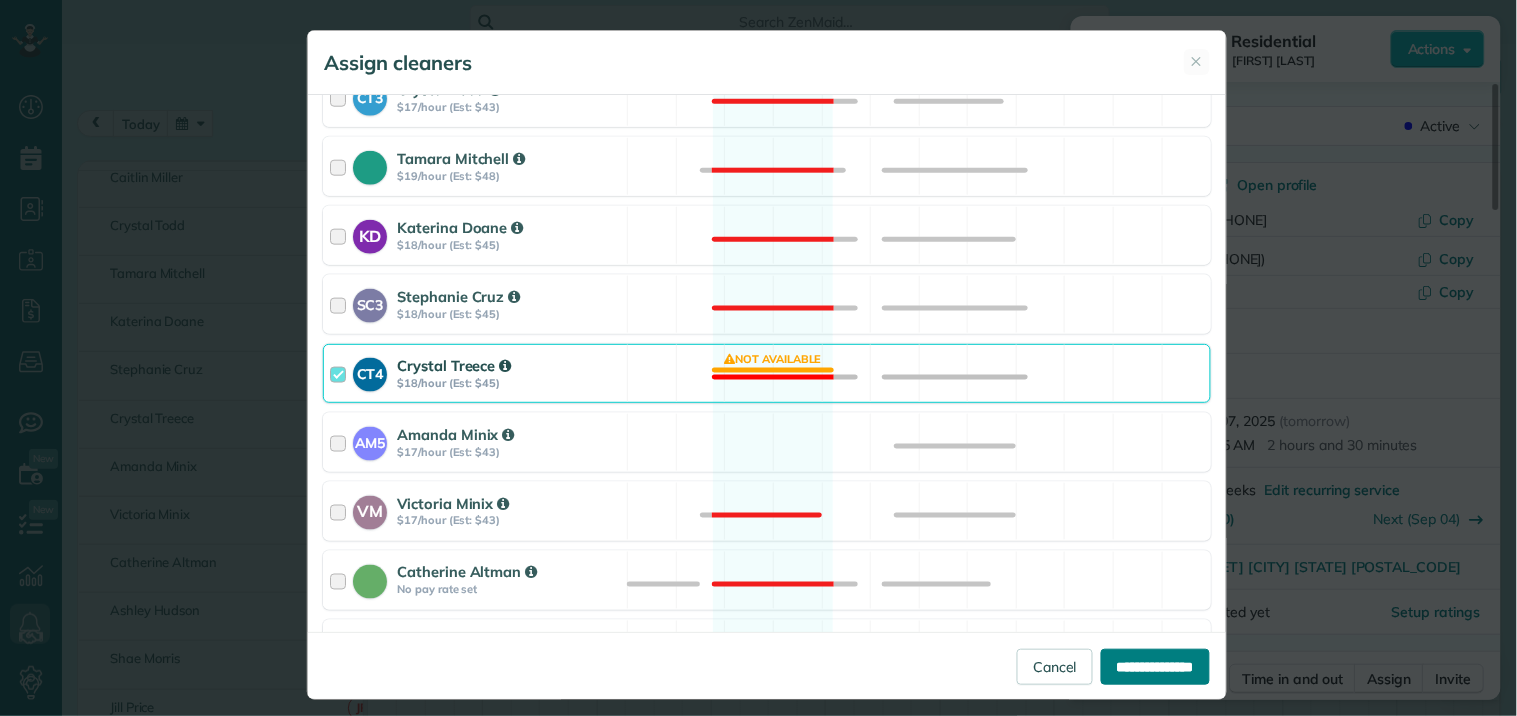 click on "**********" at bounding box center (1155, 667) 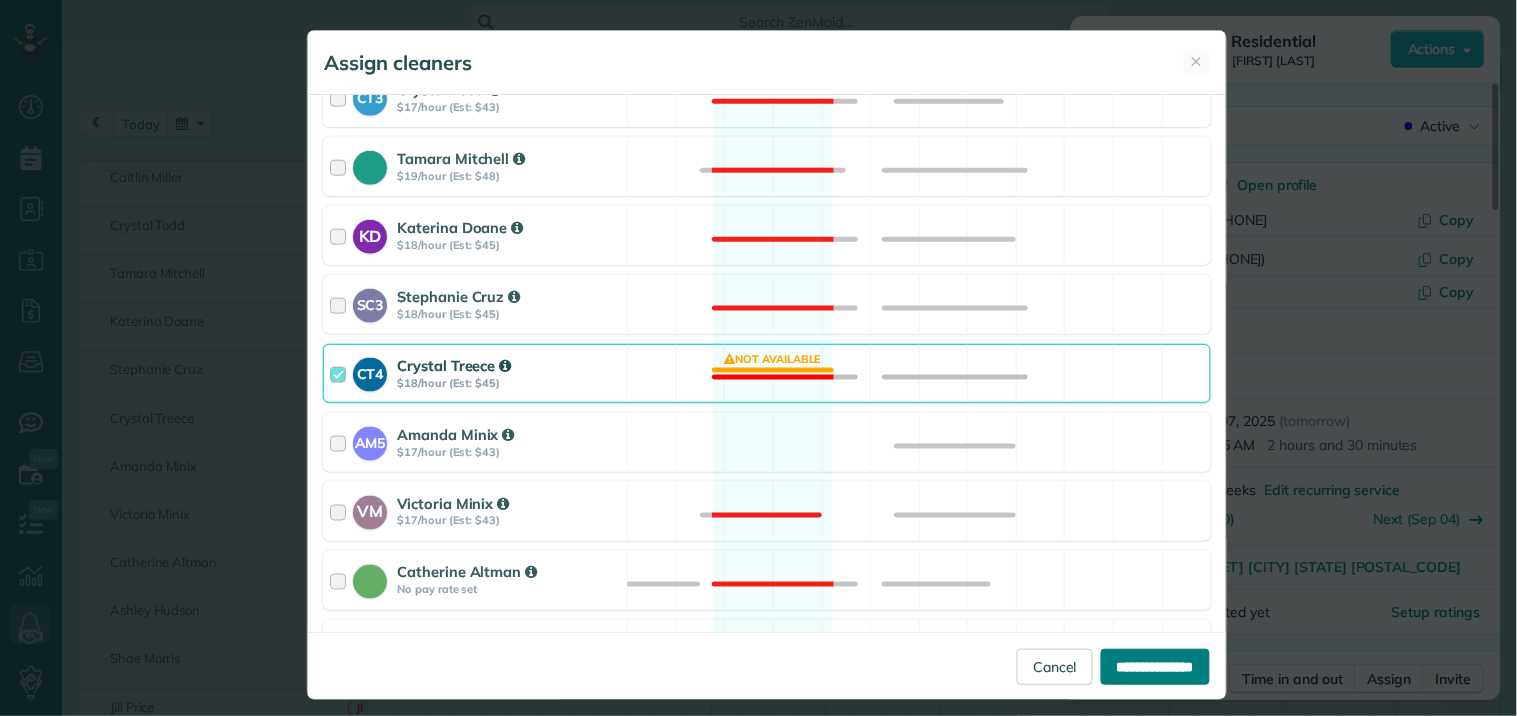 type on "**********" 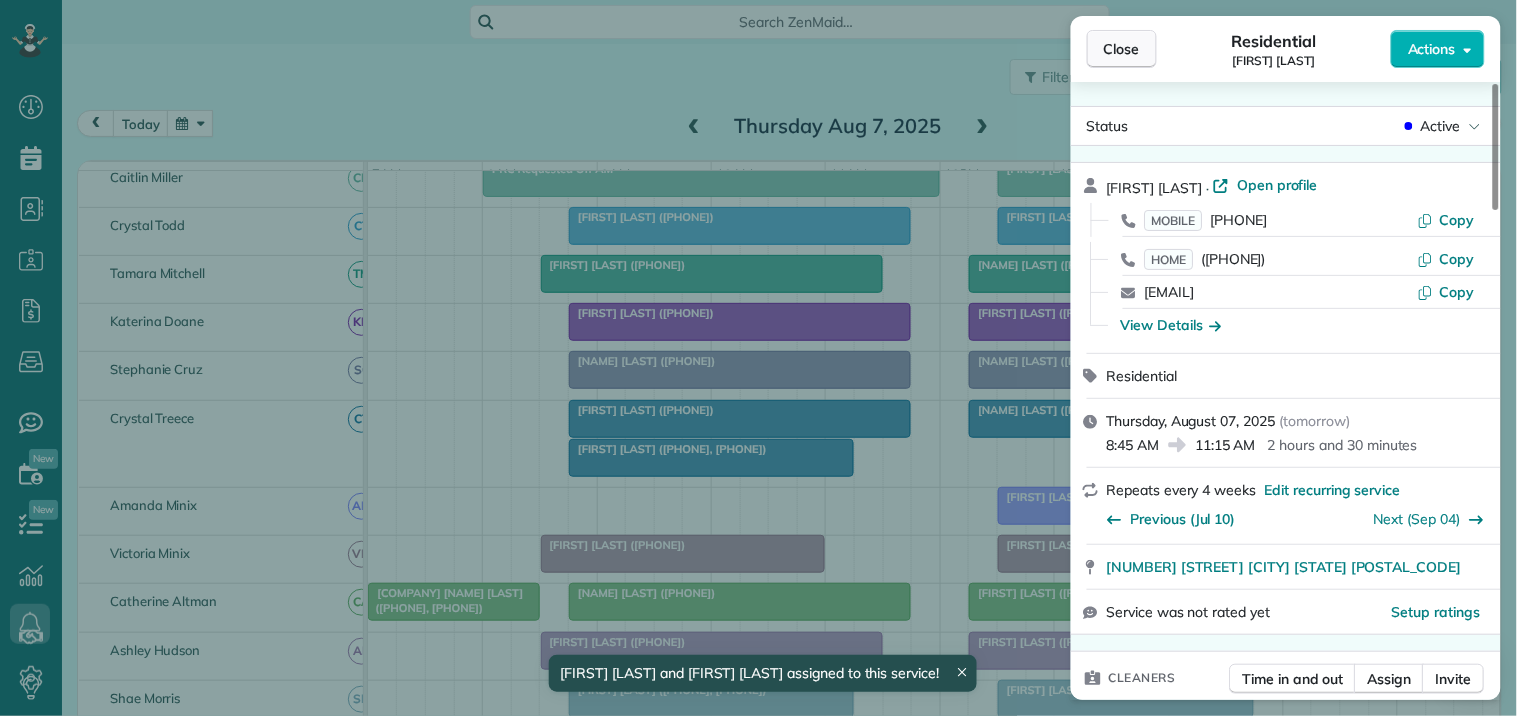 click on "Close" at bounding box center [1122, 49] 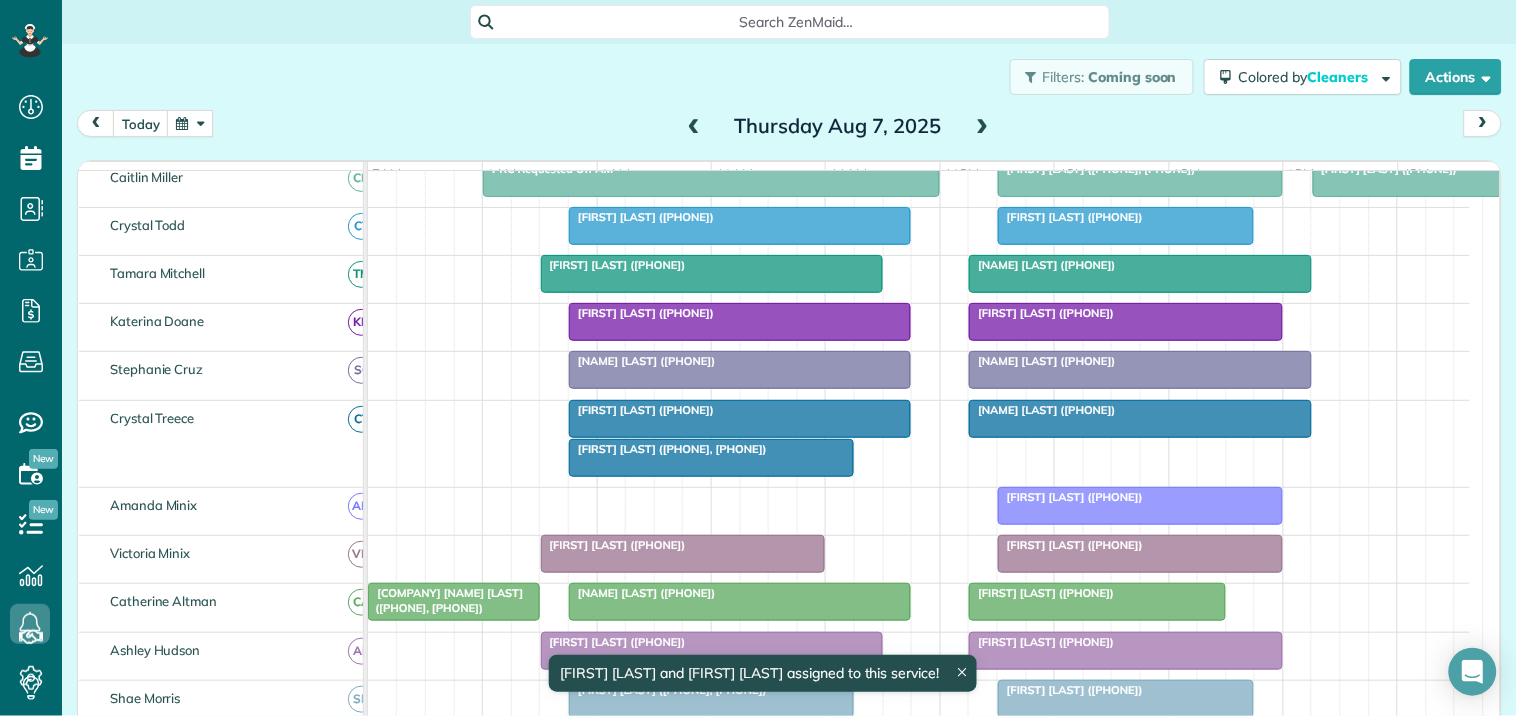 click on "[FIRST] [LAST] ([PHONE])" at bounding box center (740, 410) 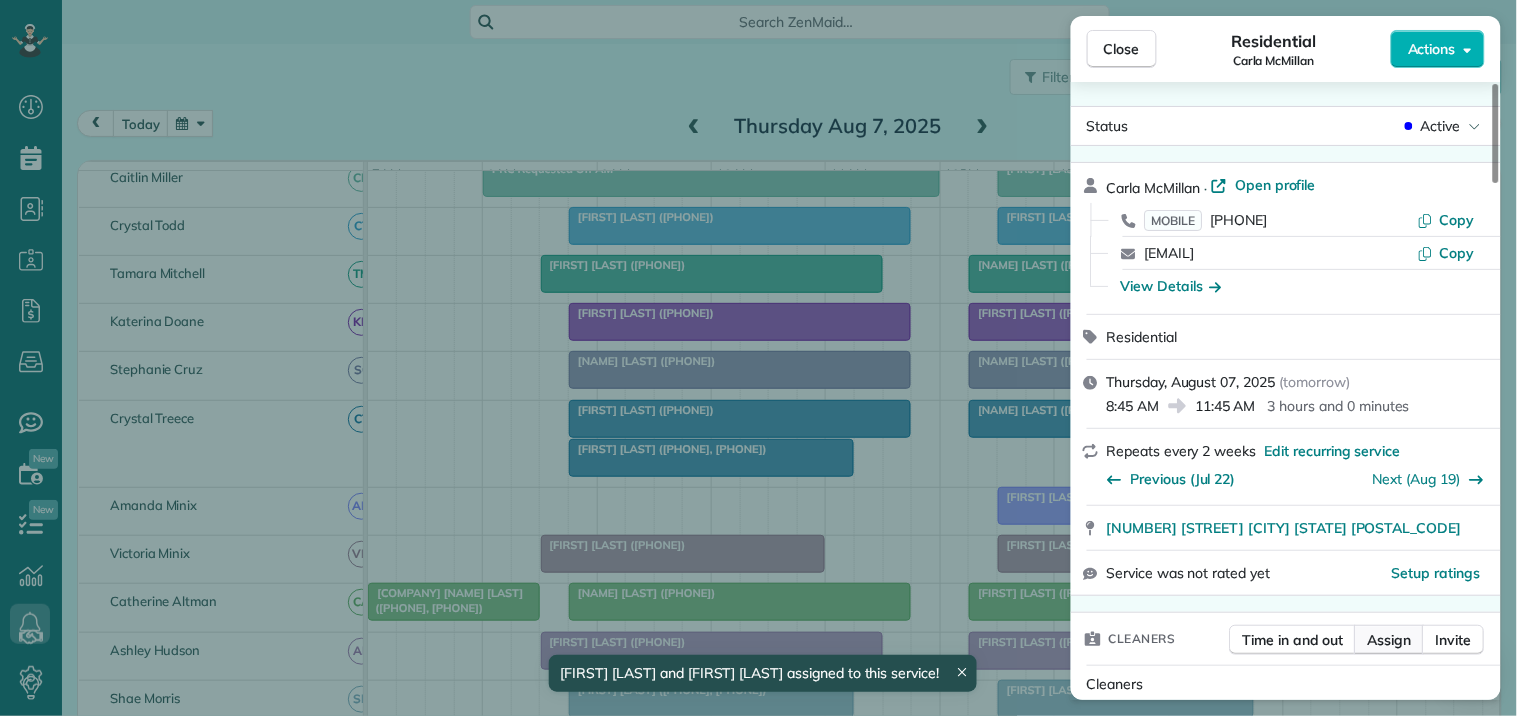 click on "Assign" at bounding box center [1390, 640] 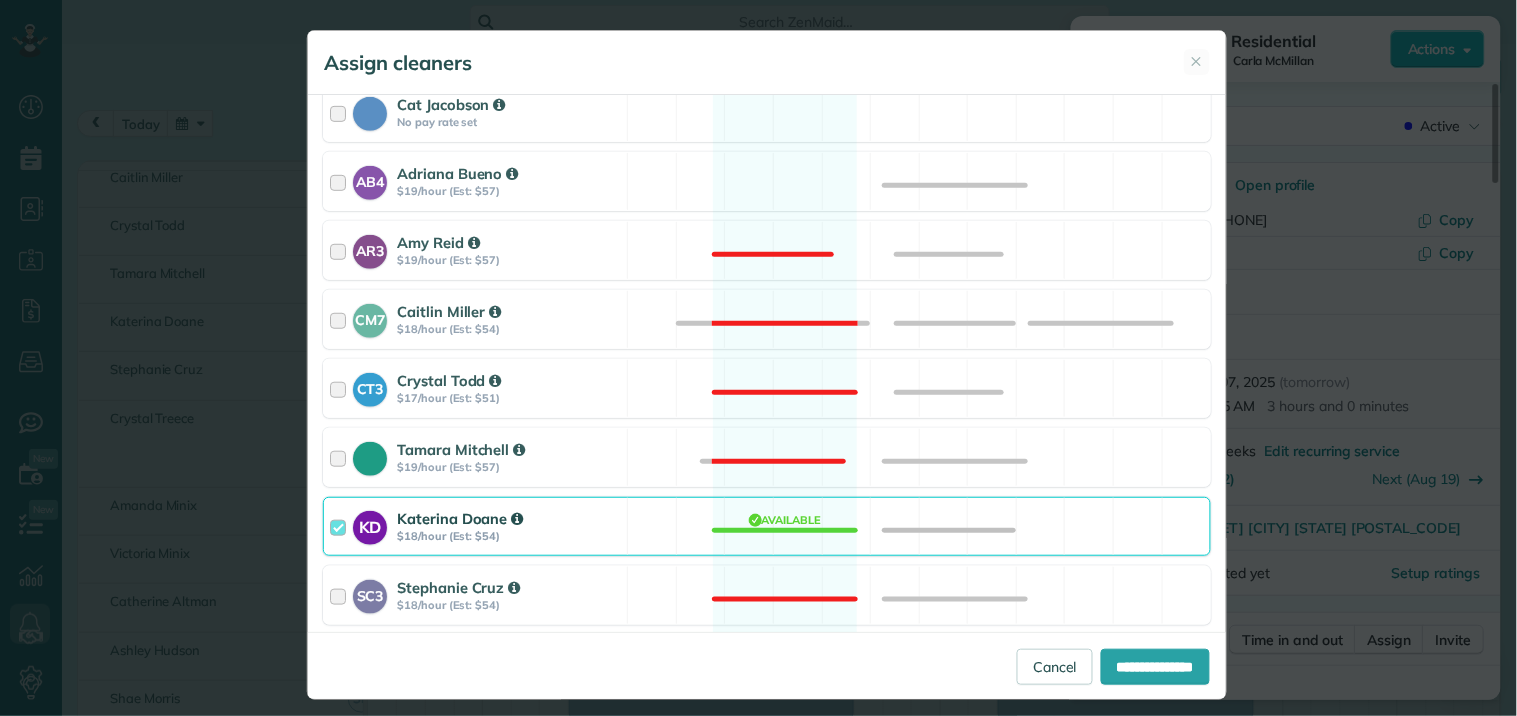 scroll, scrollTop: 555, scrollLeft: 0, axis: vertical 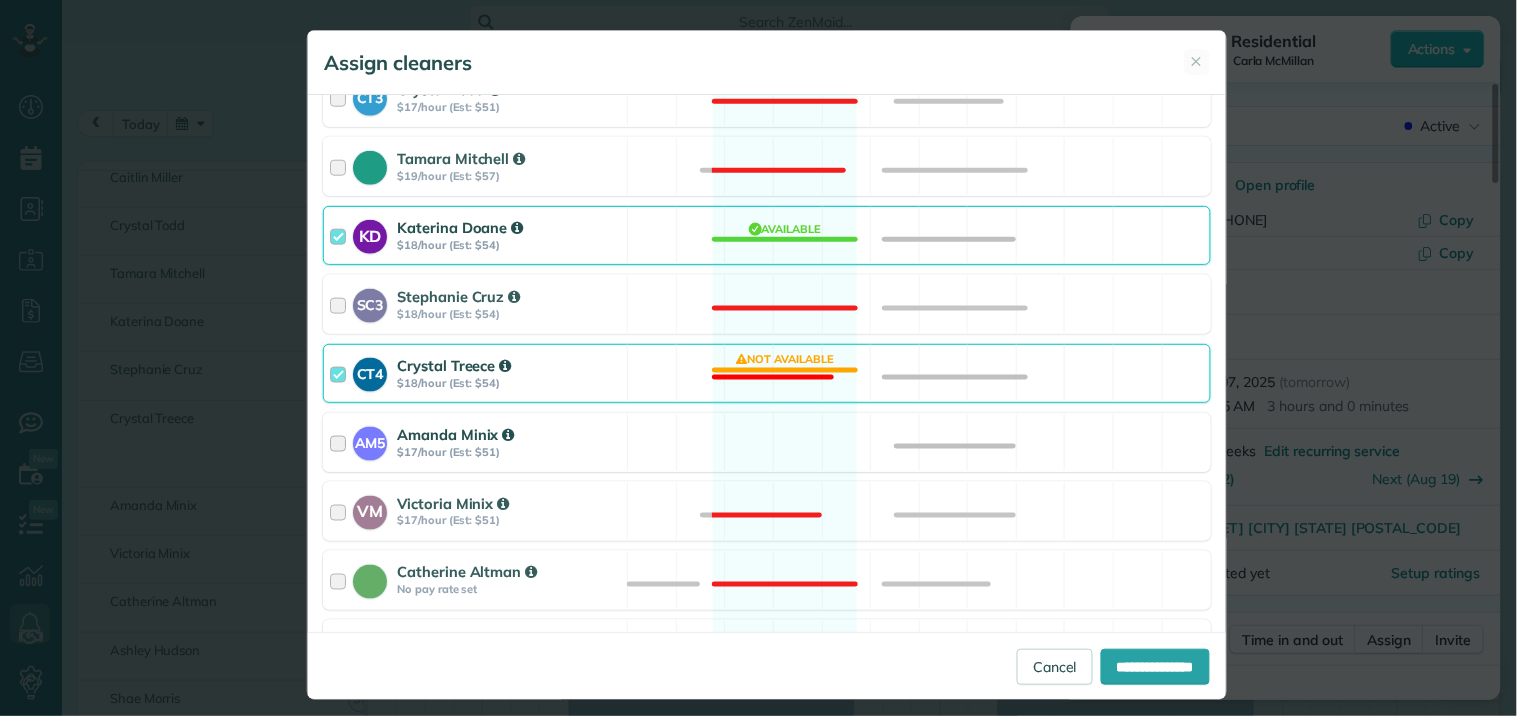 click on "AM5
[FIRST] [LAST]
$17/hour (Est: $51)
Available" at bounding box center (767, 442) 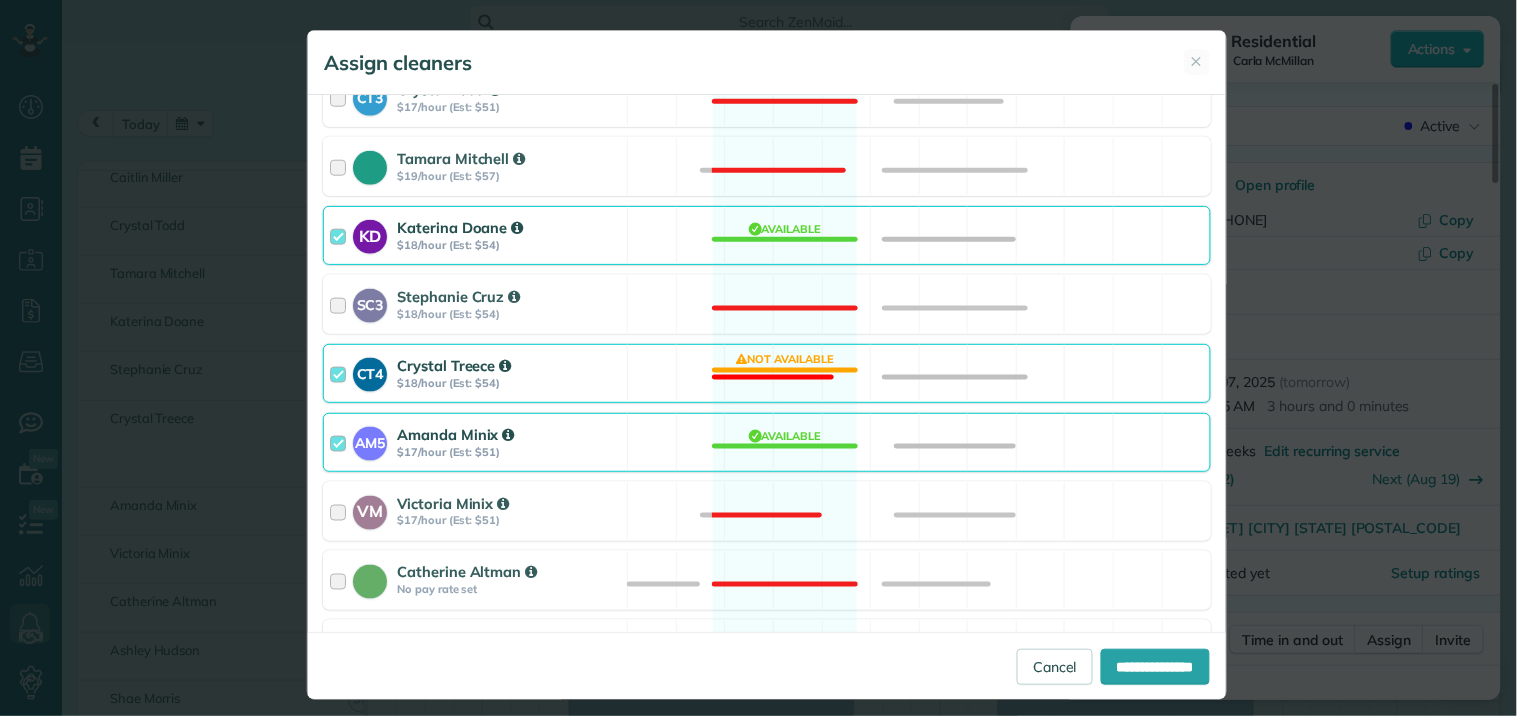 click on "CT4
[NAME] [LAST]
[PRICE]/hour (Est: [PRICE])
Not available" at bounding box center (767, 373) 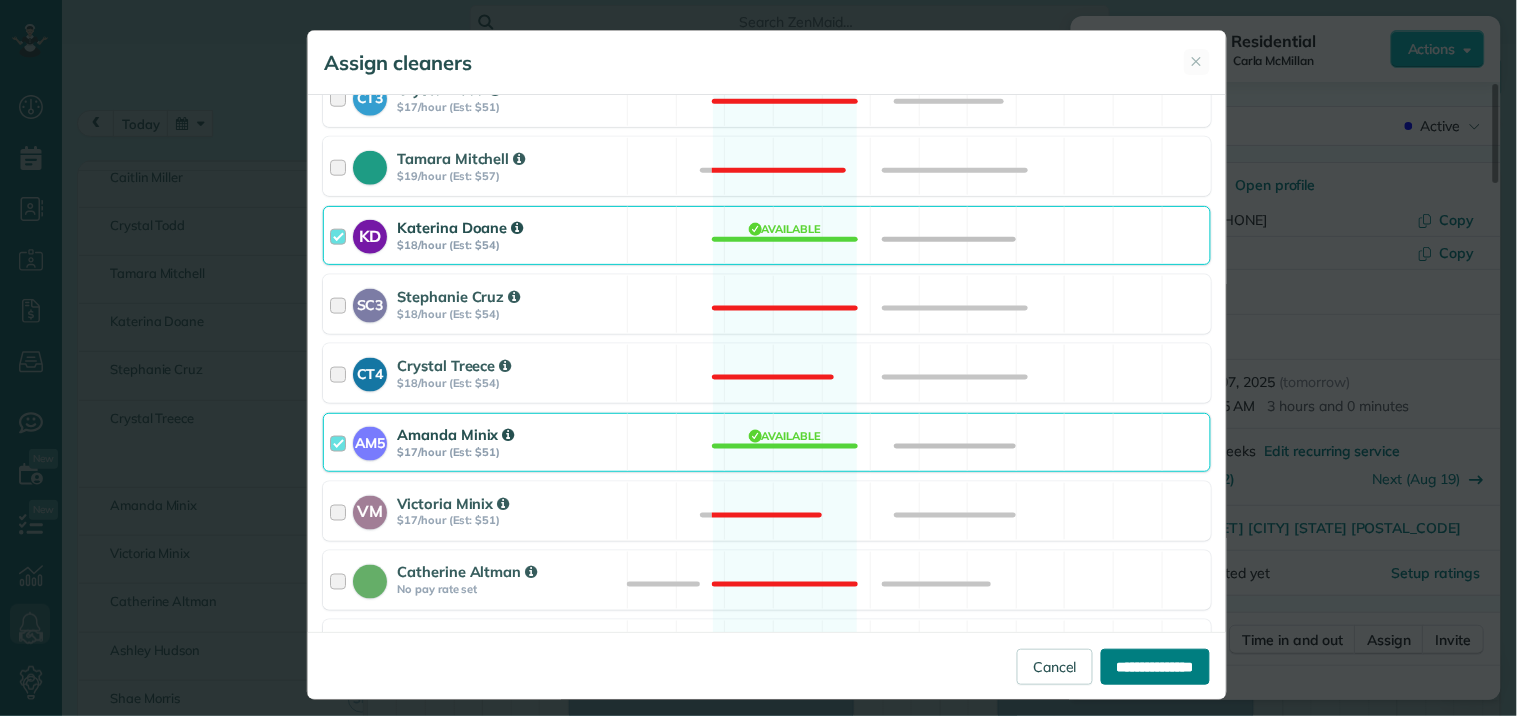 click on "**********" at bounding box center (1155, 667) 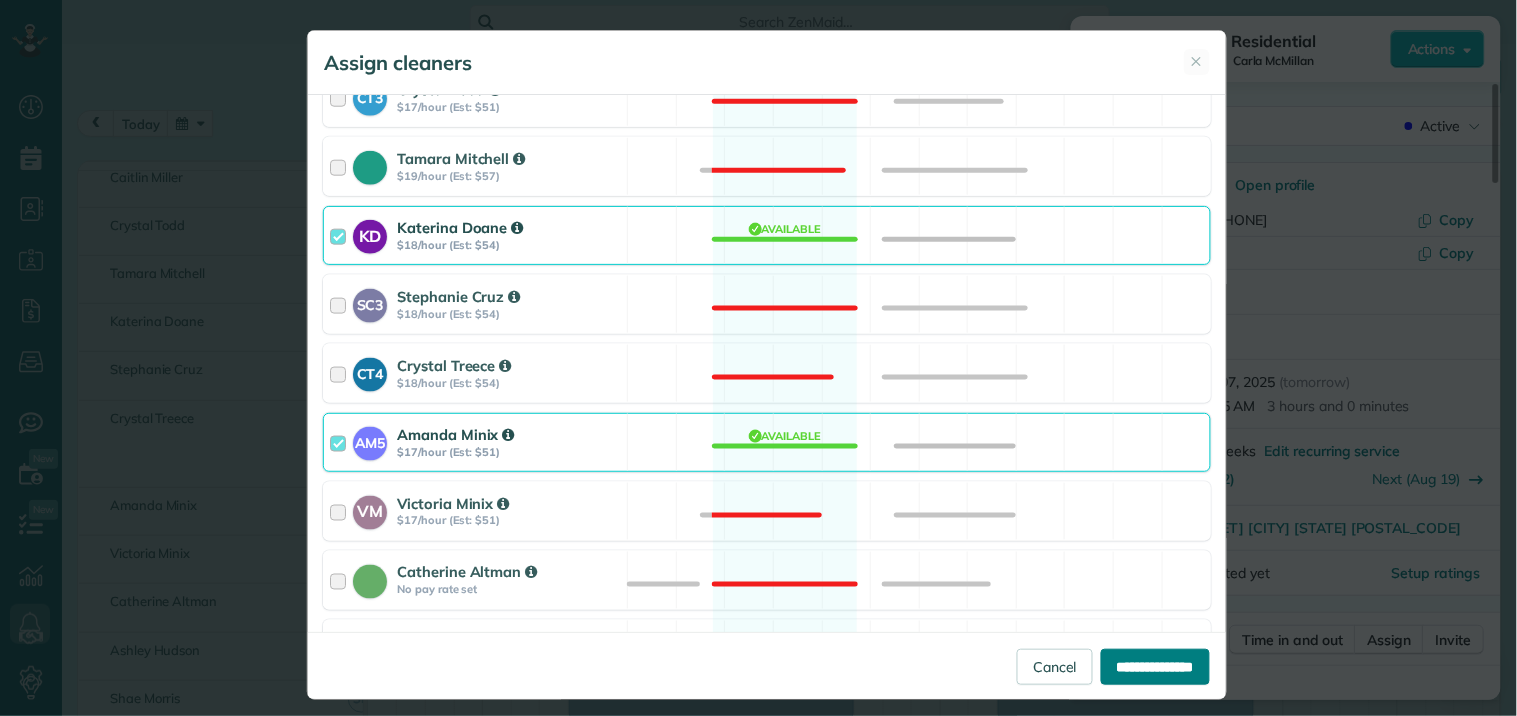 type on "**********" 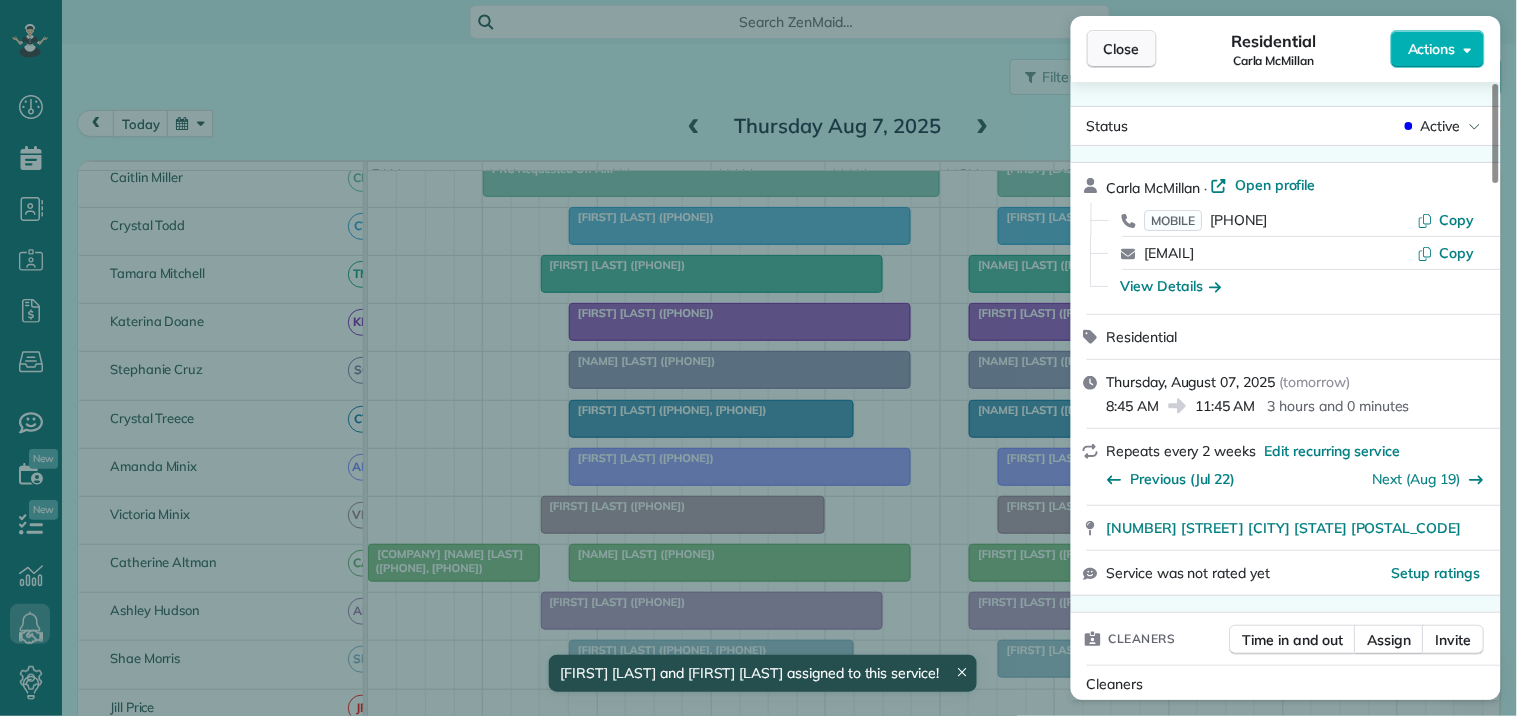 click on "Close" at bounding box center (1122, 49) 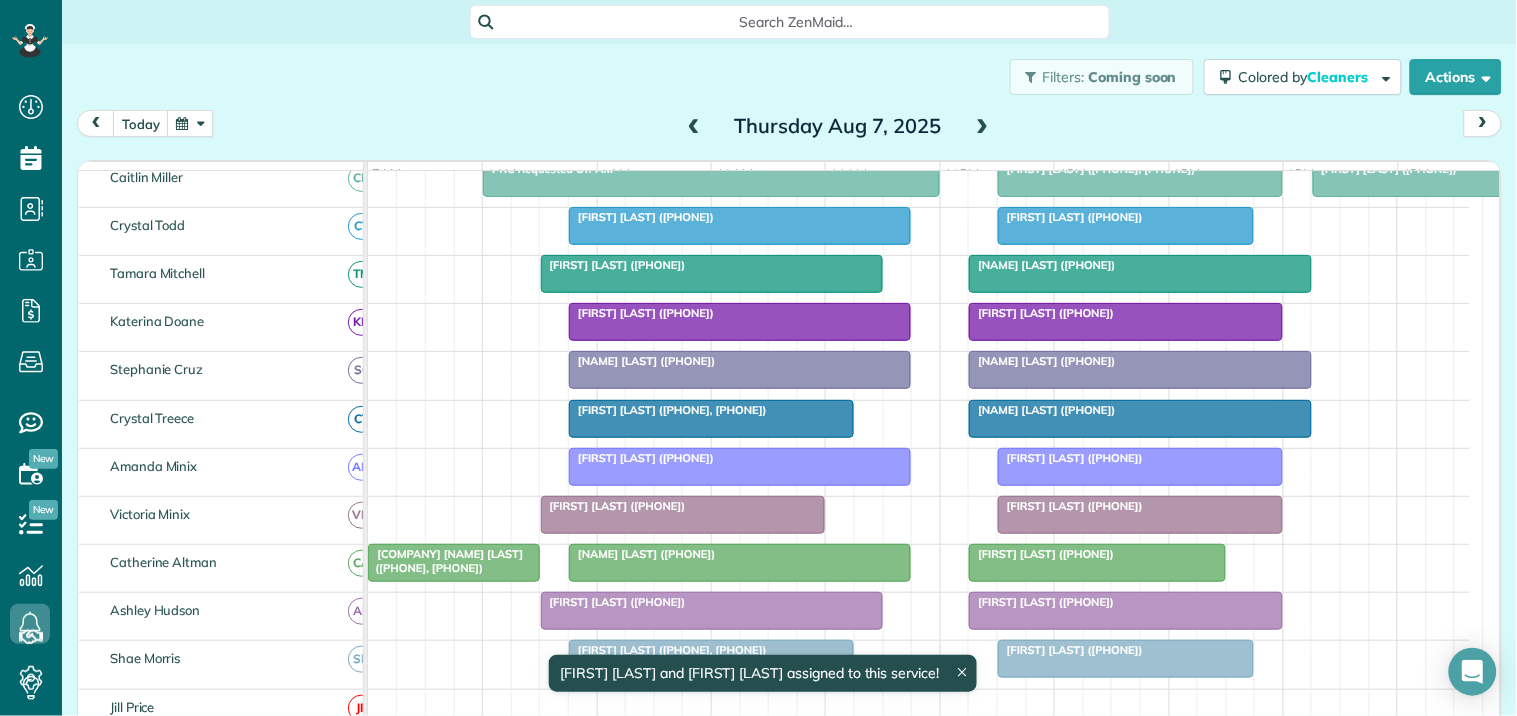 scroll, scrollTop: 324, scrollLeft: 0, axis: vertical 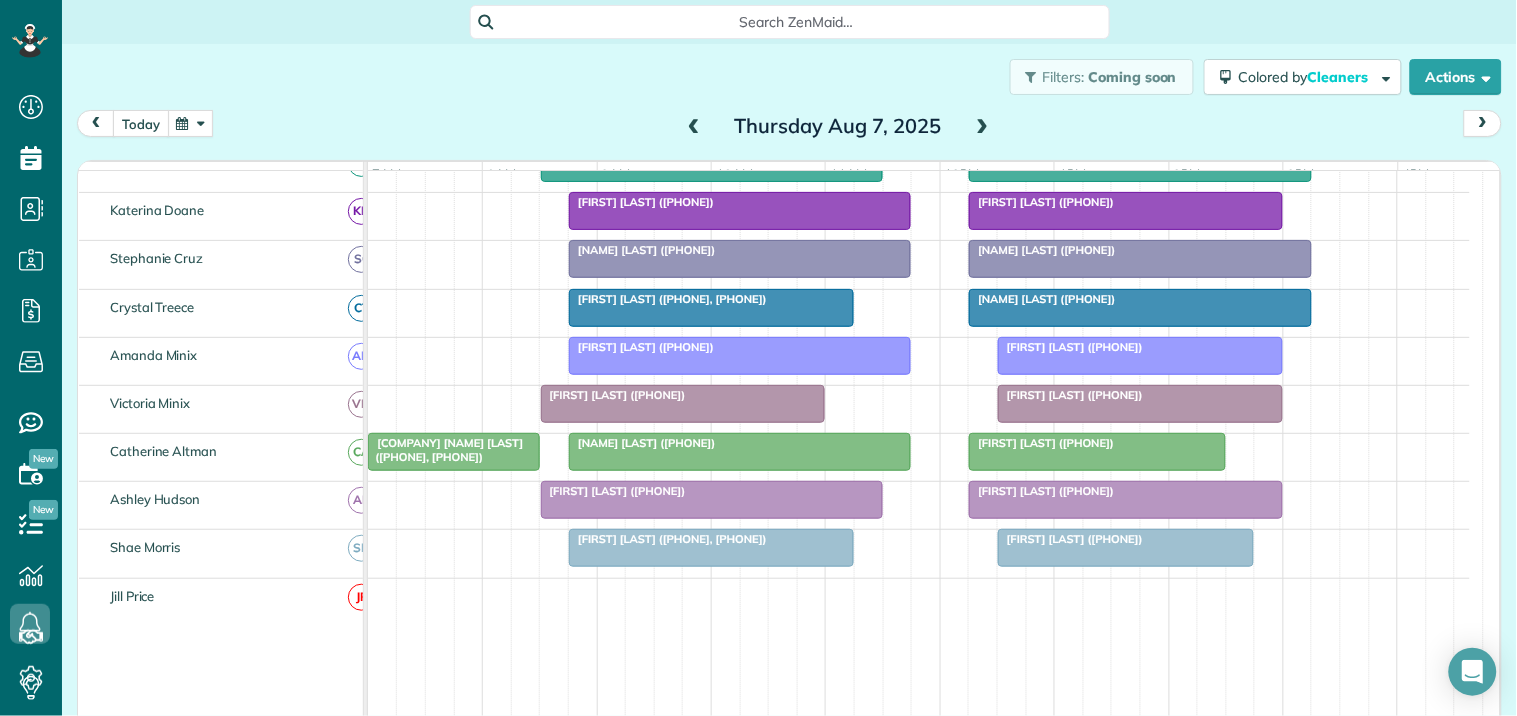 click on "today" at bounding box center (141, 123) 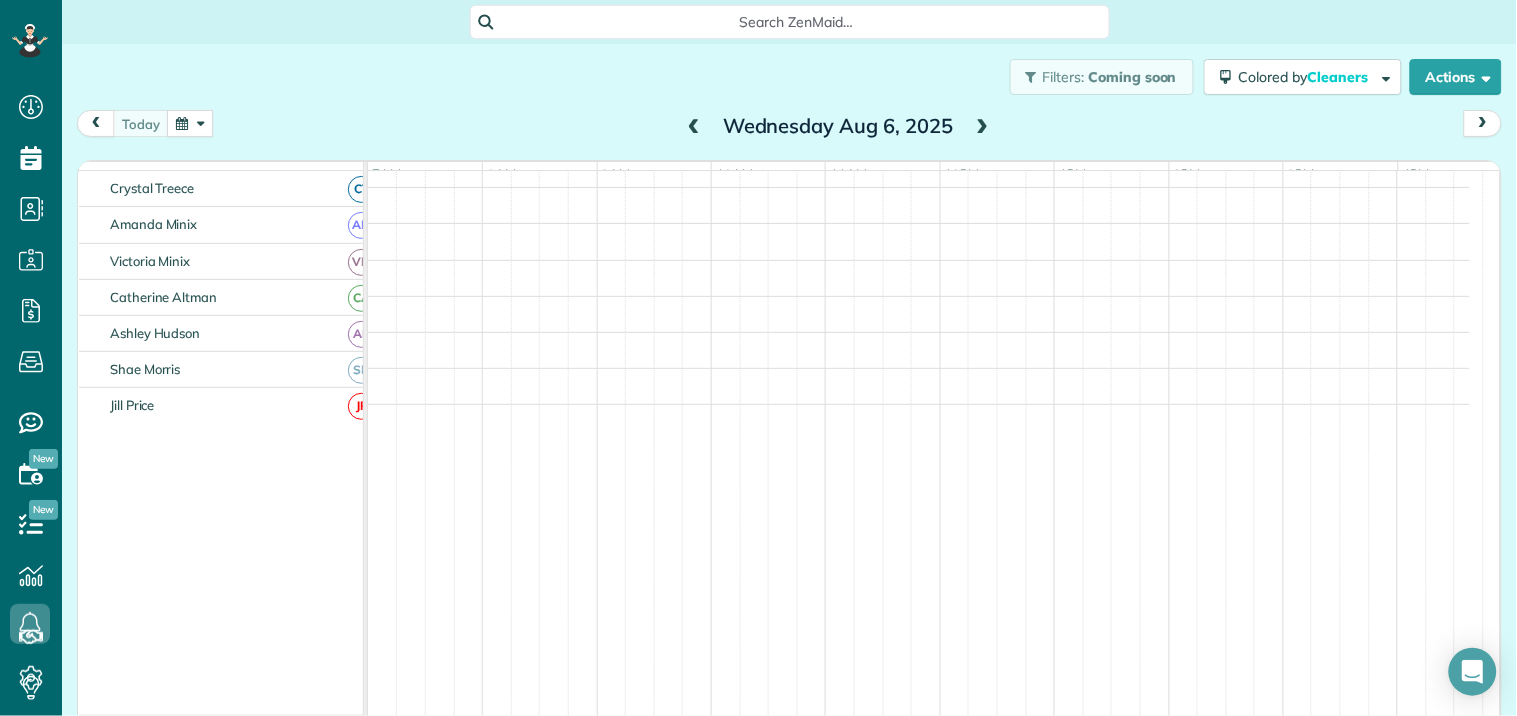 scroll, scrollTop: 308, scrollLeft: 0, axis: vertical 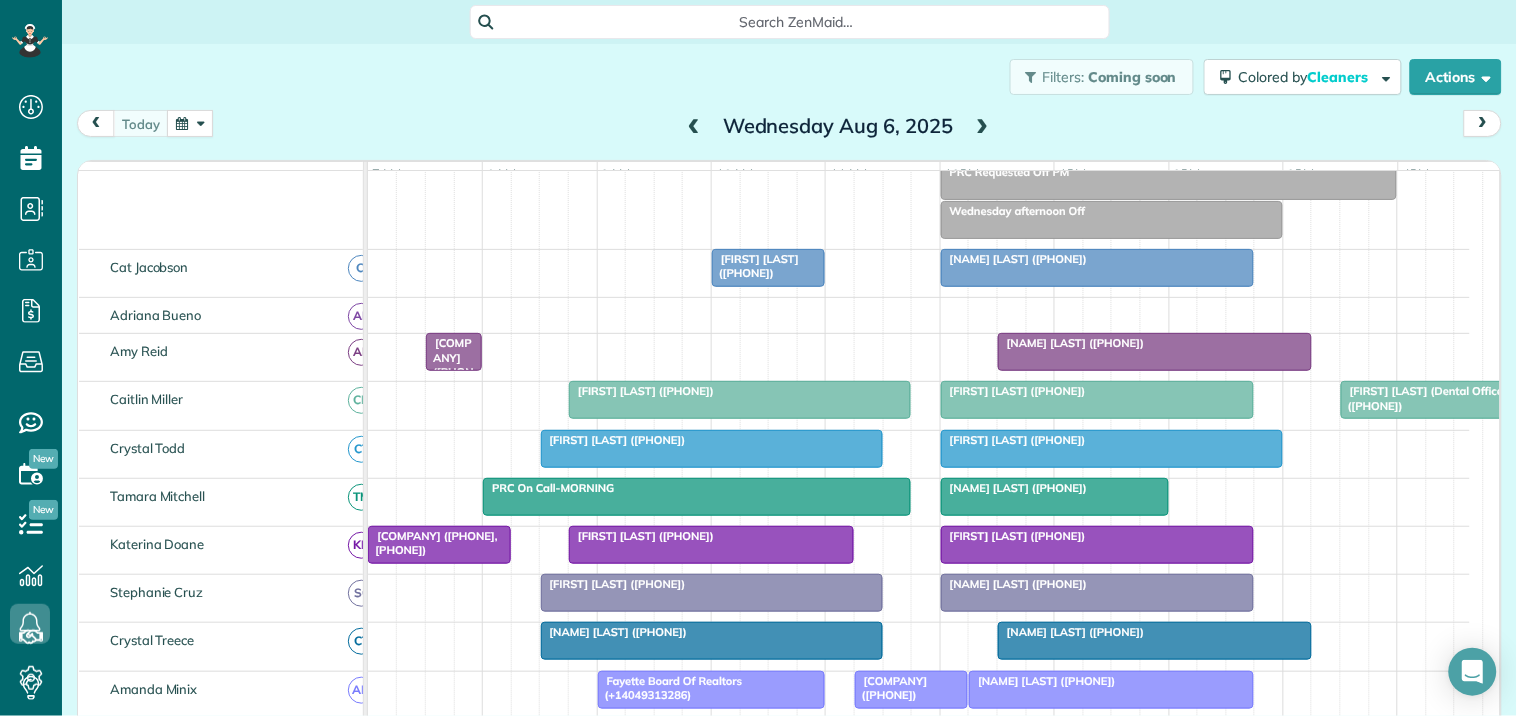 click at bounding box center (983, 127) 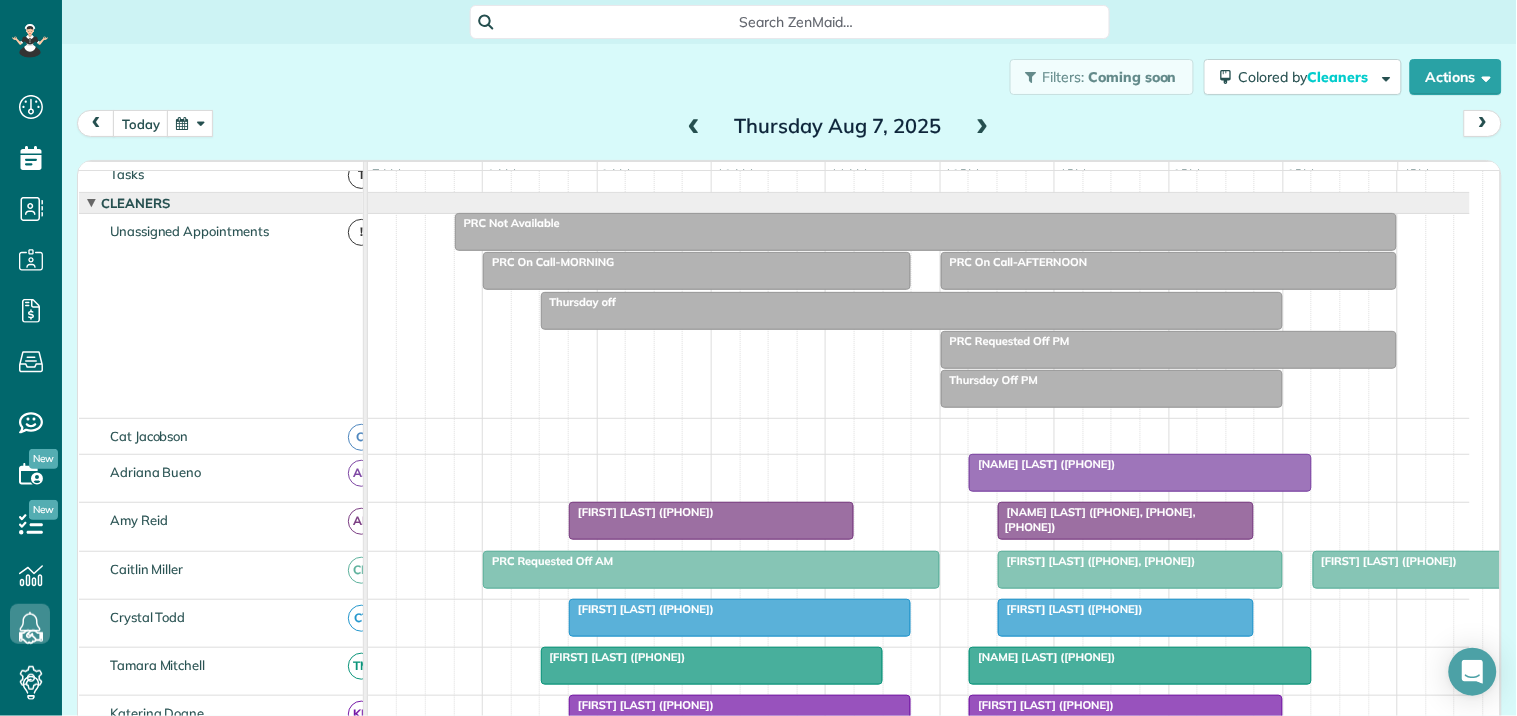 scroll, scrollTop: 286, scrollLeft: 0, axis: vertical 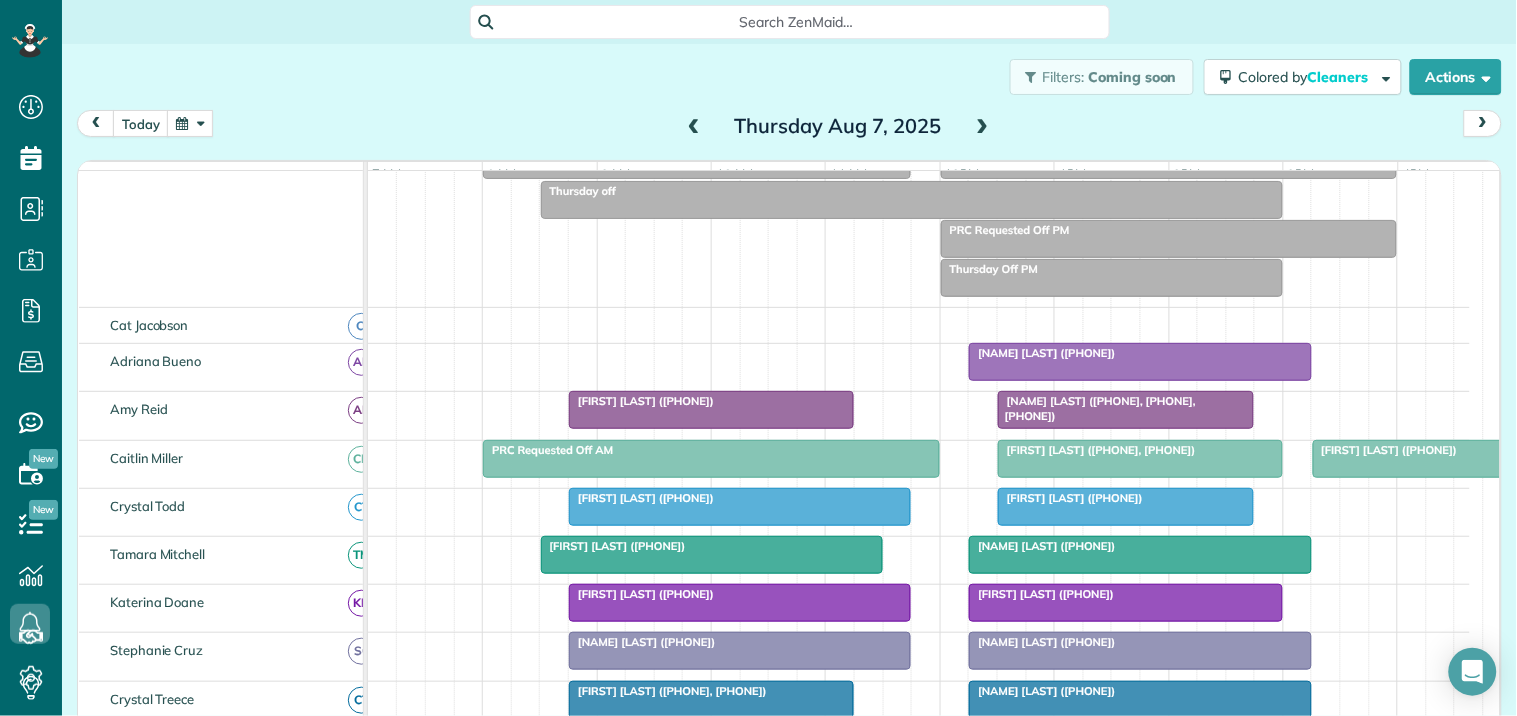 click at bounding box center [983, 127] 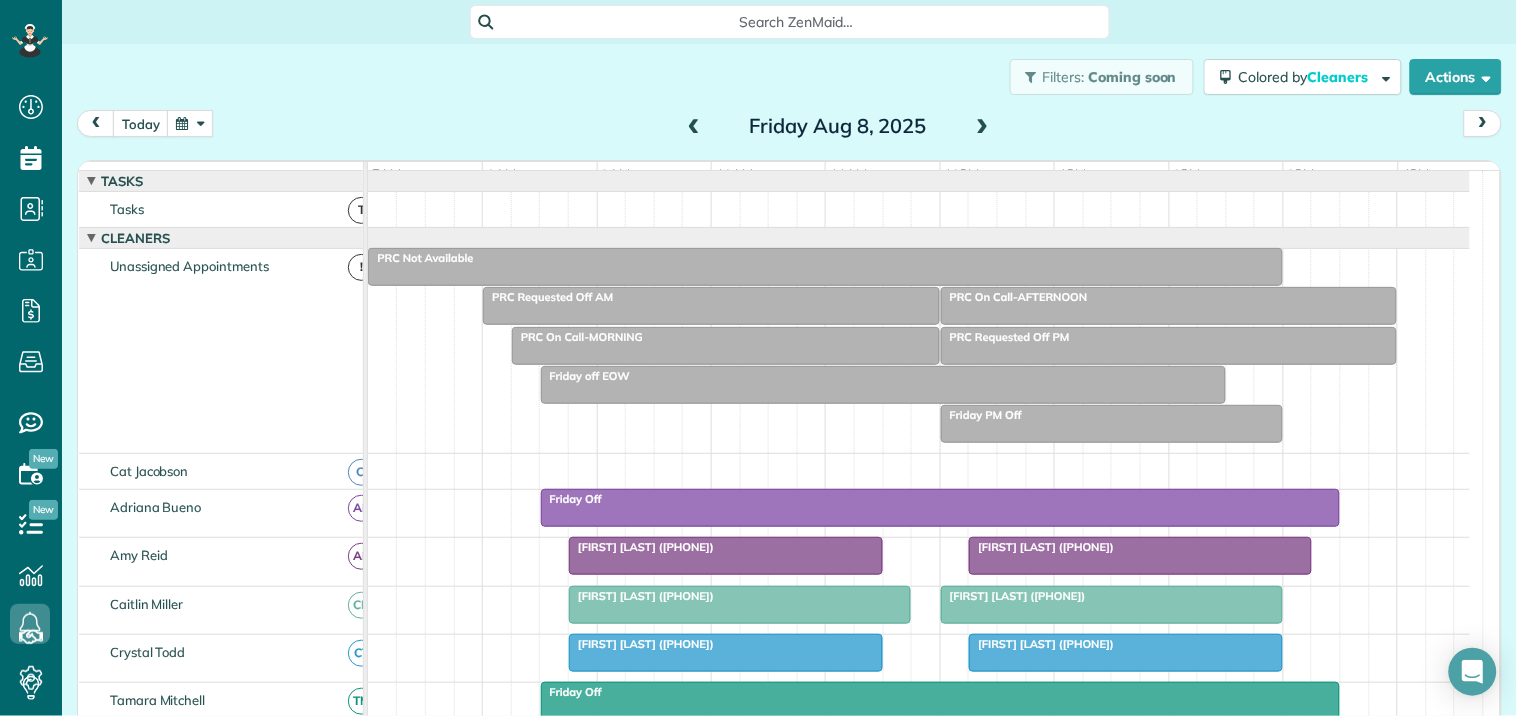 scroll, scrollTop: 215, scrollLeft: 0, axis: vertical 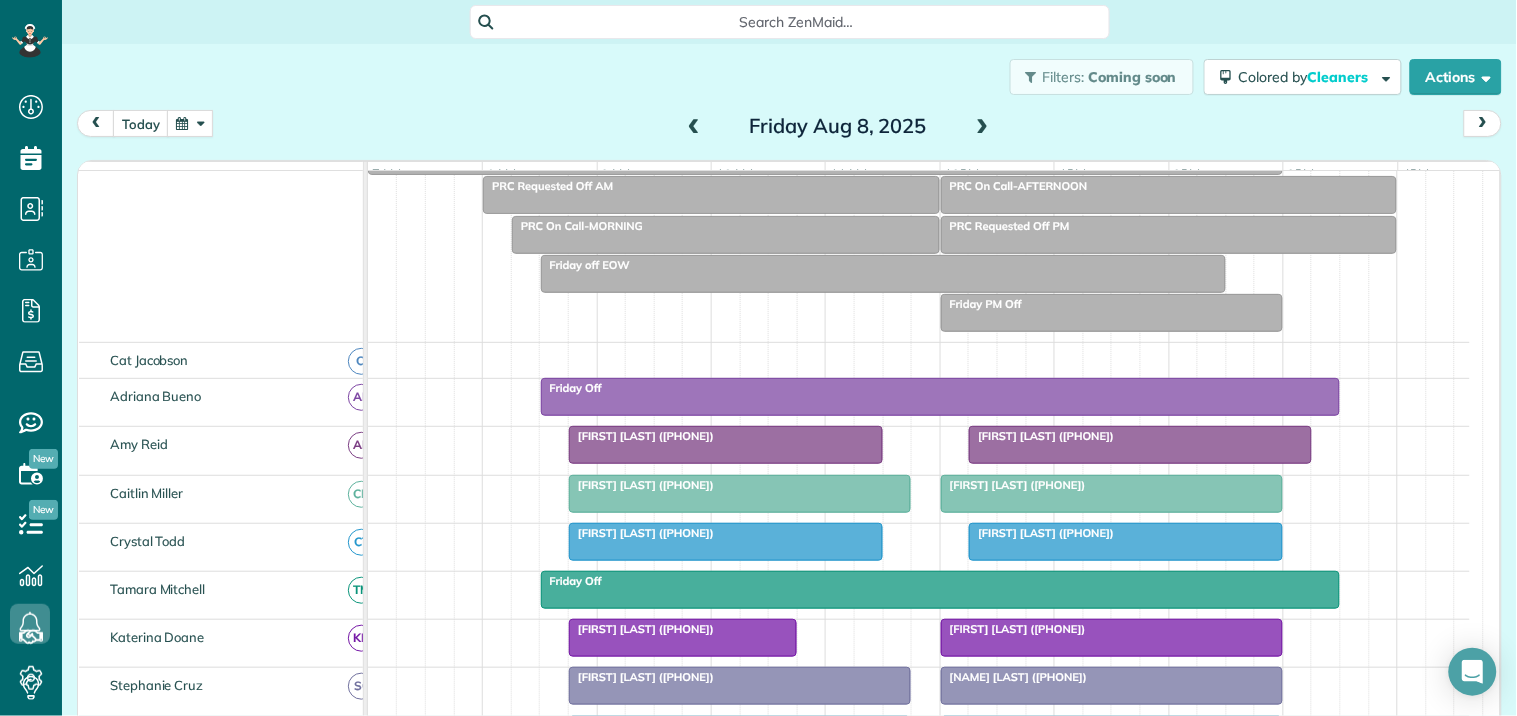 click at bounding box center [190, 123] 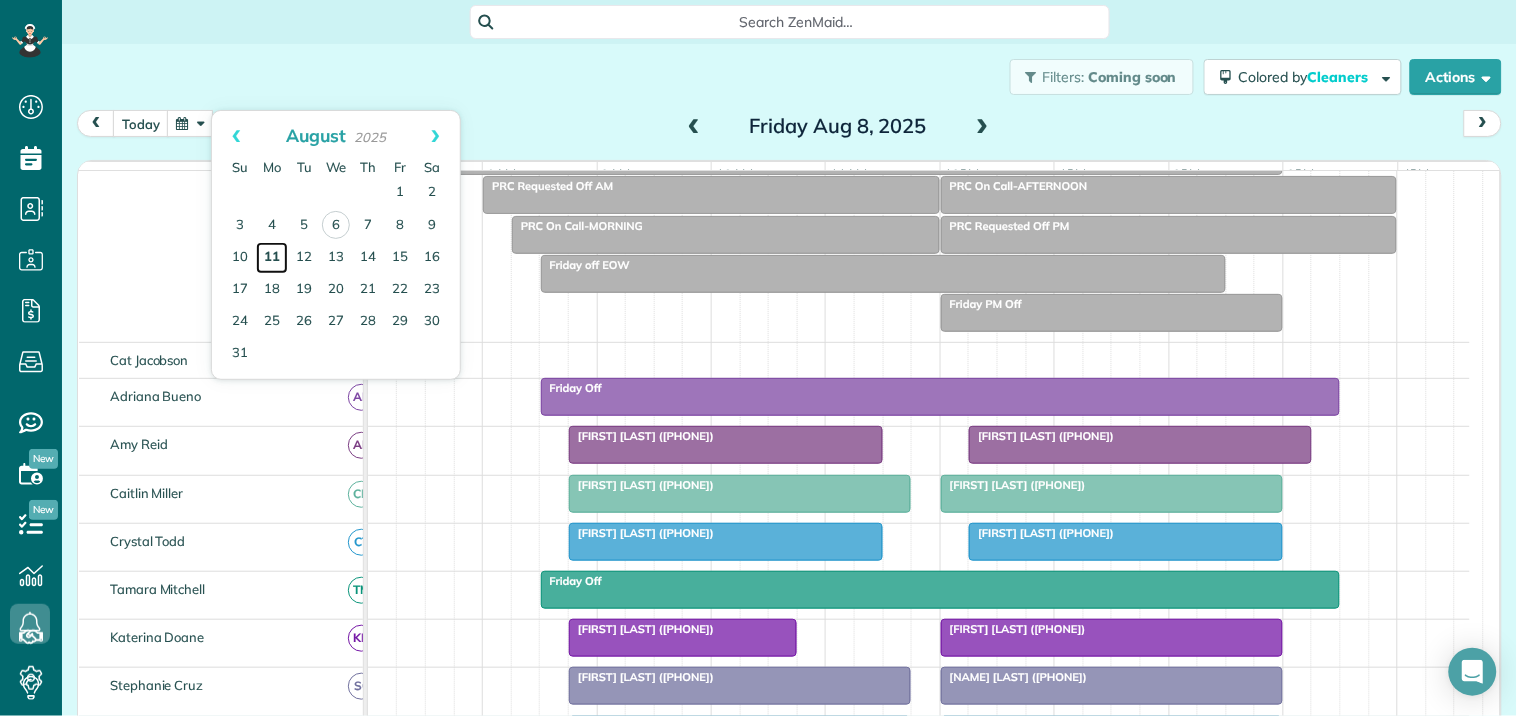 click on "11" at bounding box center [272, 258] 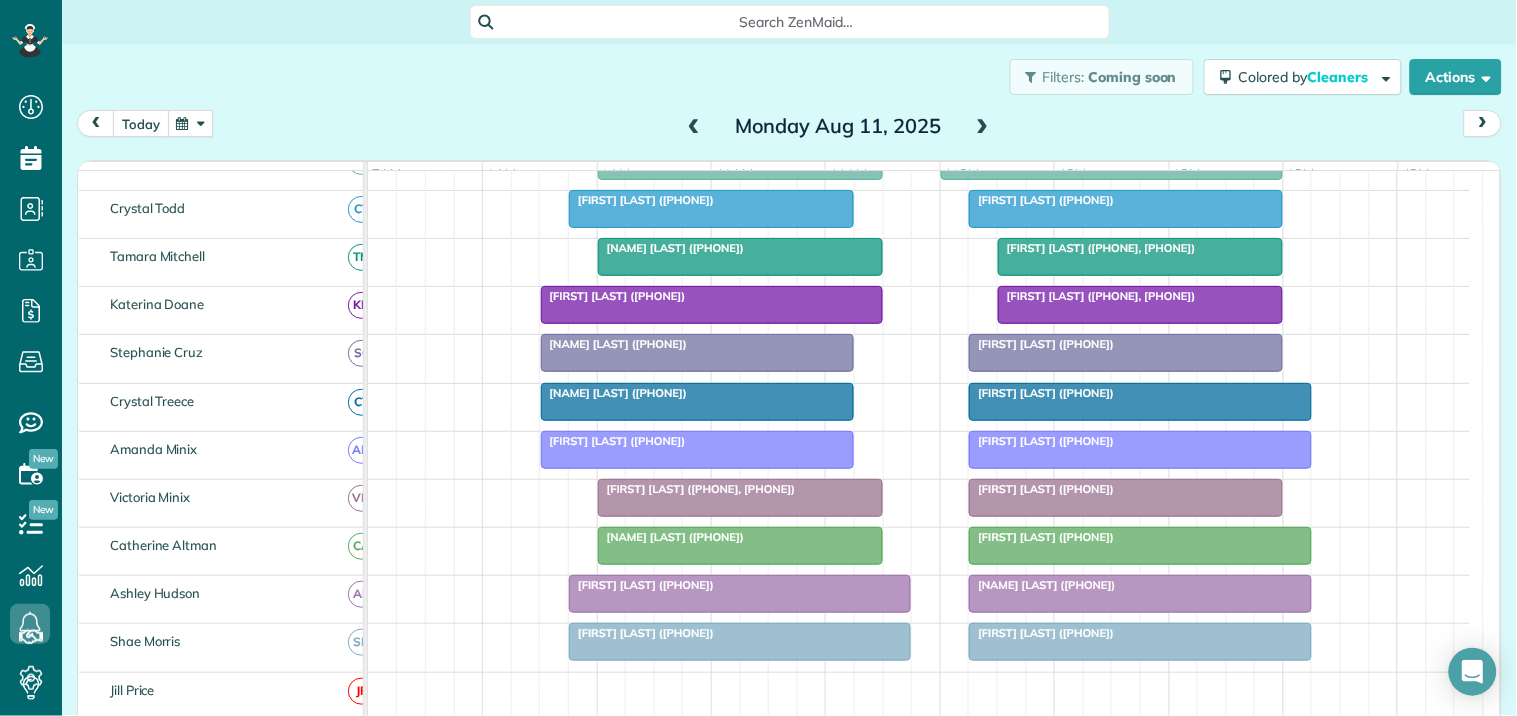 click on "today" at bounding box center (141, 123) 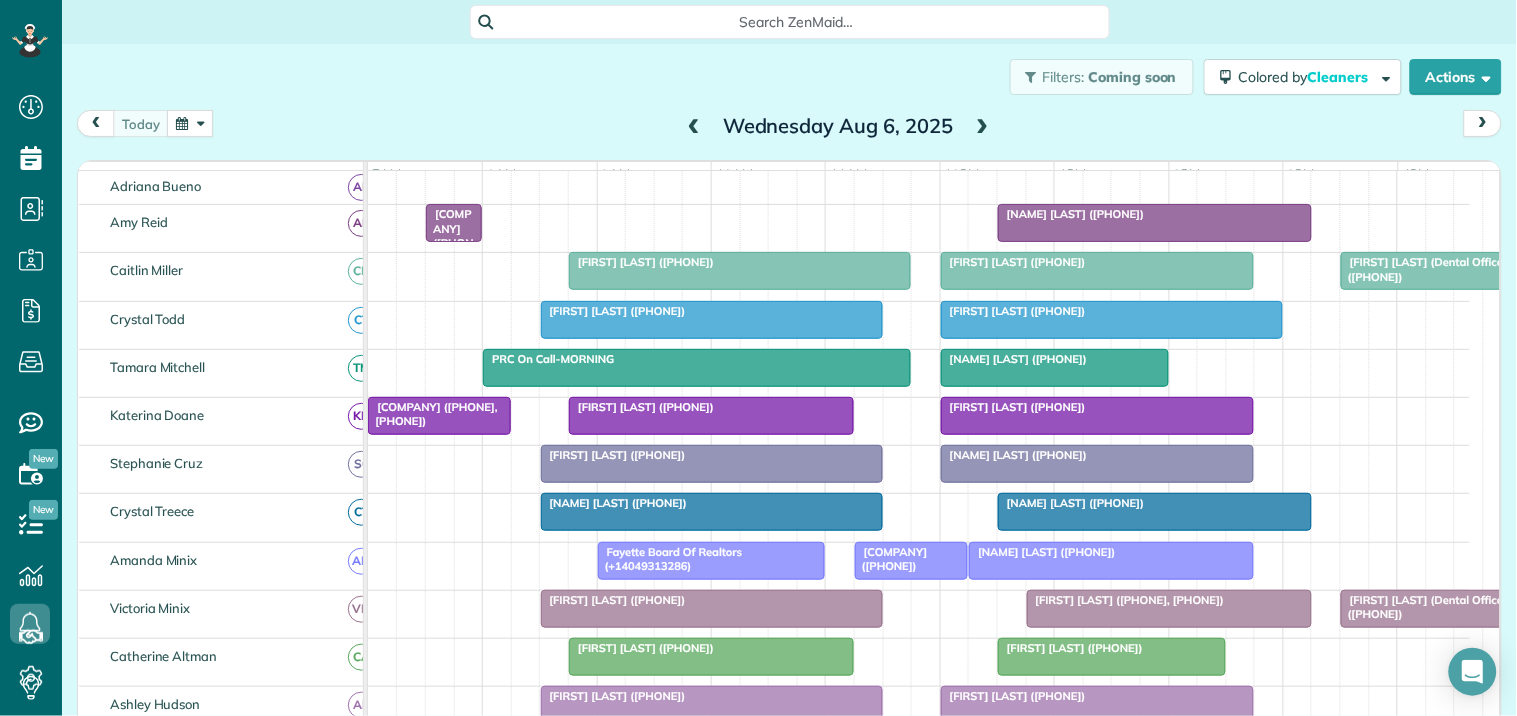 click at bounding box center (983, 127) 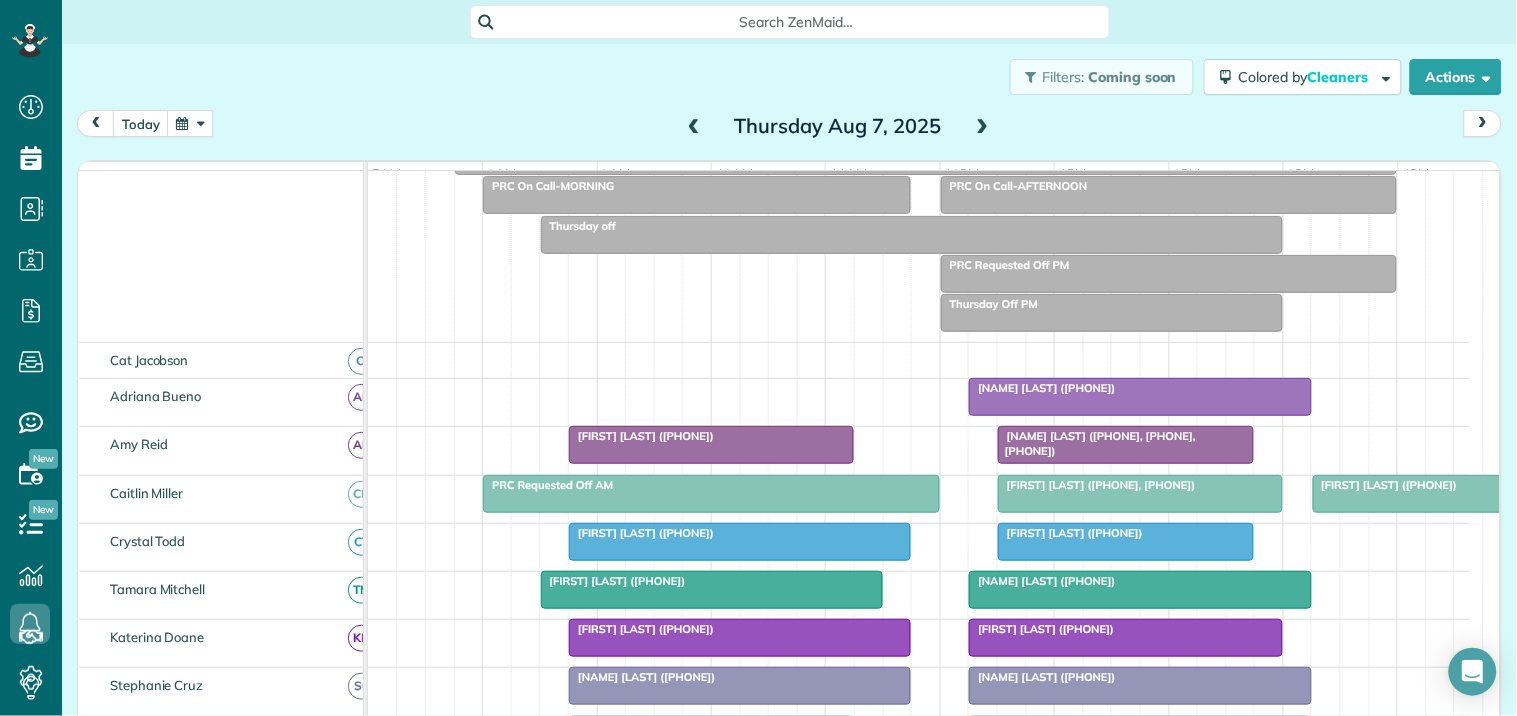 click at bounding box center (983, 127) 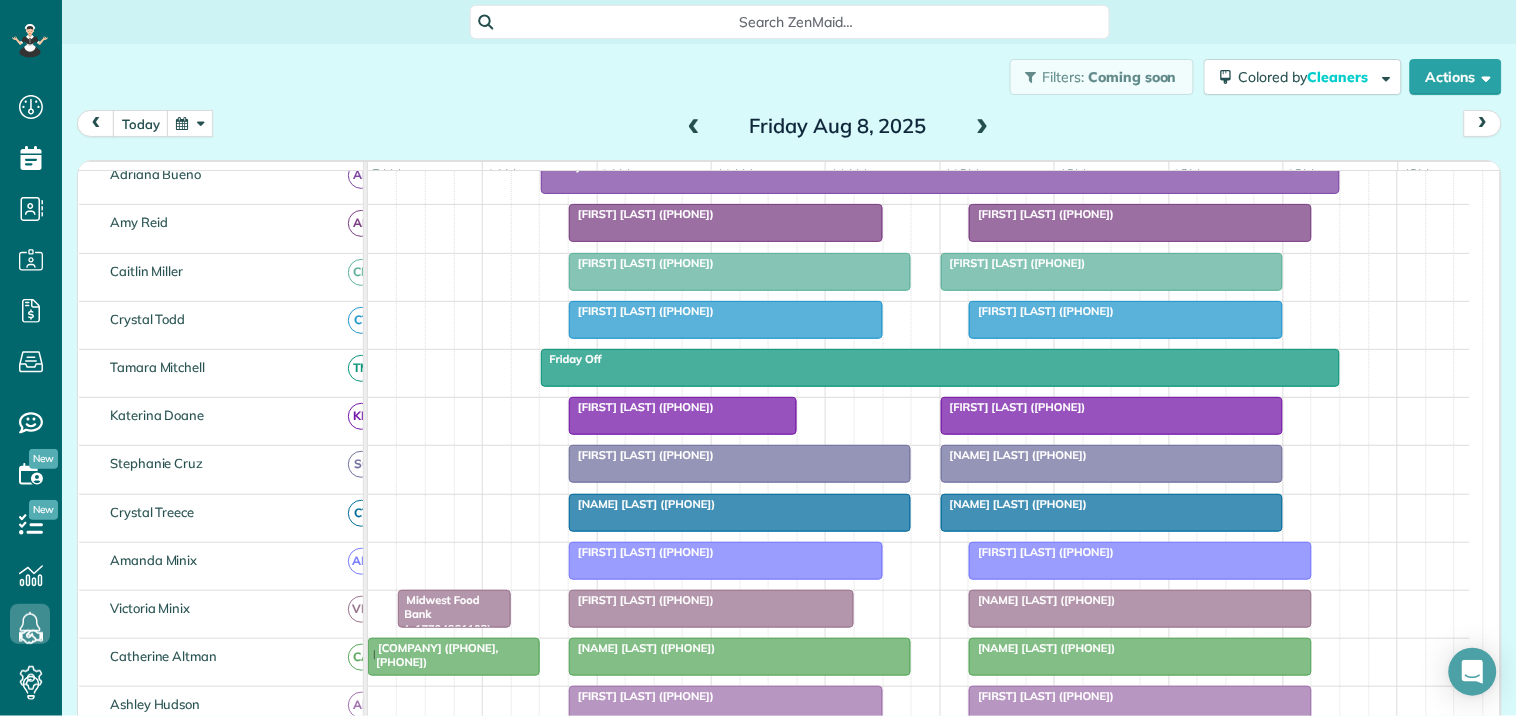 scroll, scrollTop: 115, scrollLeft: 0, axis: vertical 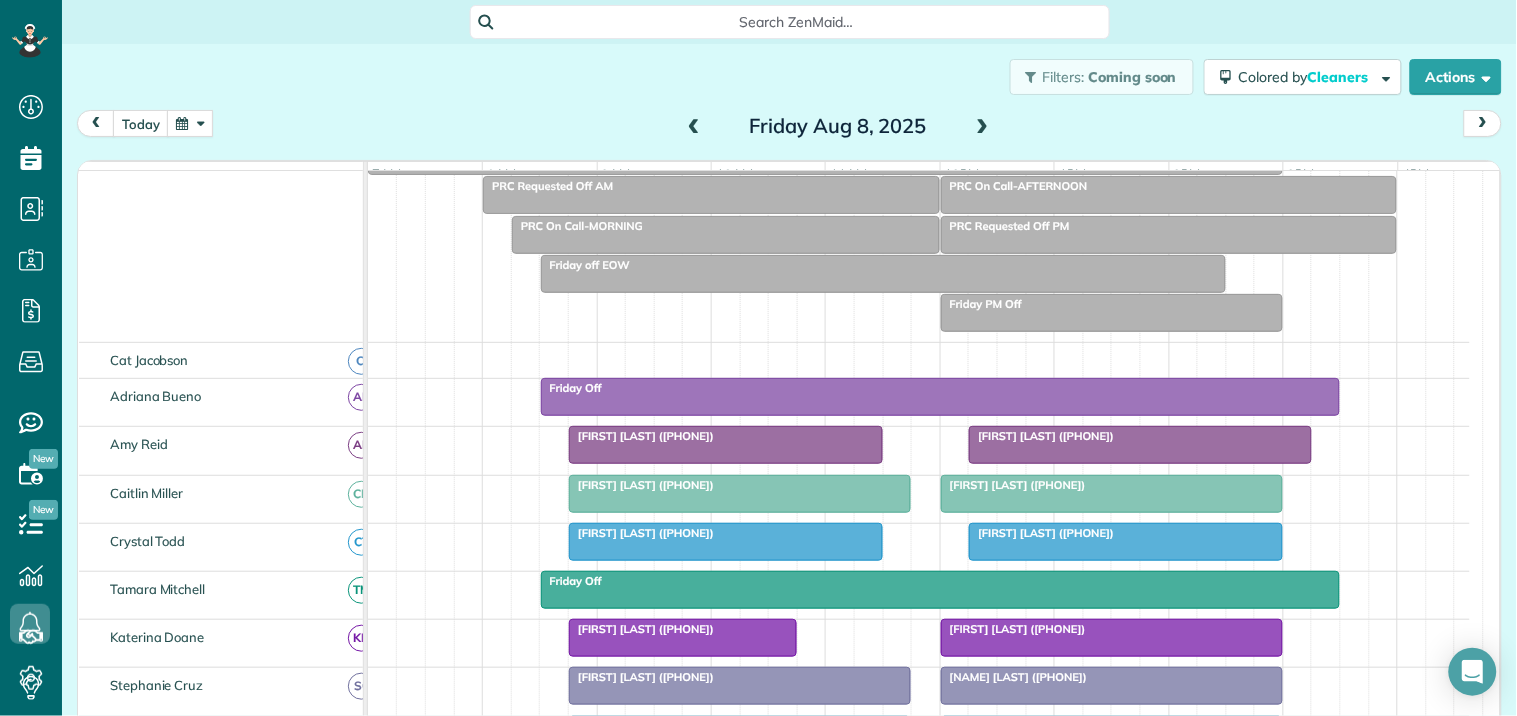 click at bounding box center (694, 127) 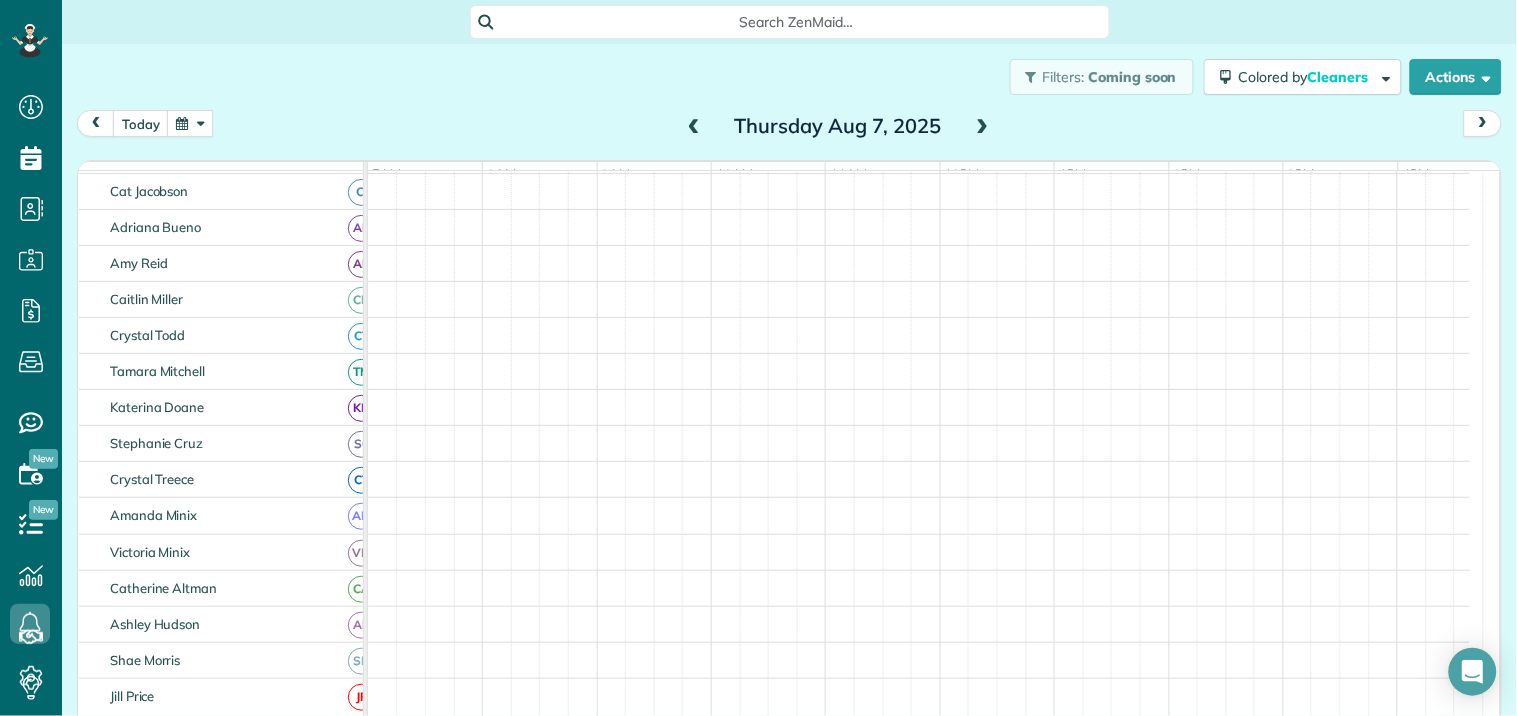 scroll, scrollTop: 0, scrollLeft: 0, axis: both 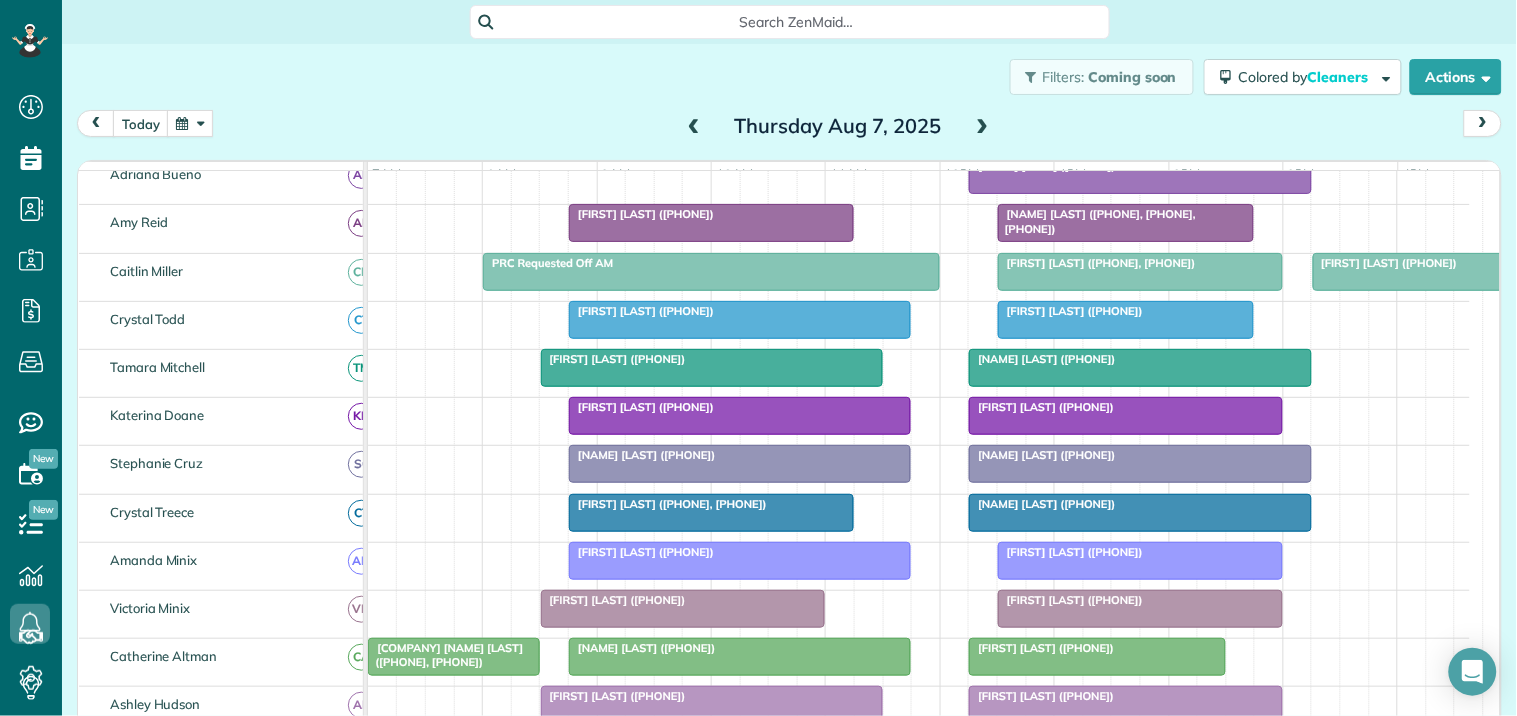 click at bounding box center [694, 127] 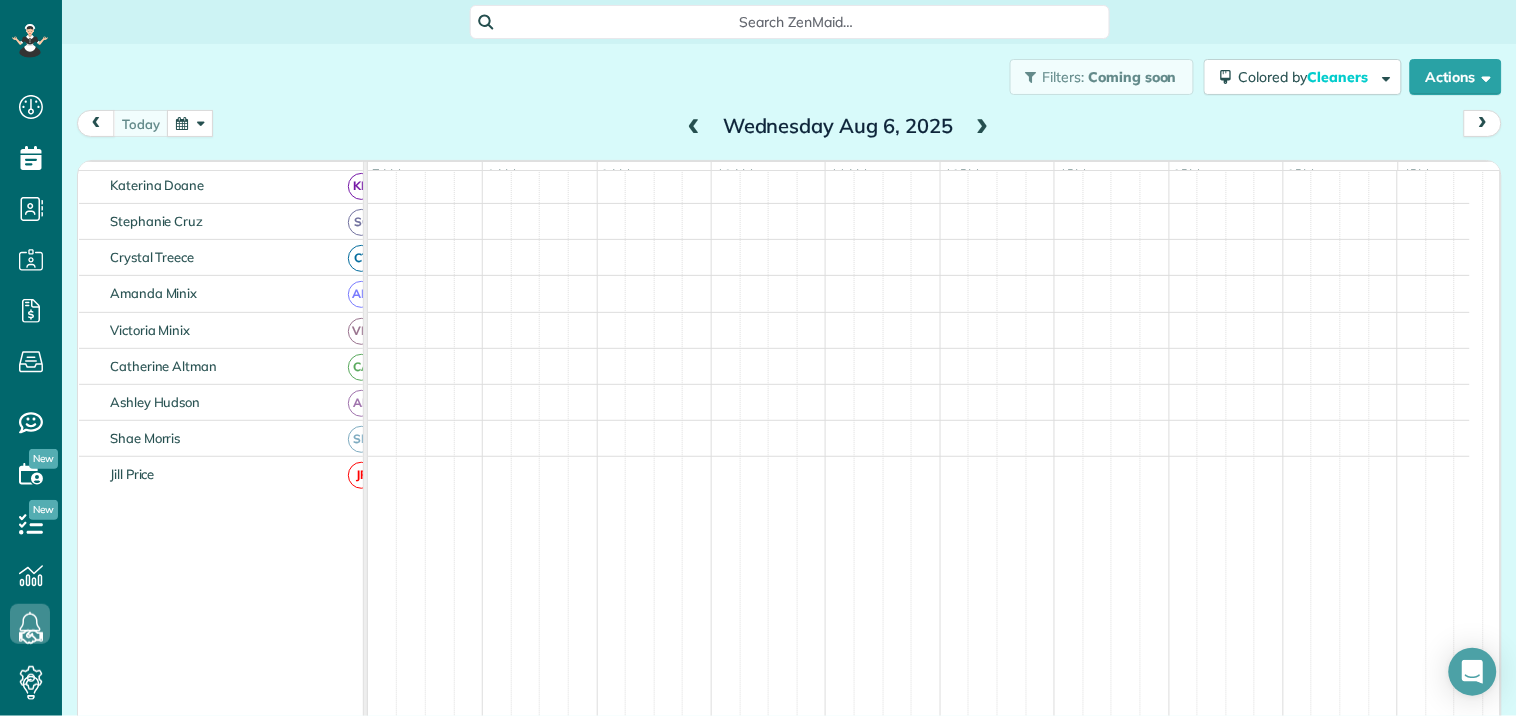 scroll, scrollTop: 152, scrollLeft: 0, axis: vertical 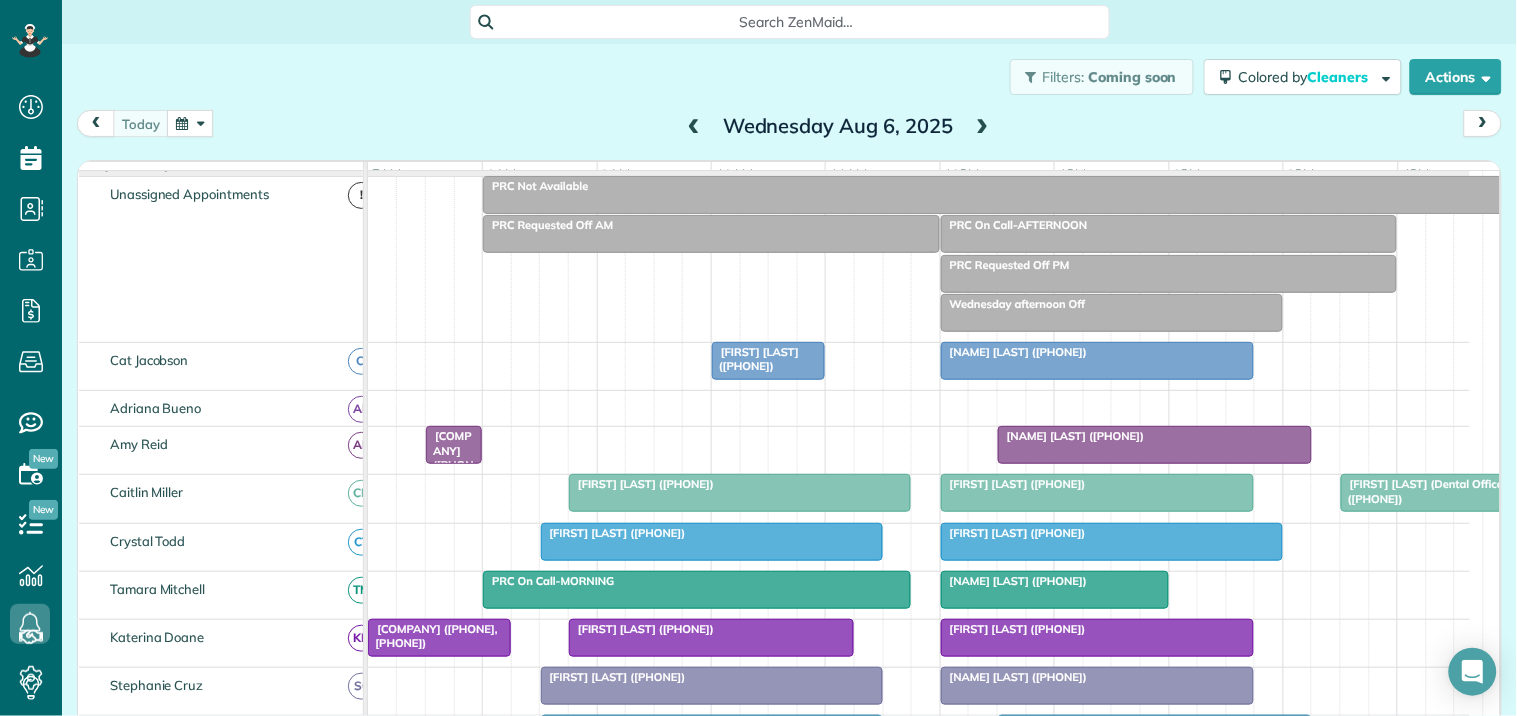 click at bounding box center [983, 127] 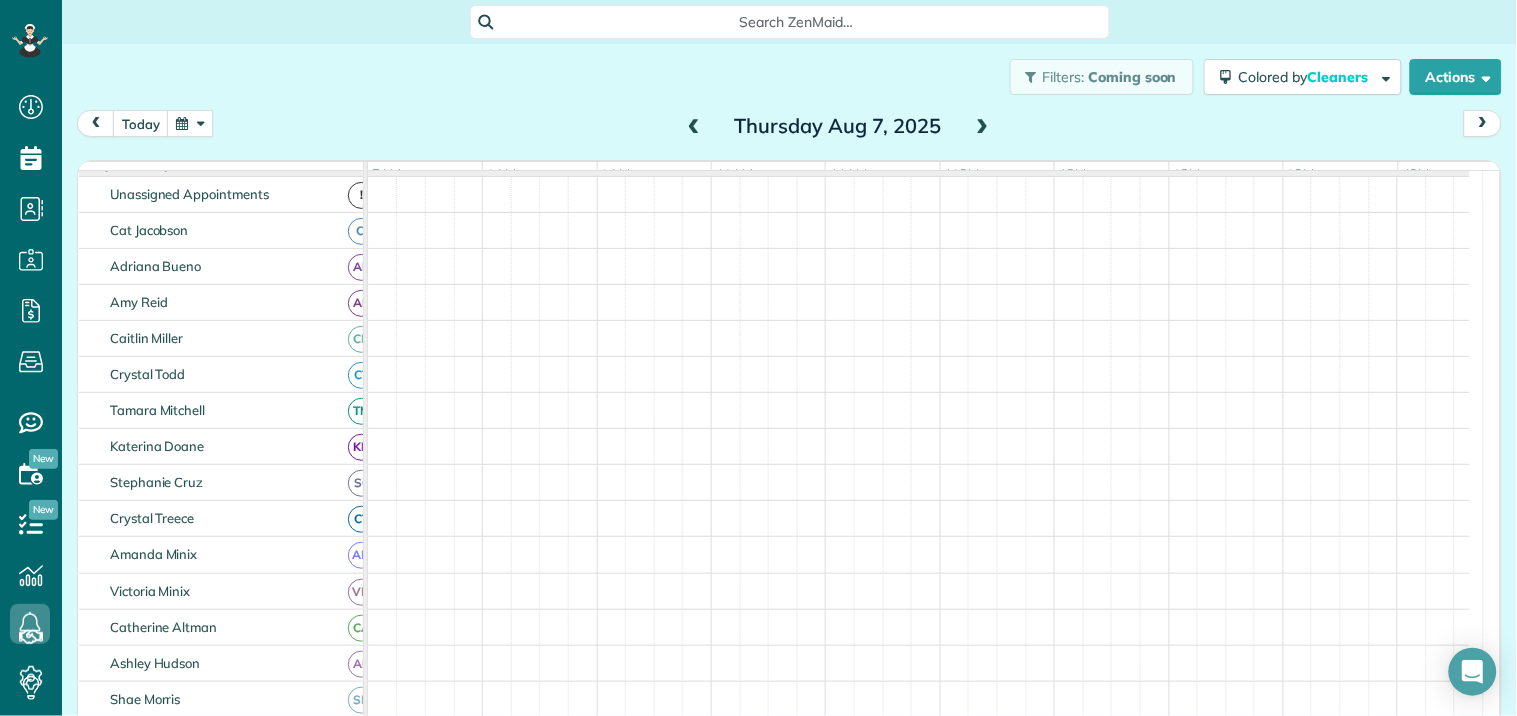 scroll, scrollTop: 0, scrollLeft: 0, axis: both 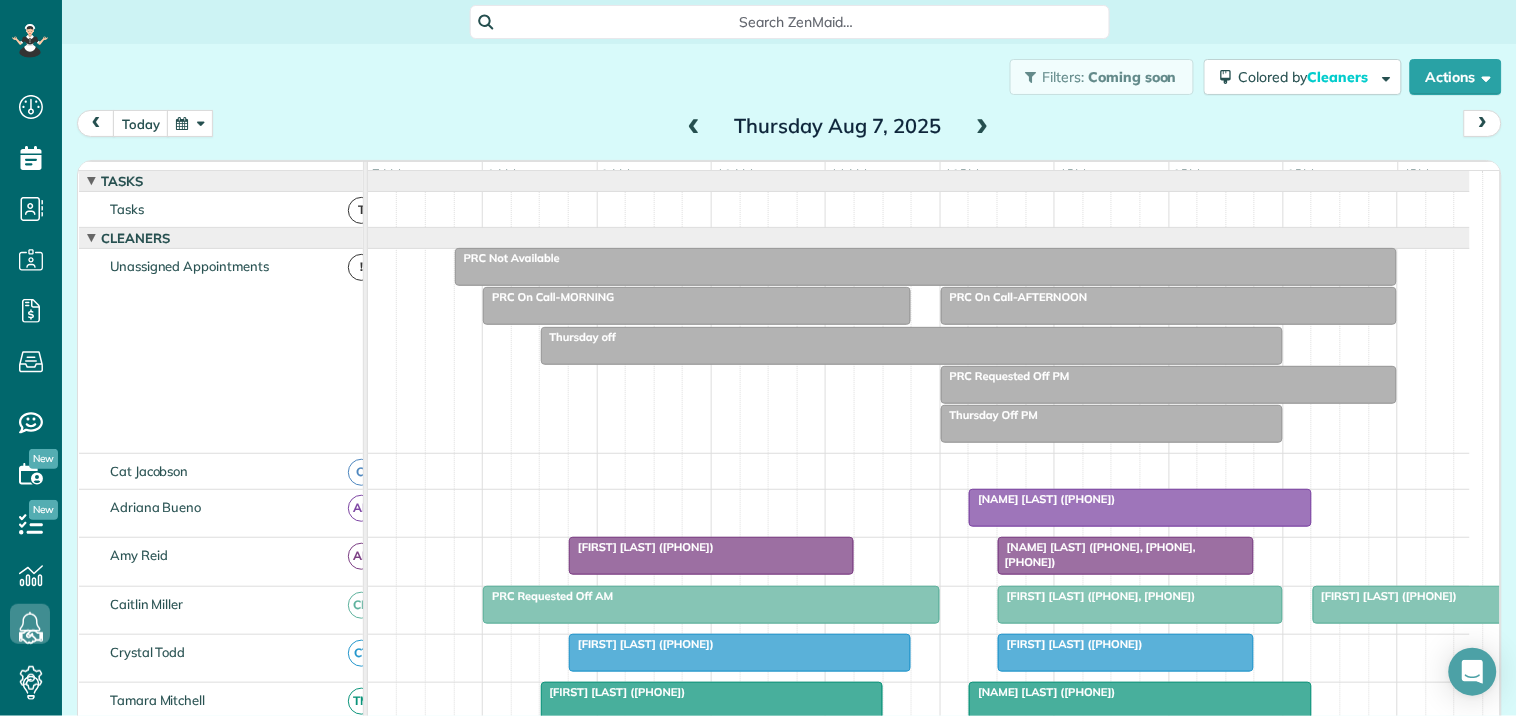 click at bounding box center [983, 127] 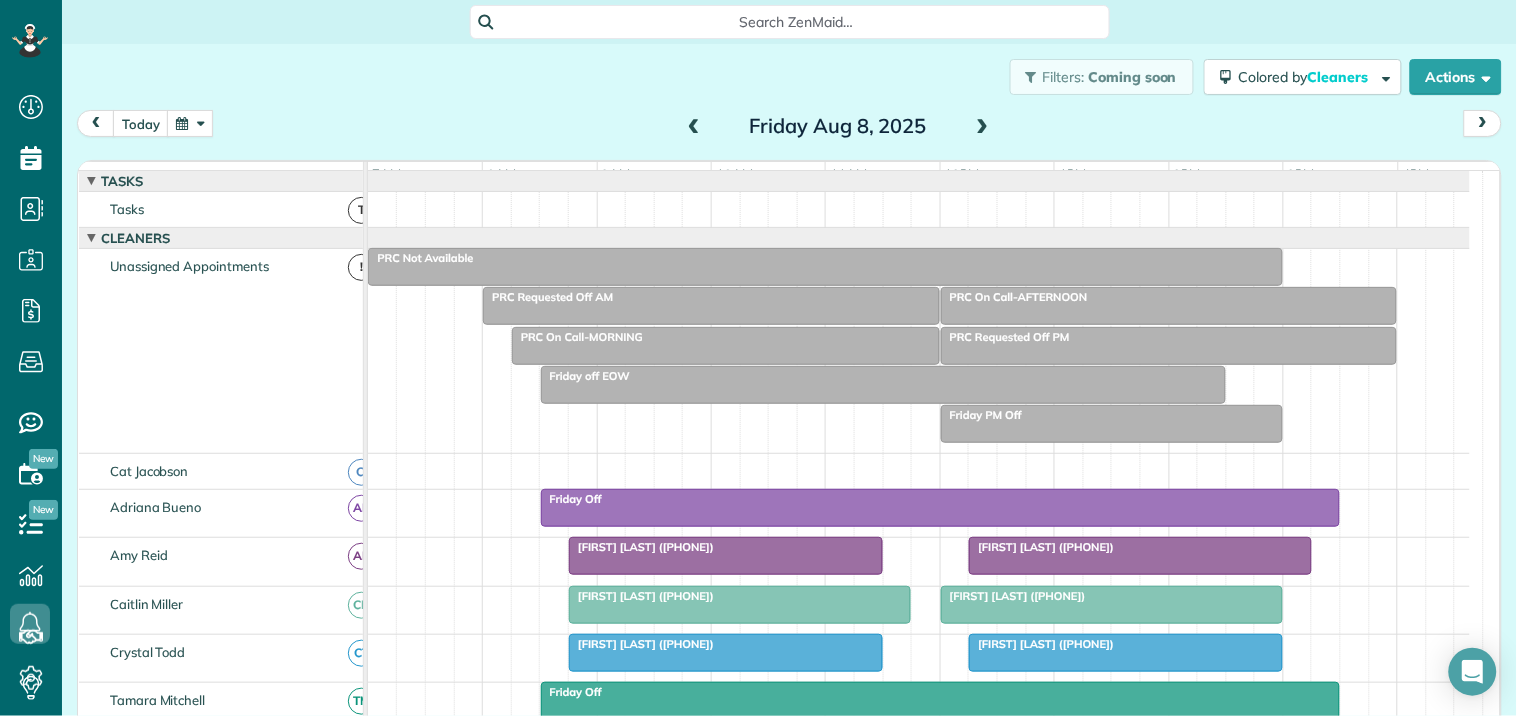 scroll, scrollTop: 211, scrollLeft: 0, axis: vertical 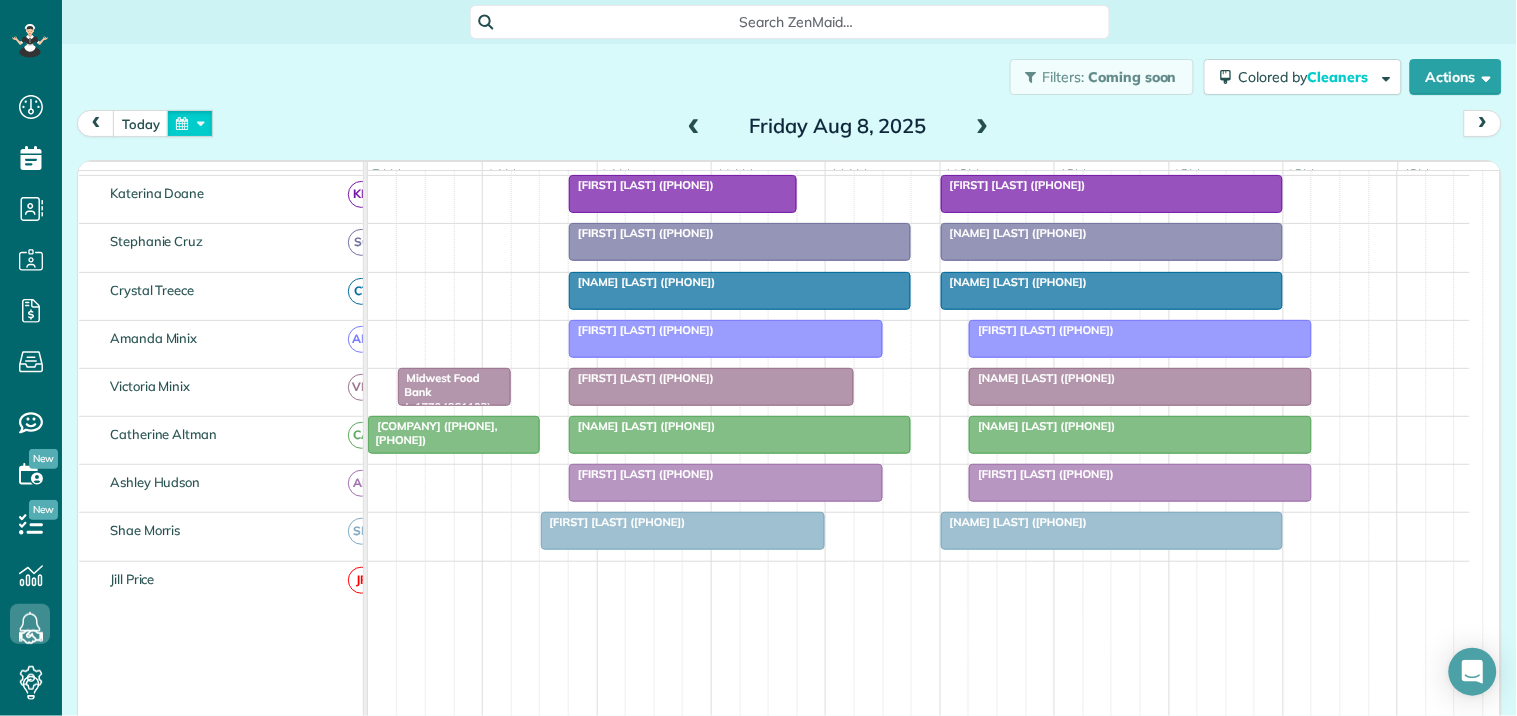 click at bounding box center (190, 123) 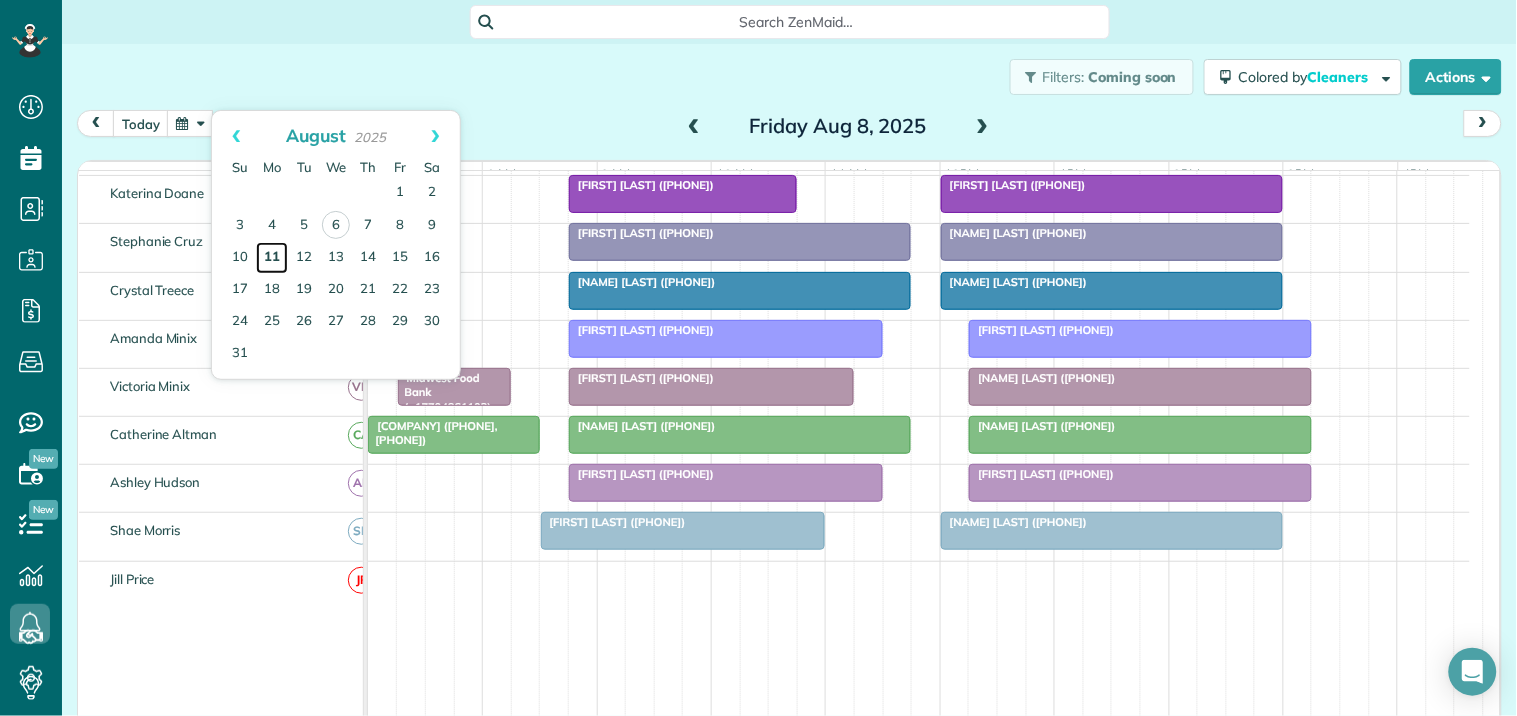 click on "11" at bounding box center [272, 258] 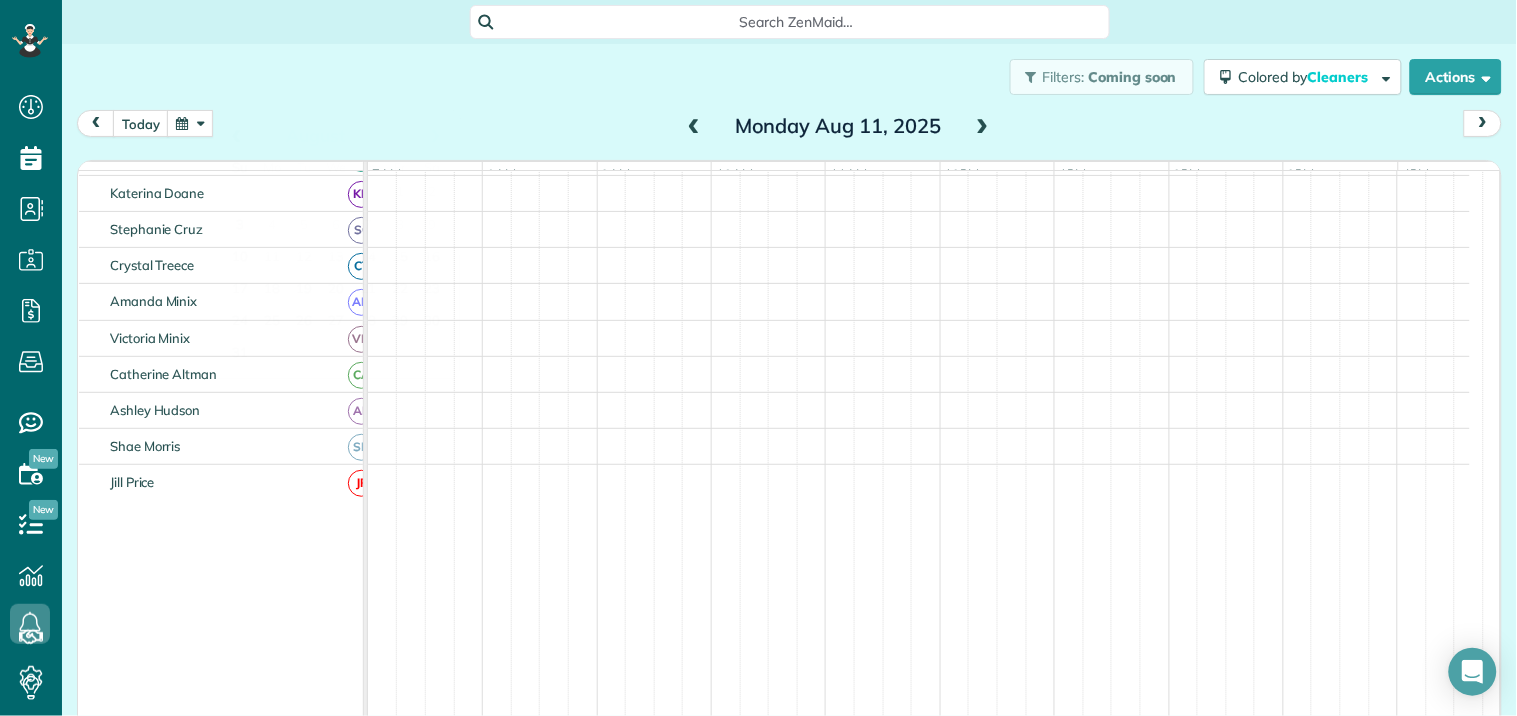 scroll, scrollTop: 555, scrollLeft: 0, axis: vertical 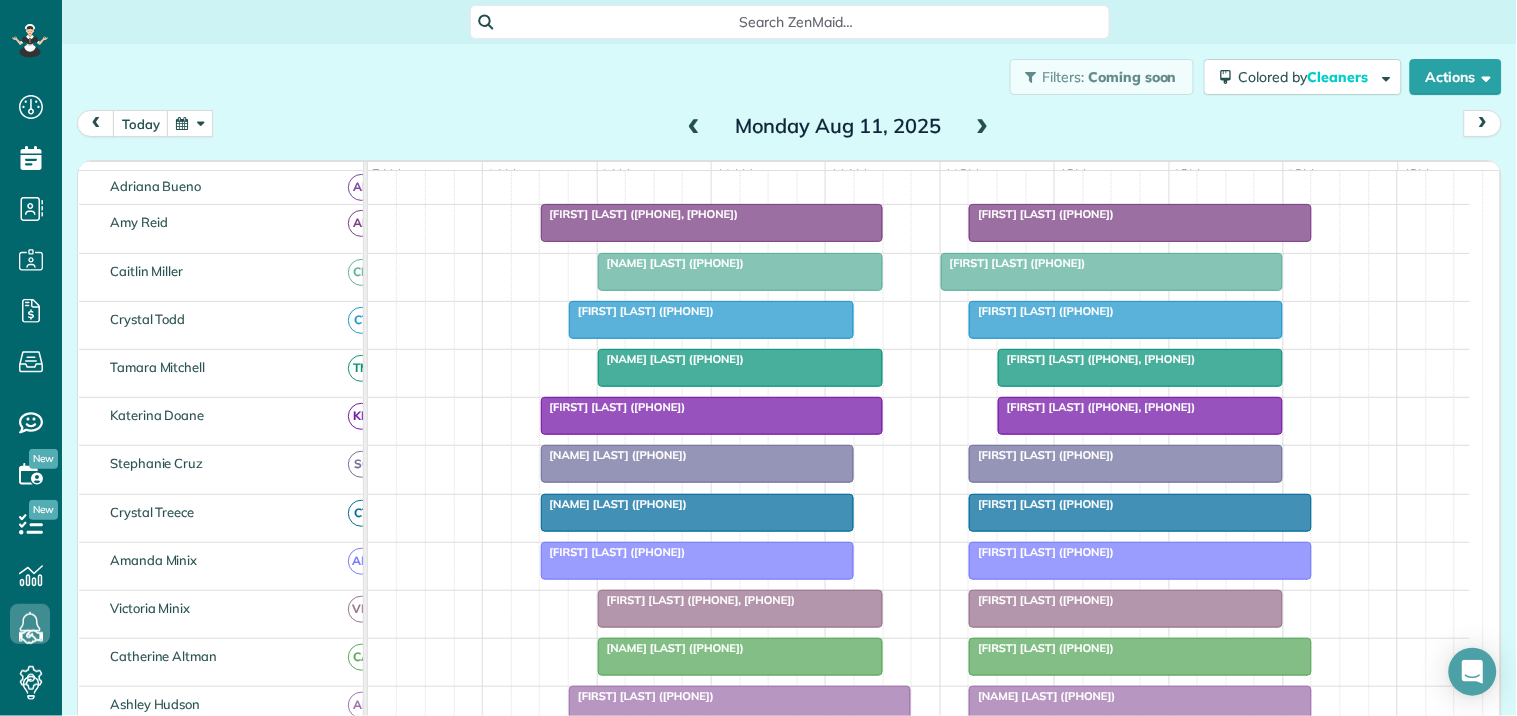 click at bounding box center [983, 127] 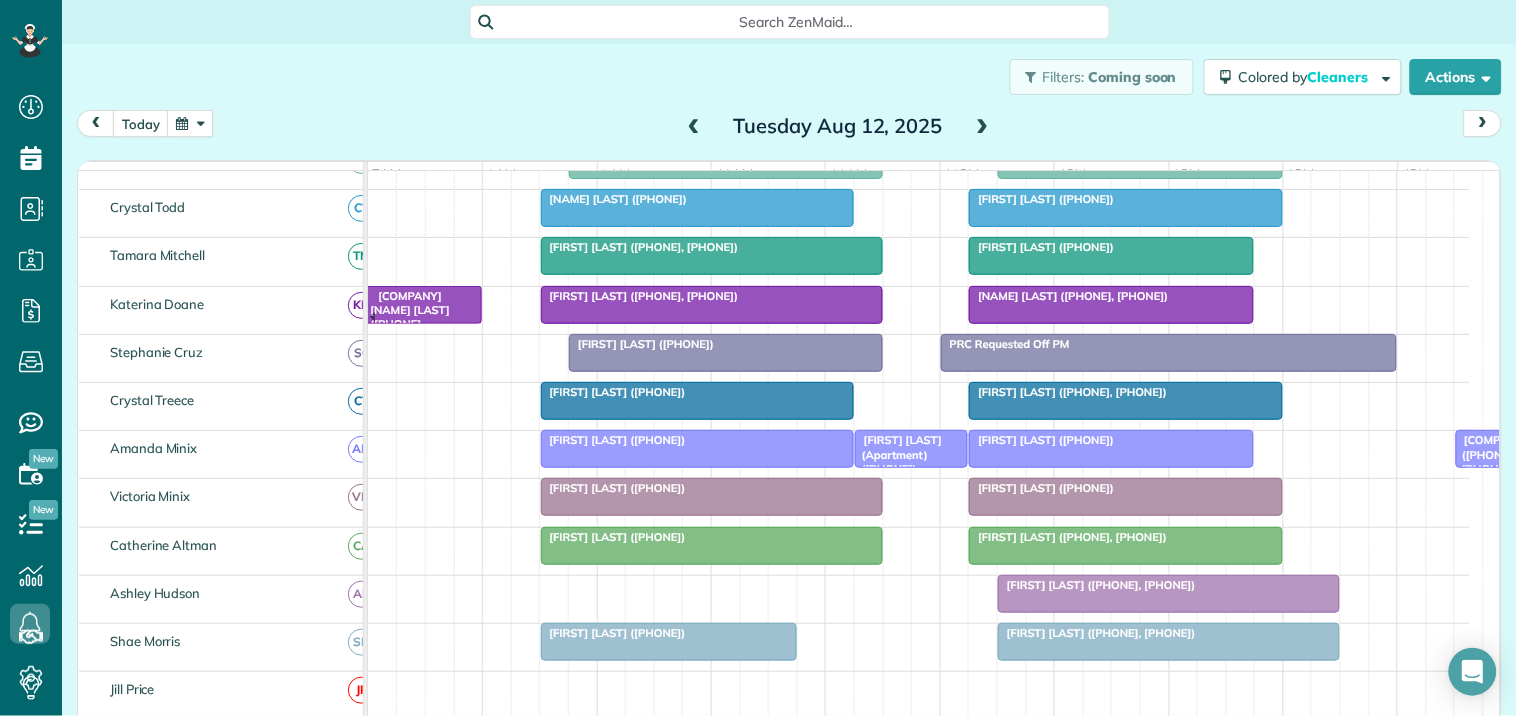 click at bounding box center [983, 127] 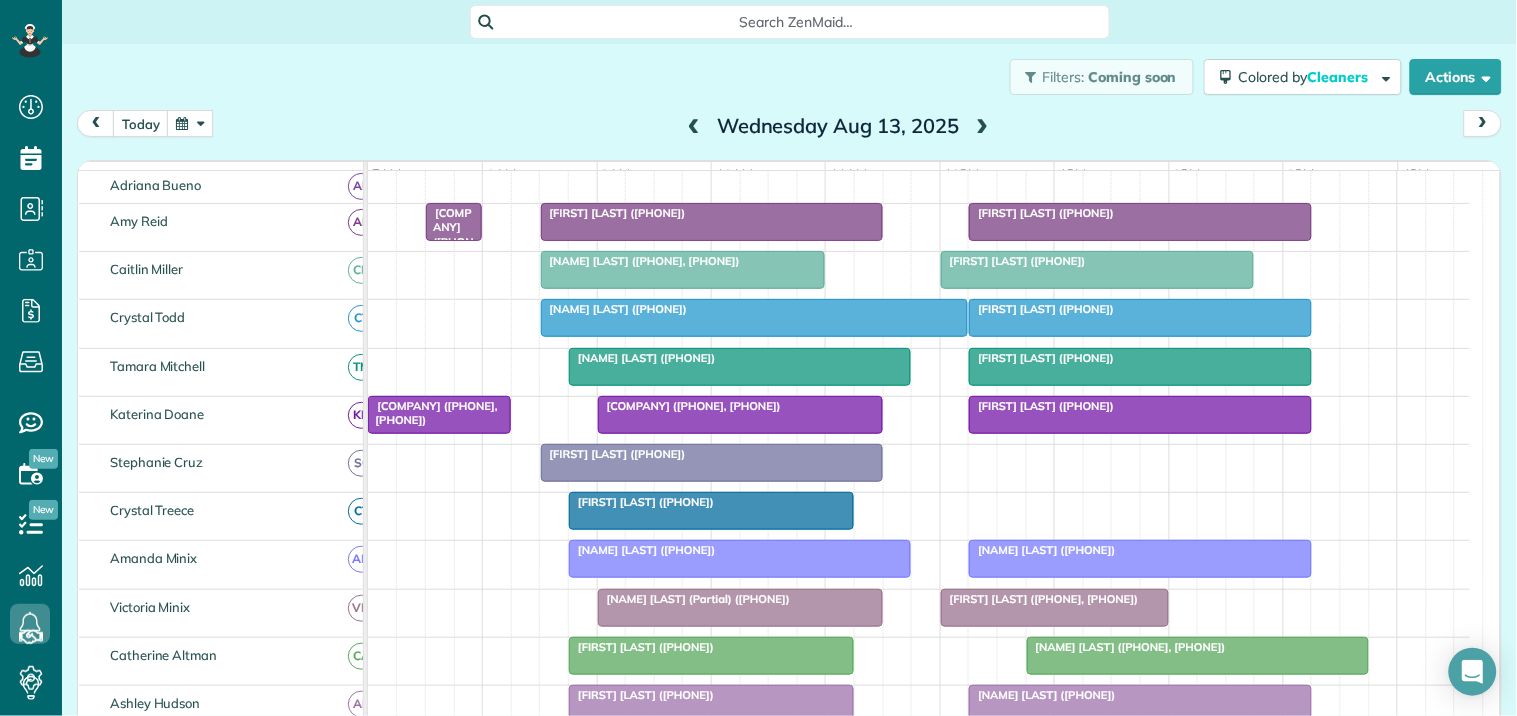 click at bounding box center [190, 123] 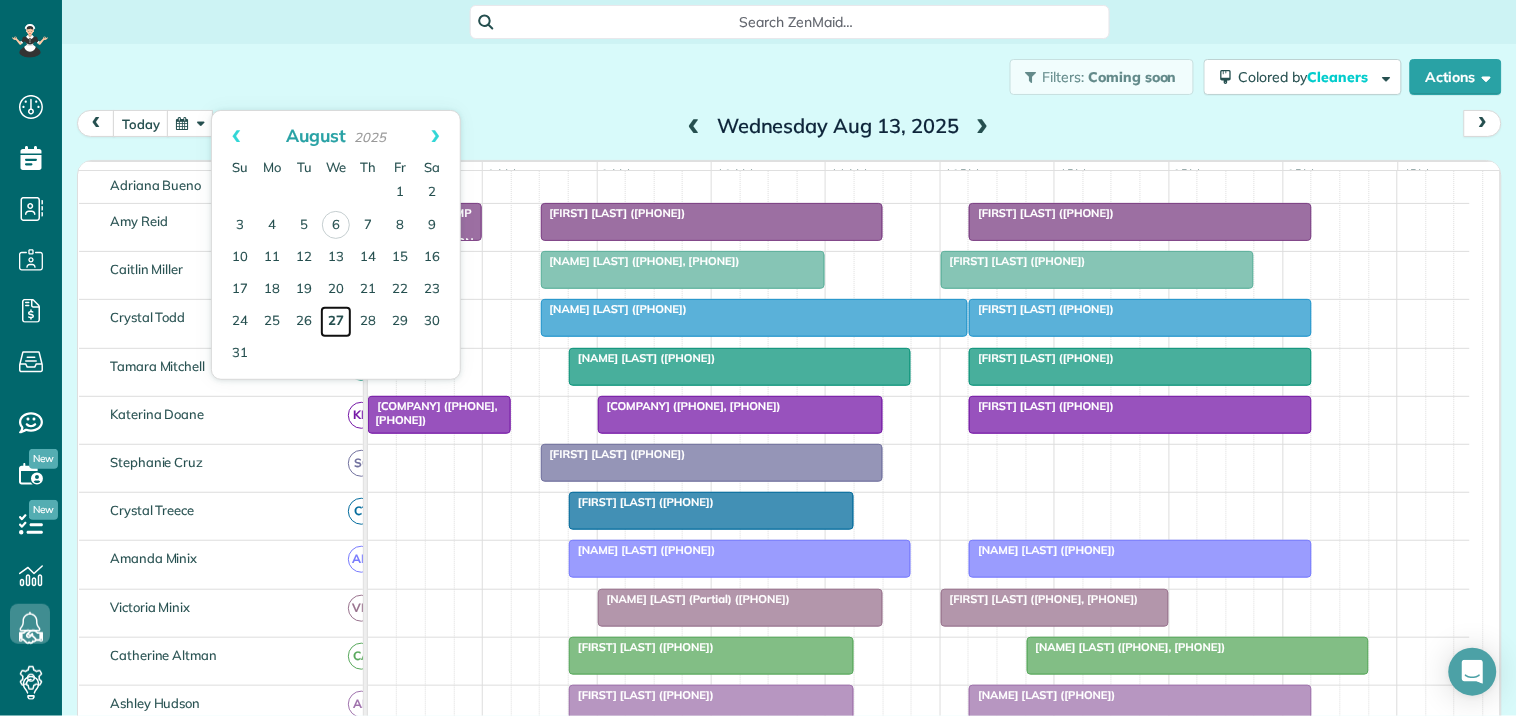 click on "27" at bounding box center (336, 322) 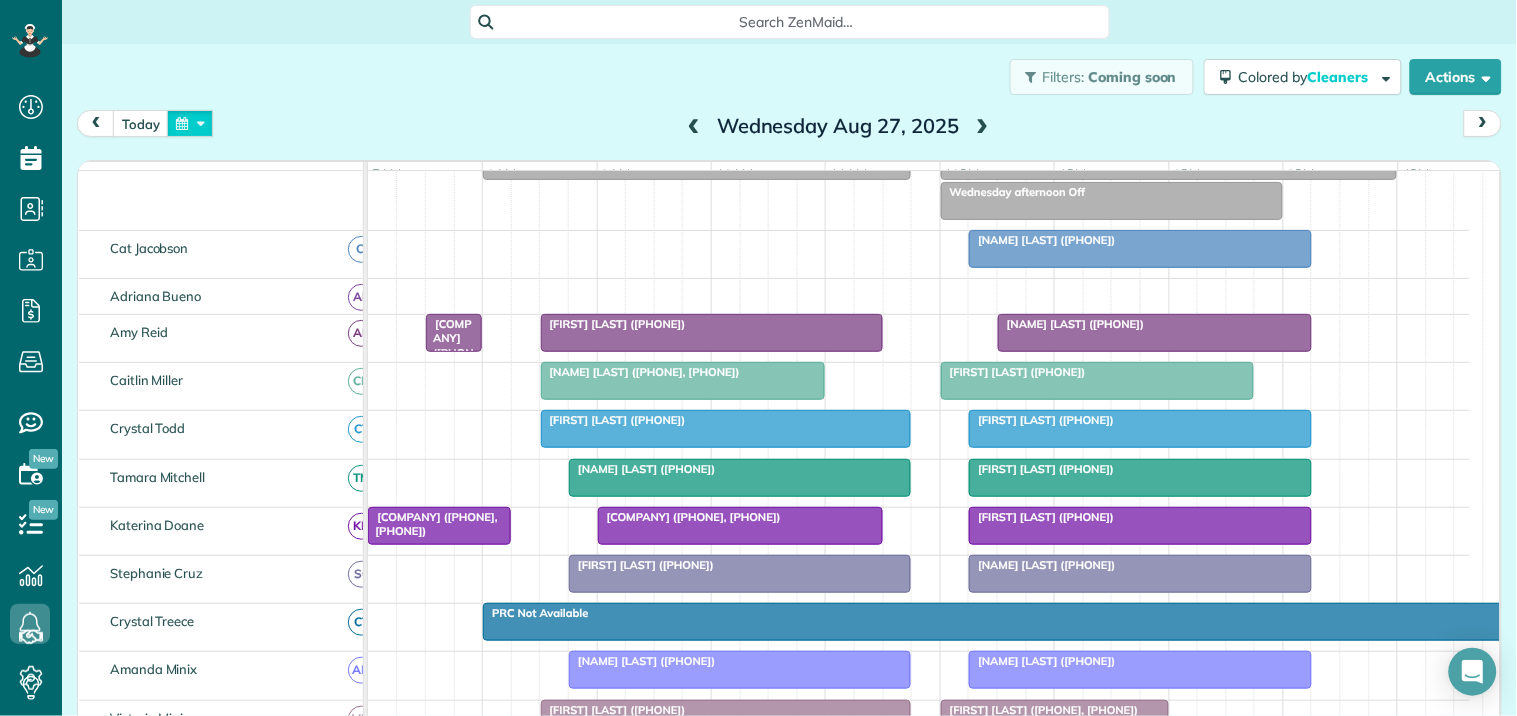 click at bounding box center (190, 123) 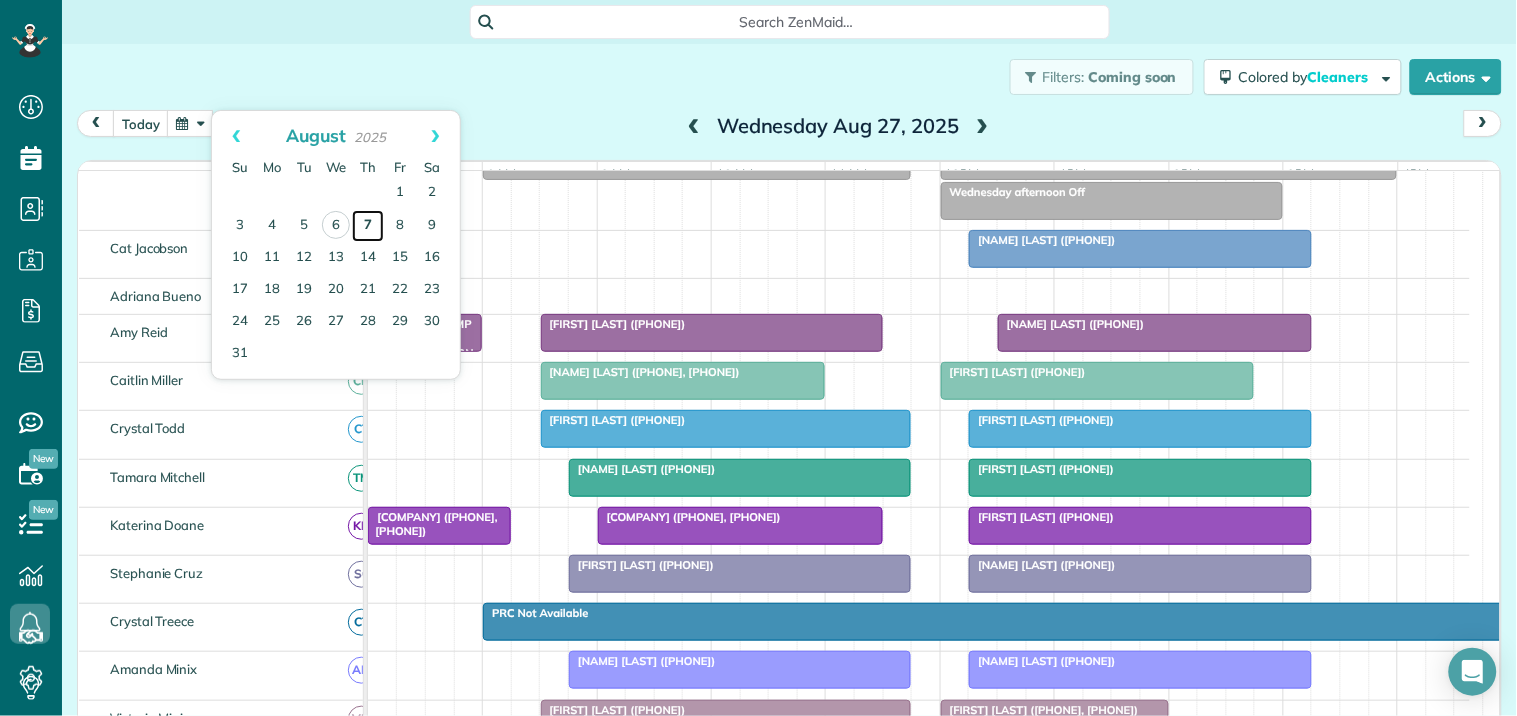 click on "7" at bounding box center (368, 226) 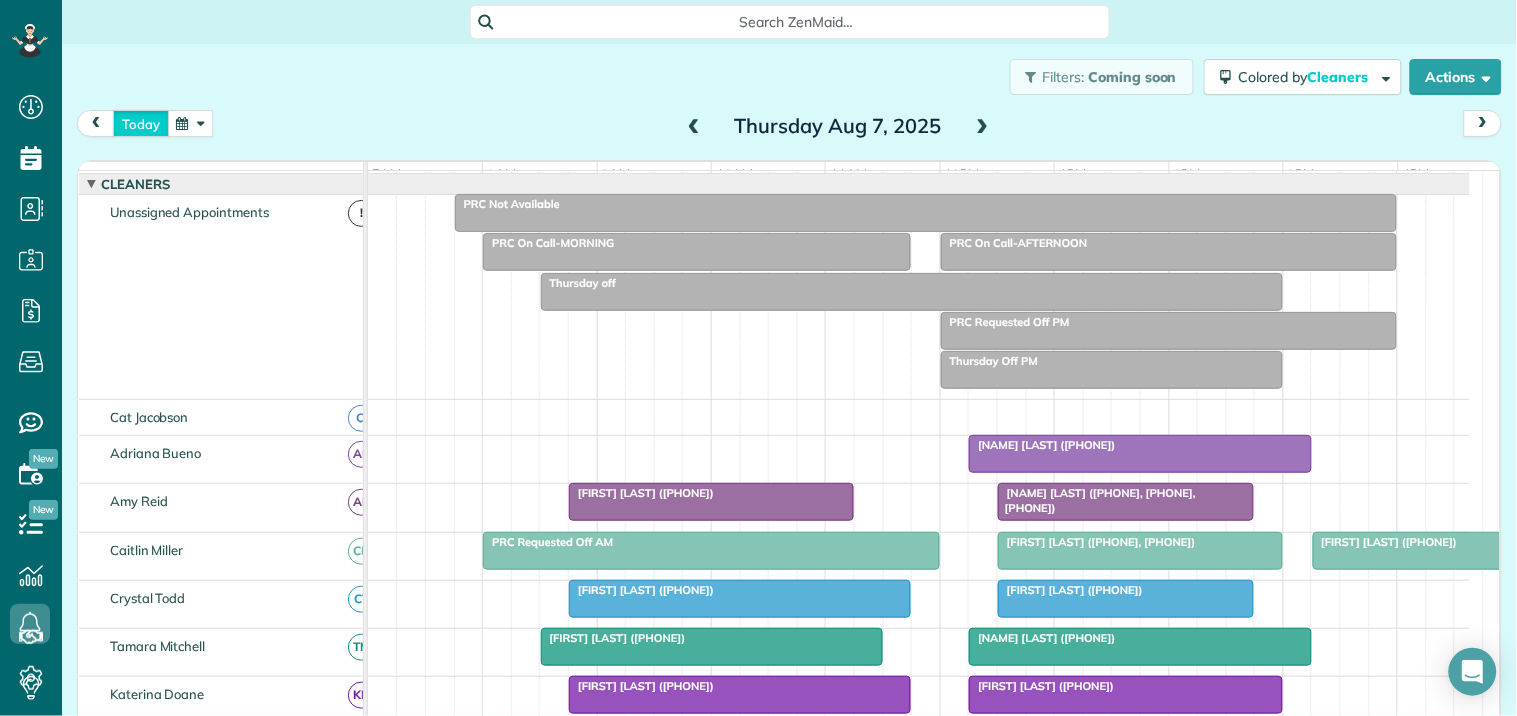 click on "today" at bounding box center [141, 123] 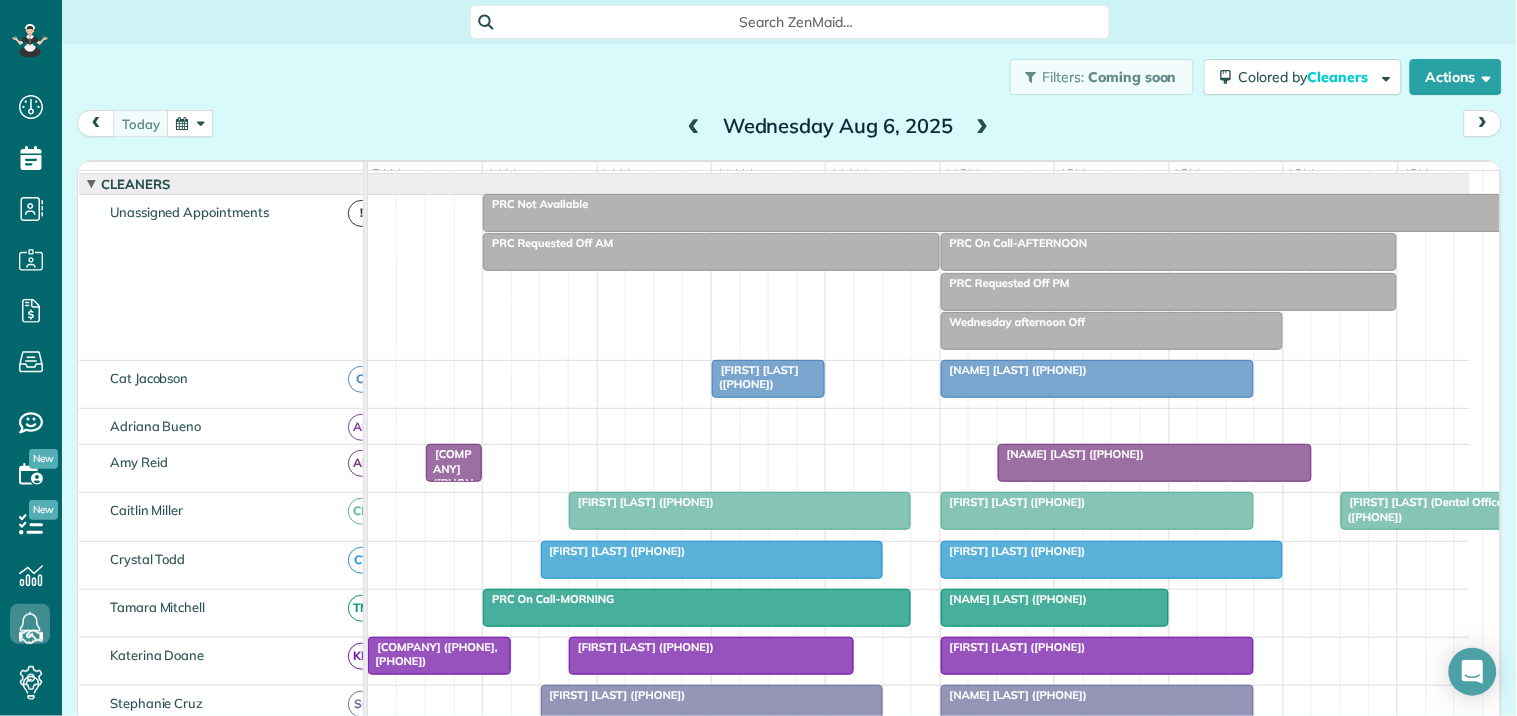 click on "[NAME] [LAST] ([PHONE])" at bounding box center [1071, 454] 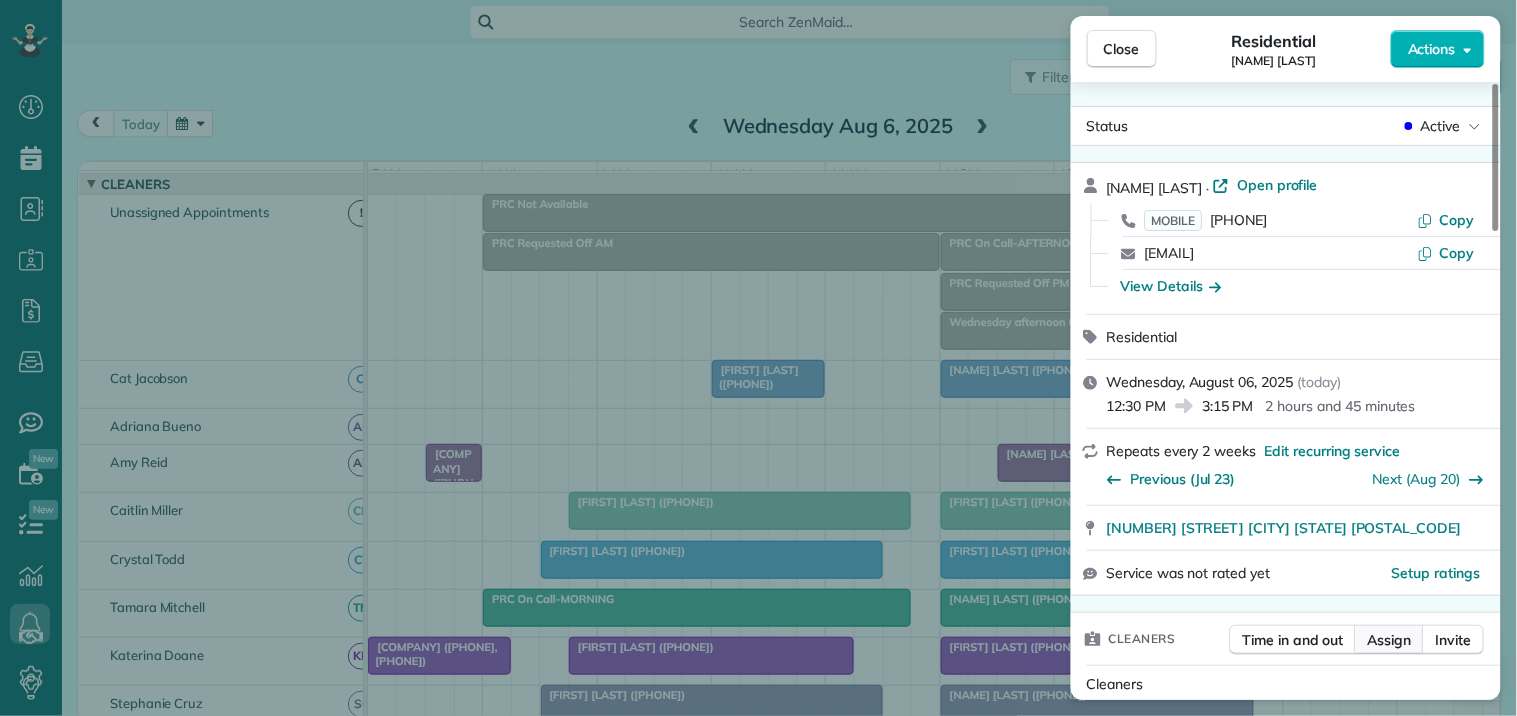click on "Assign" at bounding box center (1390, 640) 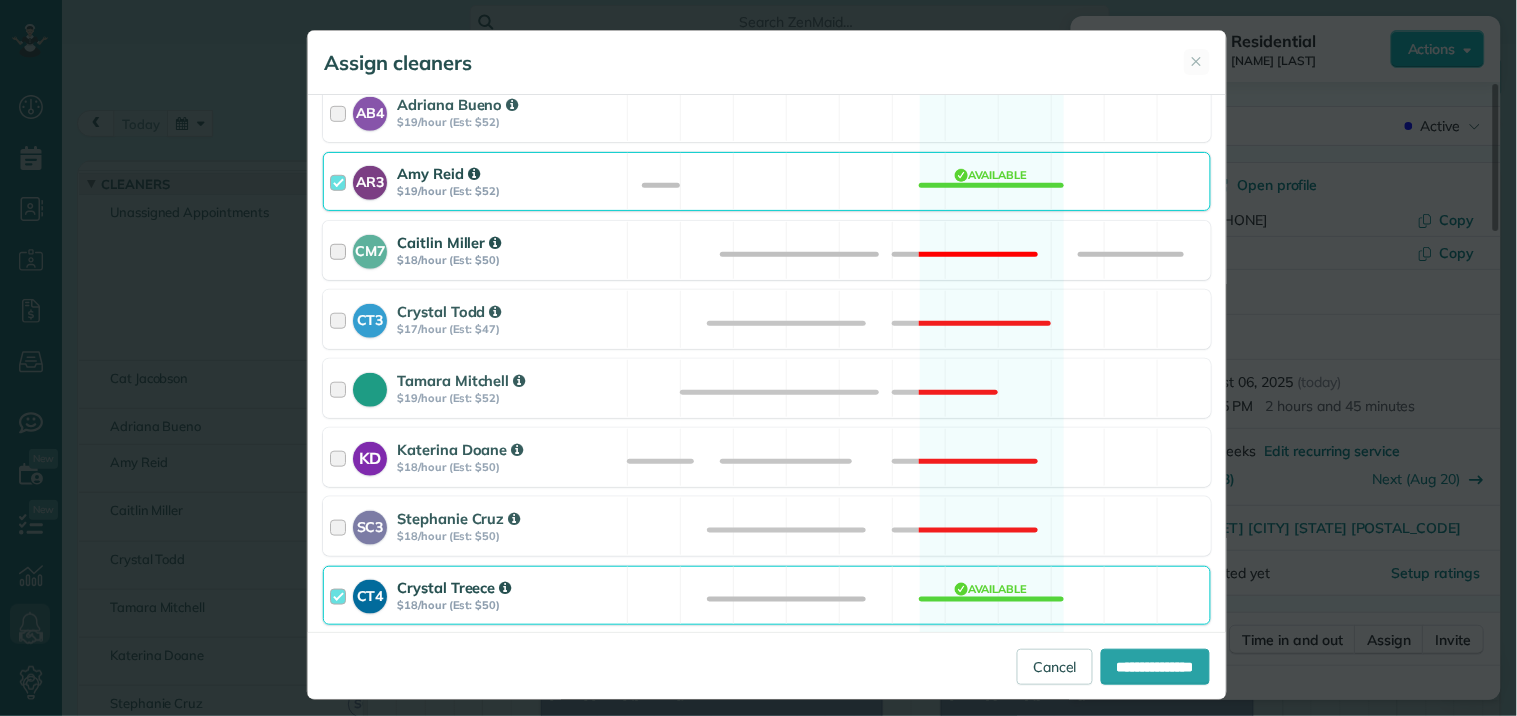 scroll, scrollTop: 111, scrollLeft: 0, axis: vertical 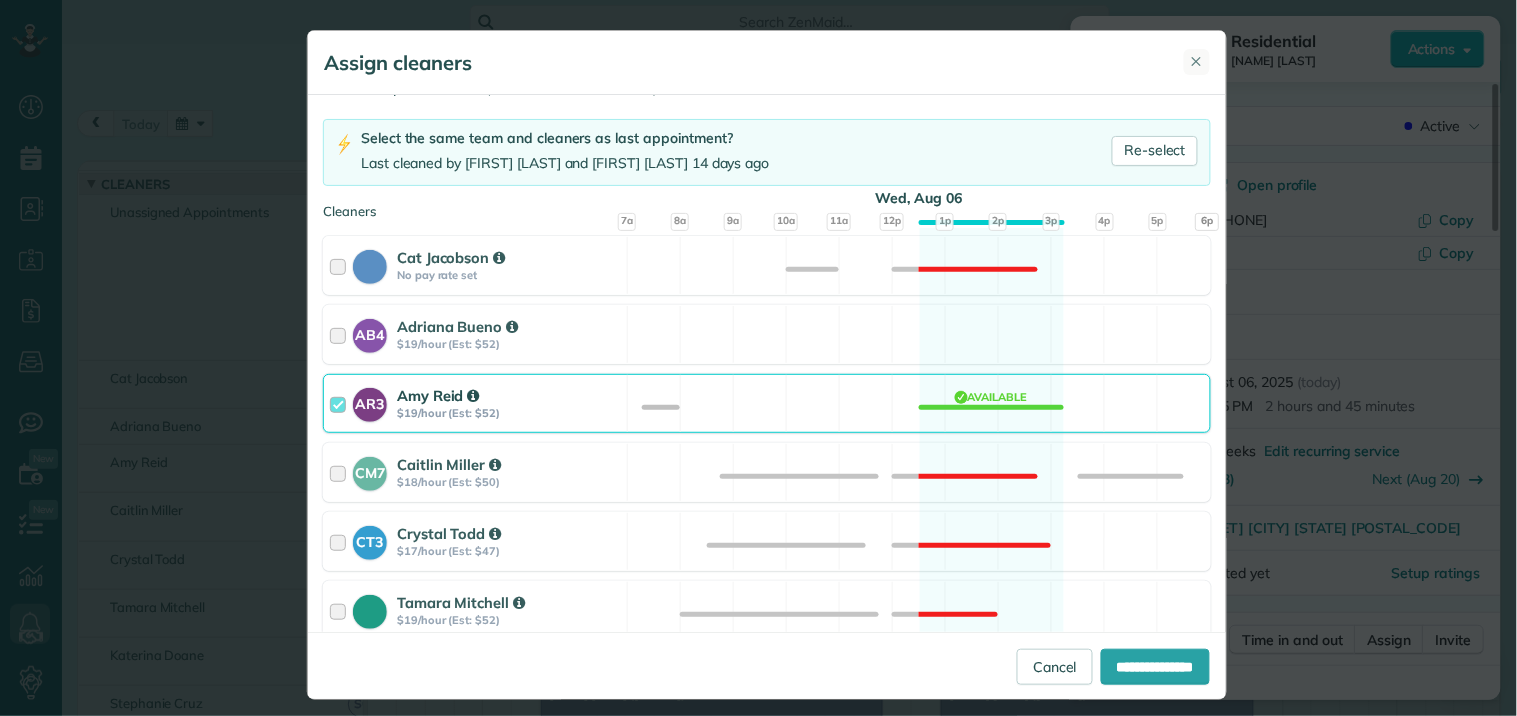click on "✕" at bounding box center [1197, 62] 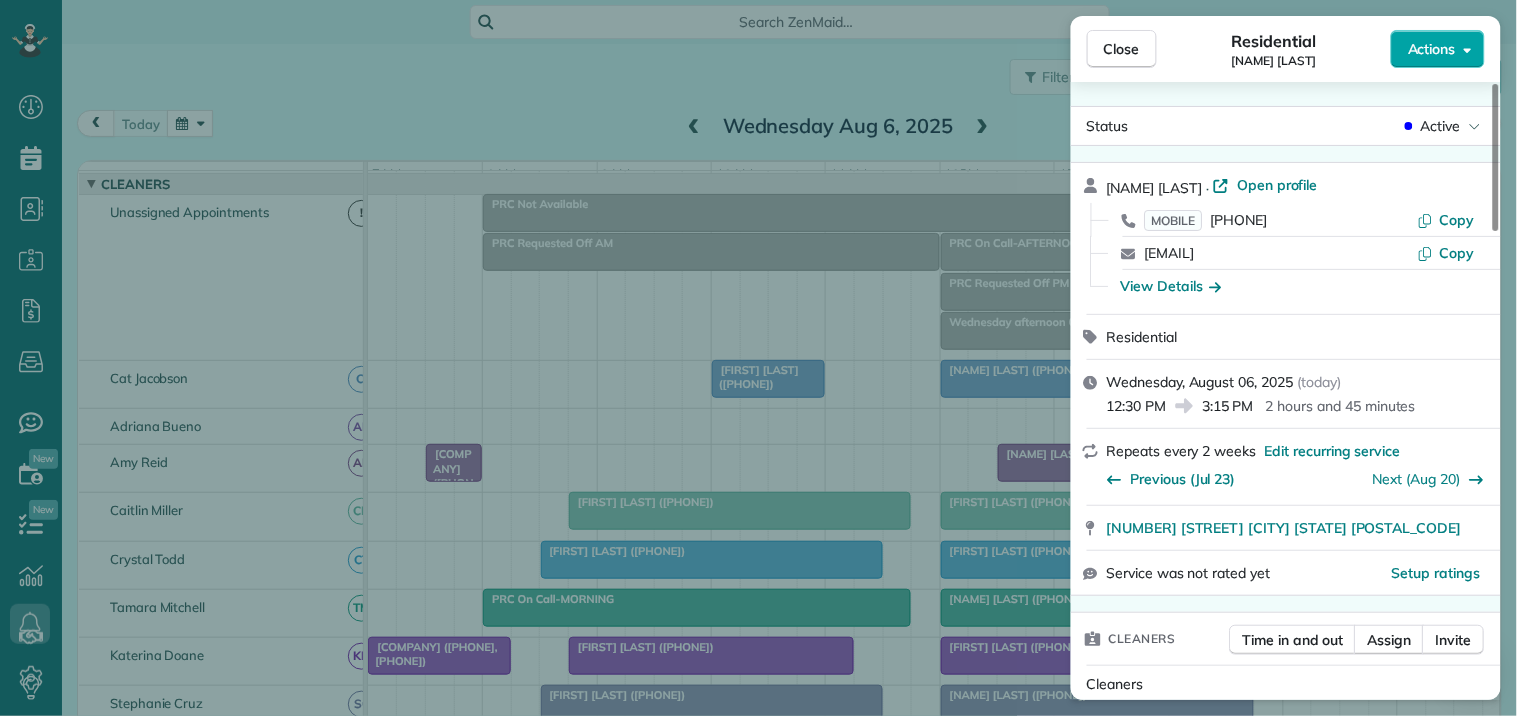 click on "Actions" at bounding box center [1438, 49] 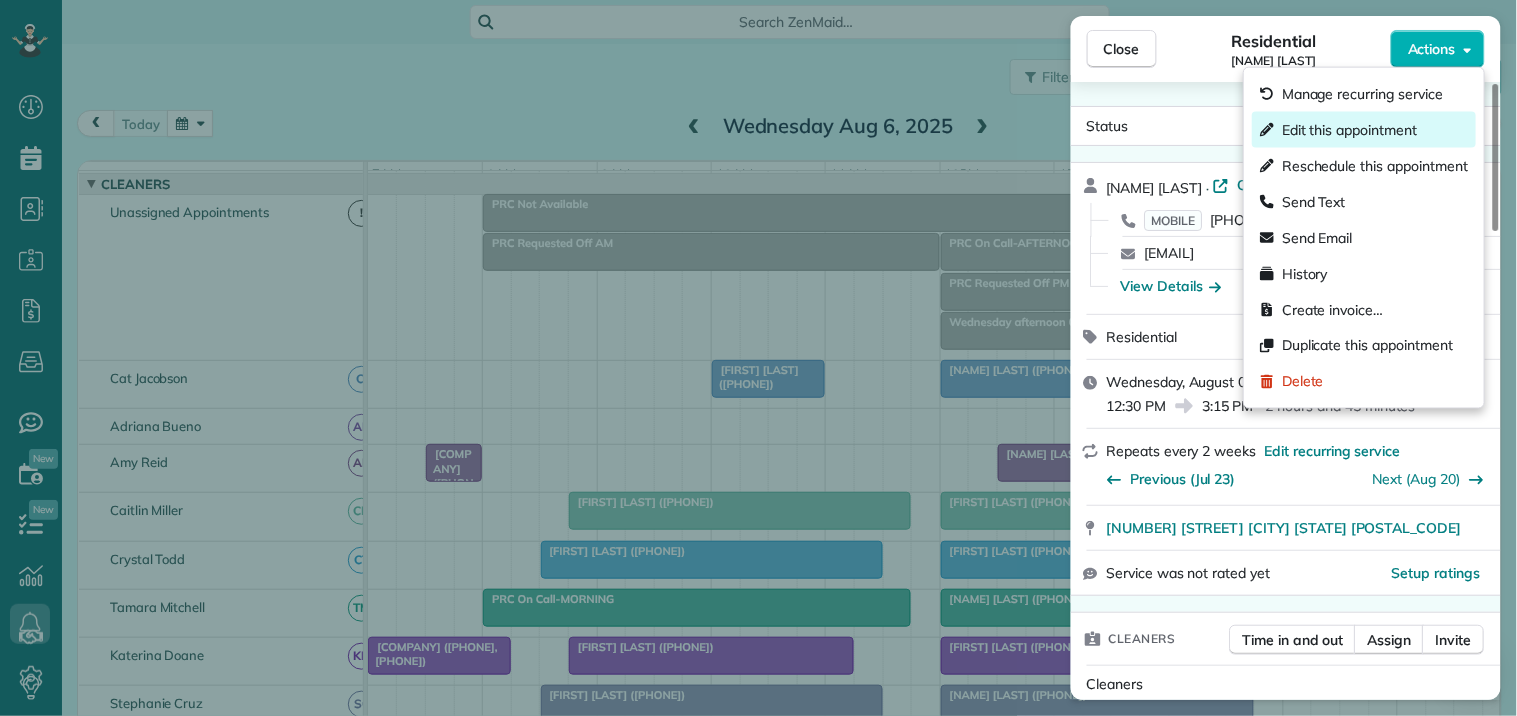 click on "Edit this appointment" at bounding box center [1349, 130] 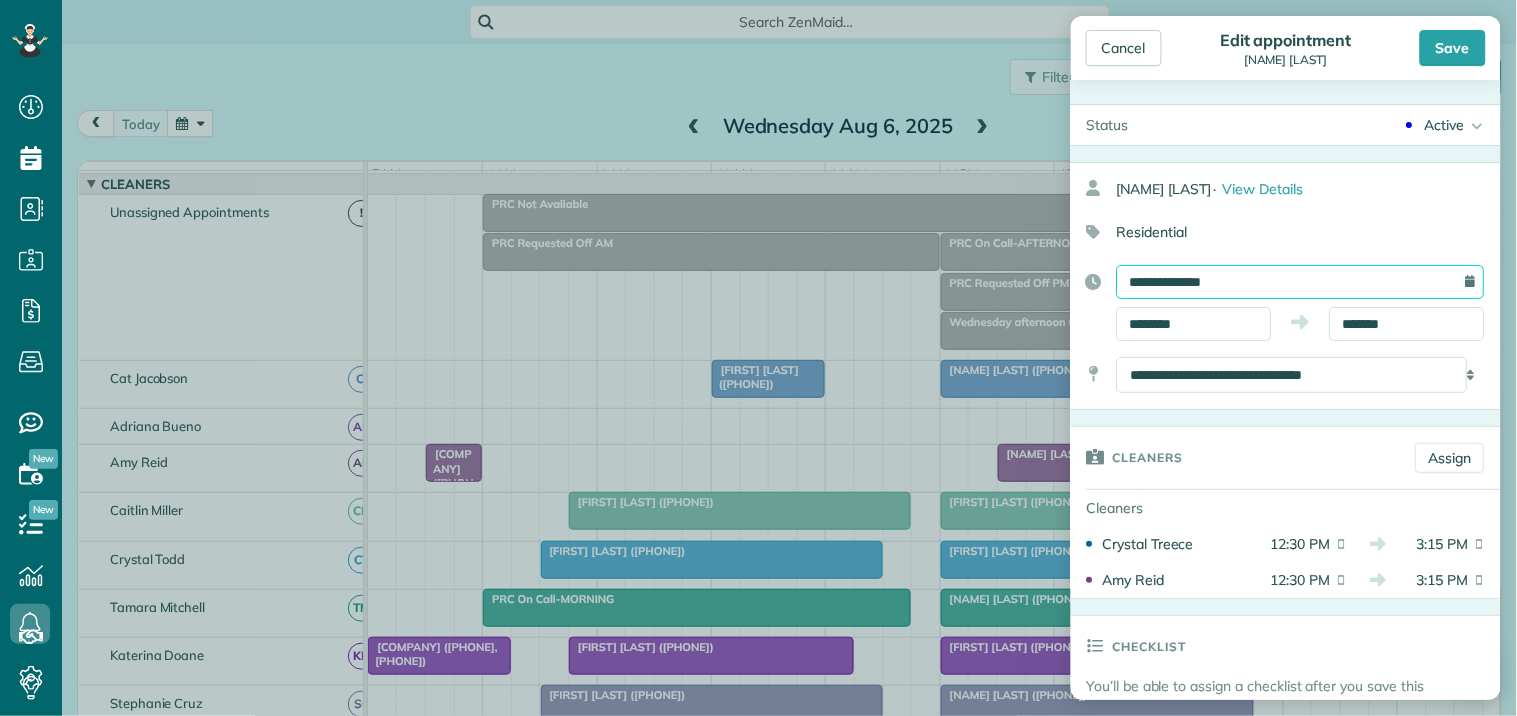 click on "**********" at bounding box center [1301, 282] 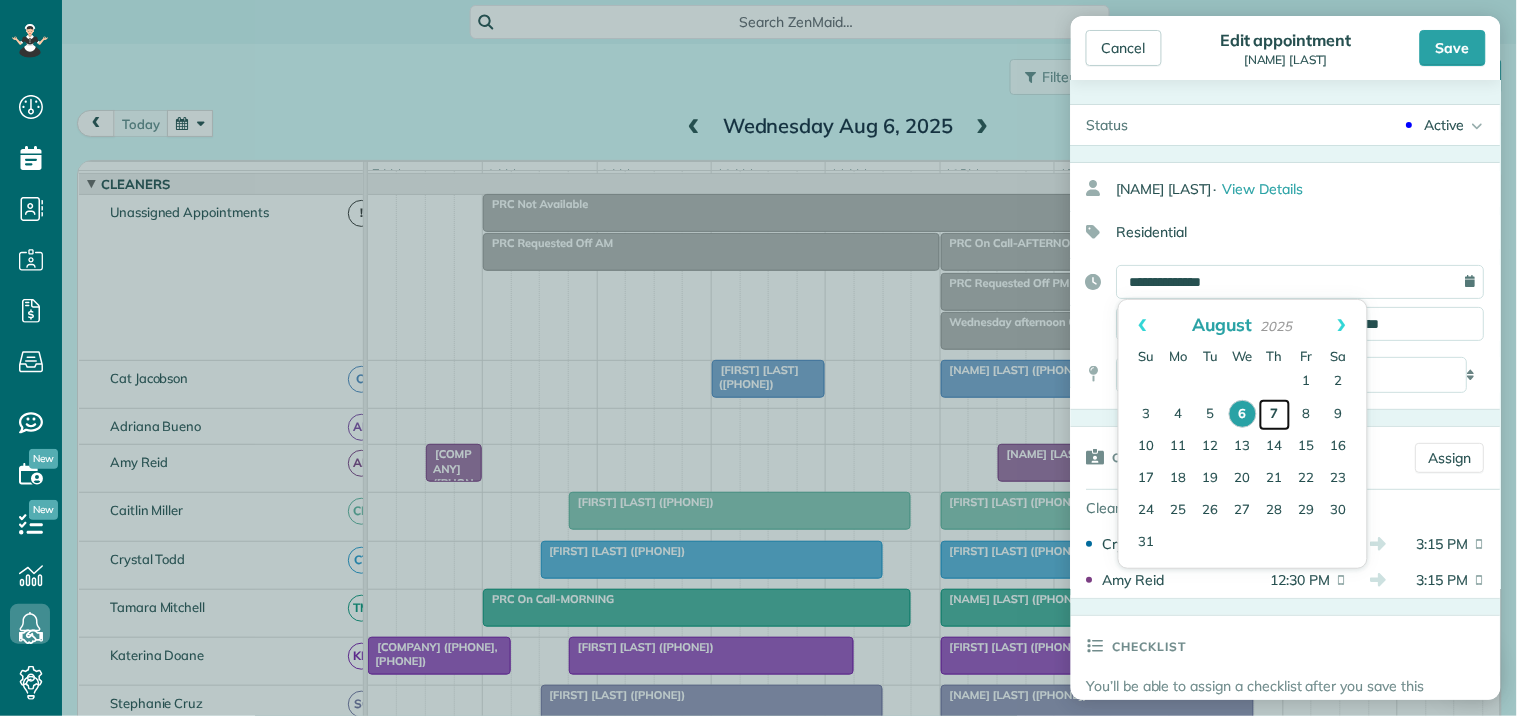 click on "7" at bounding box center (1275, 415) 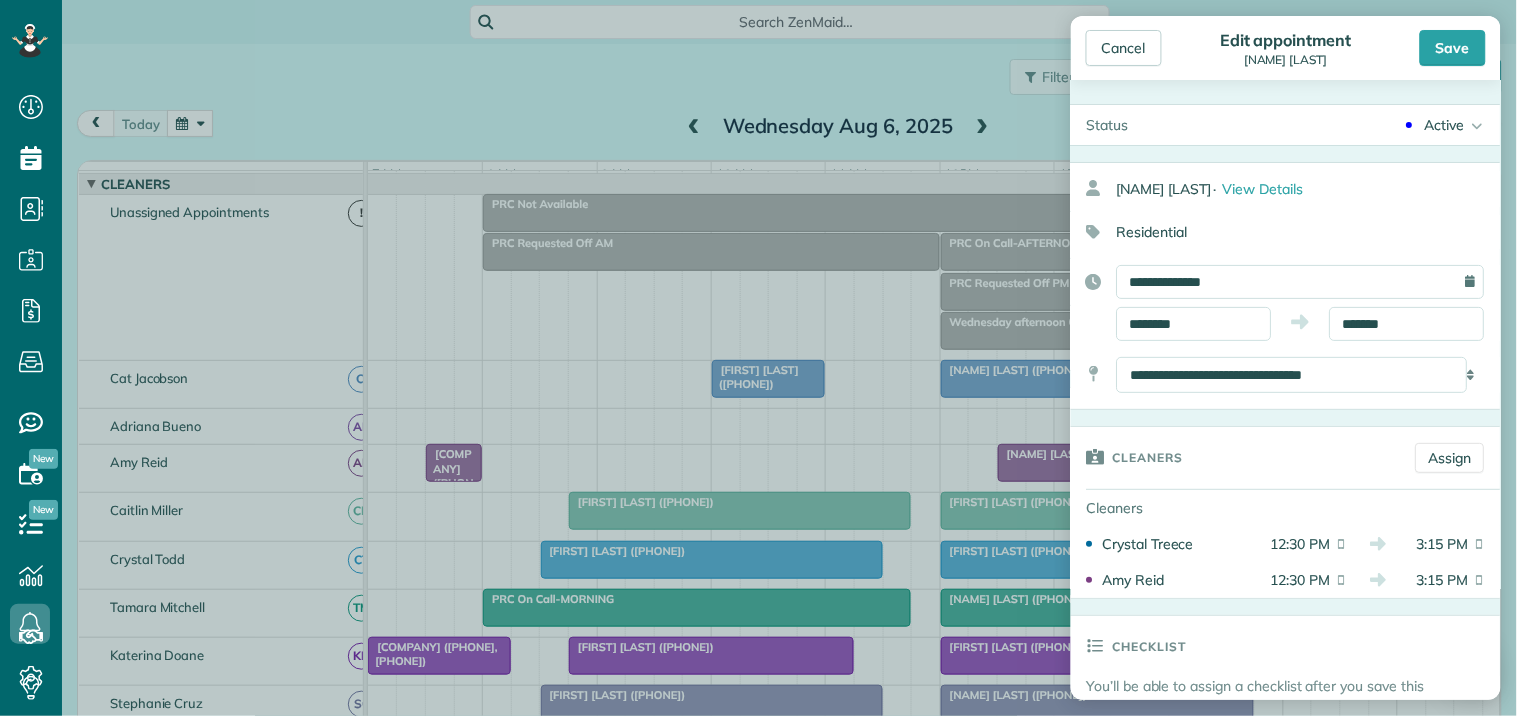 click on "Save" at bounding box center (1453, 48) 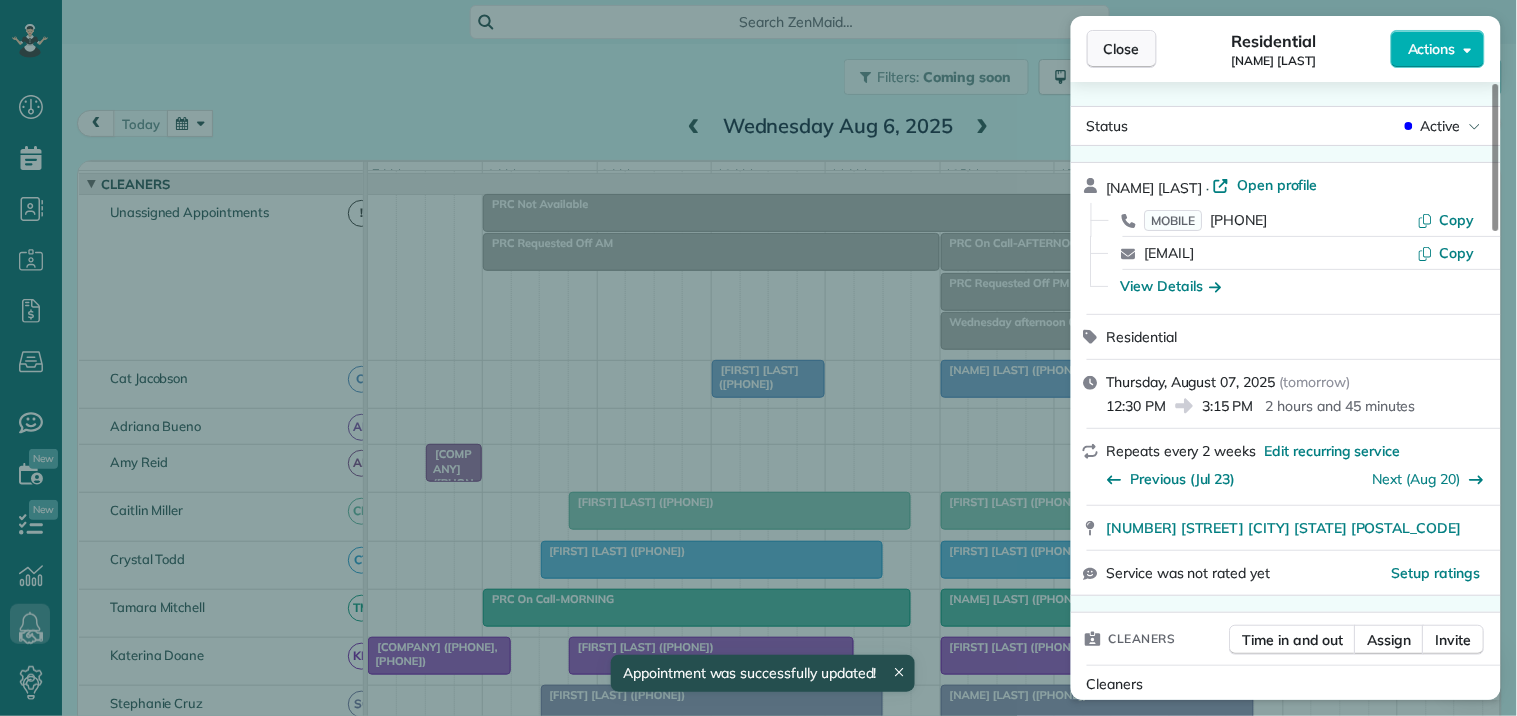 click on "Close" at bounding box center [1122, 49] 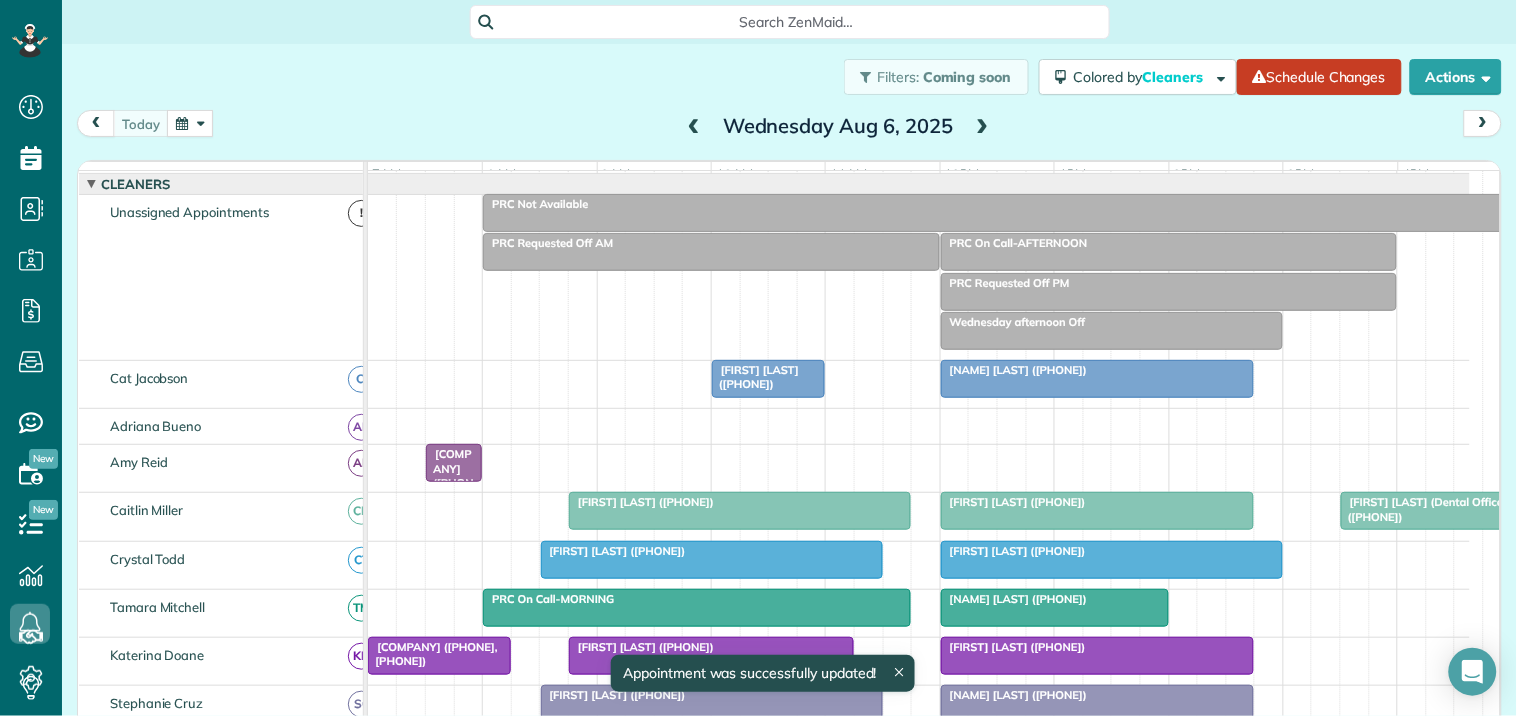 click on "[NAME] [LAST] ([PHONE])" at bounding box center [1014, 370] 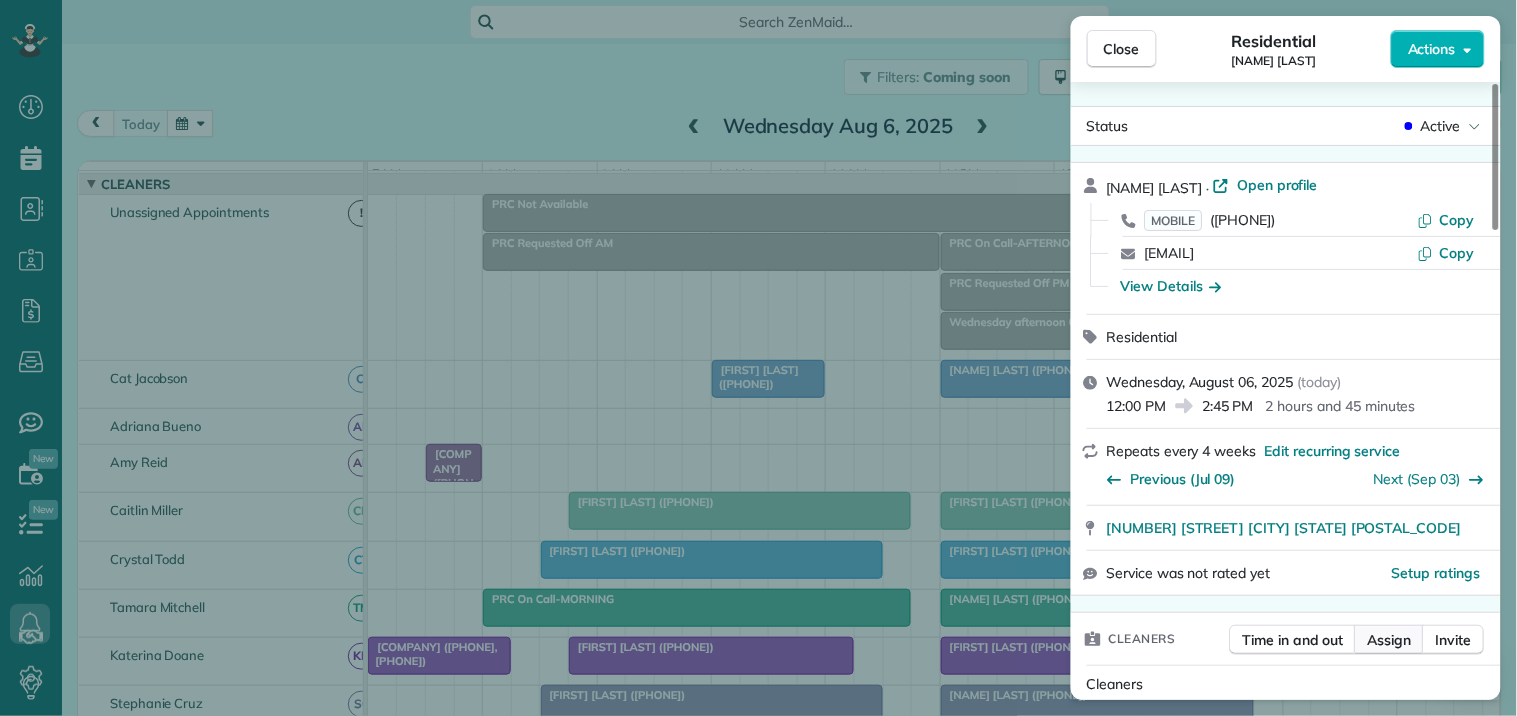 click on "Assign" at bounding box center [1390, 640] 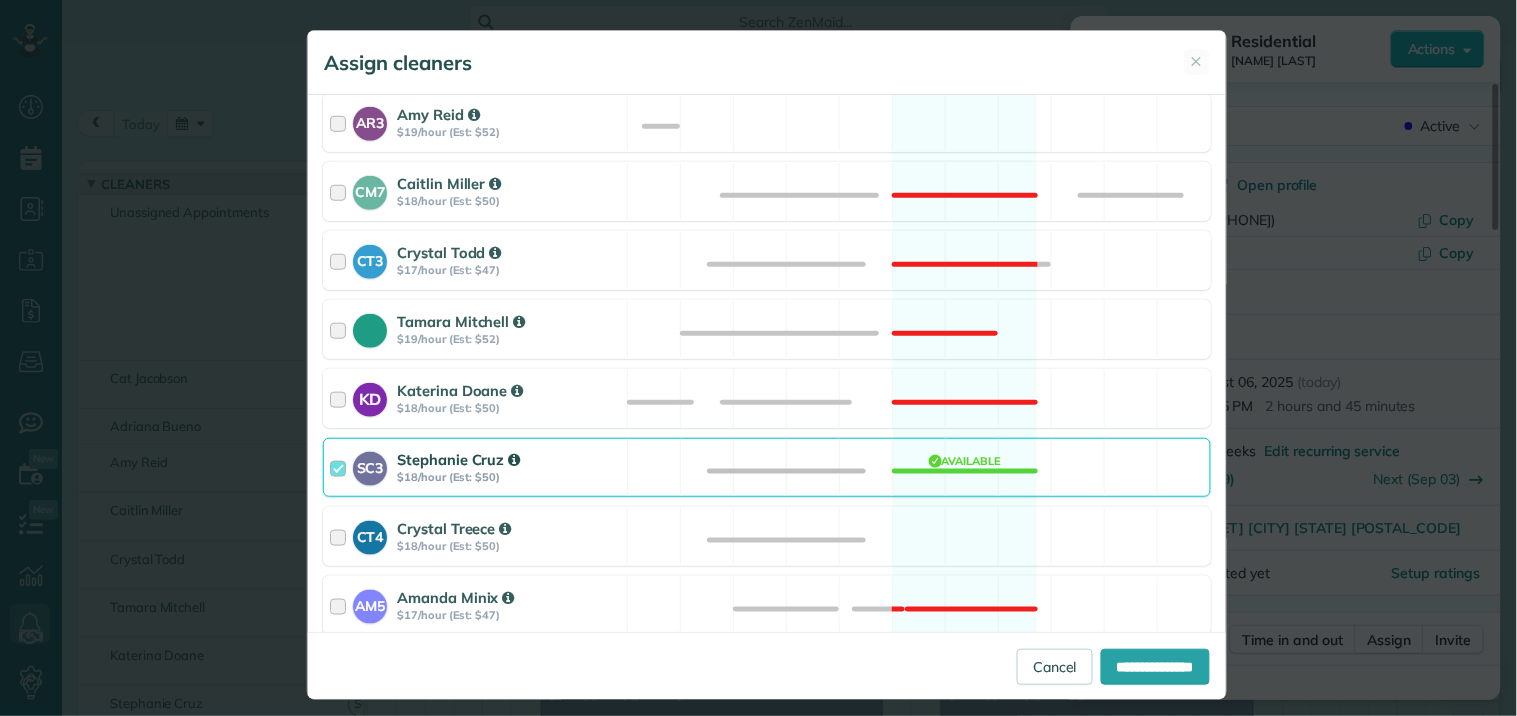 scroll, scrollTop: 555, scrollLeft: 0, axis: vertical 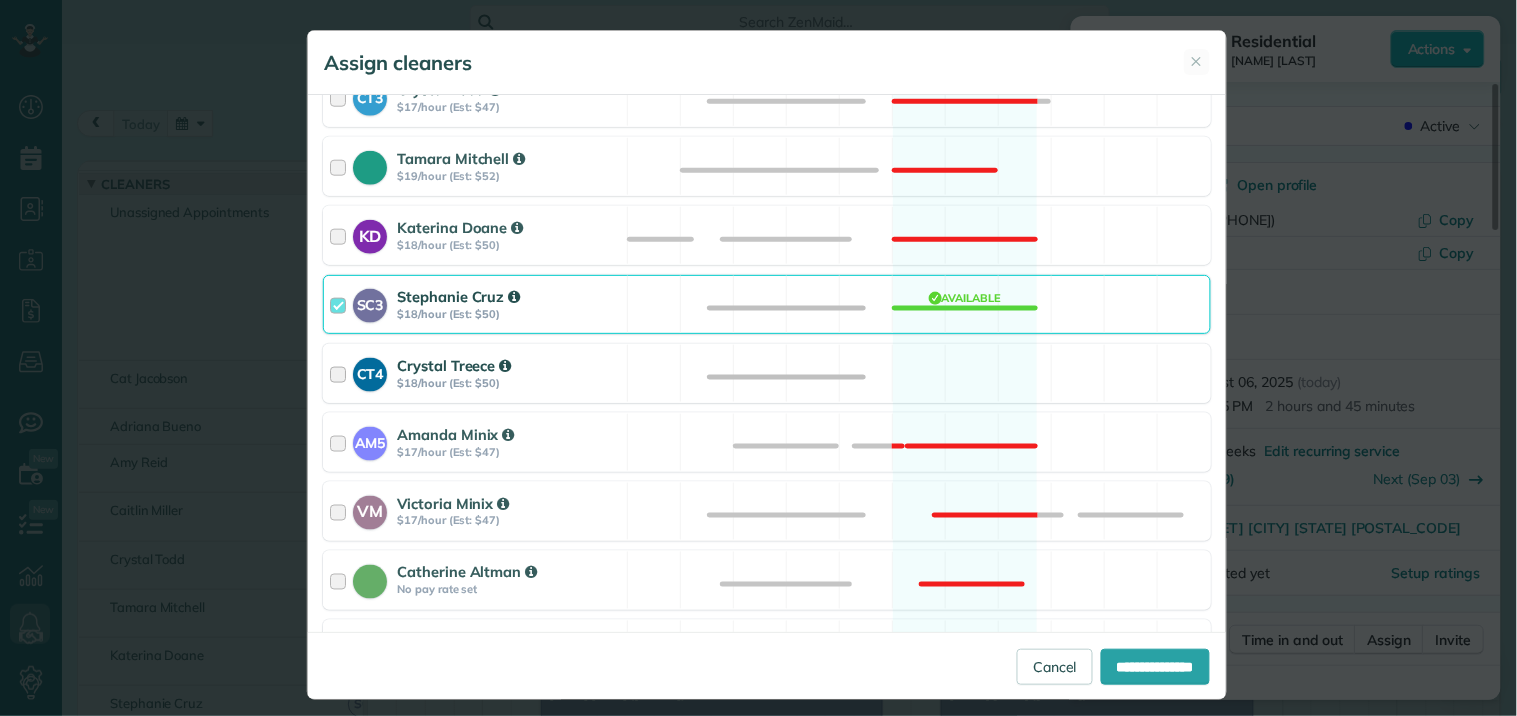 click on "CT4
[FIRST] [LAST]
$18/hour (Est: $50)
Available" at bounding box center (767, 373) 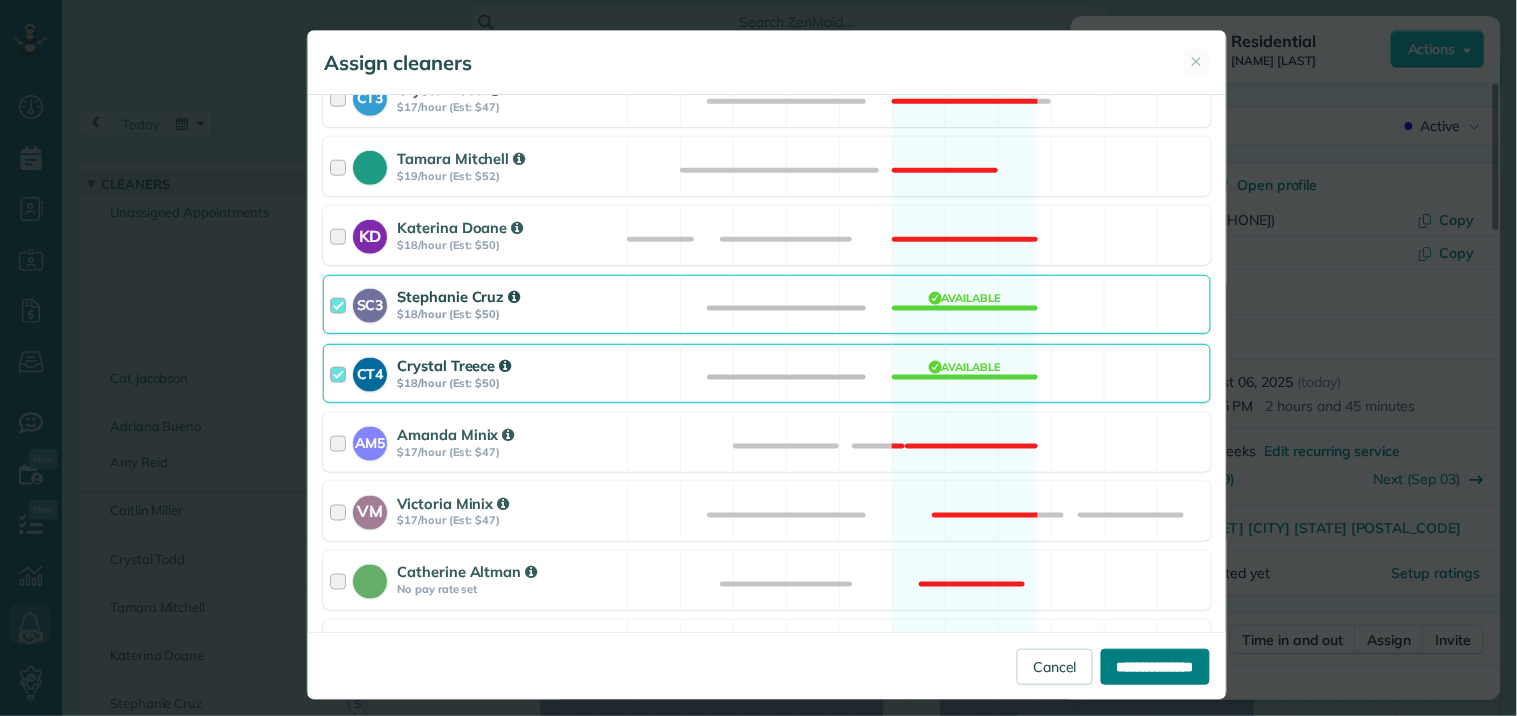 click on "**********" at bounding box center [1155, 667] 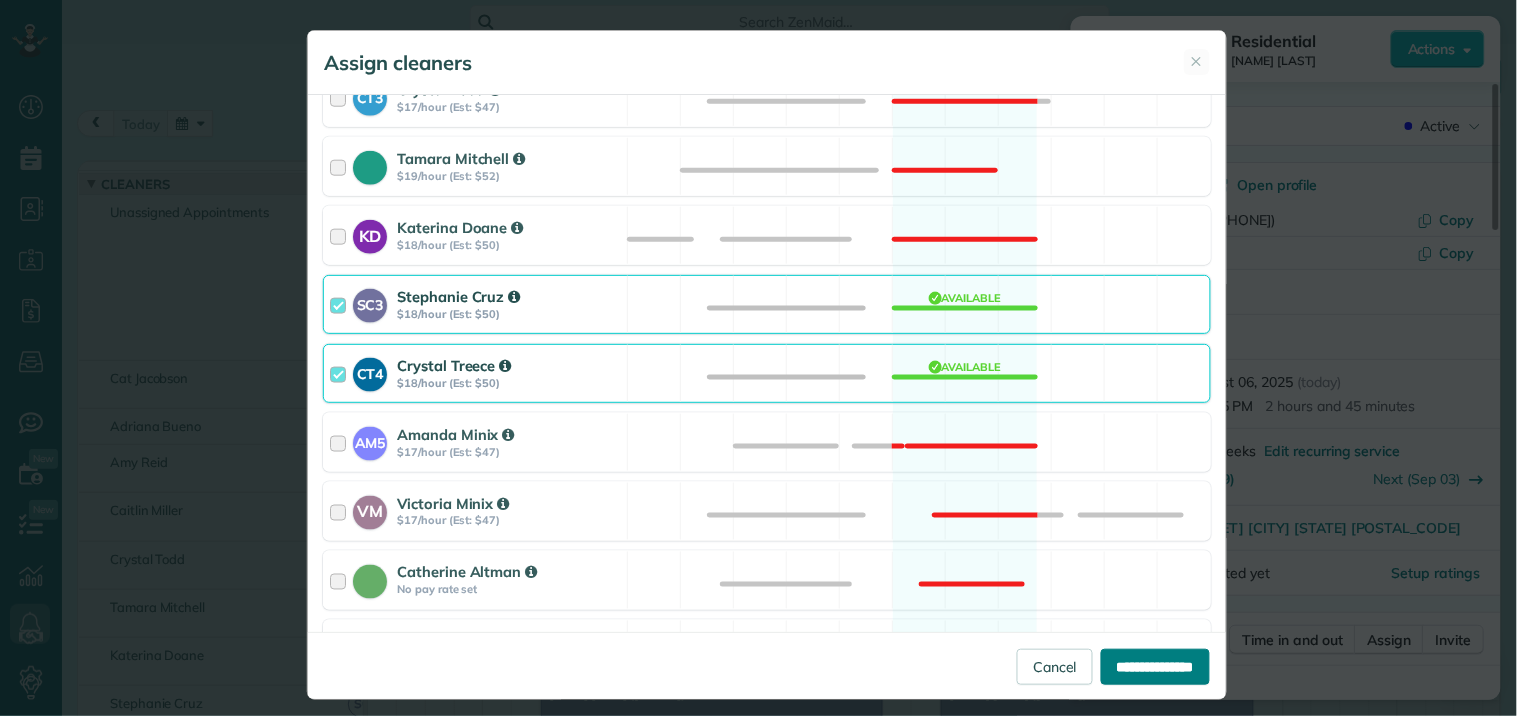 type on "**********" 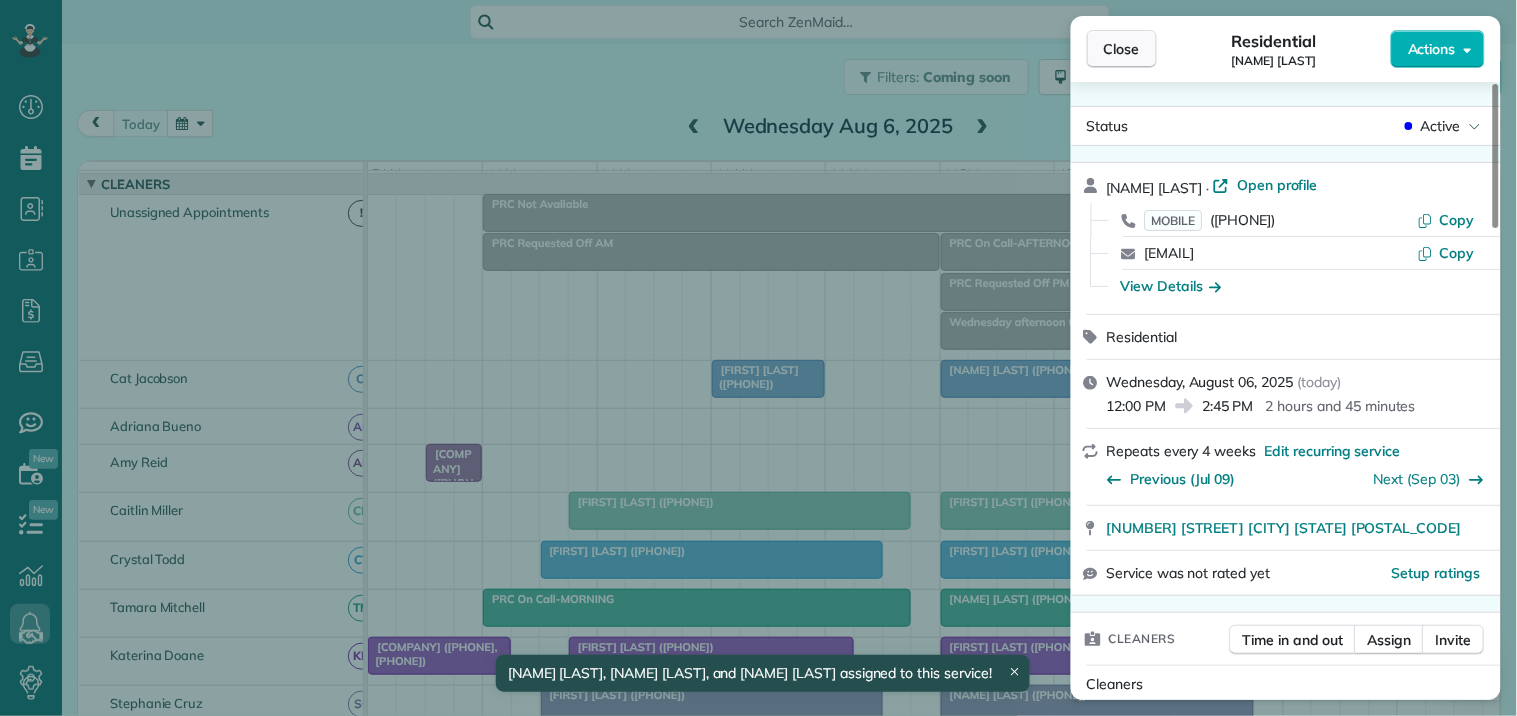 click on "Close" at bounding box center (1122, 49) 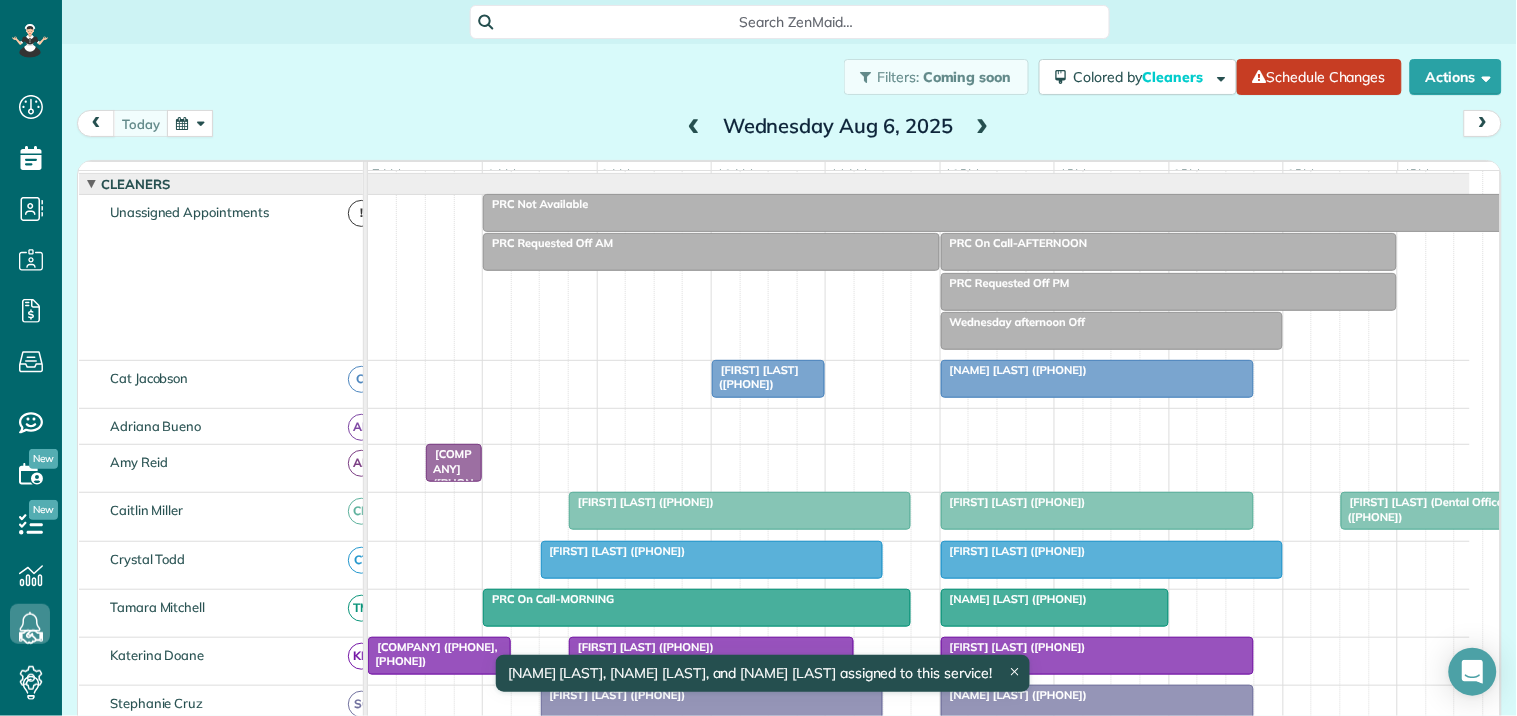 scroll, scrollTop: 182, scrollLeft: 0, axis: vertical 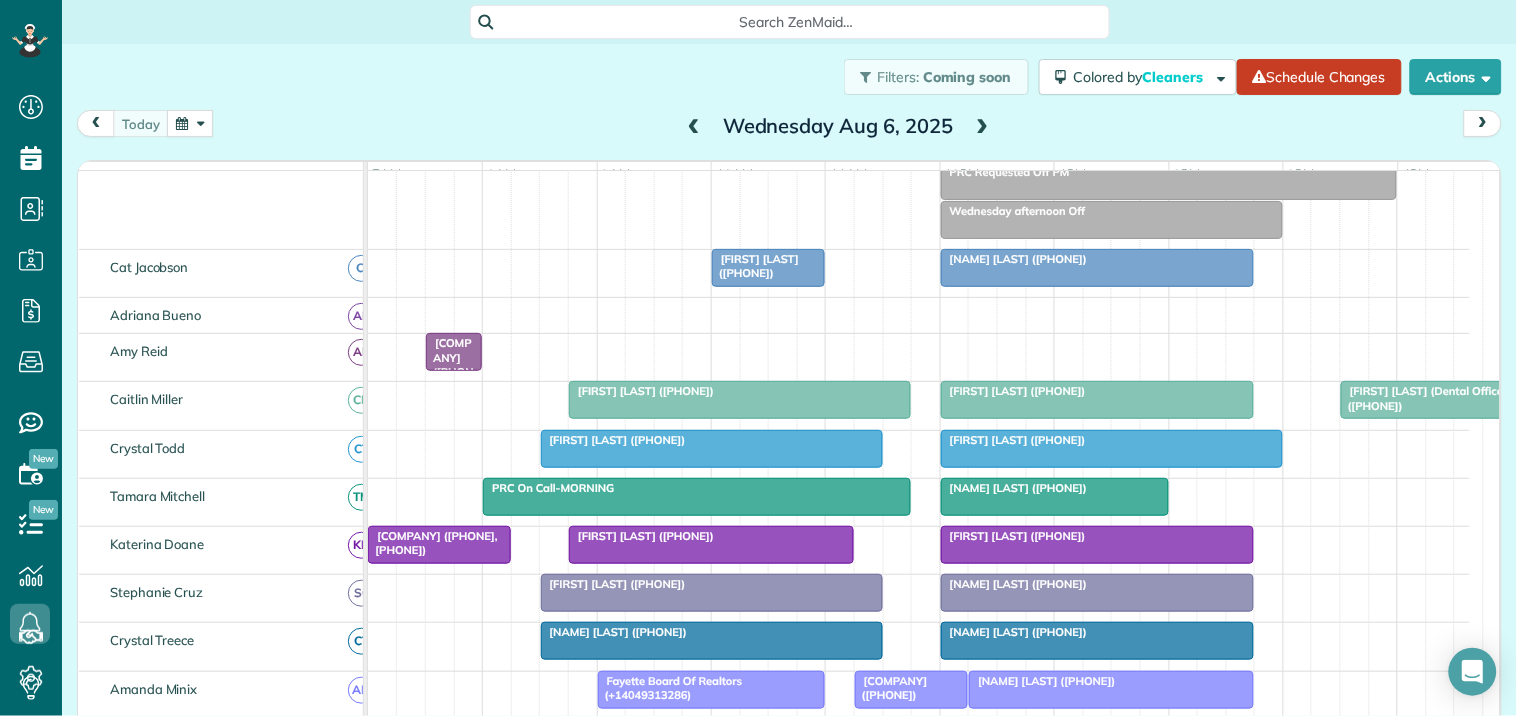 click at bounding box center (1098, 268) 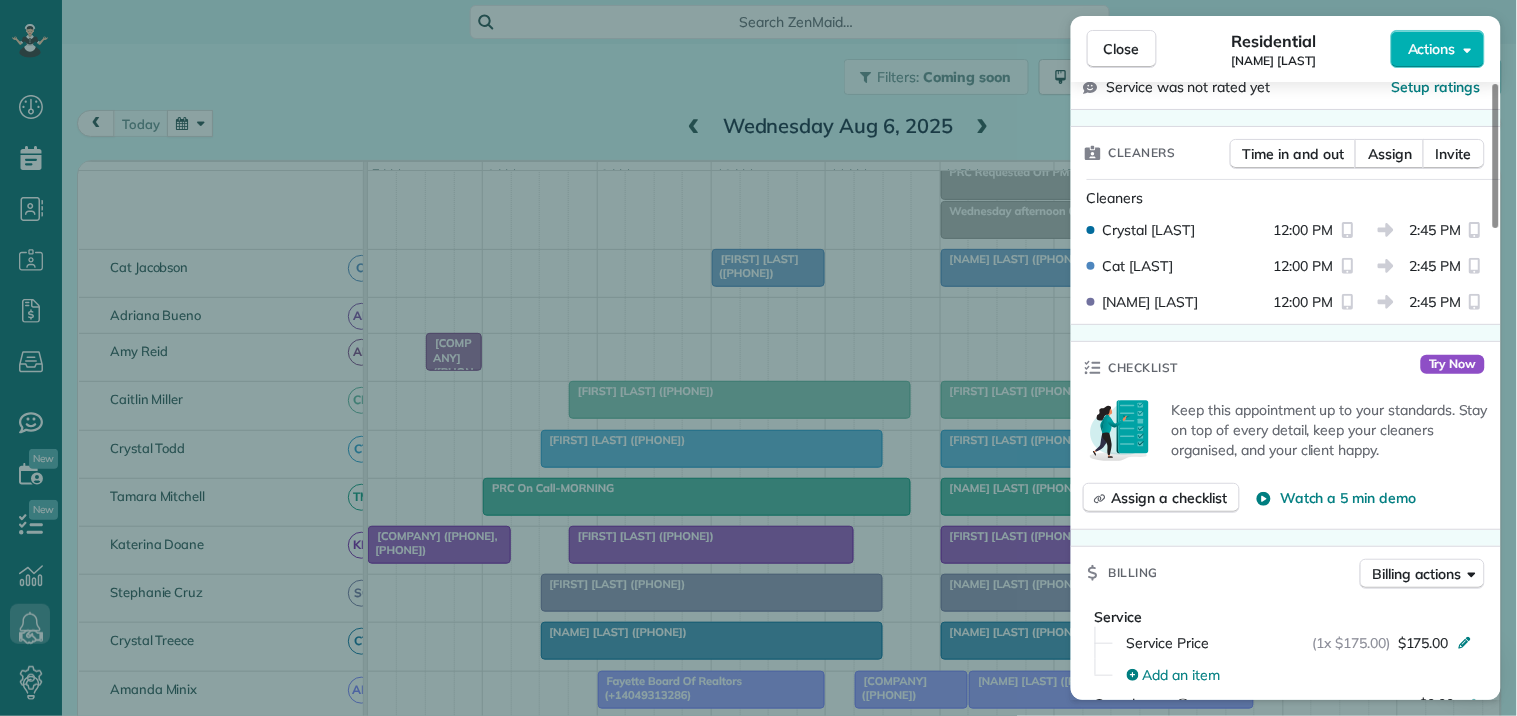 scroll, scrollTop: 444, scrollLeft: 0, axis: vertical 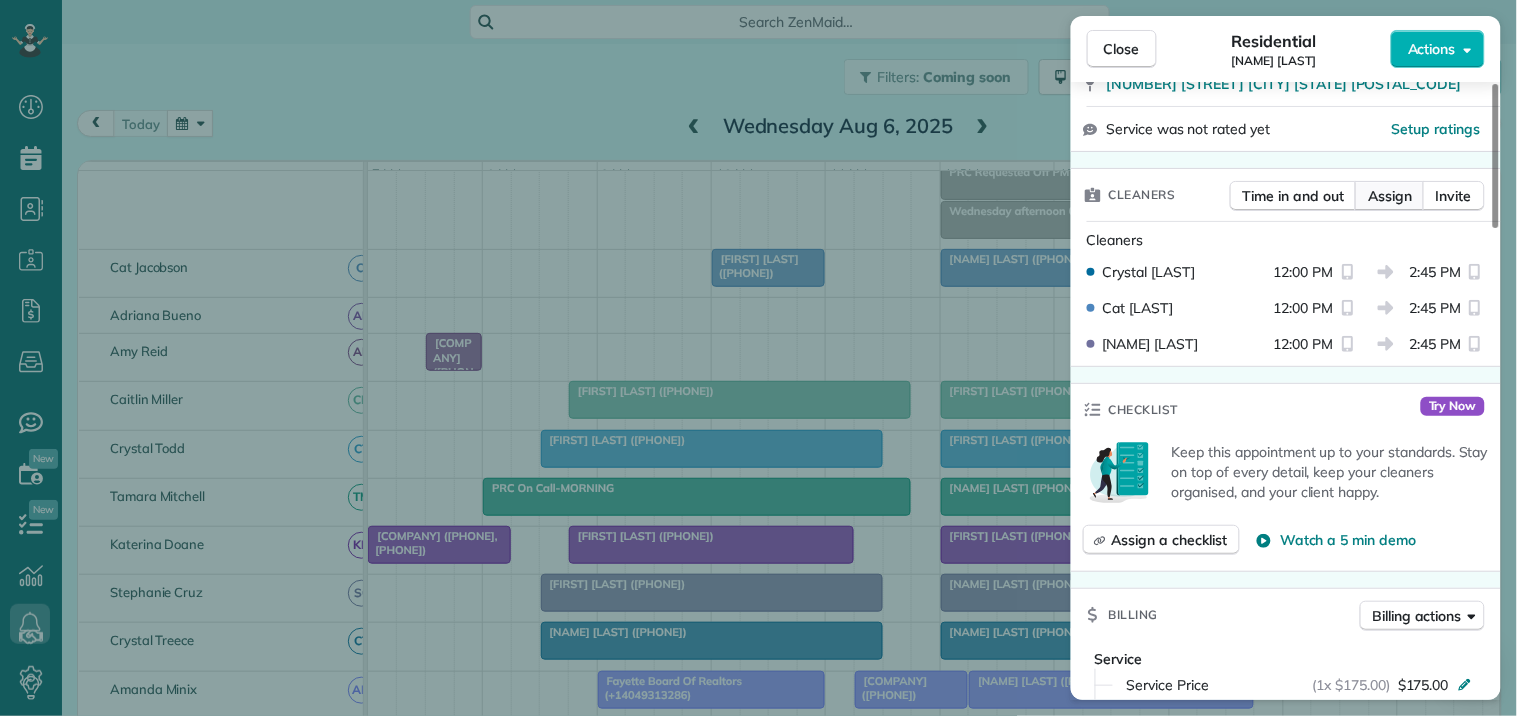 click on "Assign" at bounding box center [1390, 196] 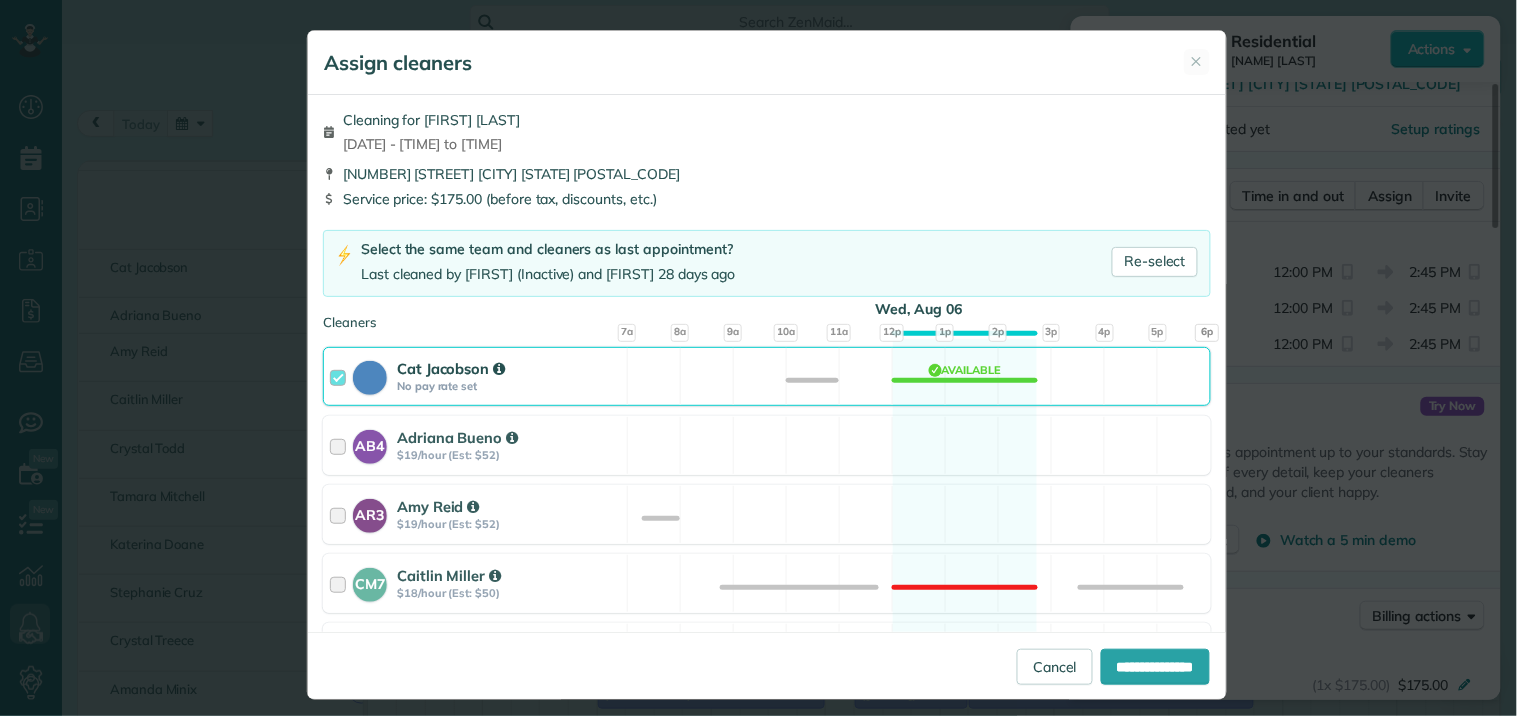 click on "[NAME] [LAST]
No pay rate set
Available" at bounding box center [767, 376] 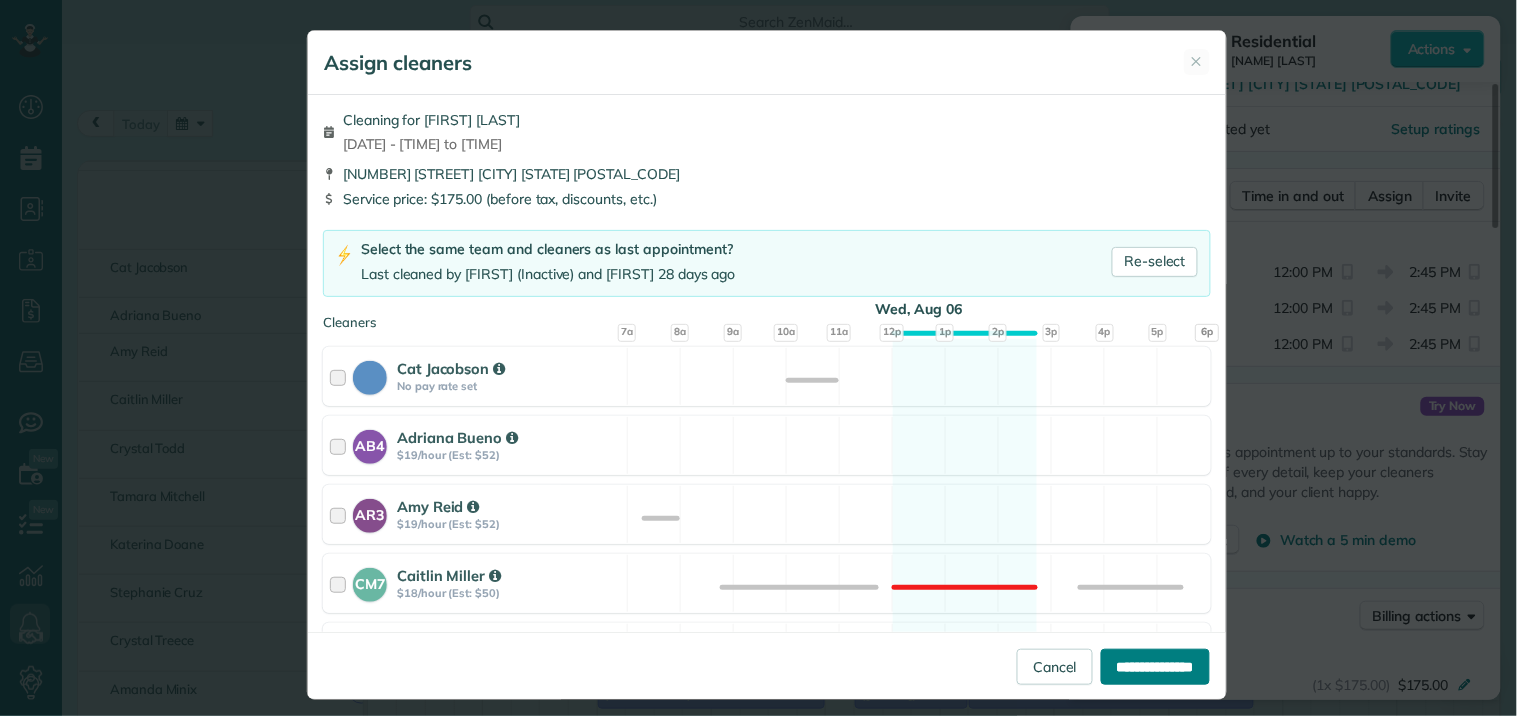 click on "**********" at bounding box center (1155, 667) 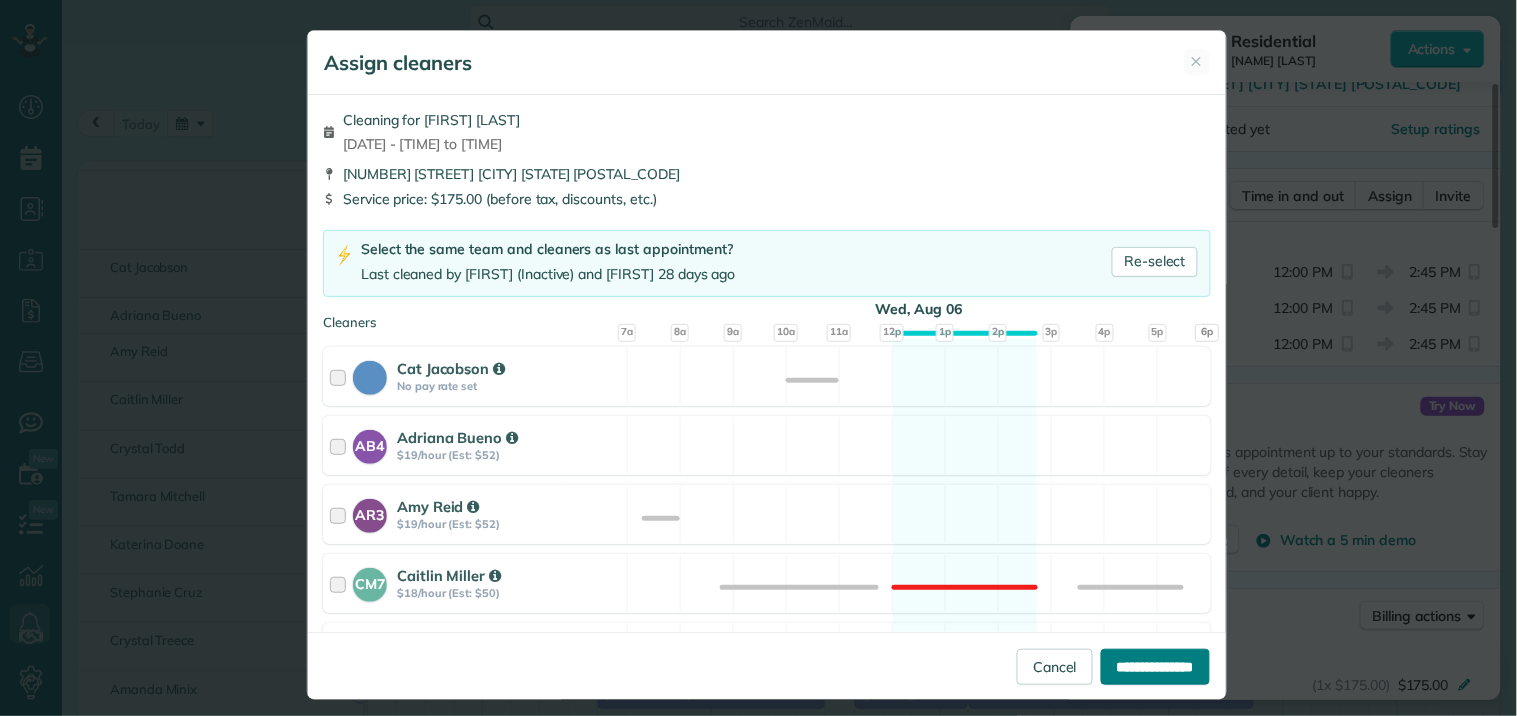 type on "**********" 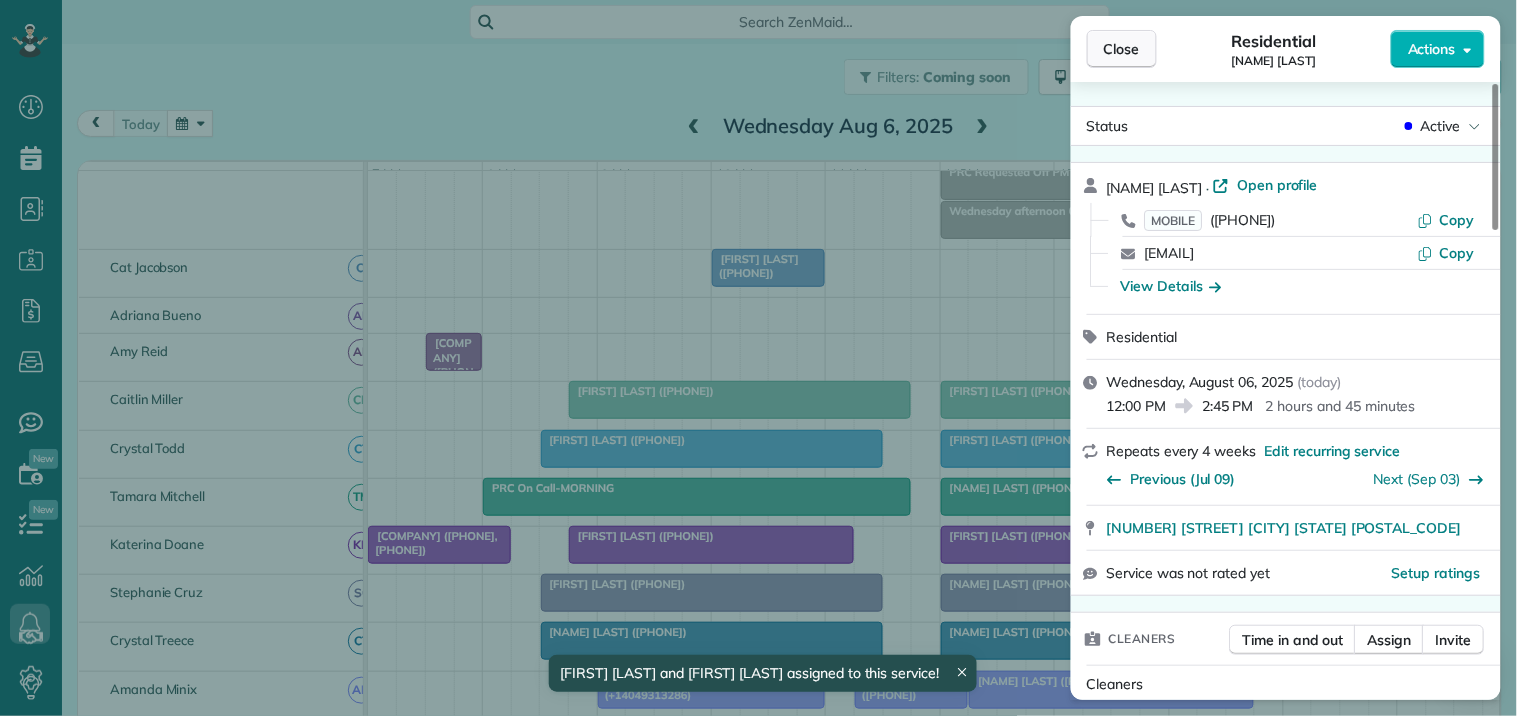 click on "Close" at bounding box center [1122, 49] 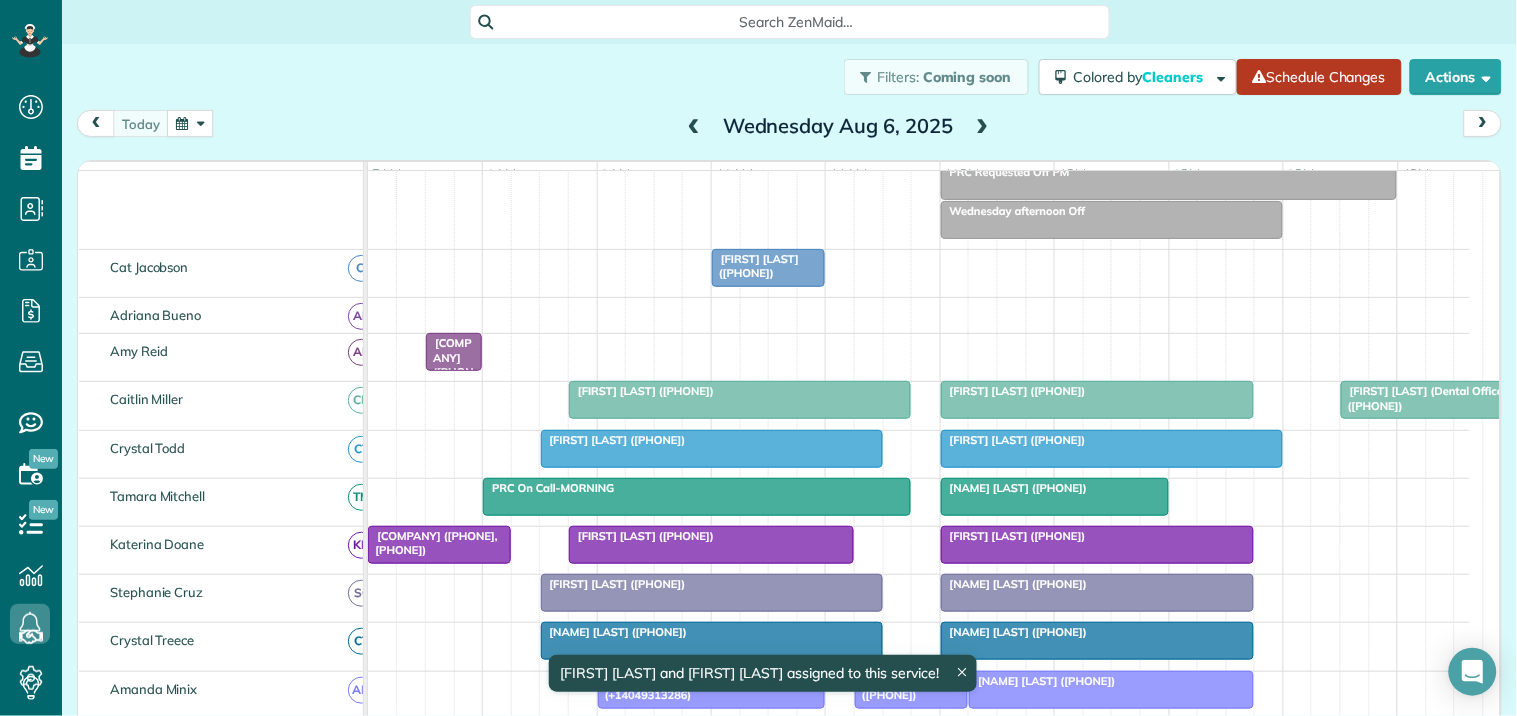 click on "Schedule Changes" at bounding box center [1319, 77] 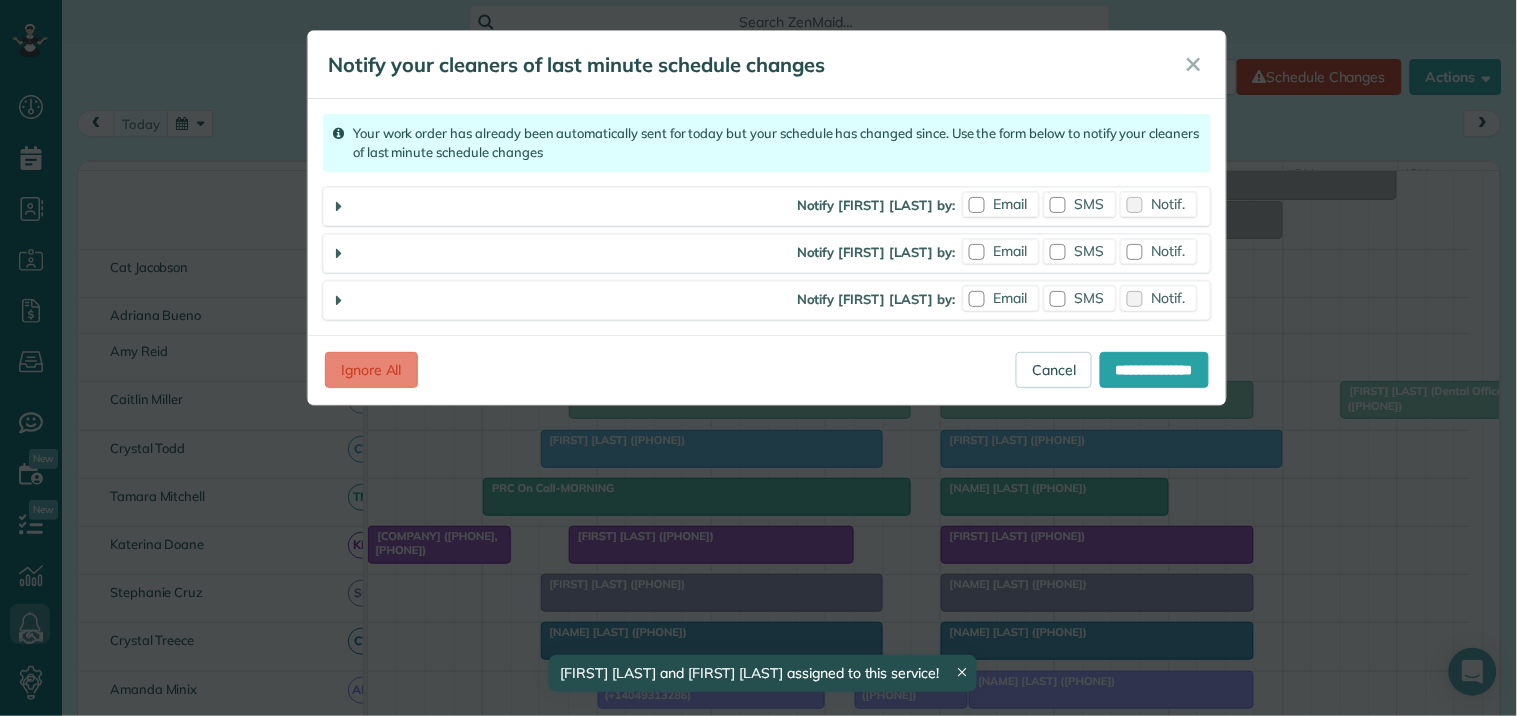 drag, startPoint x: 976, startPoint y: 206, endPoint x: 995, endPoint y: 225, distance: 26.870058 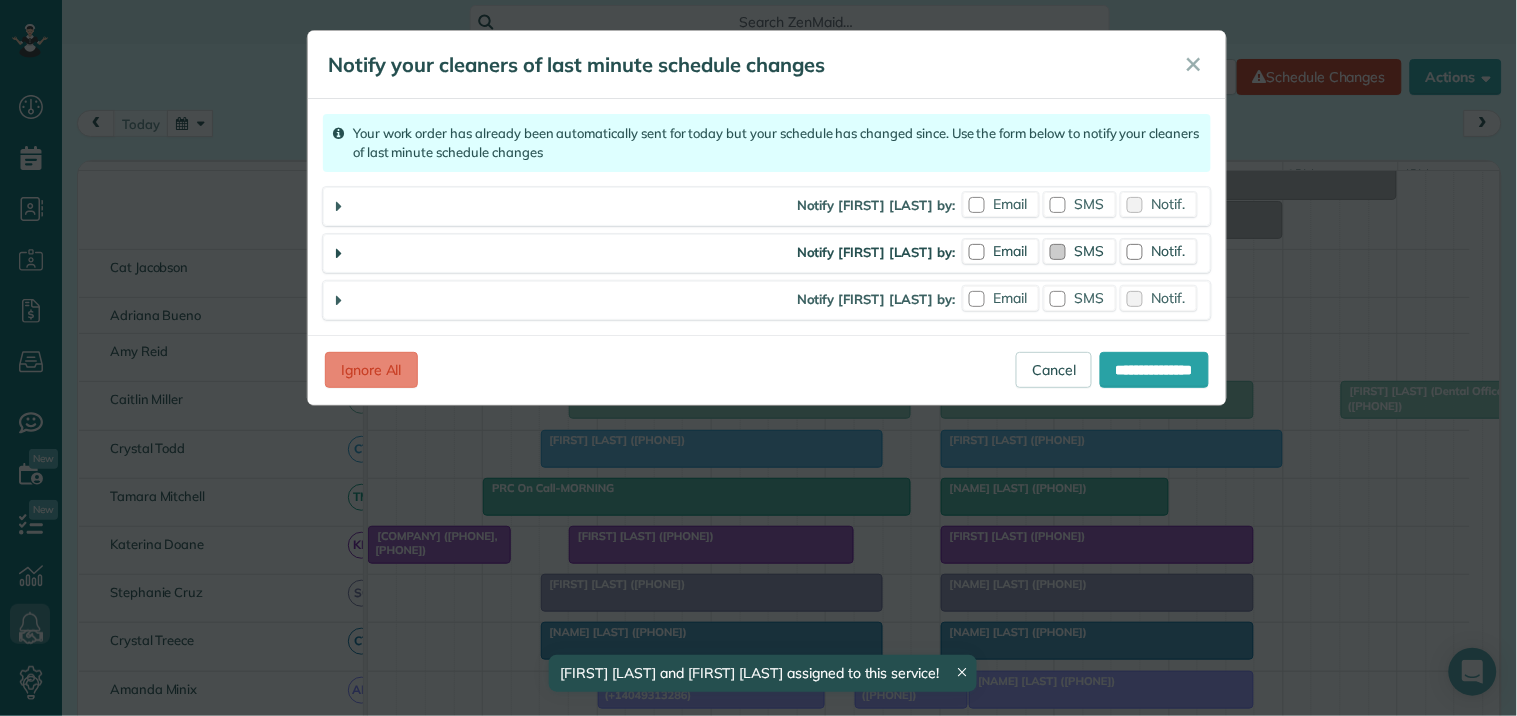 drag, startPoint x: 1007, startPoint y: 251, endPoint x: 1048, endPoint y: 264, distance: 43.011627 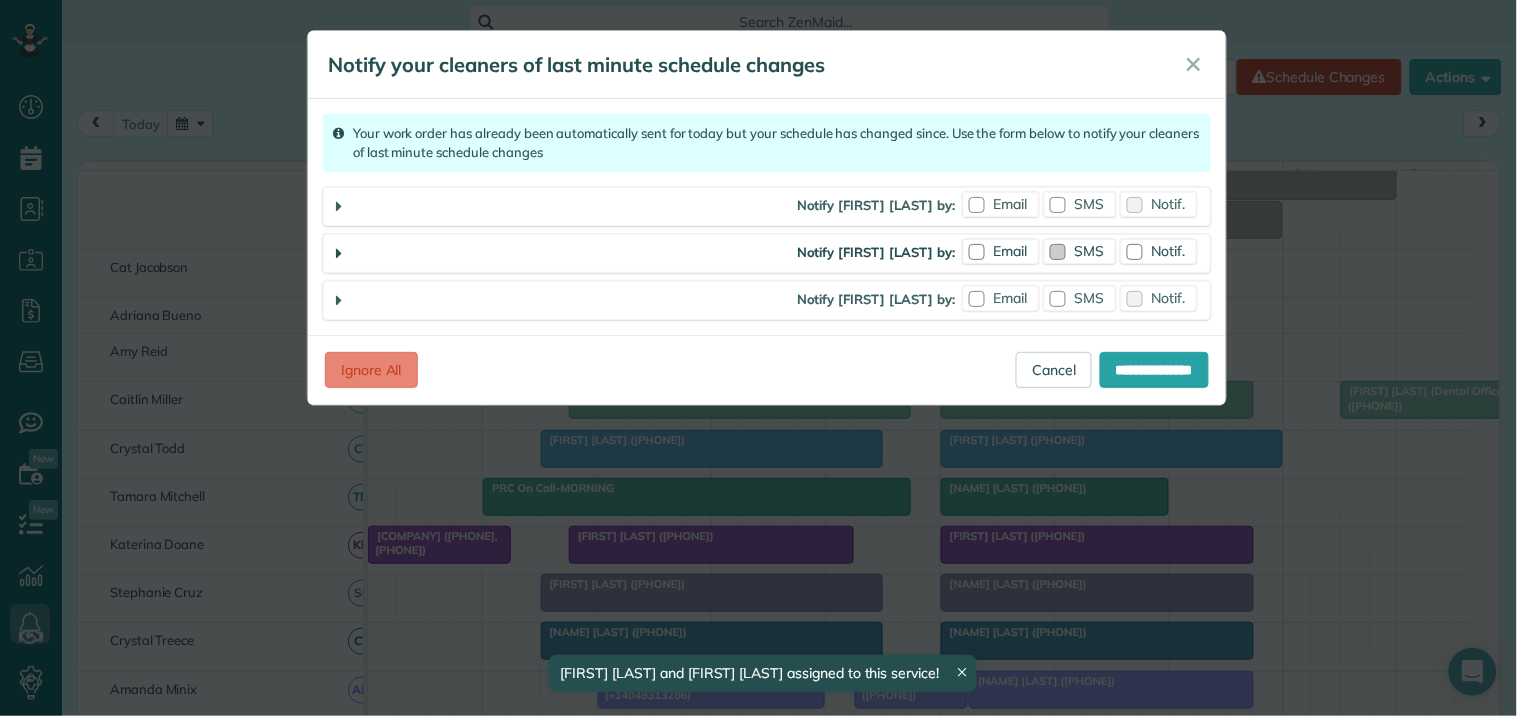 click on "Email" at bounding box center [1011, 251] 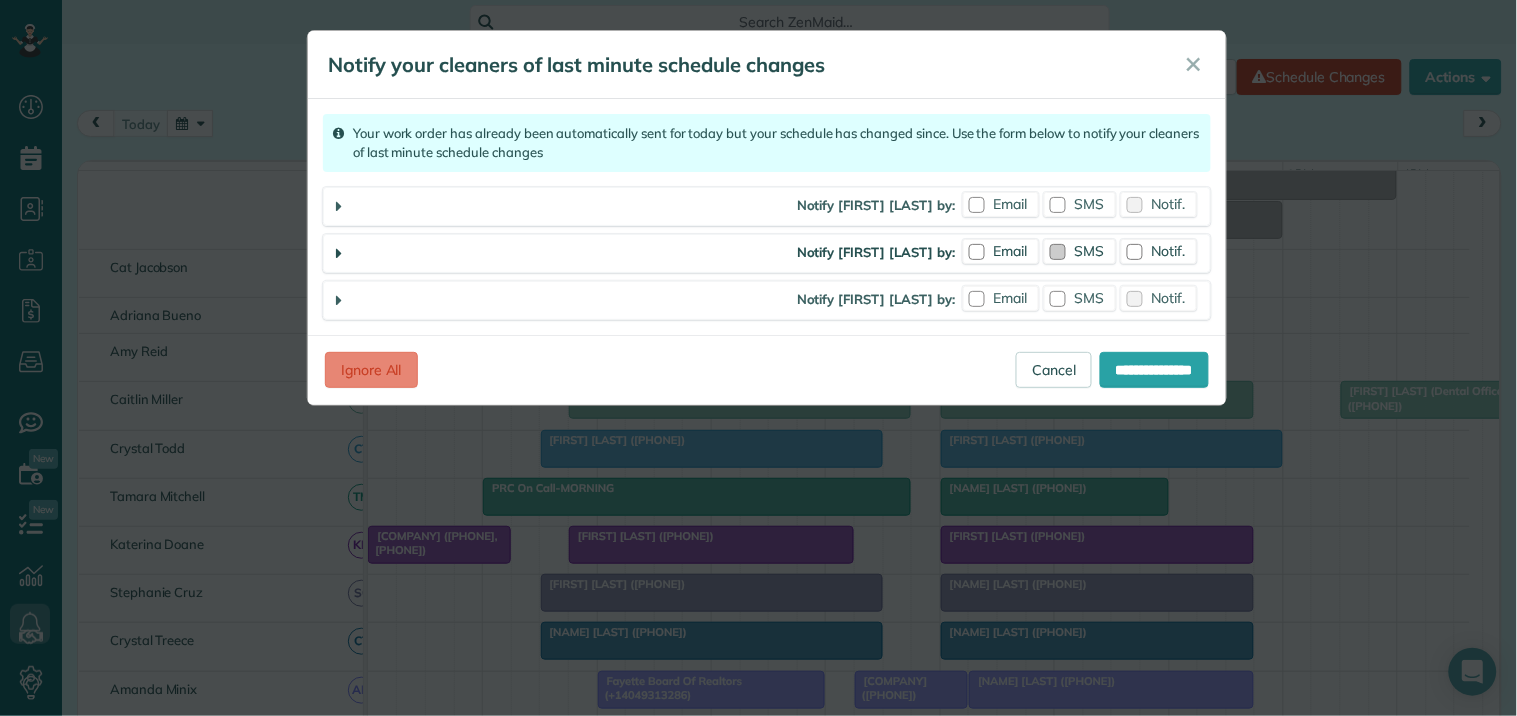 drag, startPoint x: 1082, startPoint y: 253, endPoint x: 1122, endPoint y: 252, distance: 40.012497 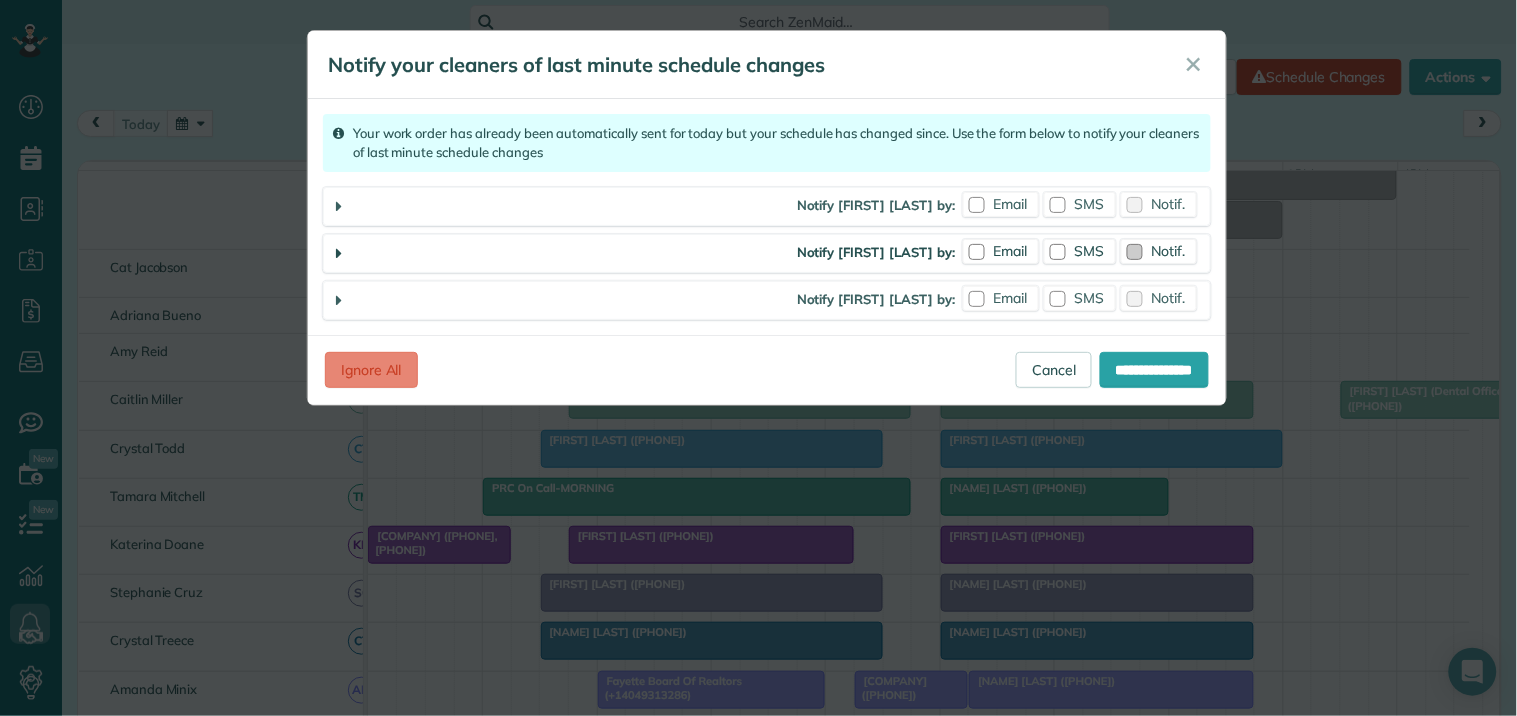click on "SMS" at bounding box center [1090, 251] 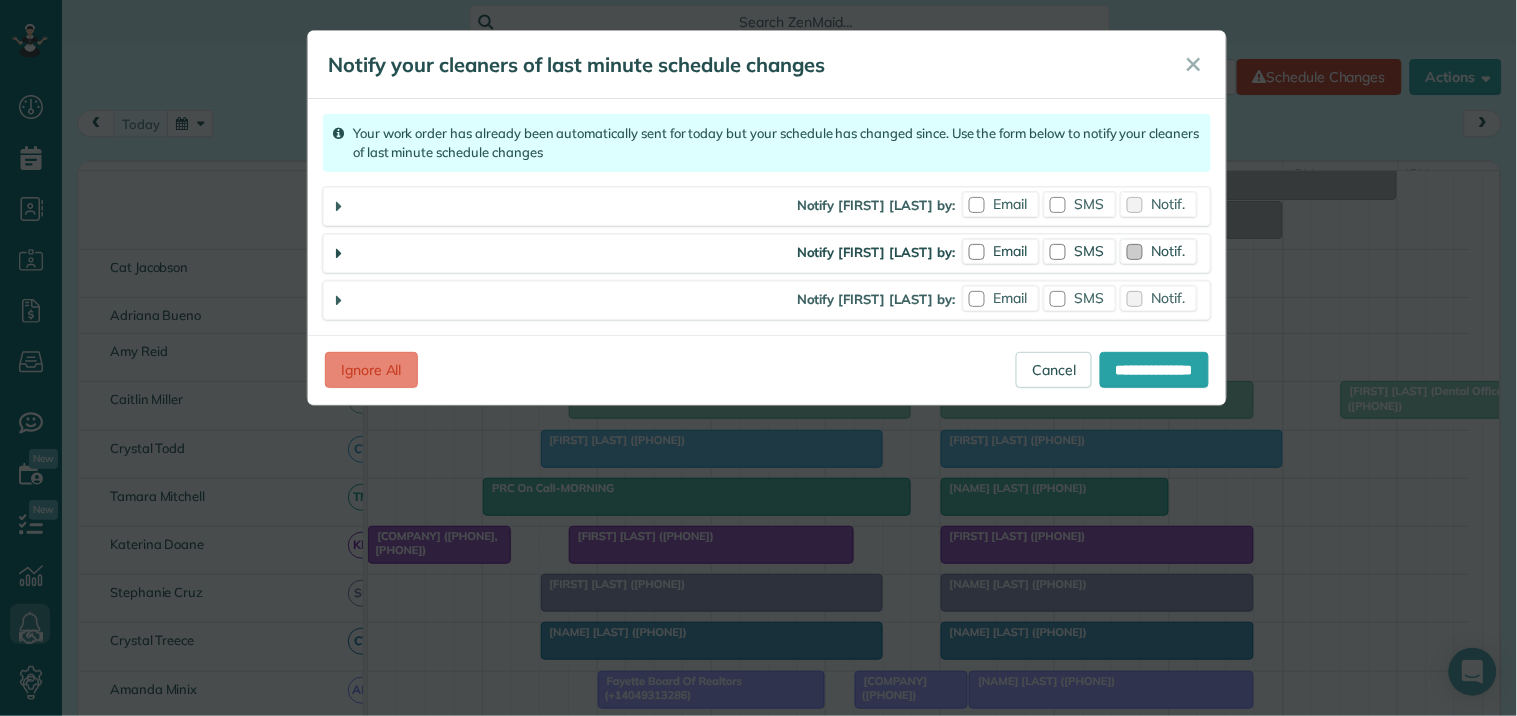 click at bounding box center [1135, 252] 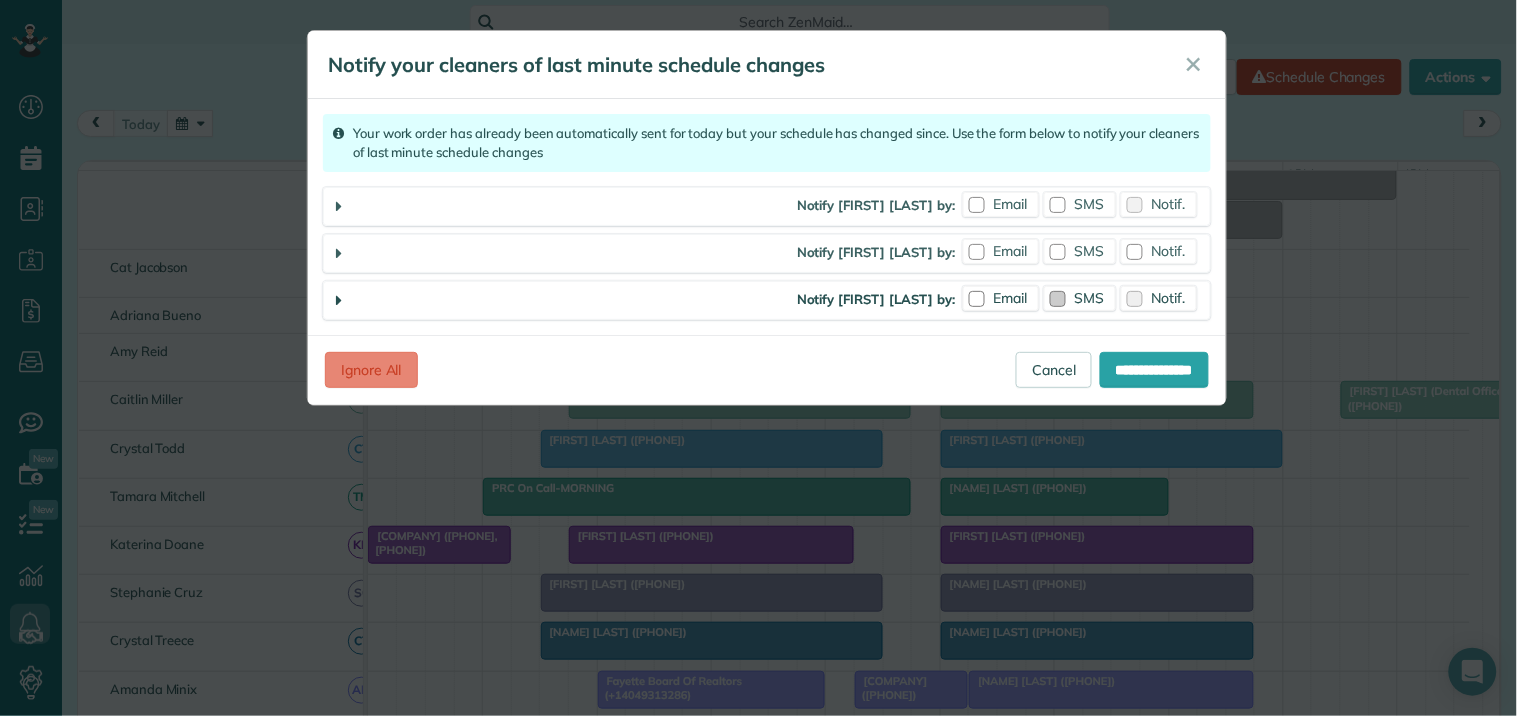 drag, startPoint x: 1082, startPoint y: 300, endPoint x: 1071, endPoint y: 300, distance: 11 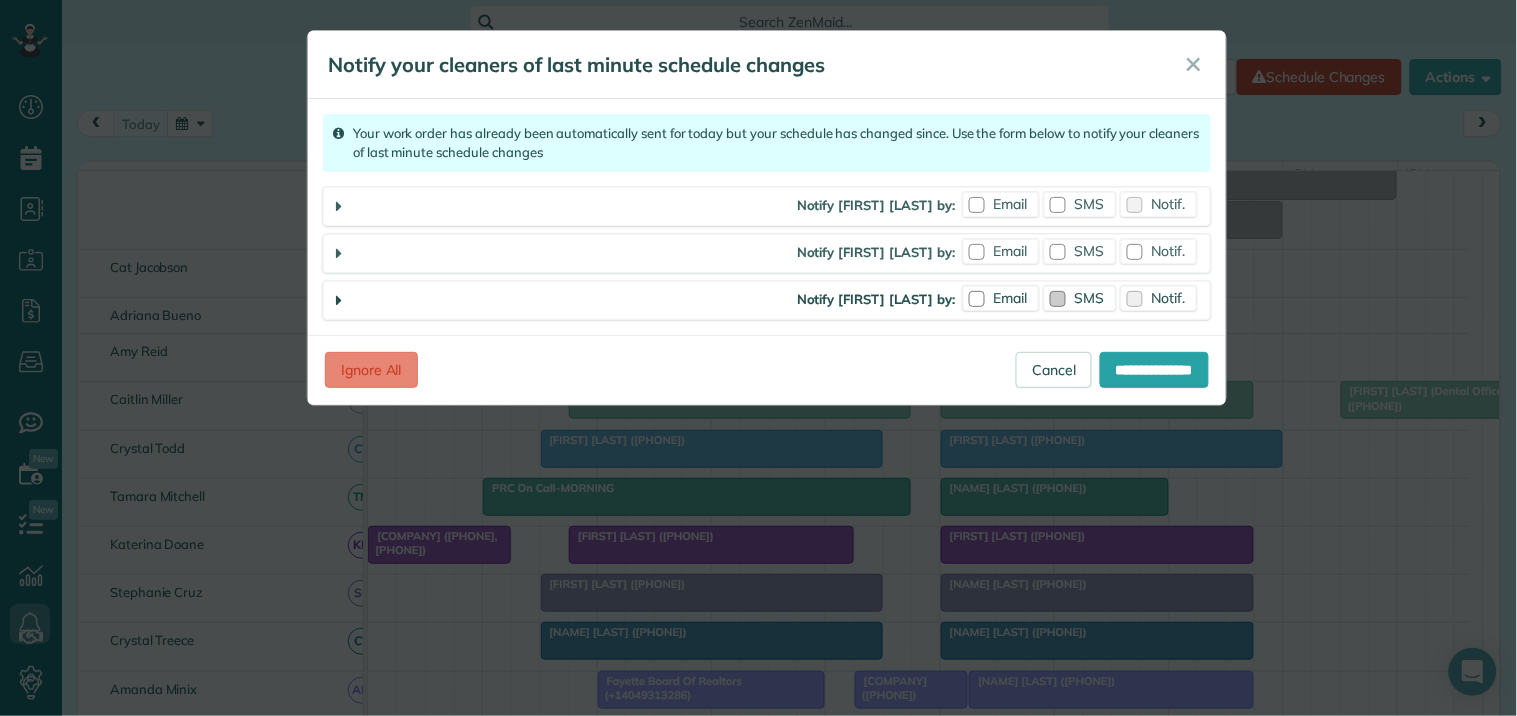 click on "SMS" at bounding box center [1090, 298] 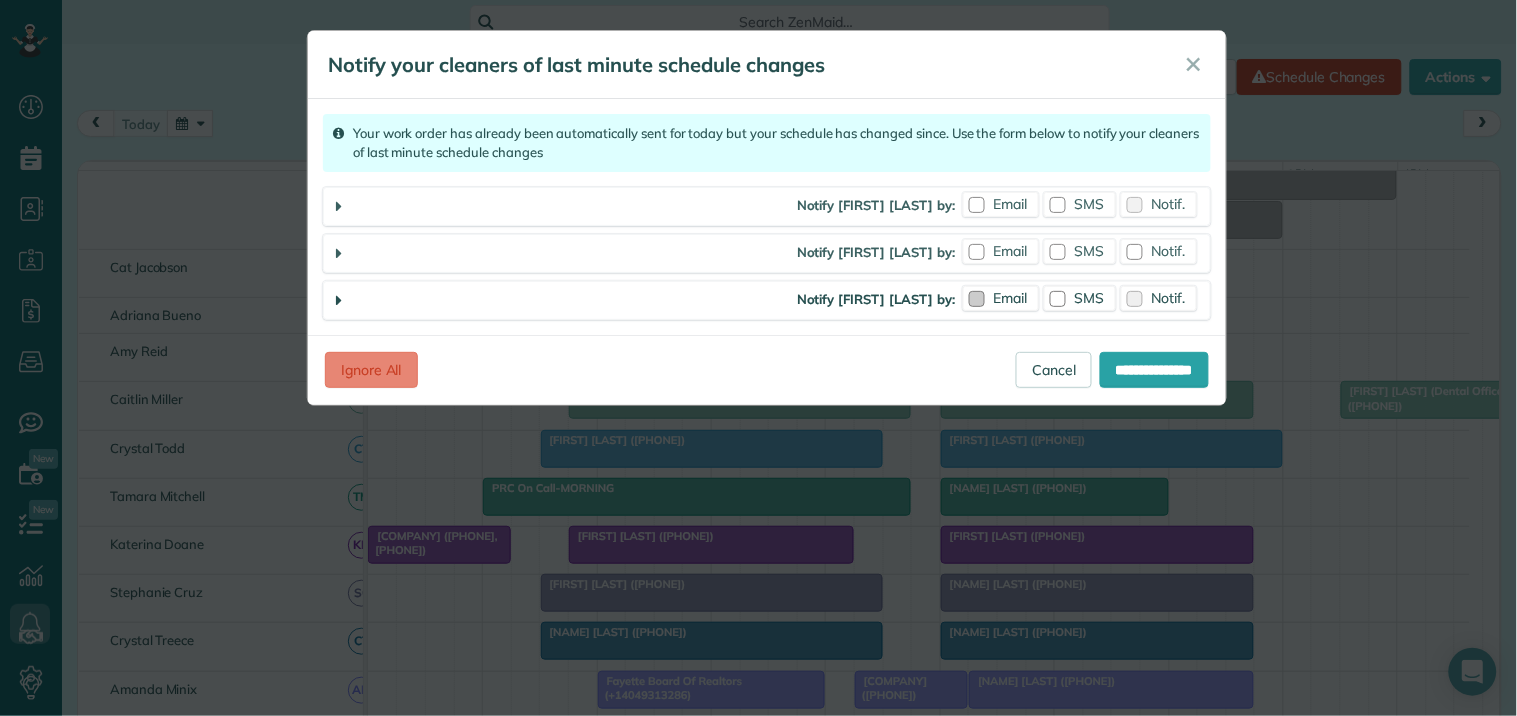 click on "Email" at bounding box center (1001, 298) 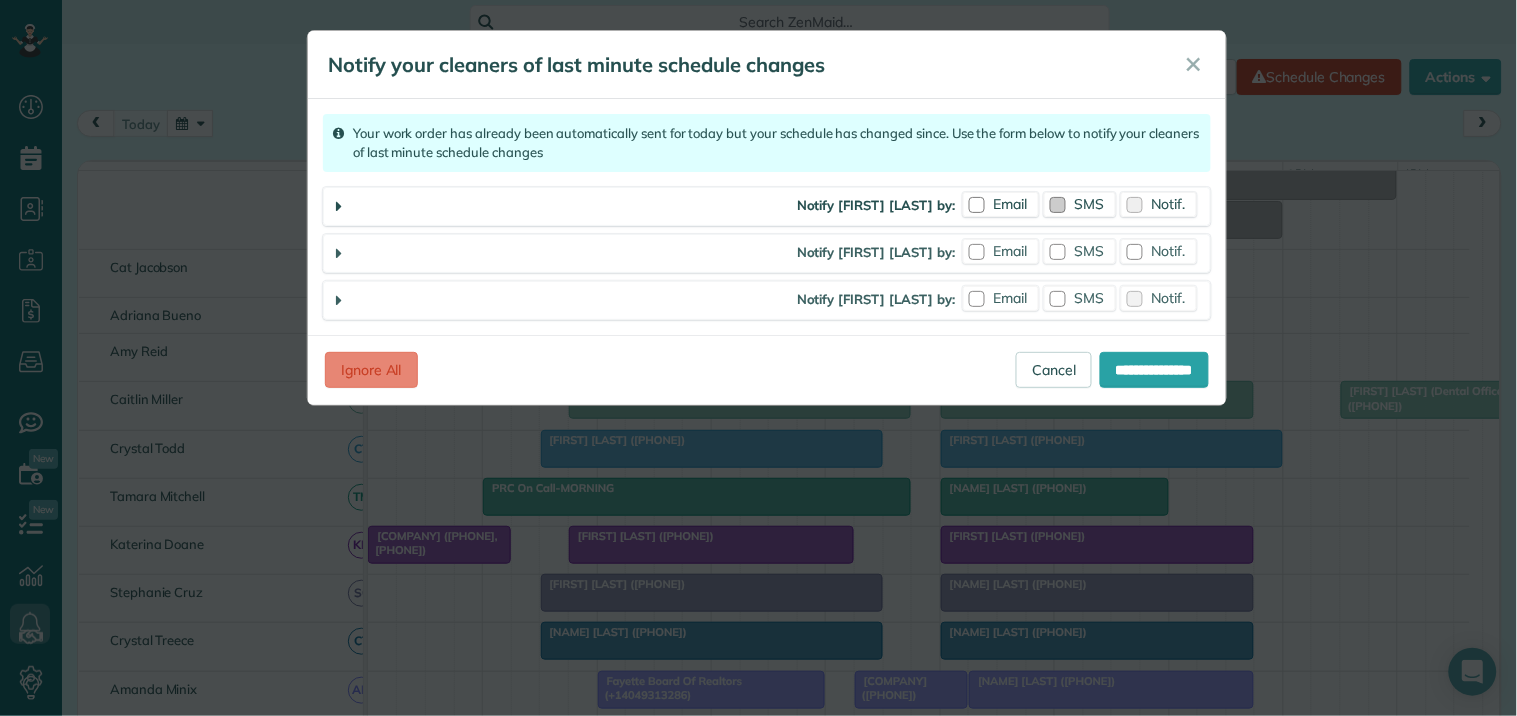 click on "SMS" at bounding box center (1090, 204) 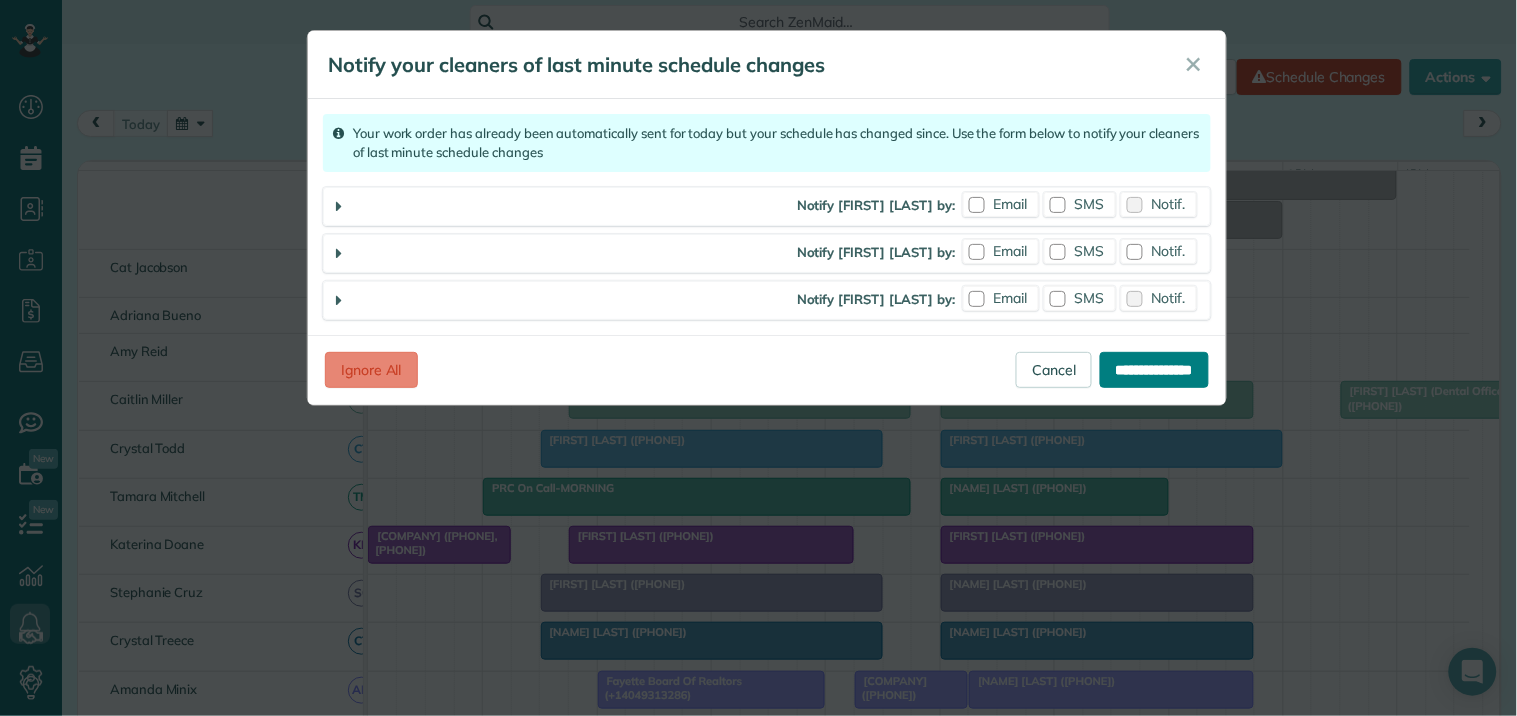 click on "**********" at bounding box center (1154, 370) 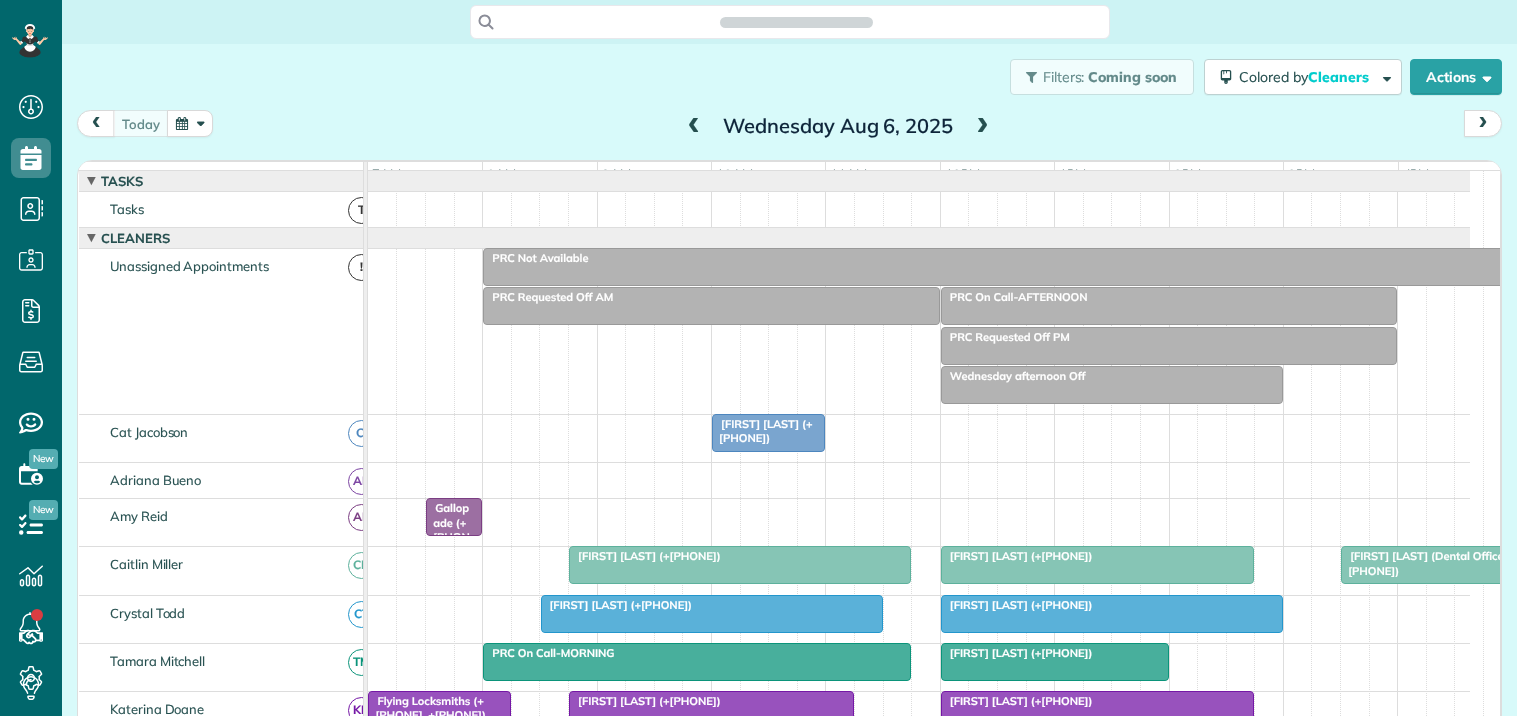 scroll, scrollTop: 0, scrollLeft: 0, axis: both 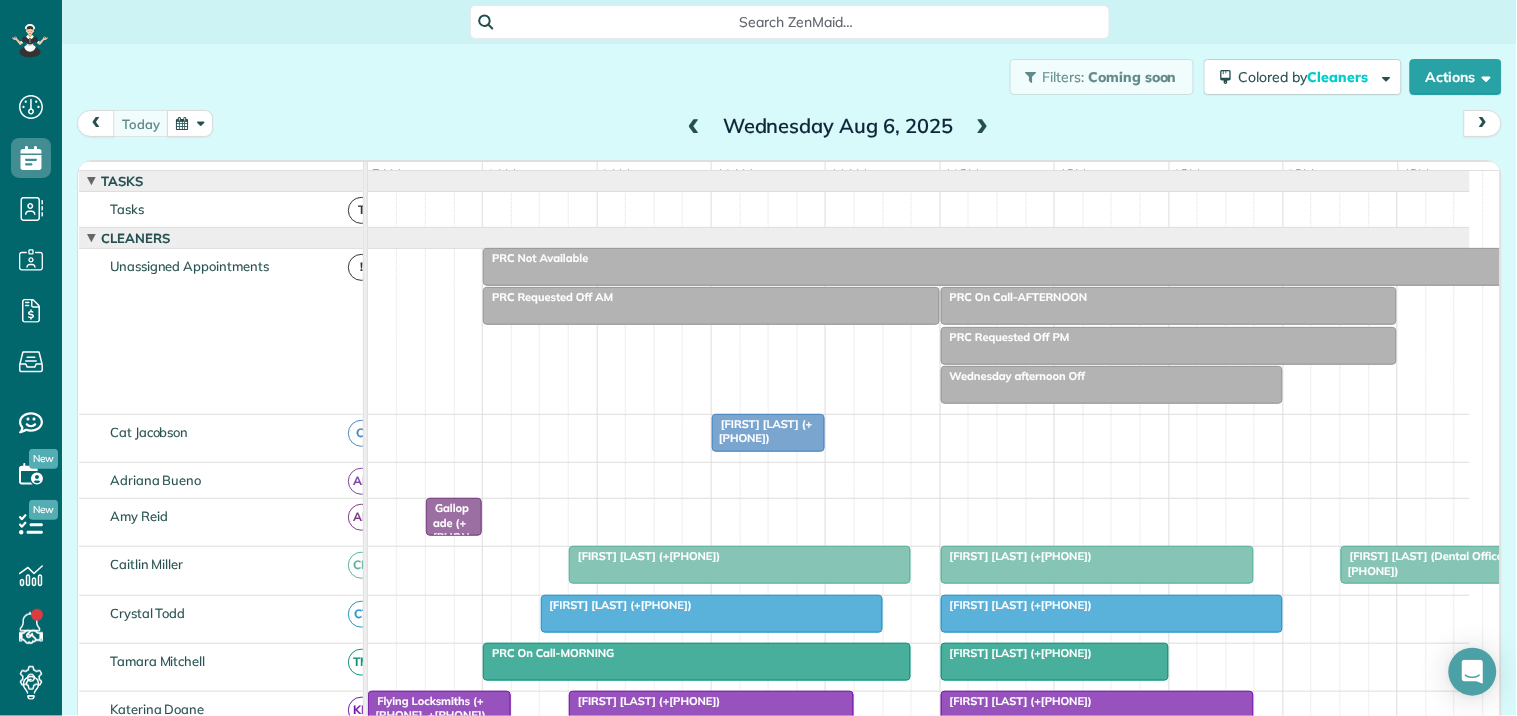 click at bounding box center (983, 127) 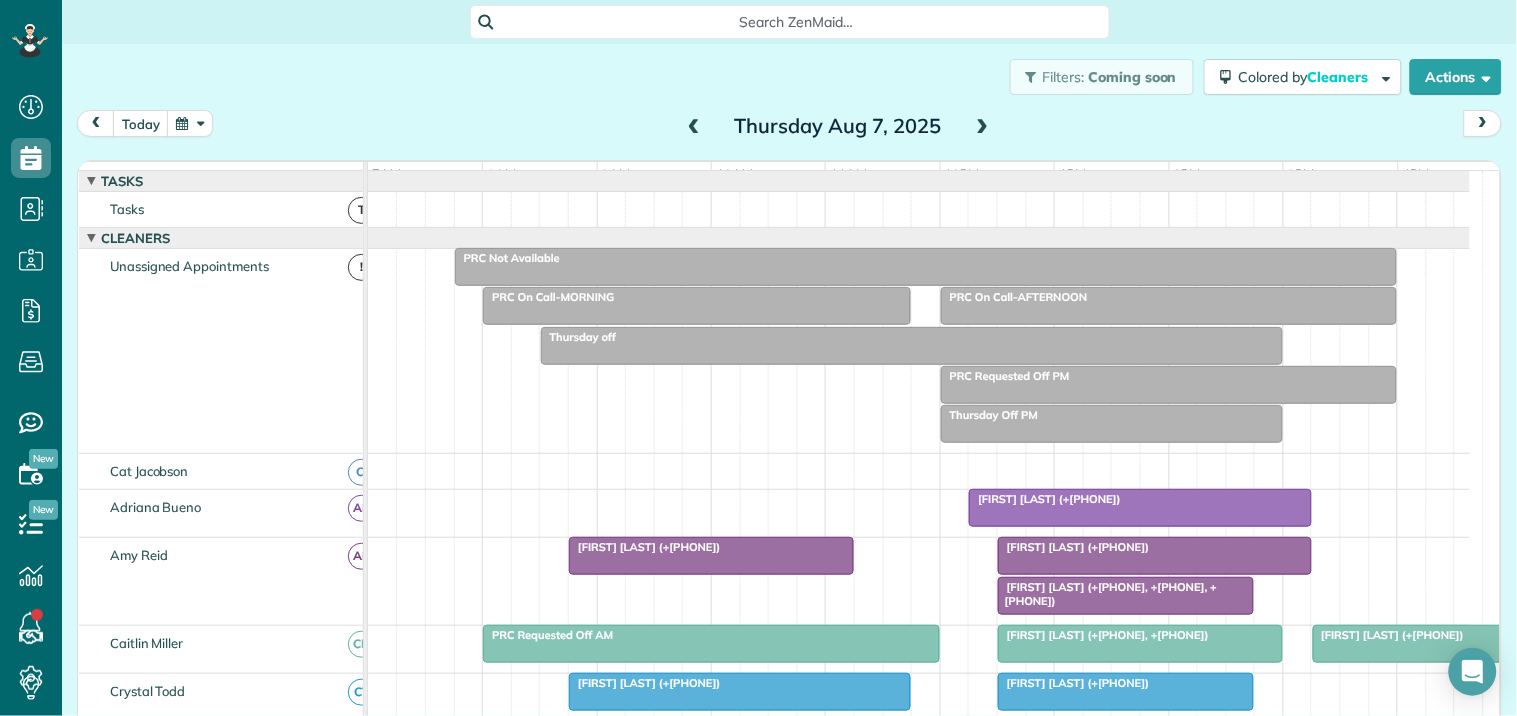 scroll, scrollTop: 118, scrollLeft: 0, axis: vertical 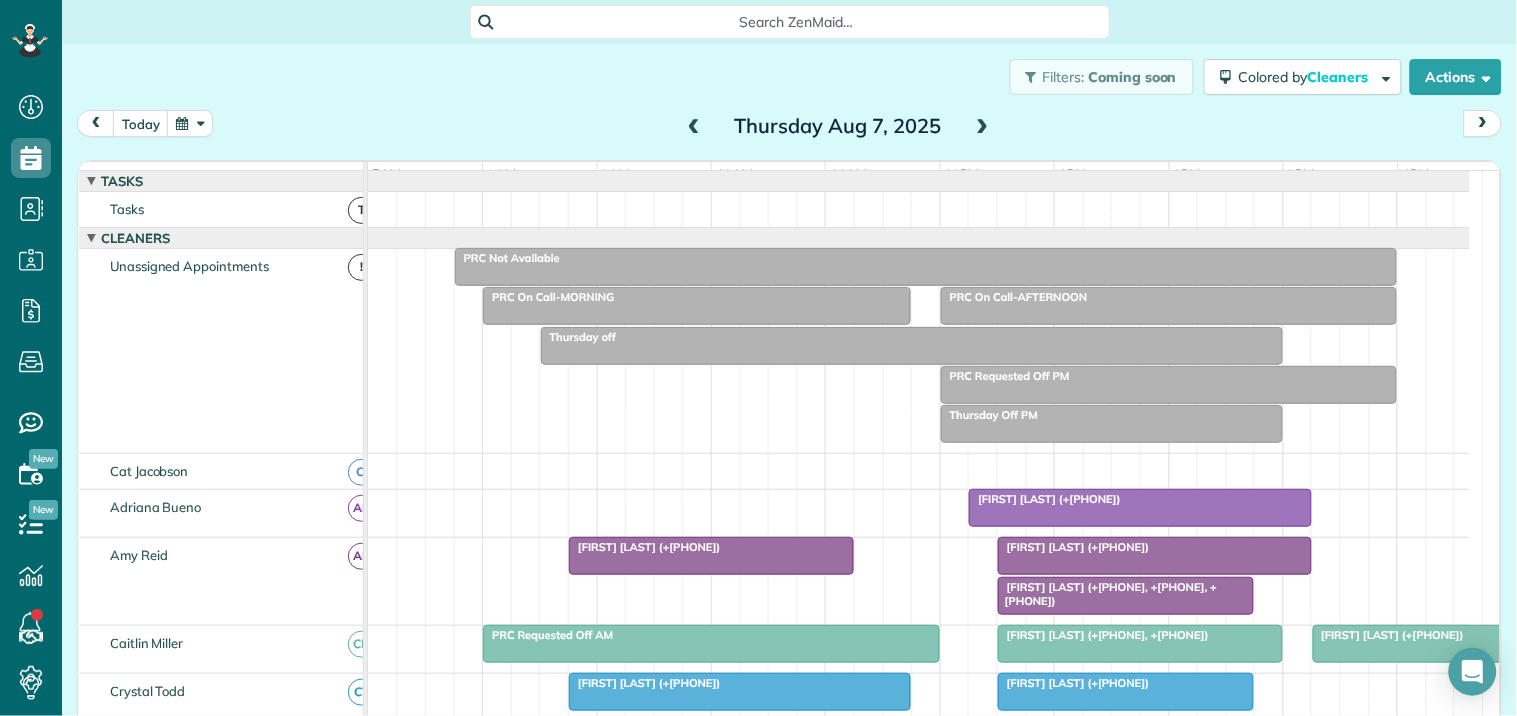 click on "PRC Not Available" at bounding box center (926, 258) 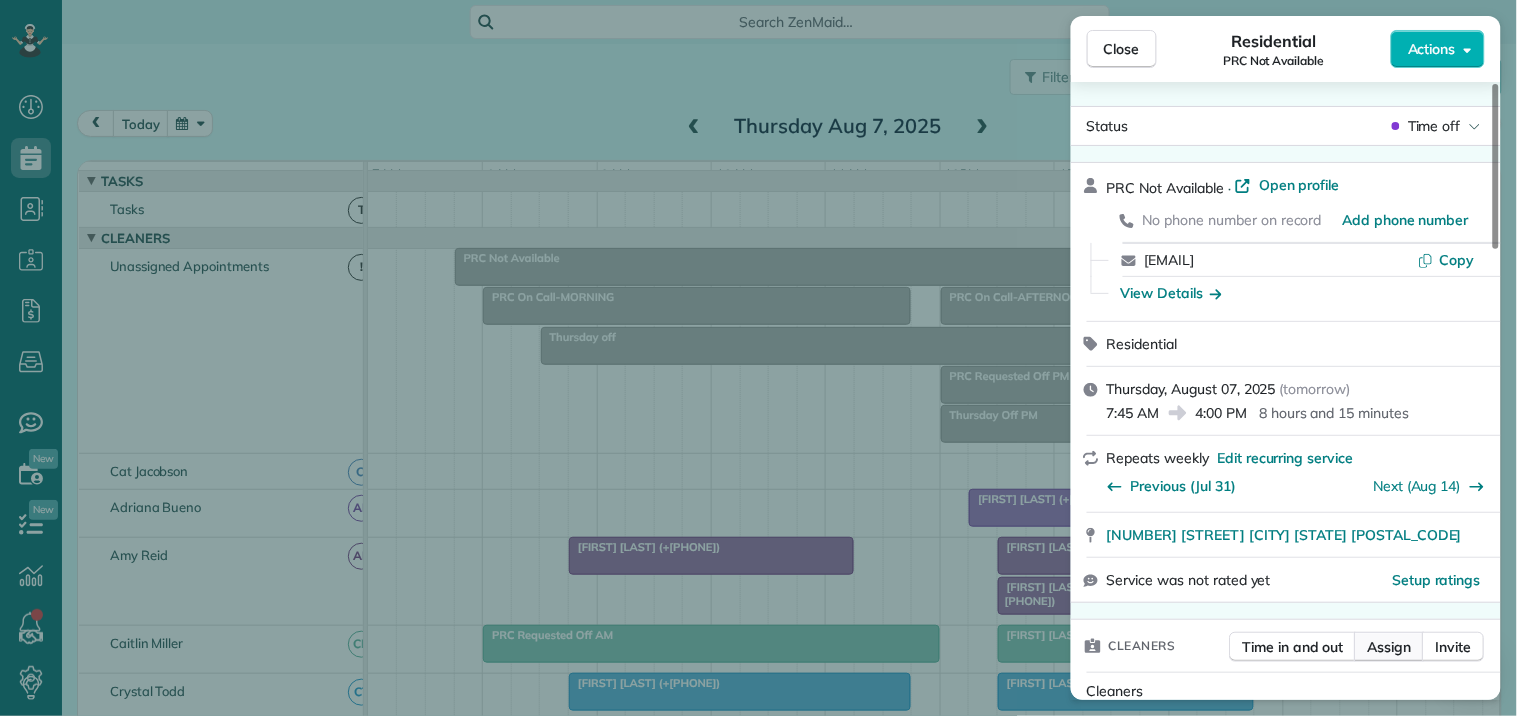 click on "Assign" at bounding box center [1390, 647] 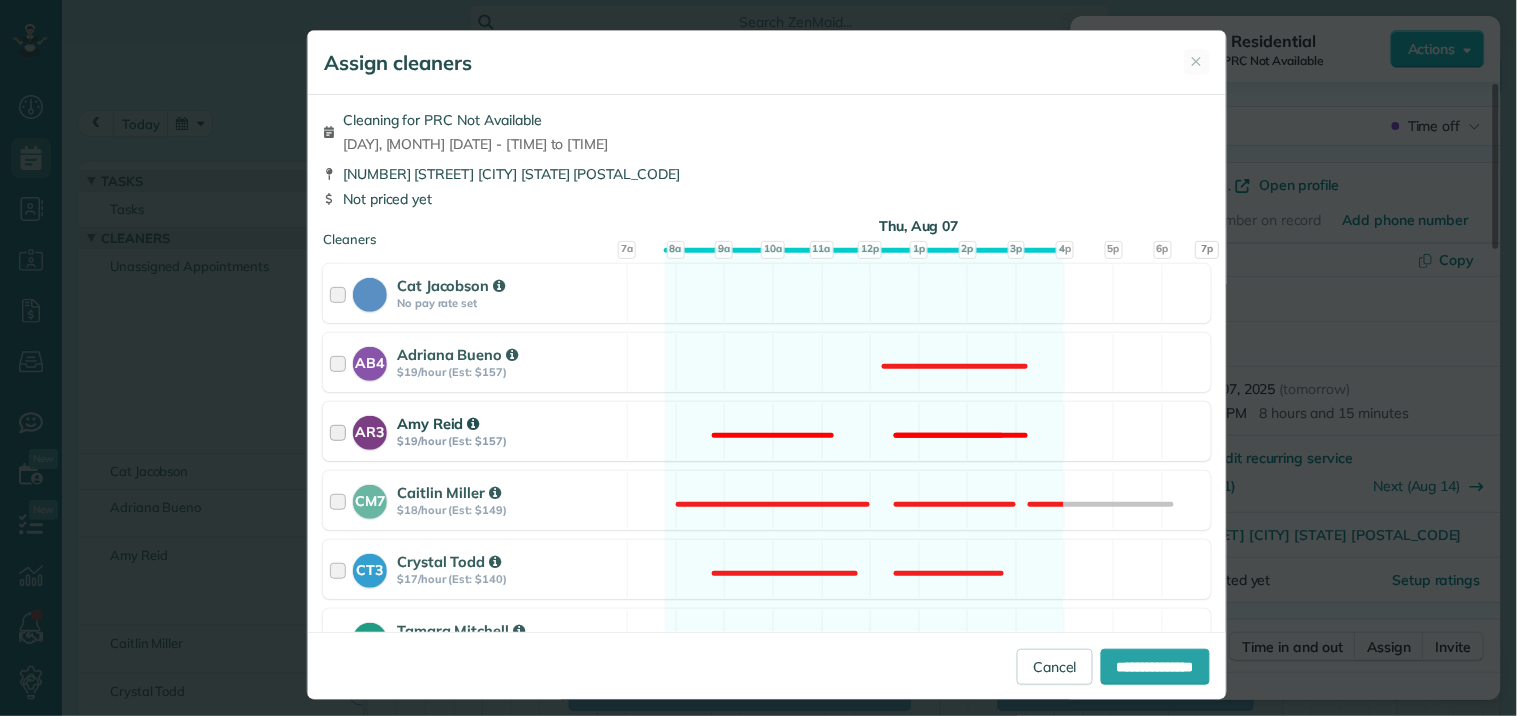scroll, scrollTop: 555, scrollLeft: 0, axis: vertical 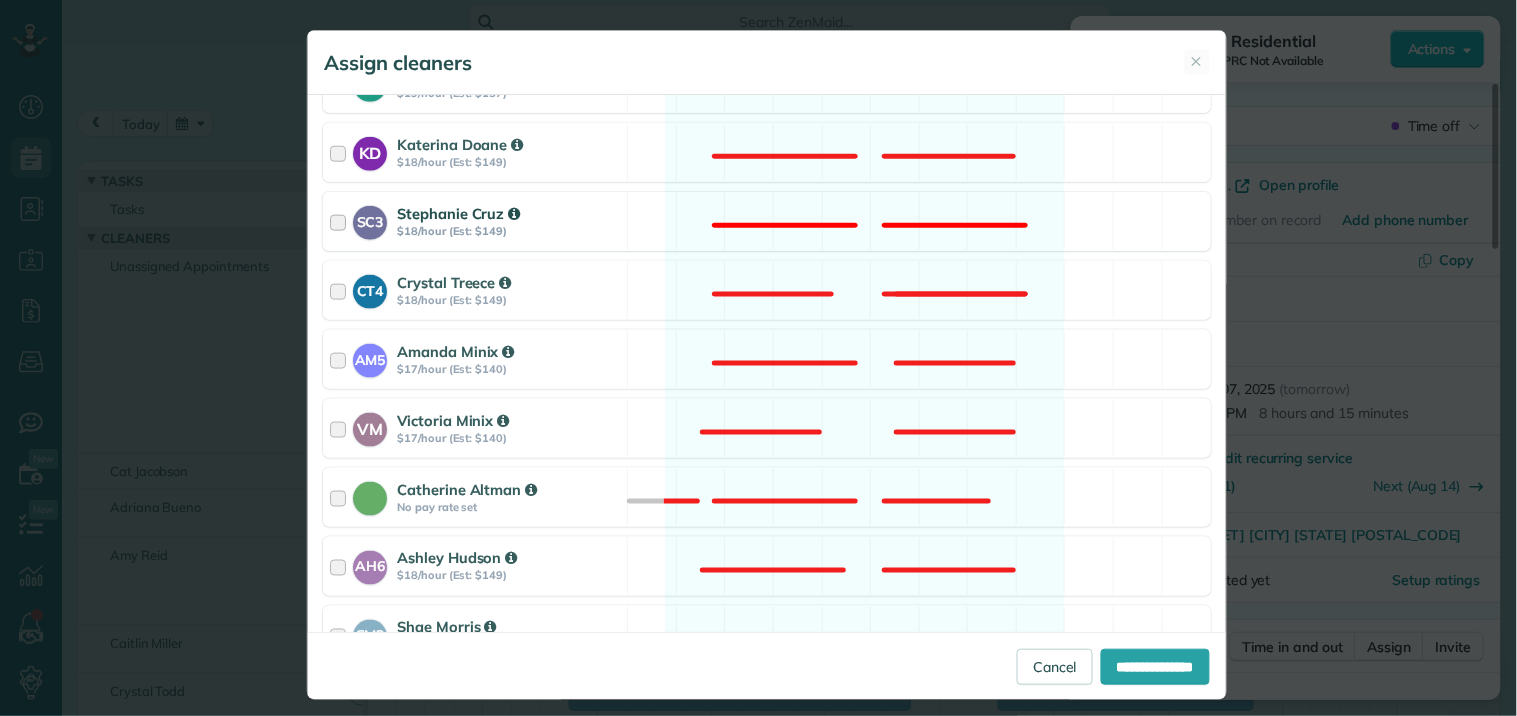 click on "SC3
Stephanie Cruz
$18/hour (Est: $149)
Not available" at bounding box center (767, 221) 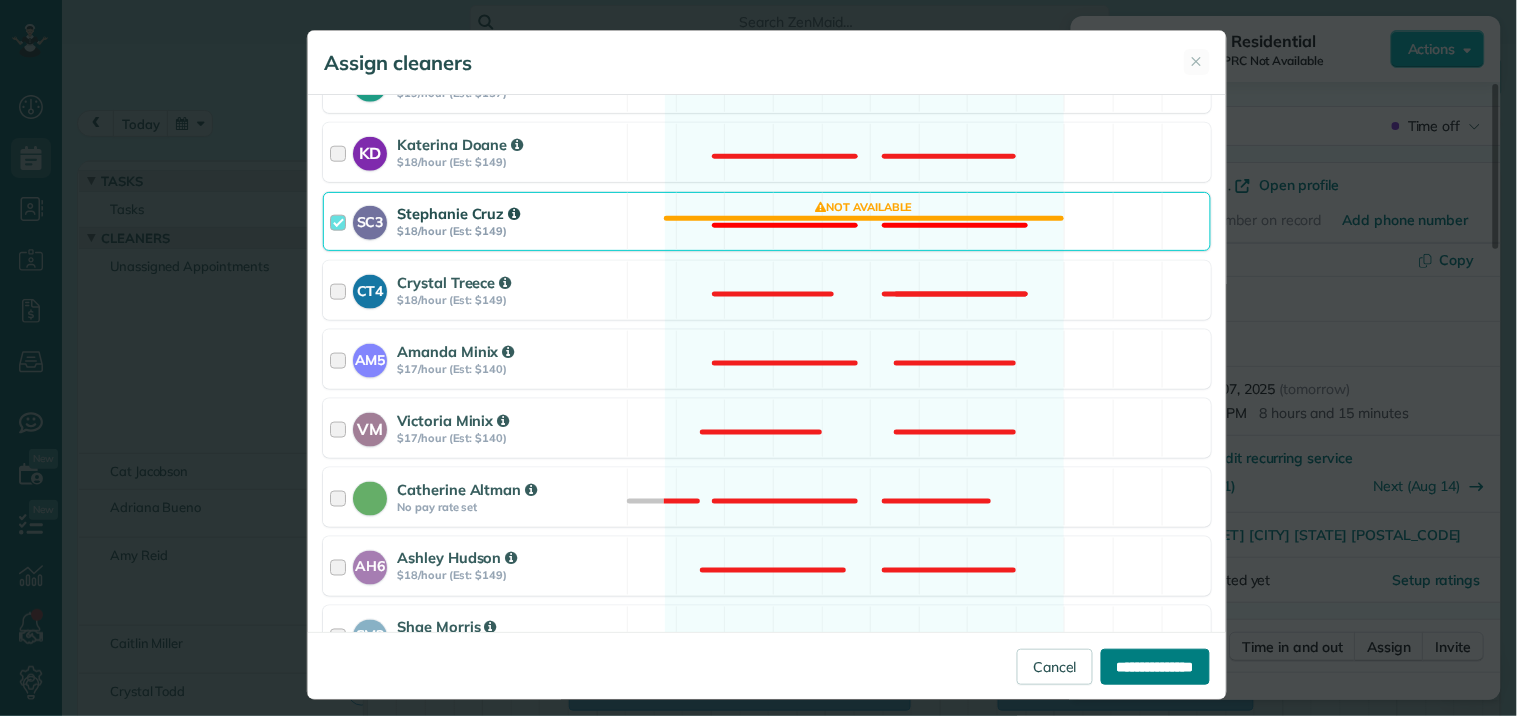 click on "**********" at bounding box center [1155, 667] 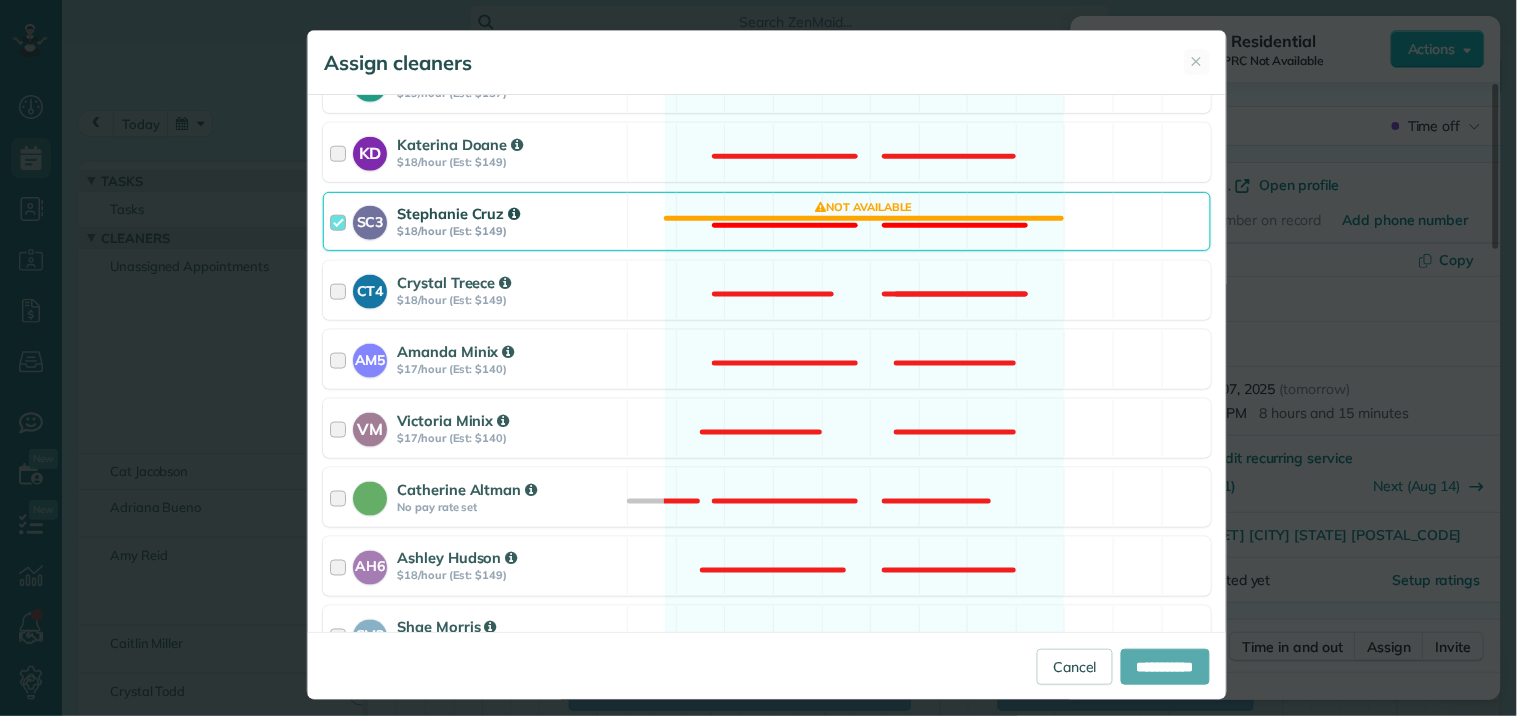 type on "**********" 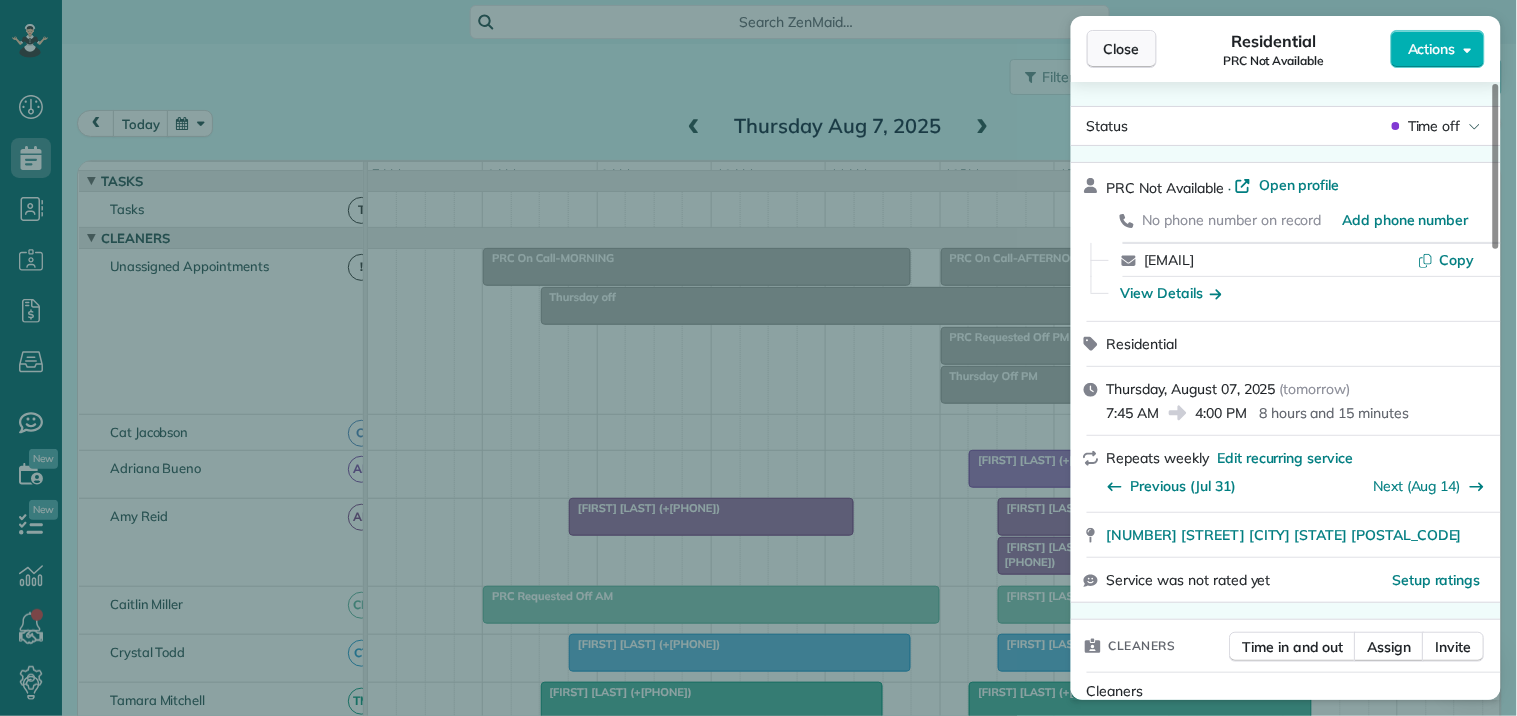 click on "Close" at bounding box center (1122, 49) 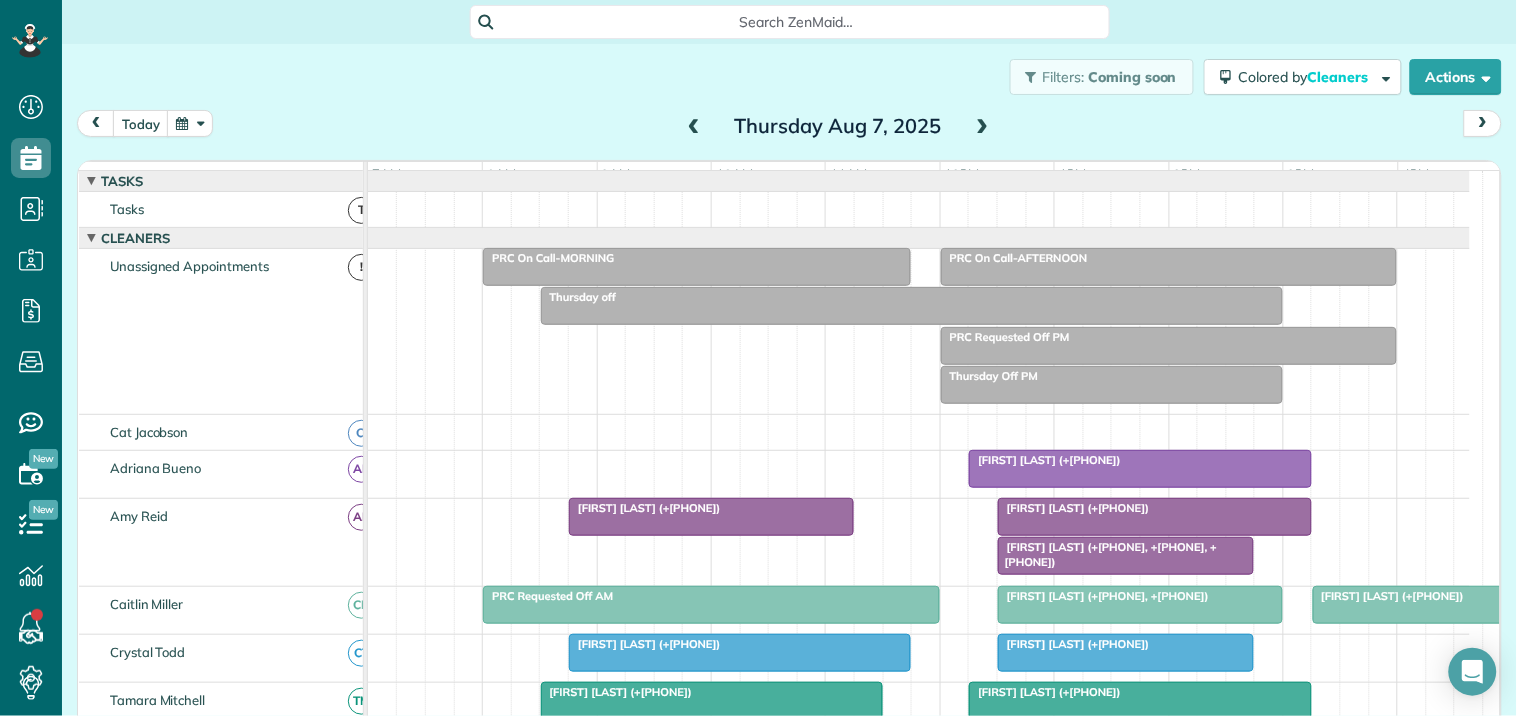 scroll, scrollTop: 103, scrollLeft: 0, axis: vertical 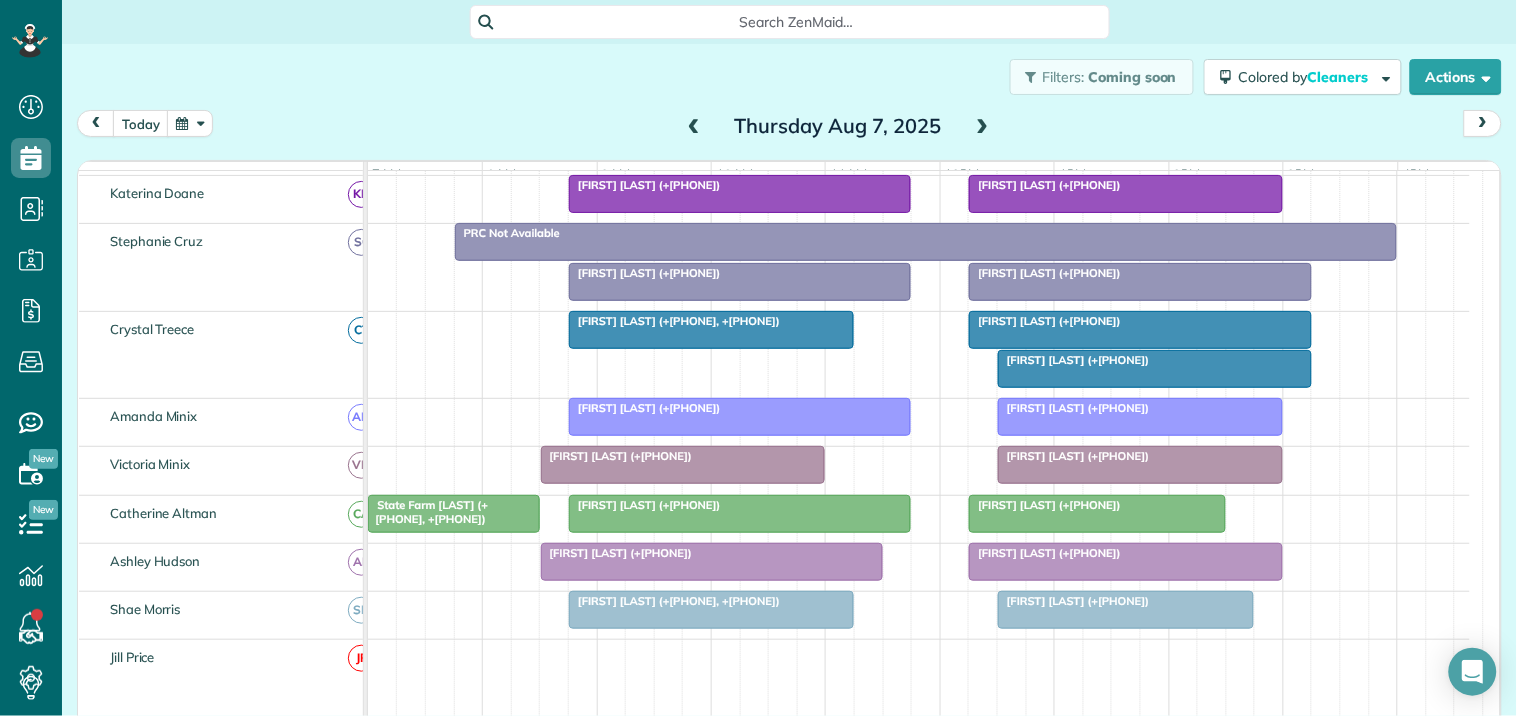 click on "PRC Not Available" at bounding box center (926, 233) 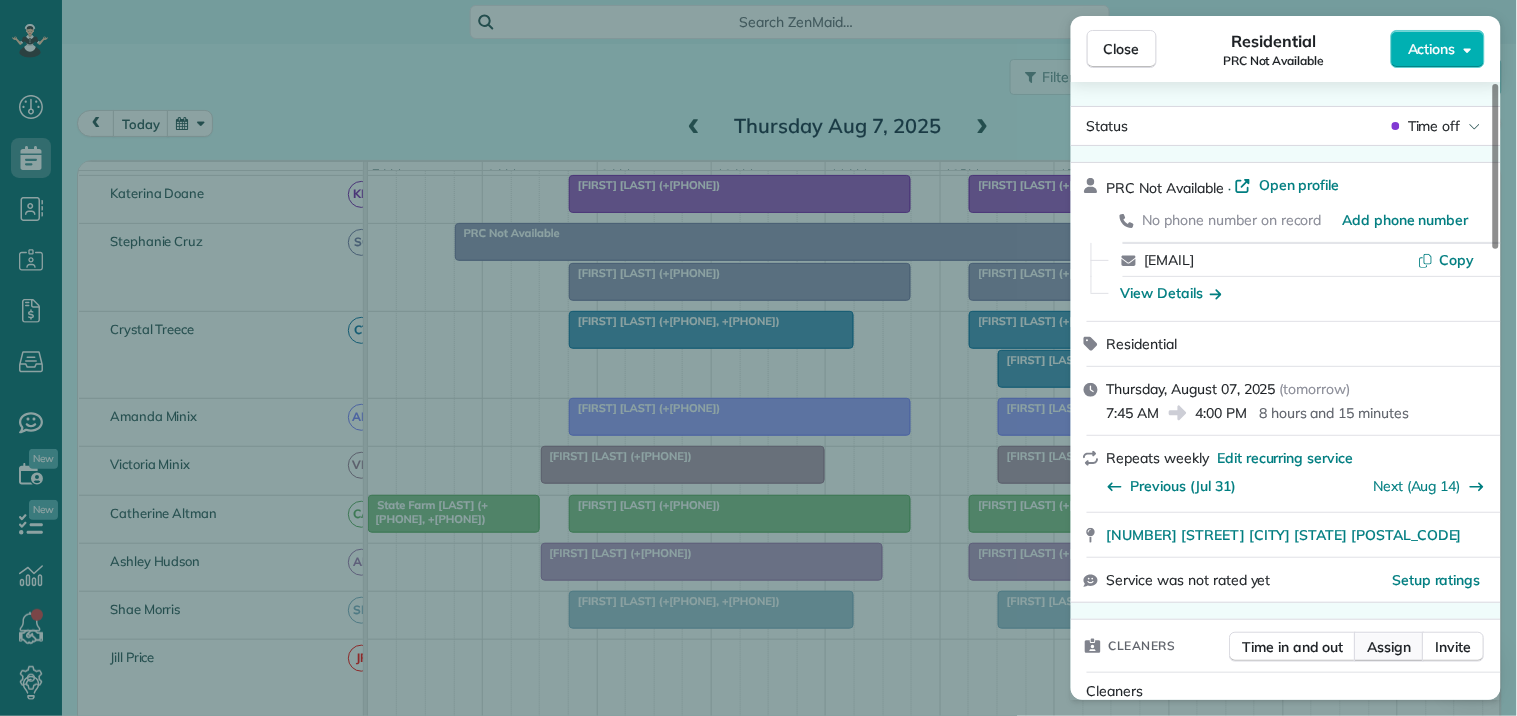 click on "Assign" at bounding box center (1390, 647) 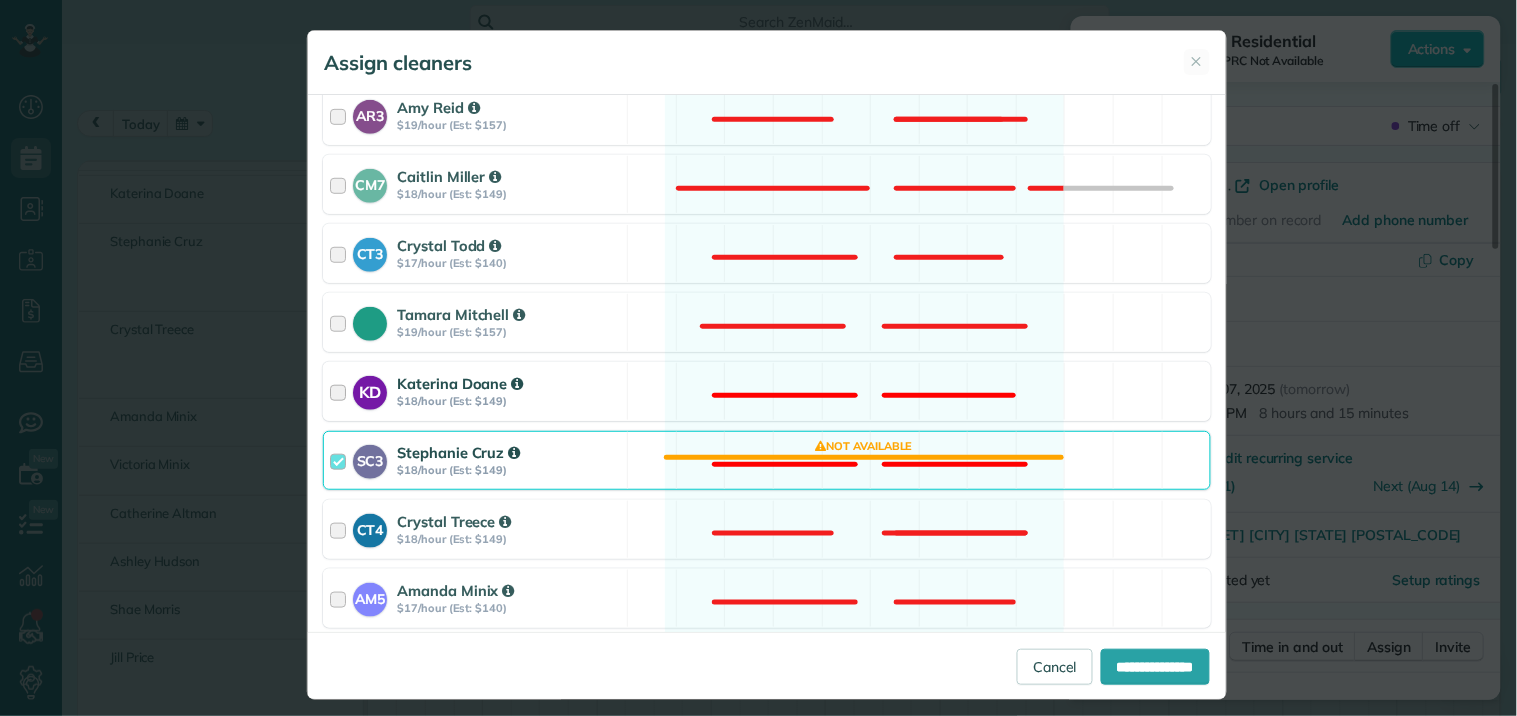 scroll, scrollTop: 333, scrollLeft: 0, axis: vertical 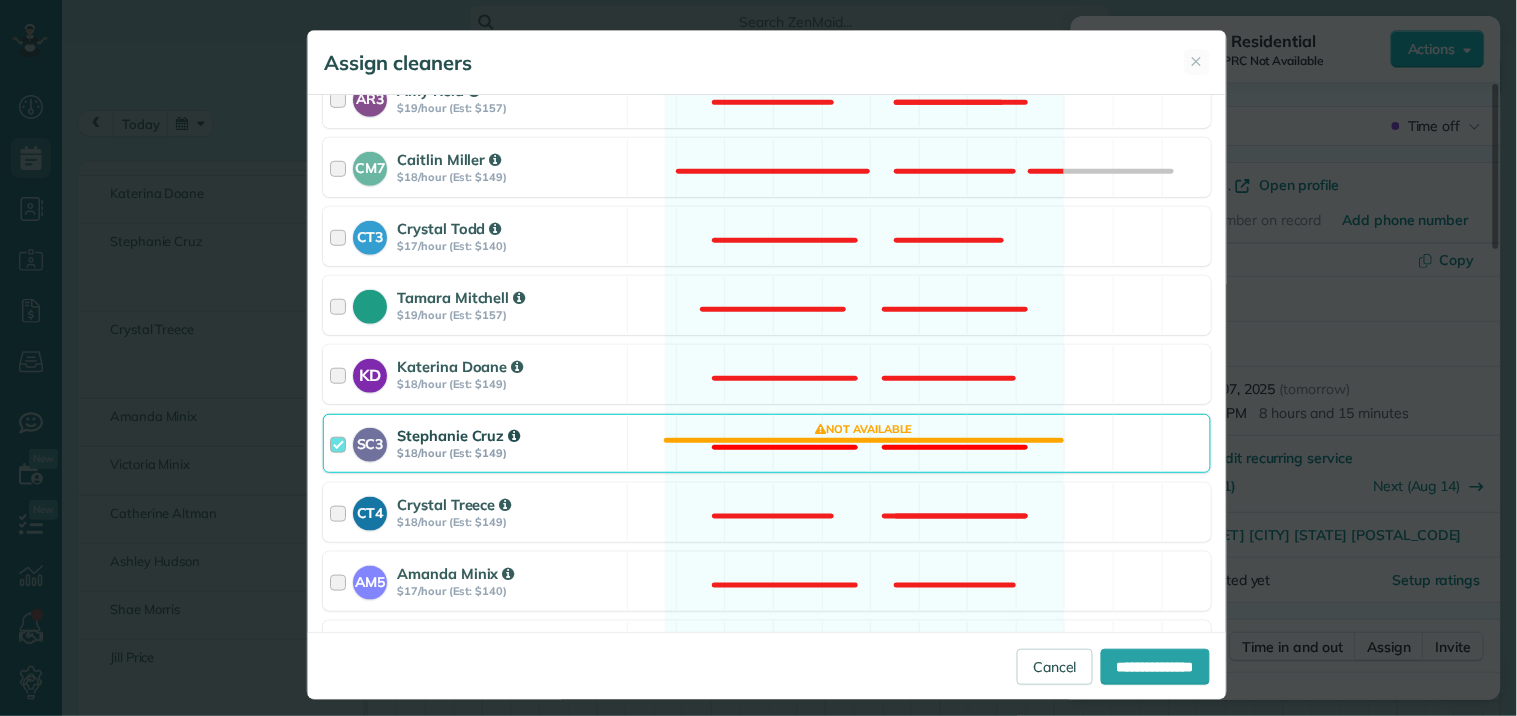 click on "SC3
Stephanie Cruz
$18/hour (Est: $149)
Not available" at bounding box center [767, 443] 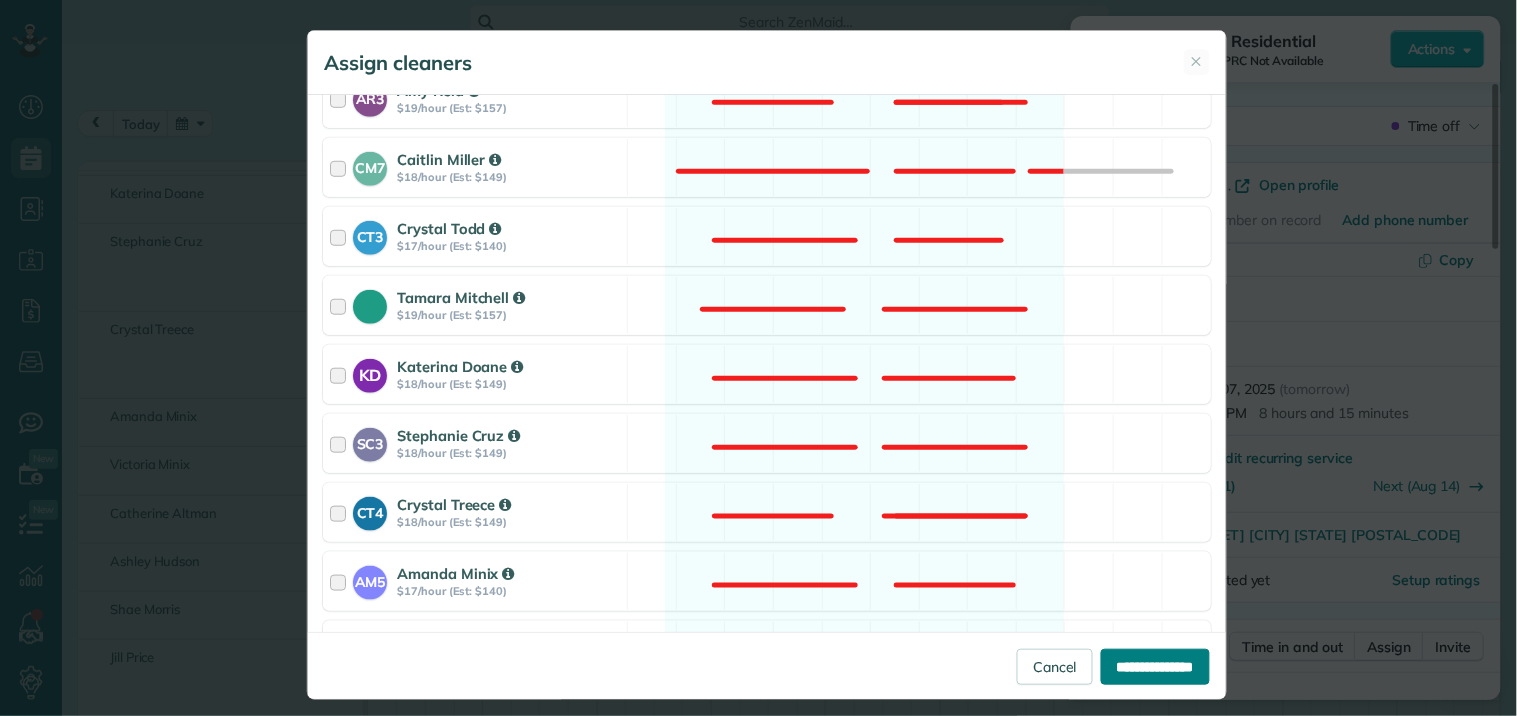 click on "**********" at bounding box center [1155, 667] 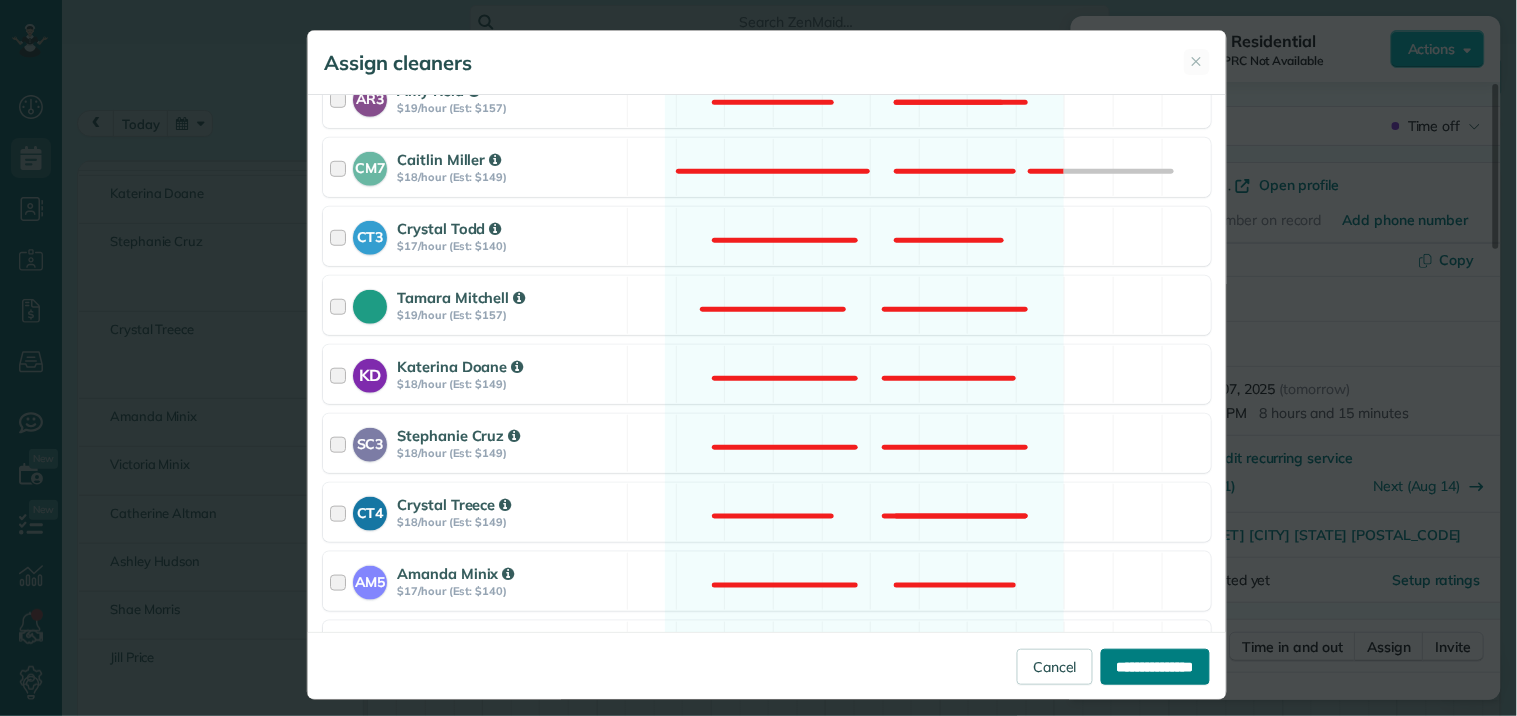 type on "**********" 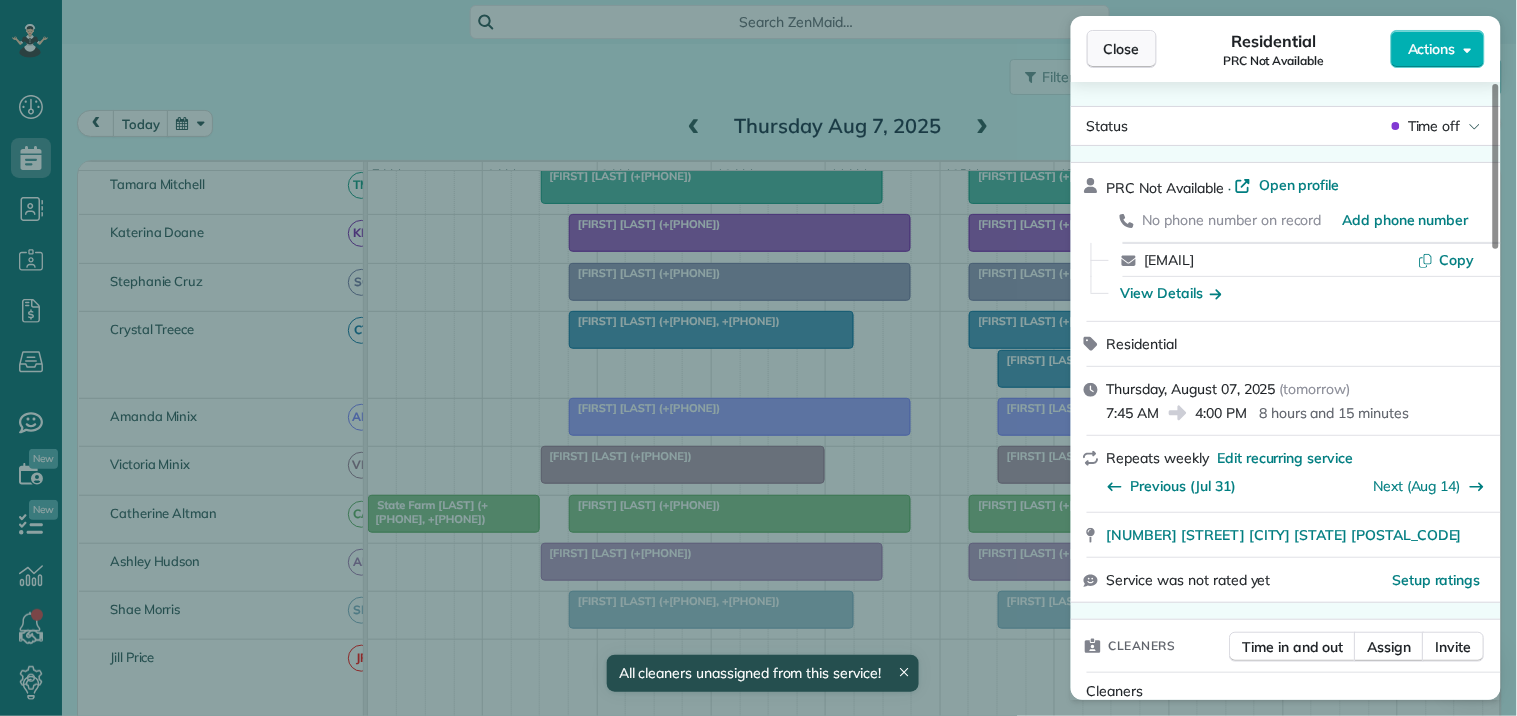 scroll, scrollTop: 594, scrollLeft: 0, axis: vertical 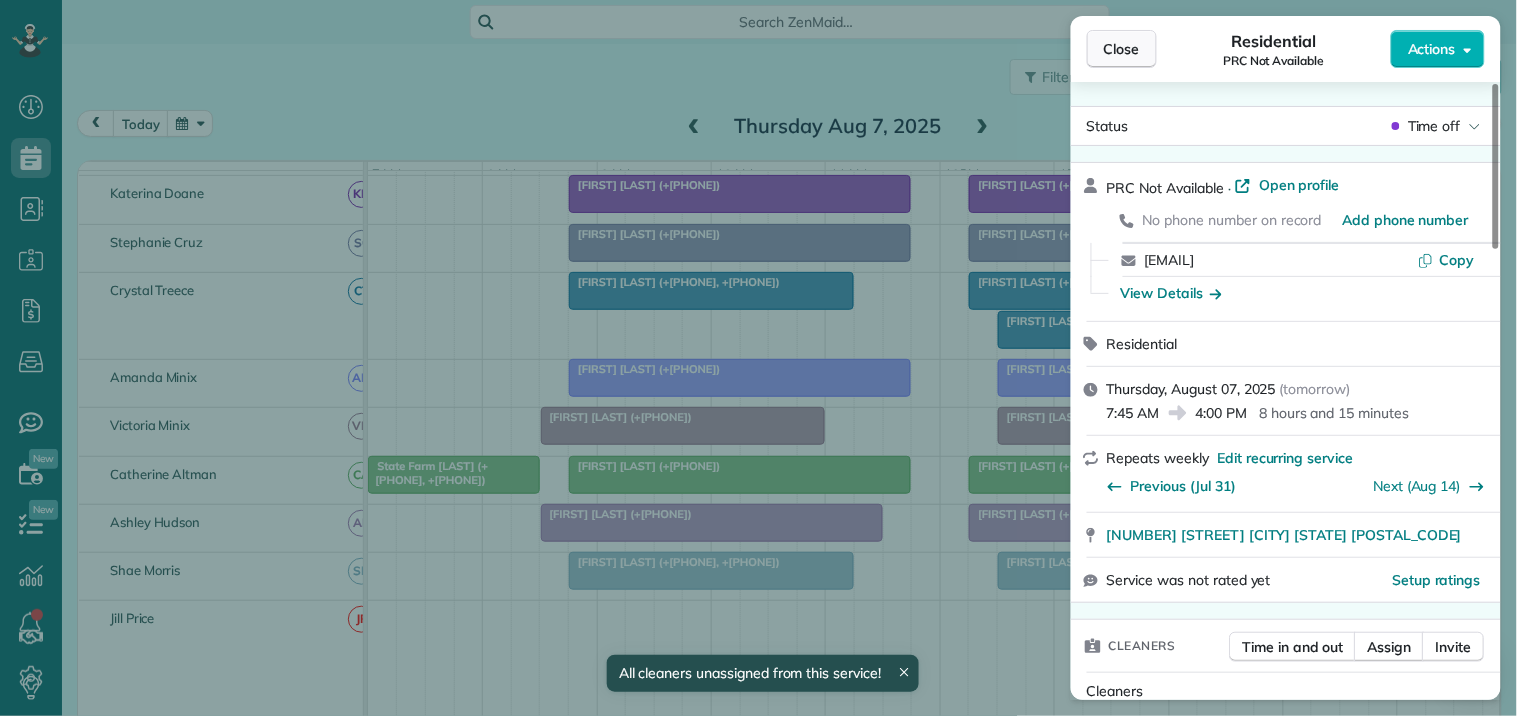 click on "Close" at bounding box center [1122, 49] 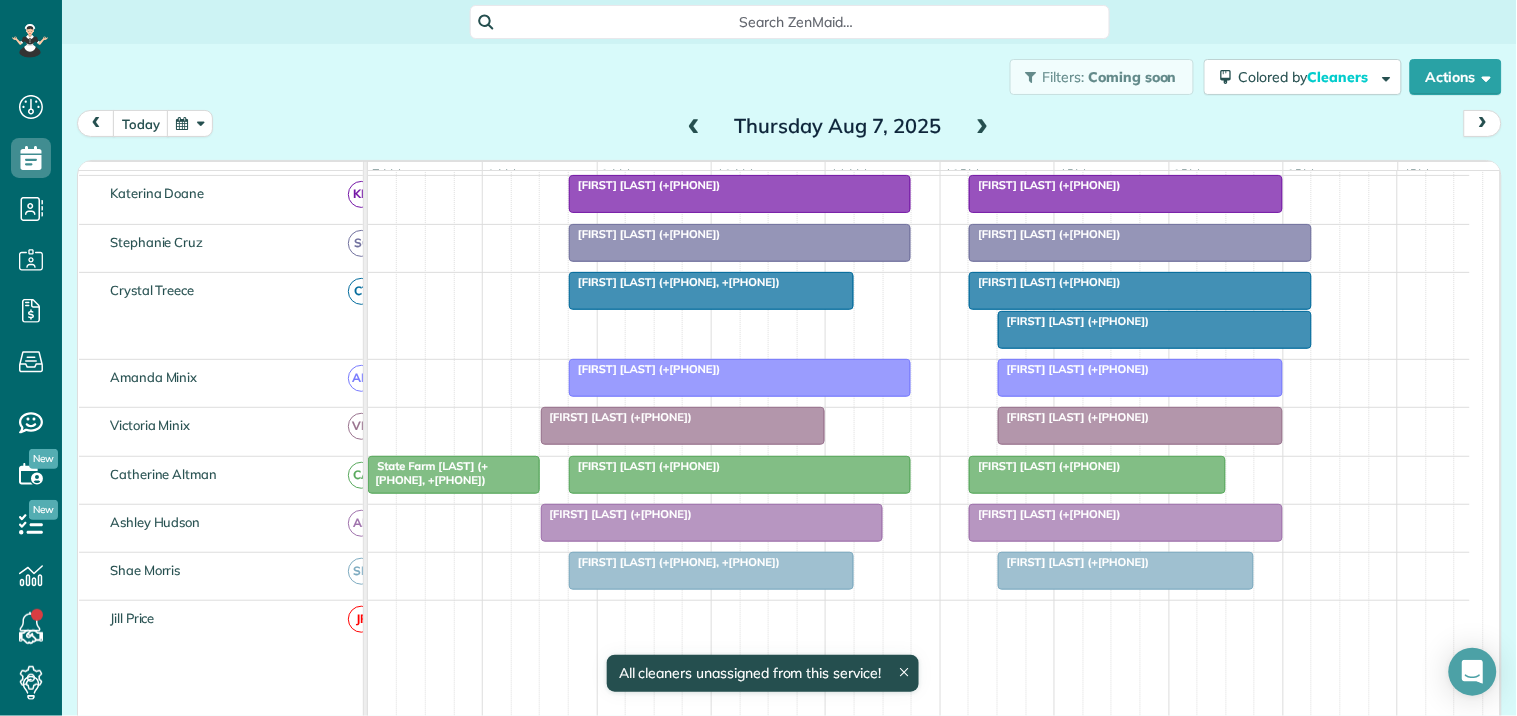 scroll, scrollTop: 472, scrollLeft: 0, axis: vertical 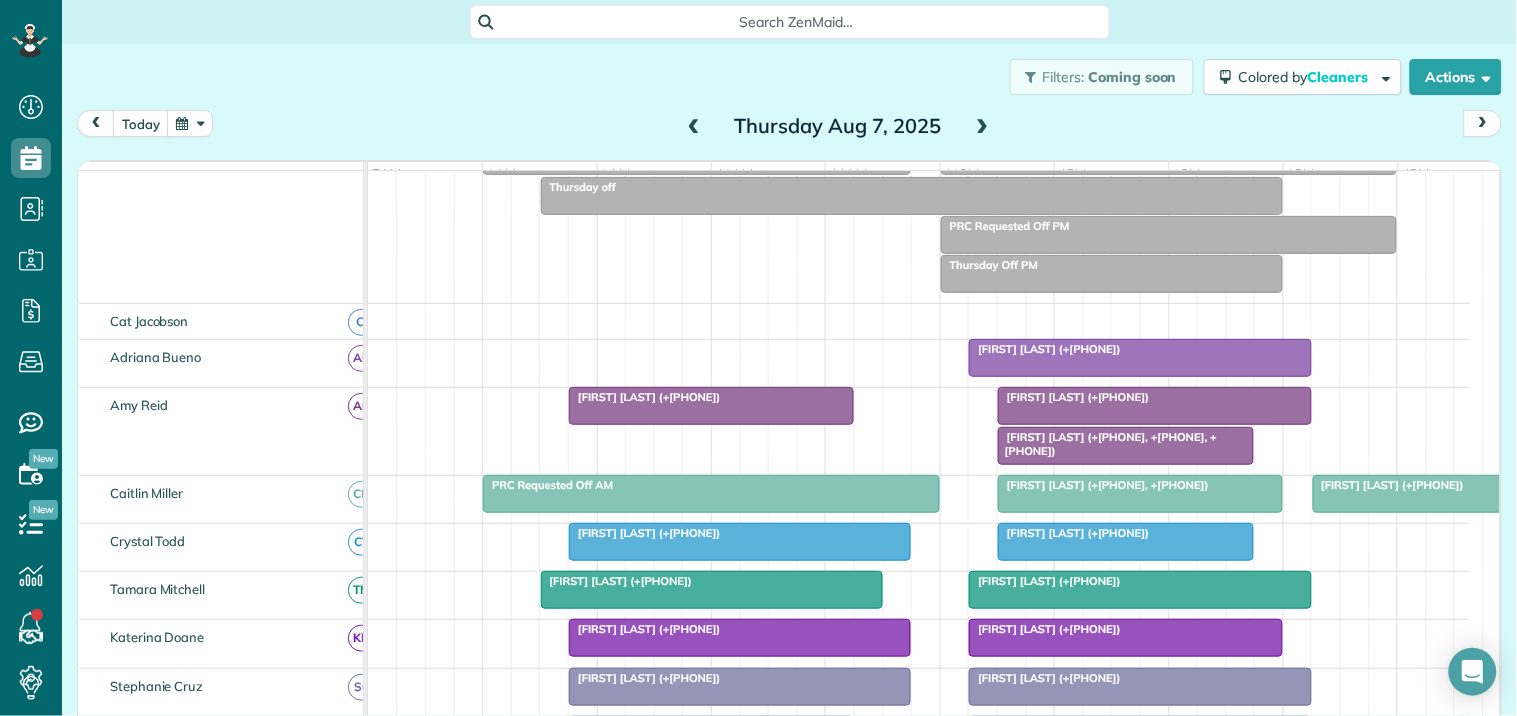 click on "PRC Requested Off PM" at bounding box center [1169, 226] 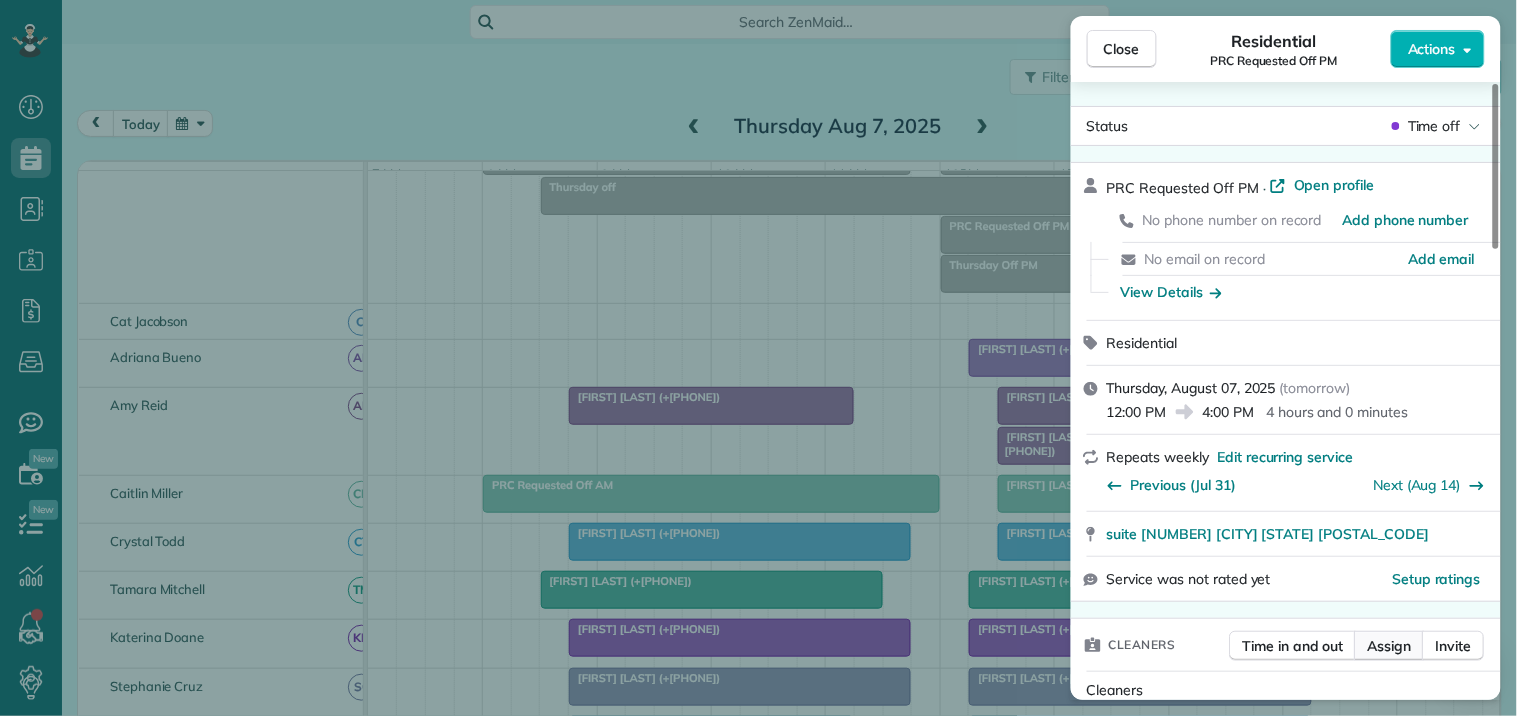 click on "Assign" at bounding box center (1390, 646) 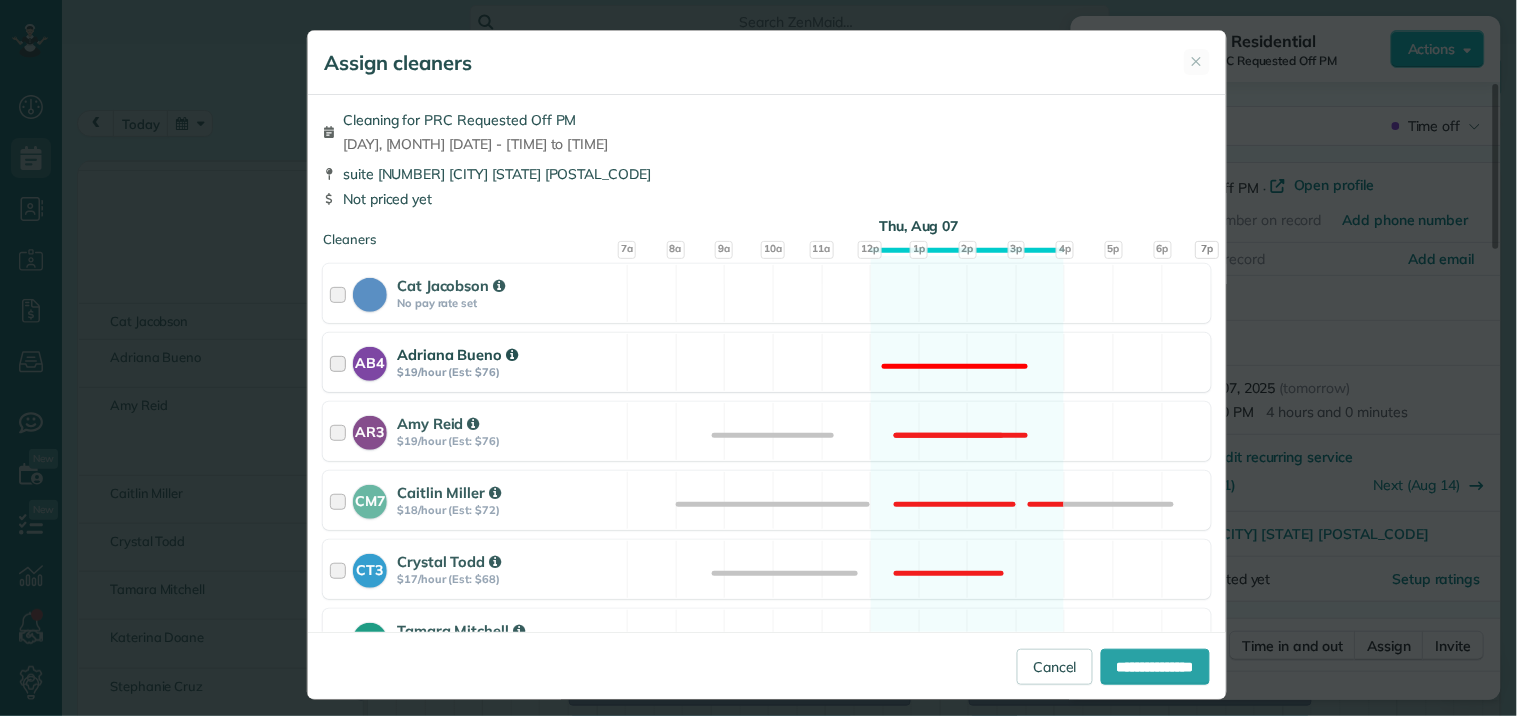scroll, scrollTop: 333, scrollLeft: 0, axis: vertical 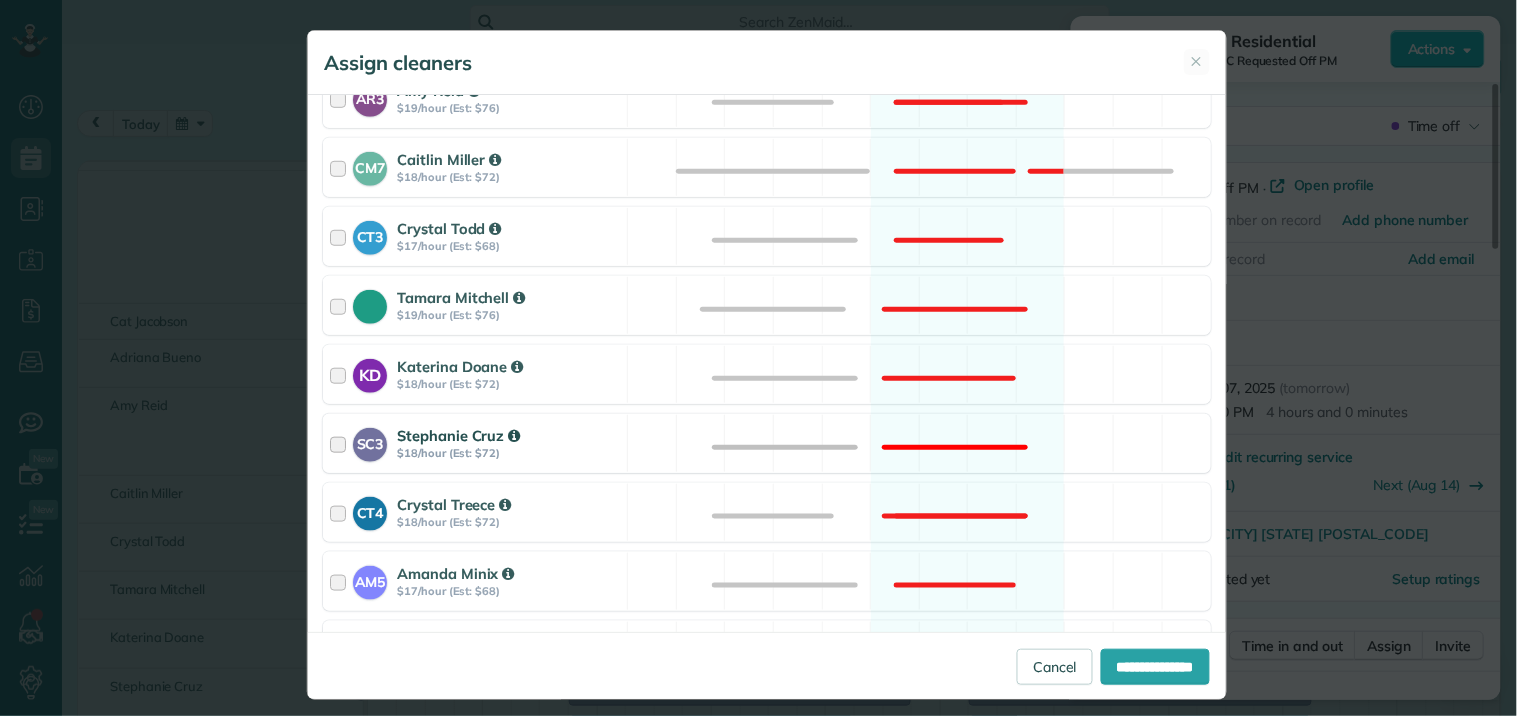 click on "SC3
Stephanie Cruz
$18/hour (Est: $72)
Not available" at bounding box center (767, 443) 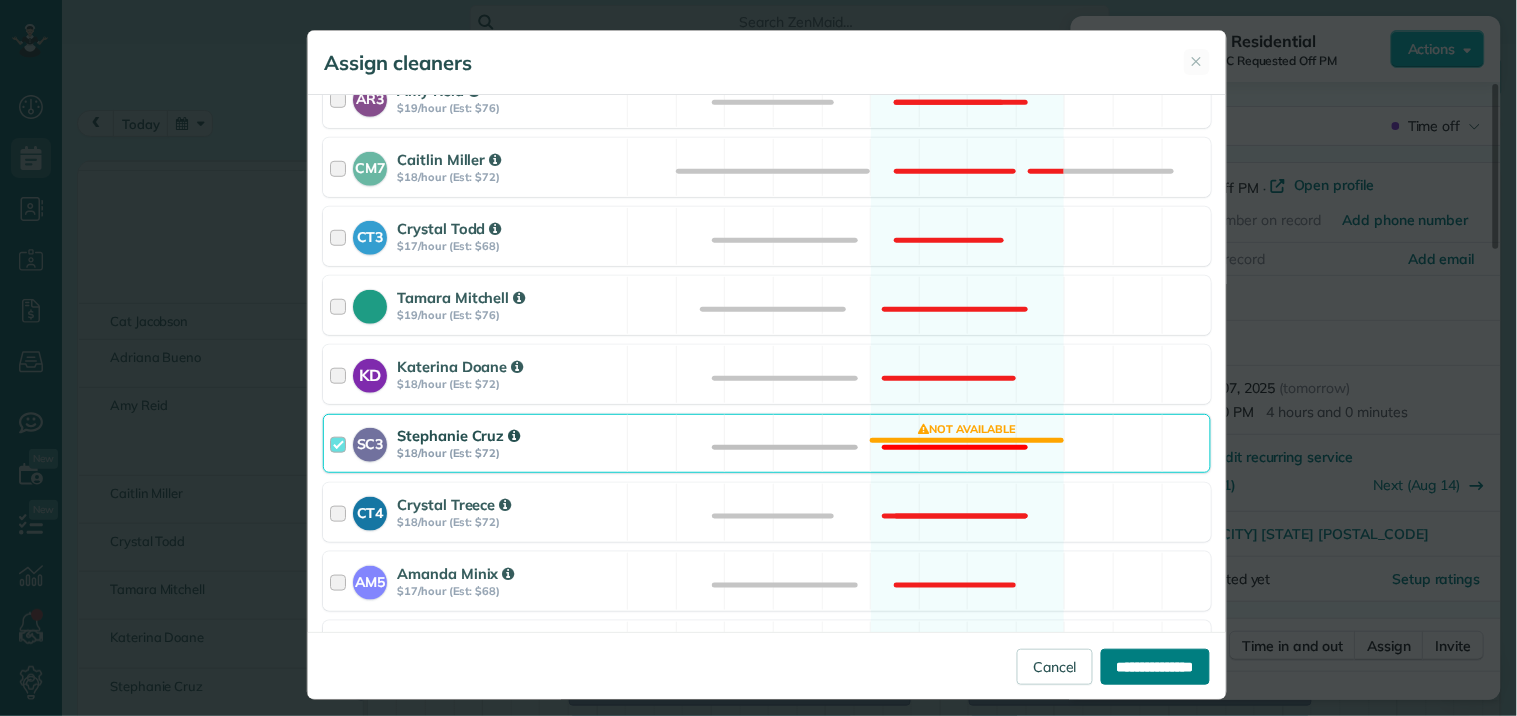 click on "**********" at bounding box center (1155, 667) 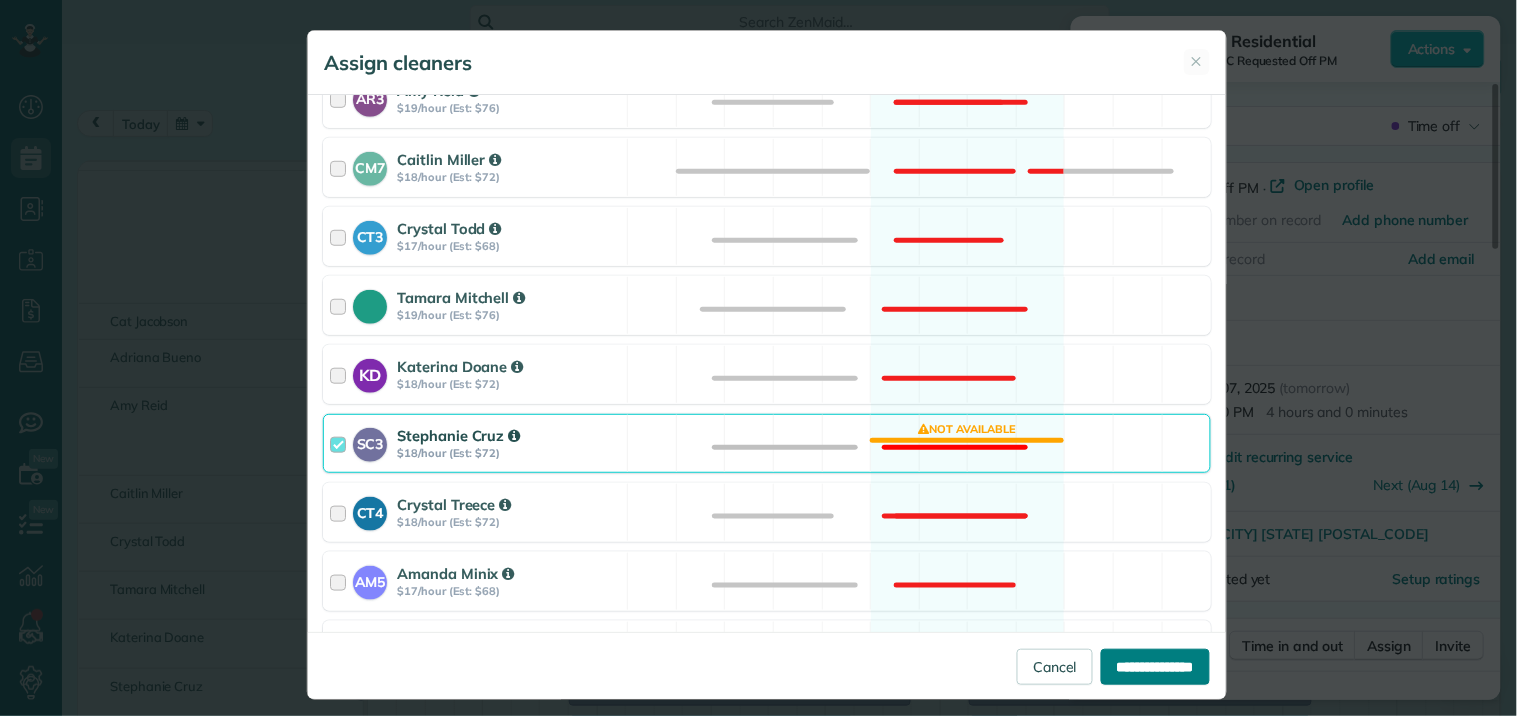type on "**********" 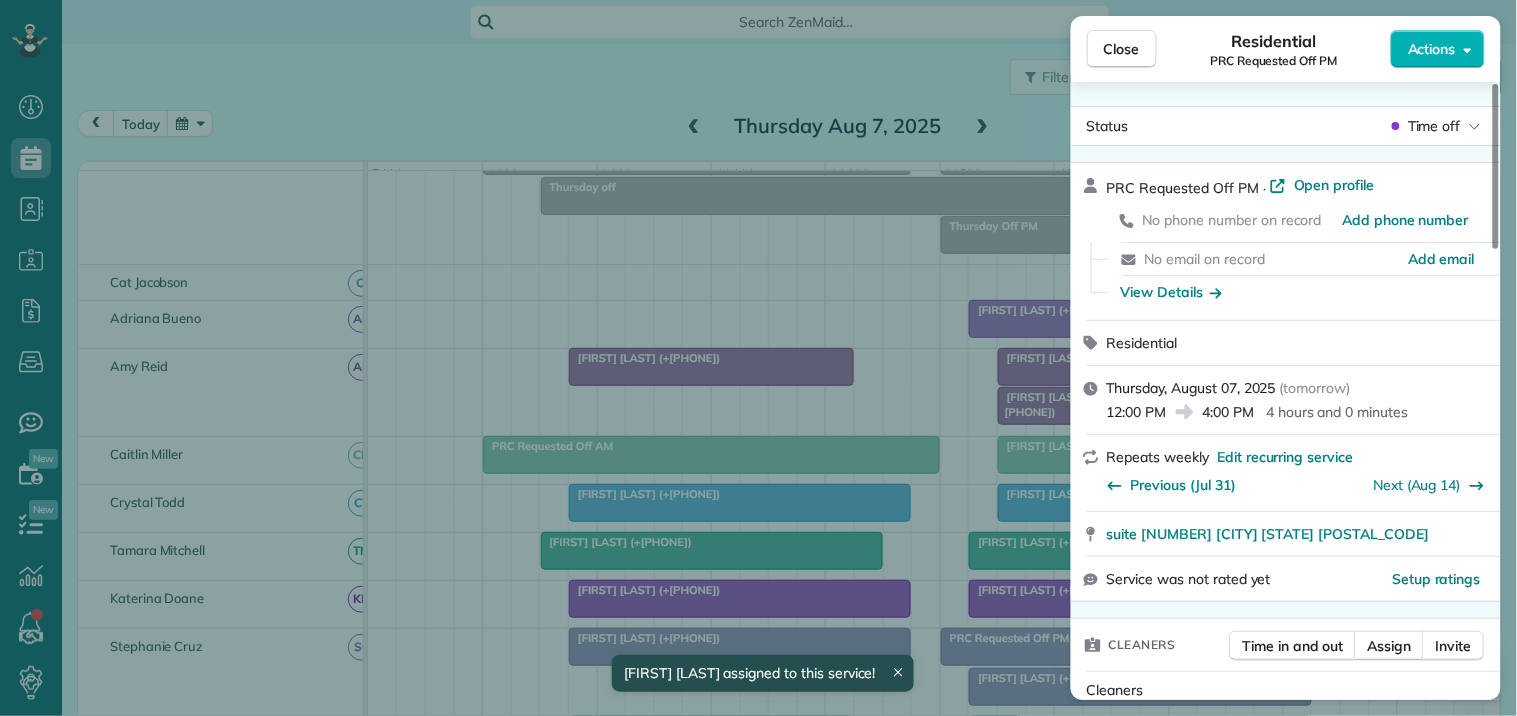 scroll, scrollTop: 111, scrollLeft: 0, axis: vertical 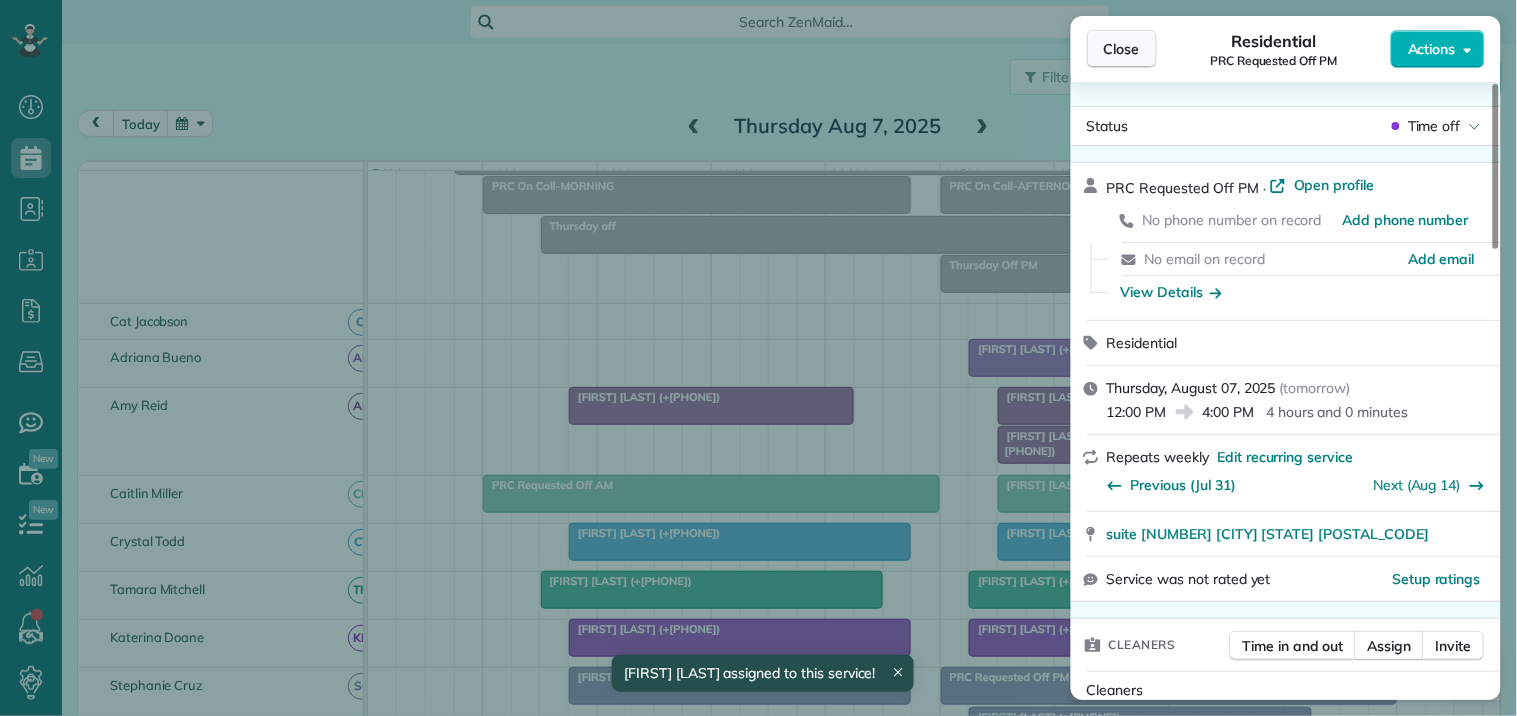 click on "Close" at bounding box center [1122, 49] 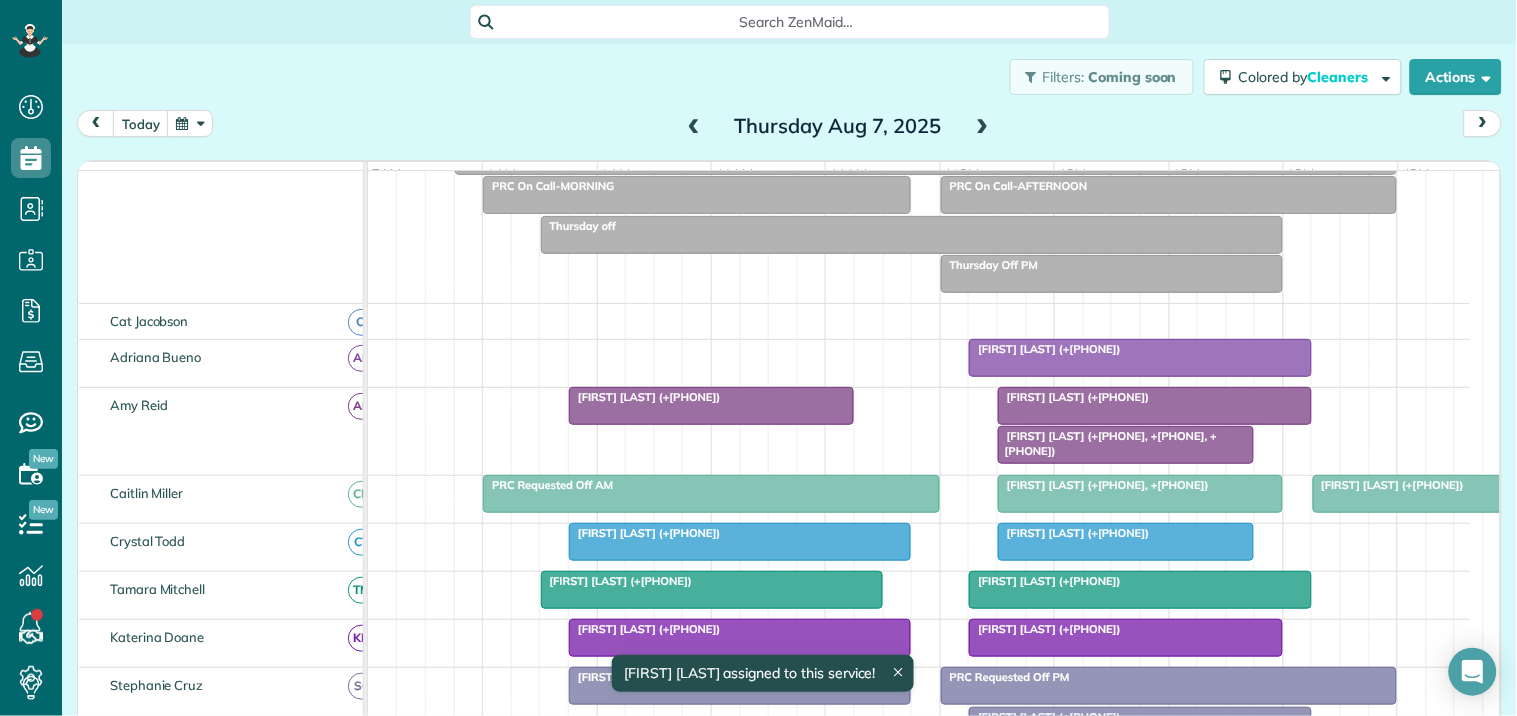 scroll, scrollTop: 241, scrollLeft: 0, axis: vertical 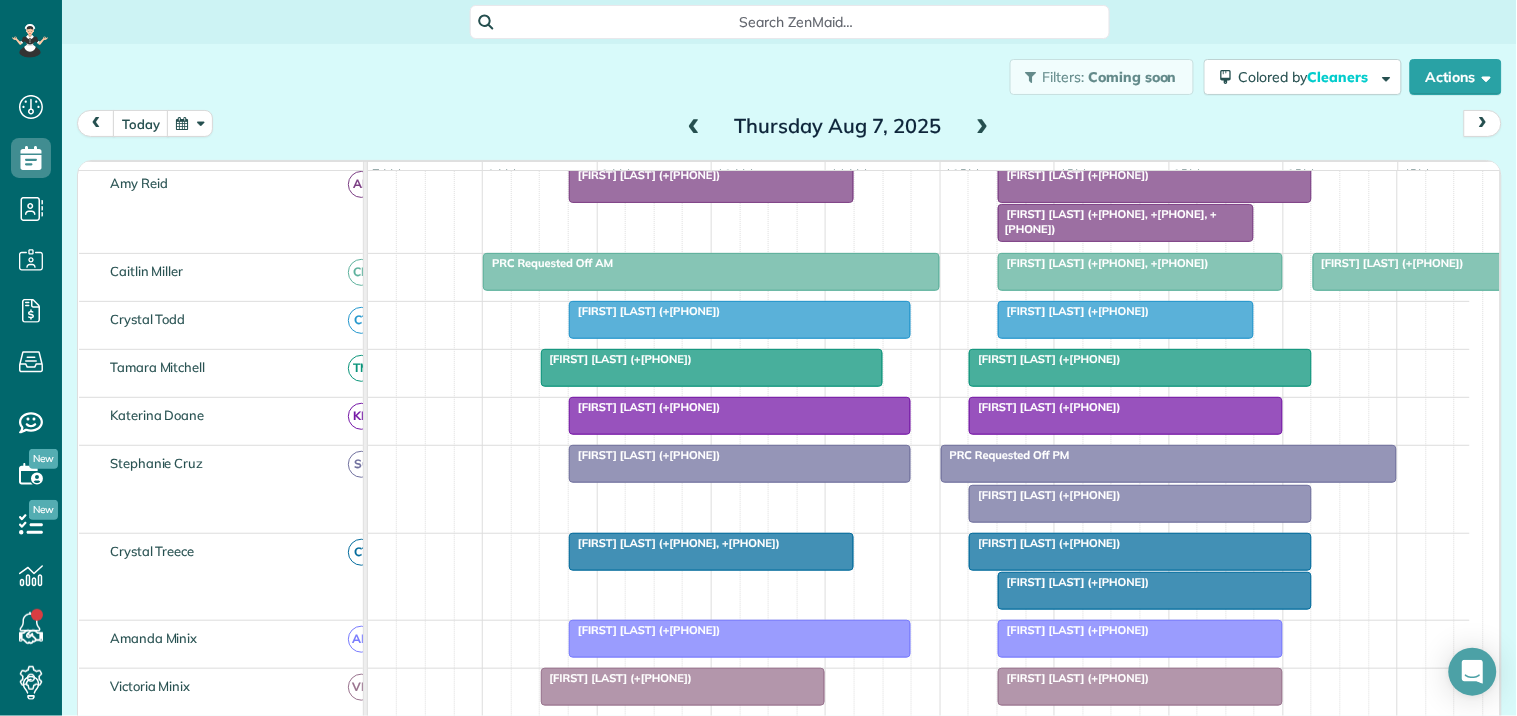 click on "[FIRST] [LAST] ([PHONE], [PHONE])" at bounding box center (674, 543) 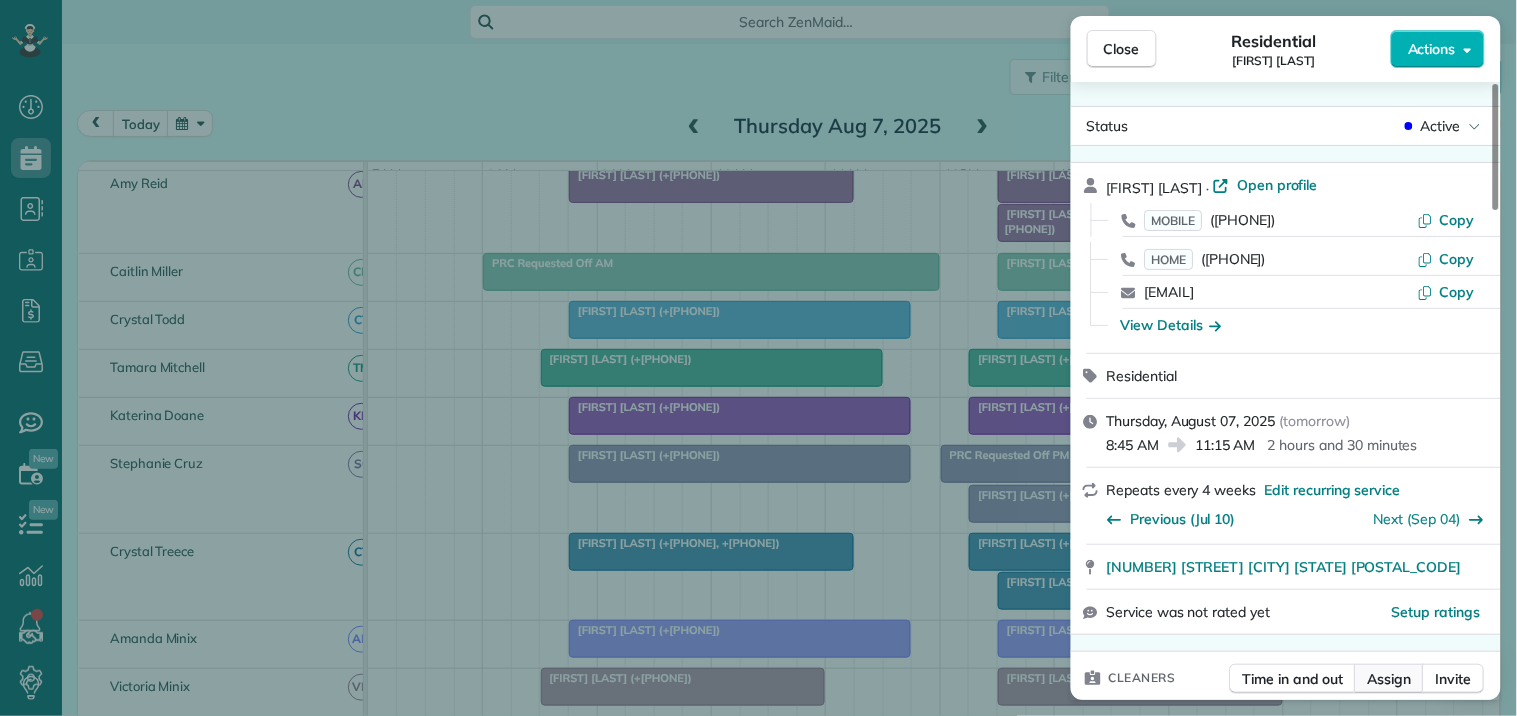 click on "Assign" at bounding box center (1390, 679) 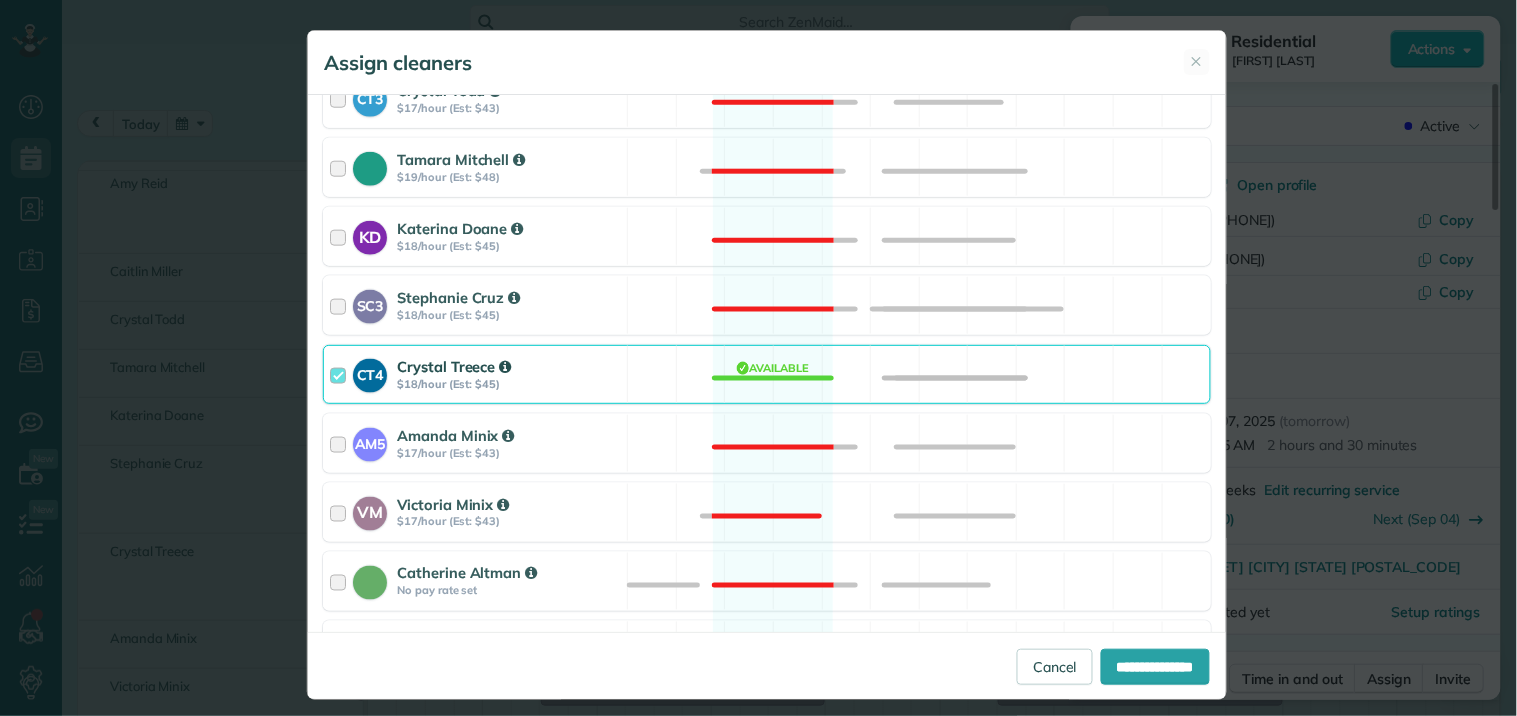 scroll, scrollTop: 555, scrollLeft: 0, axis: vertical 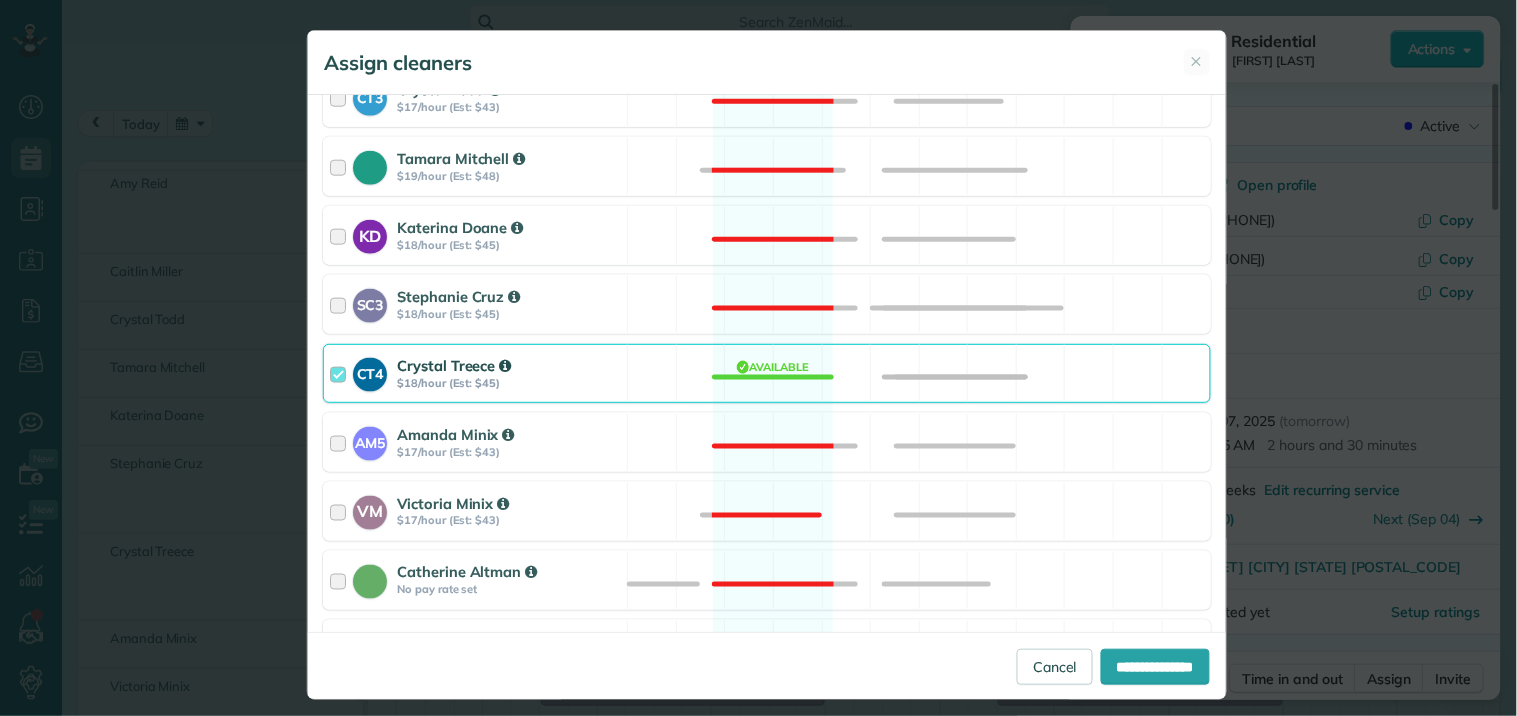 click on "CT4
Crystal Treece
$18/hour (Est: $45)
Available" at bounding box center [767, 373] 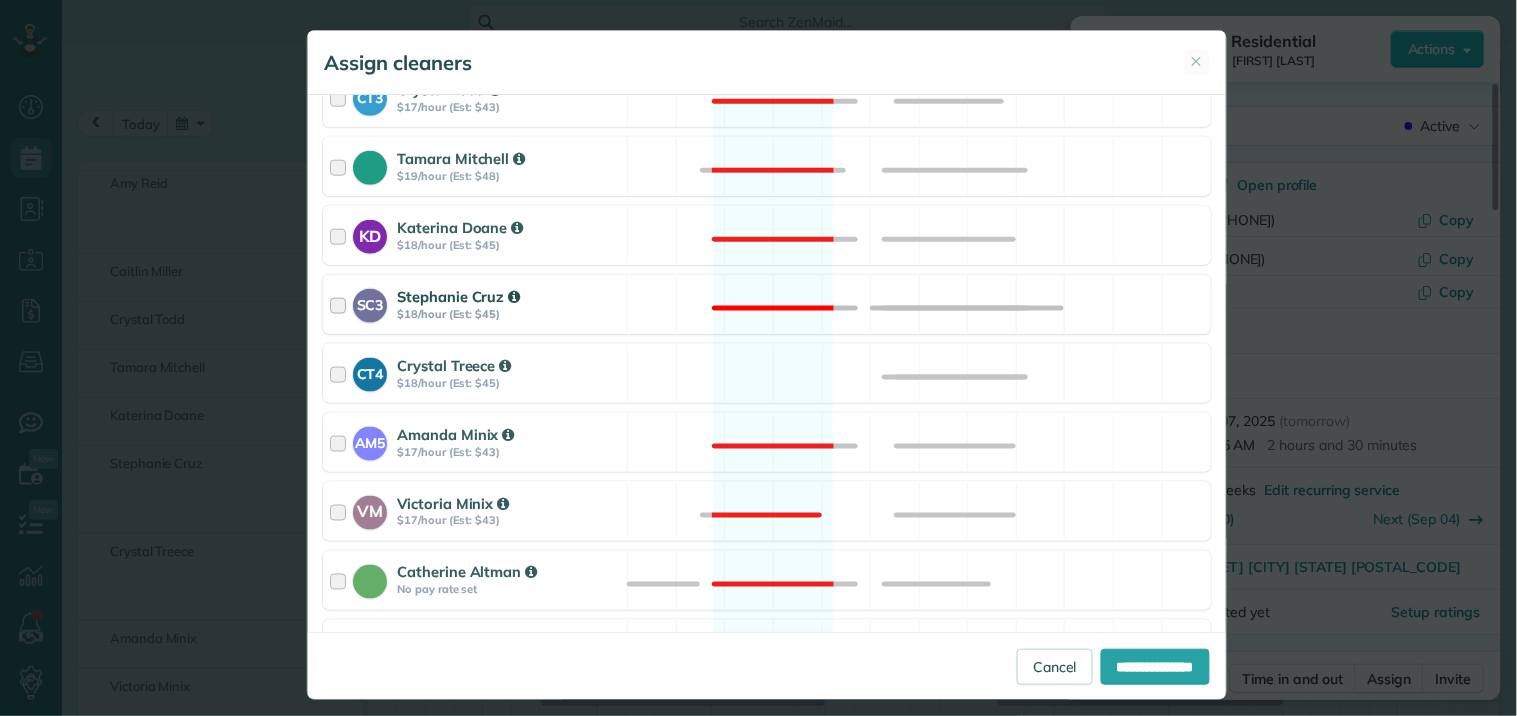 click on "SC3
Stephanie Cruz
$18/hour (Est: $45)
Not available" at bounding box center (767, 304) 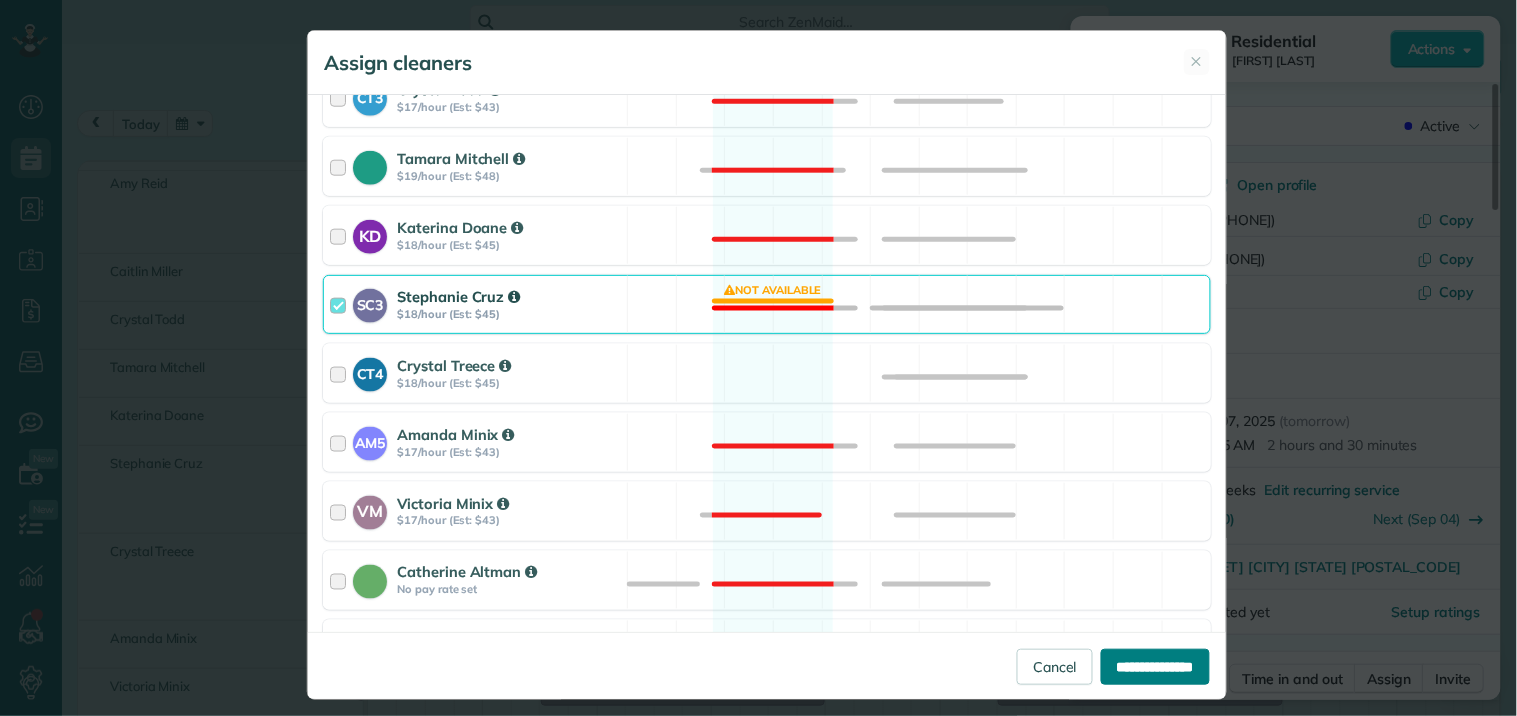 click on "**********" at bounding box center [1155, 667] 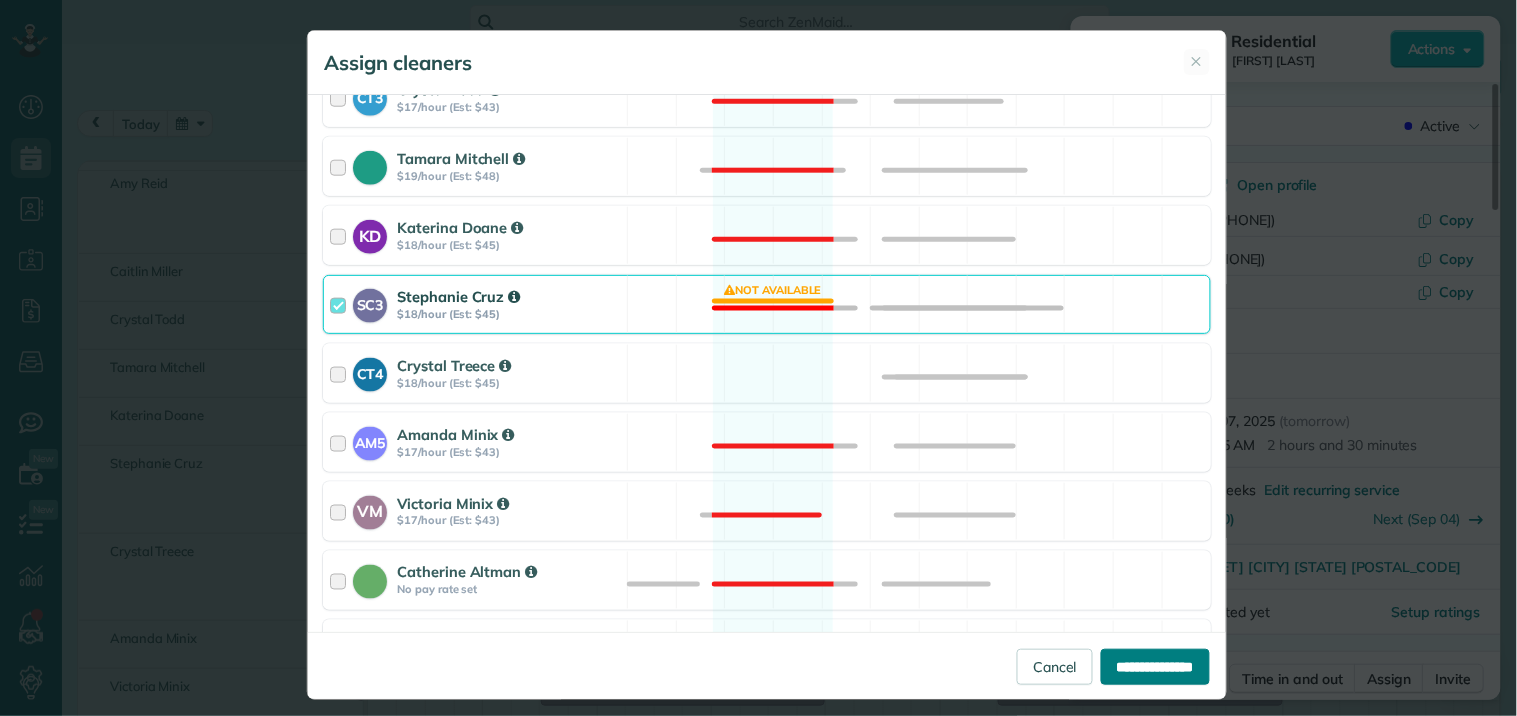 type on "**********" 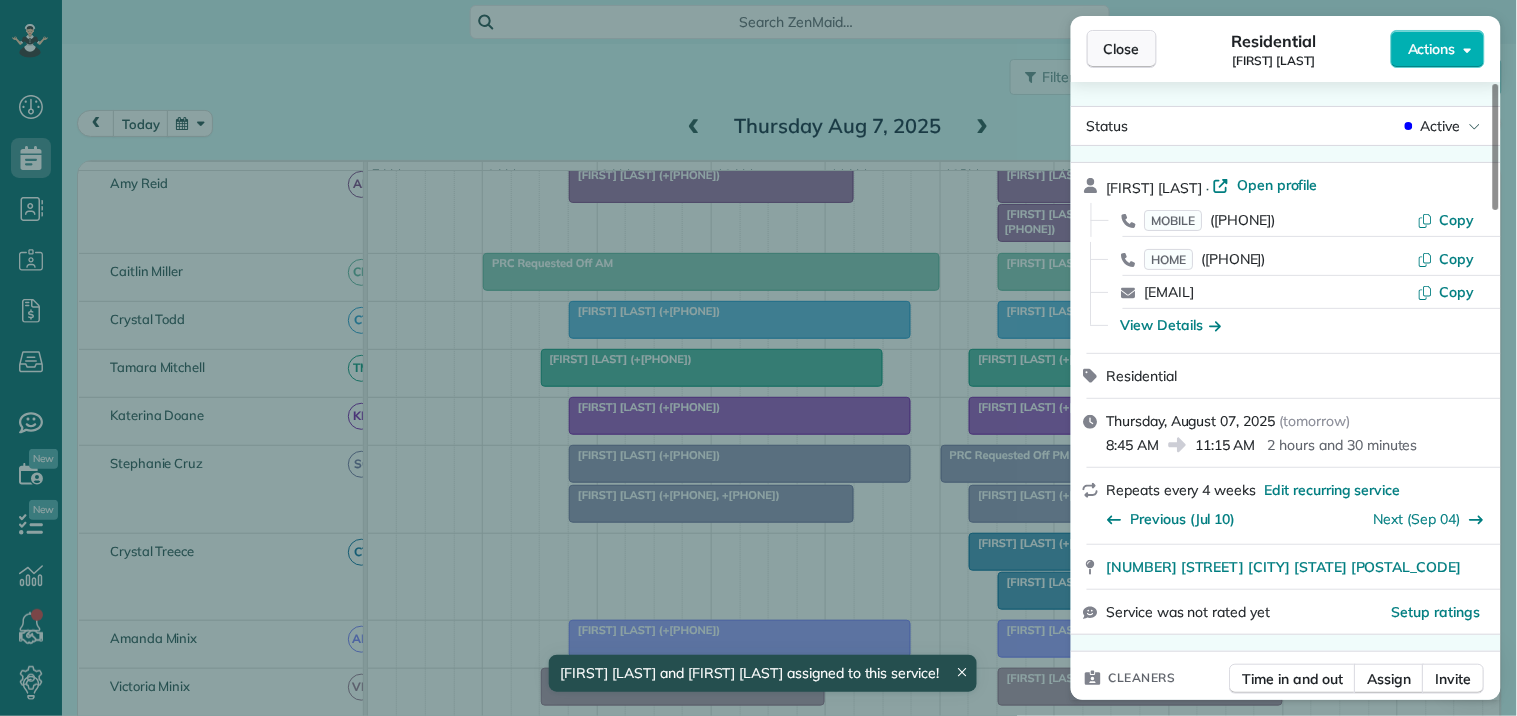 click on "Close" at bounding box center [1122, 49] 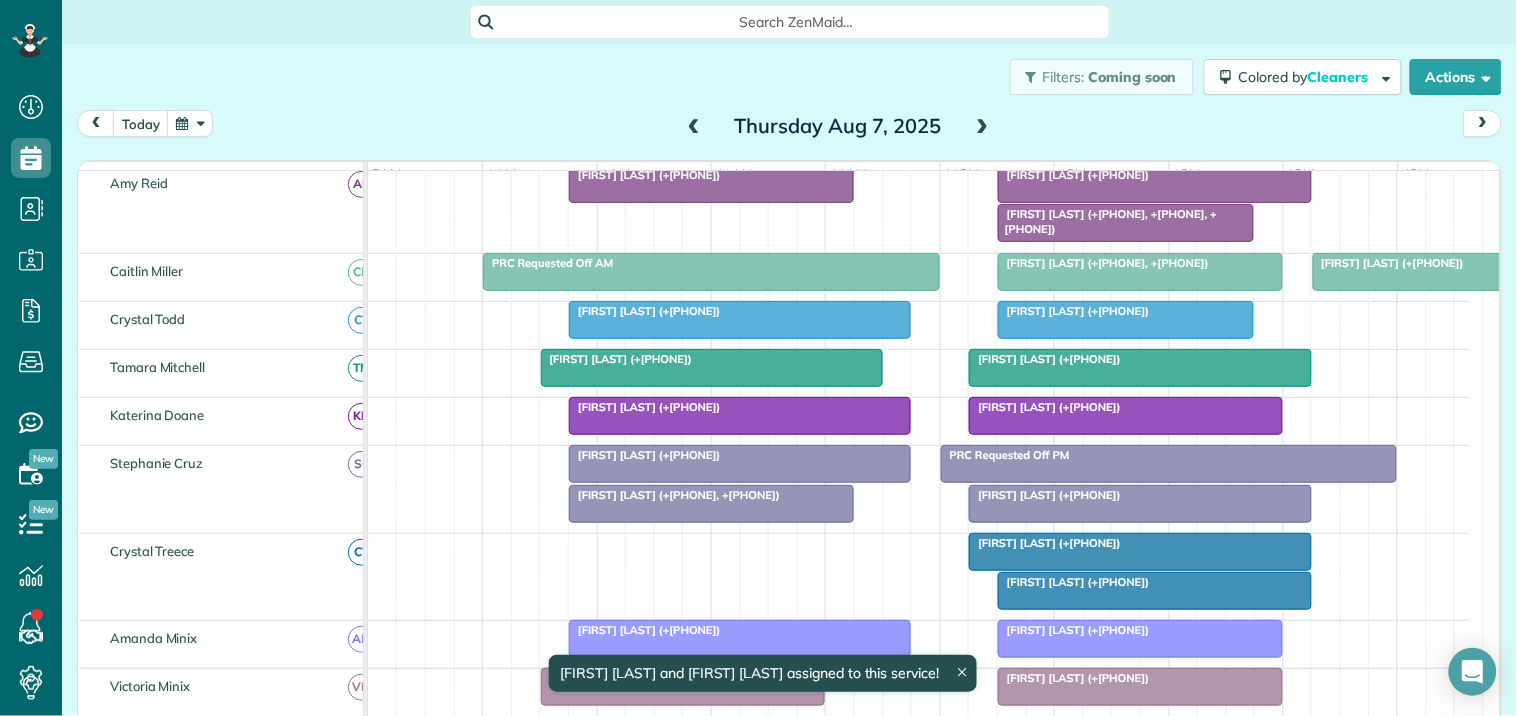 click on "[NAME] [LAST] ([PHONE])" at bounding box center (645, 455) 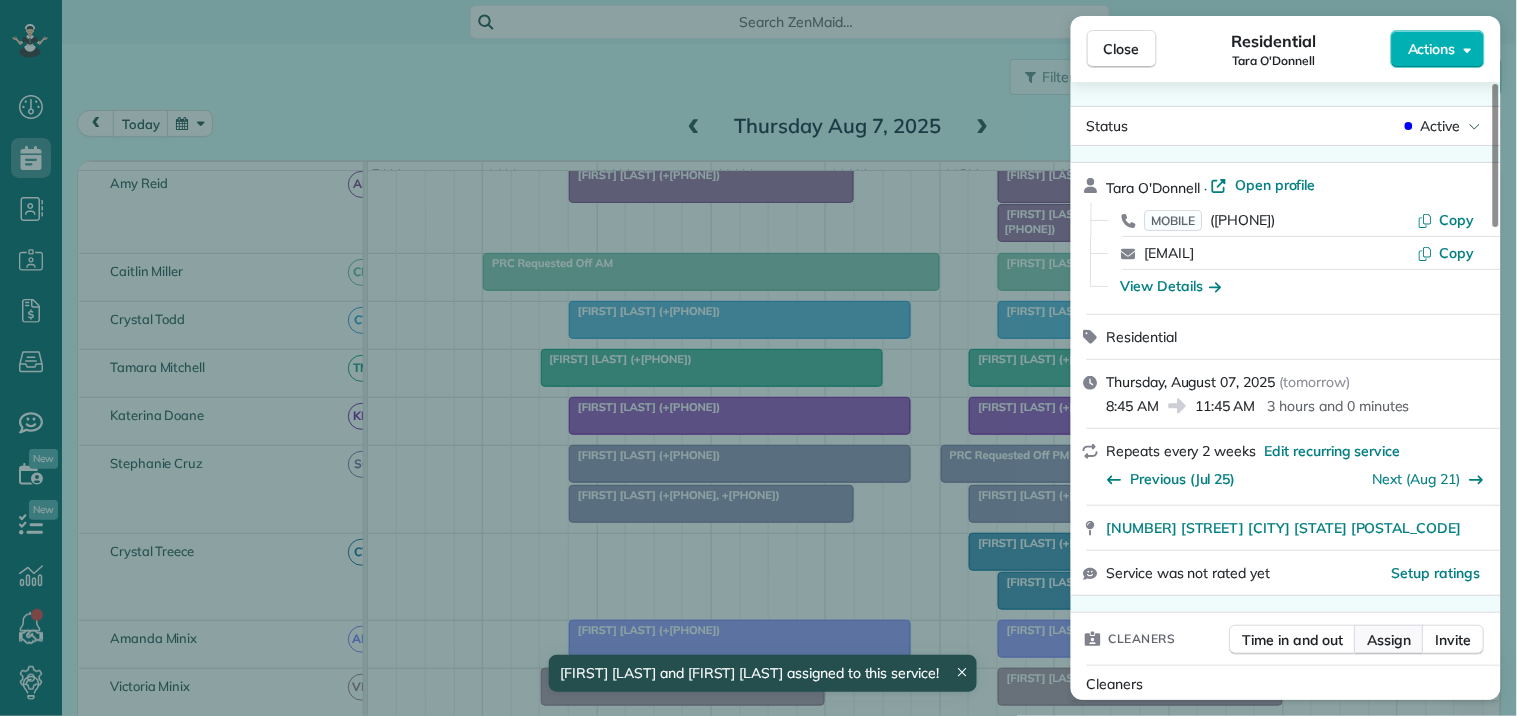 click on "Assign" at bounding box center [1390, 640] 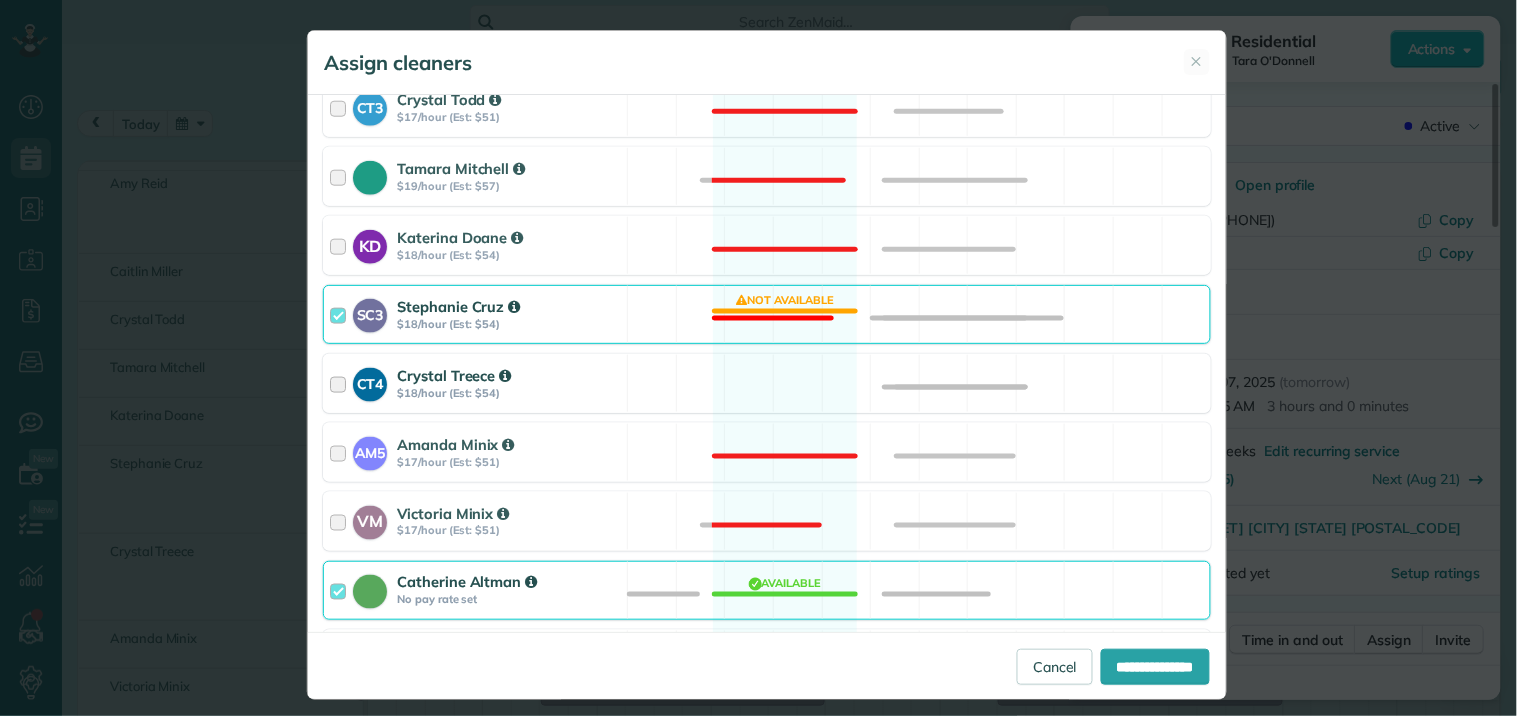 scroll, scrollTop: 555, scrollLeft: 0, axis: vertical 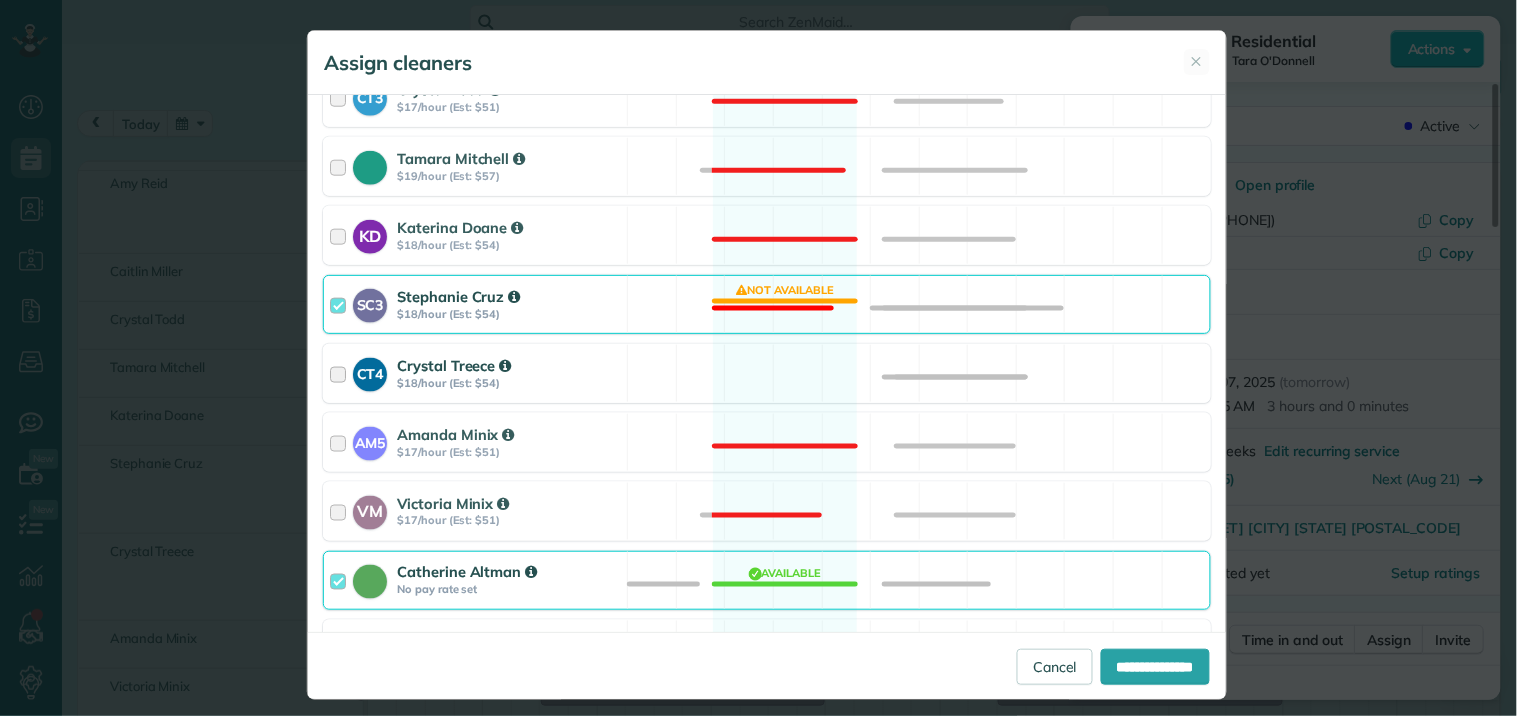 click on "CT4
Crystal Treece
$18/hour (Est: $54)
Available" at bounding box center [767, 373] 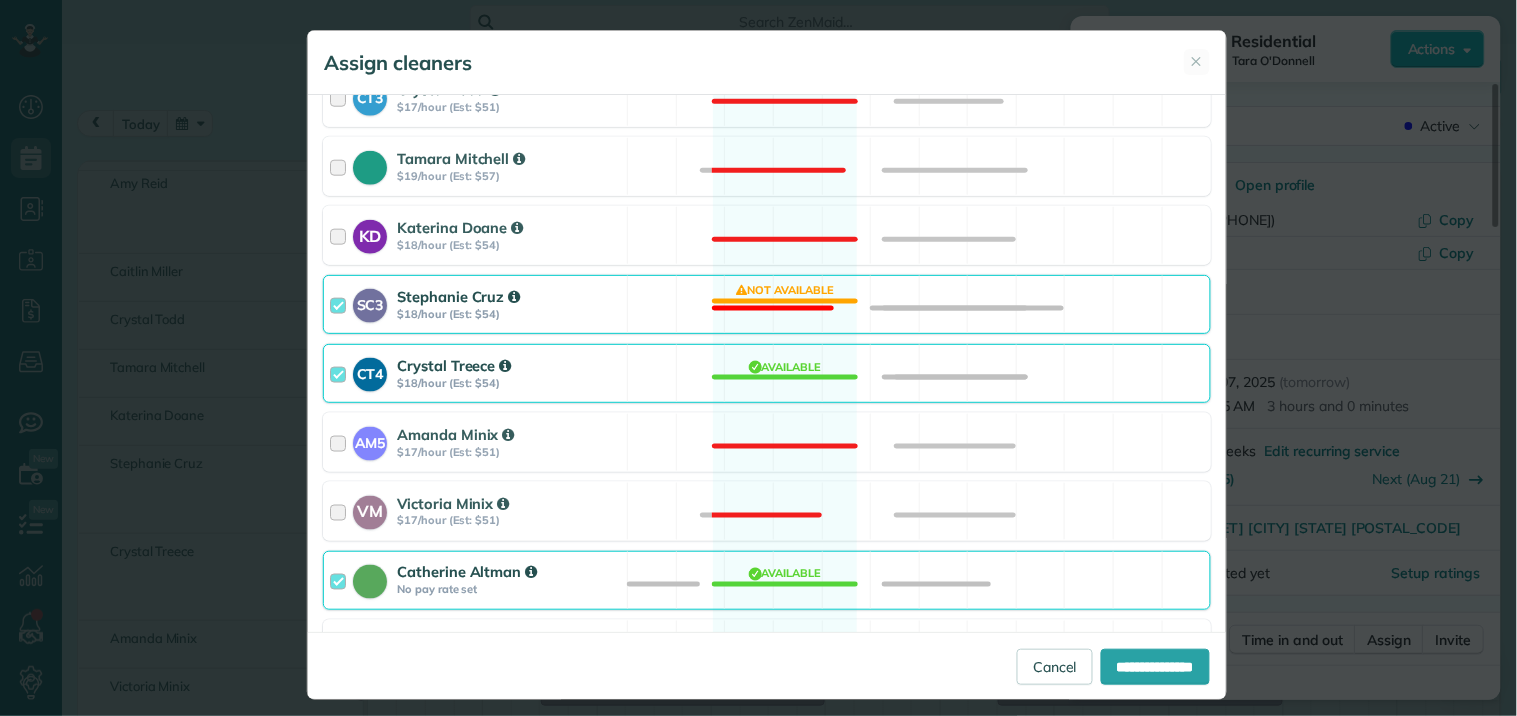 drag, startPoint x: 805, startPoint y: 301, endPoint x: 830, endPoint y: 312, distance: 27.313 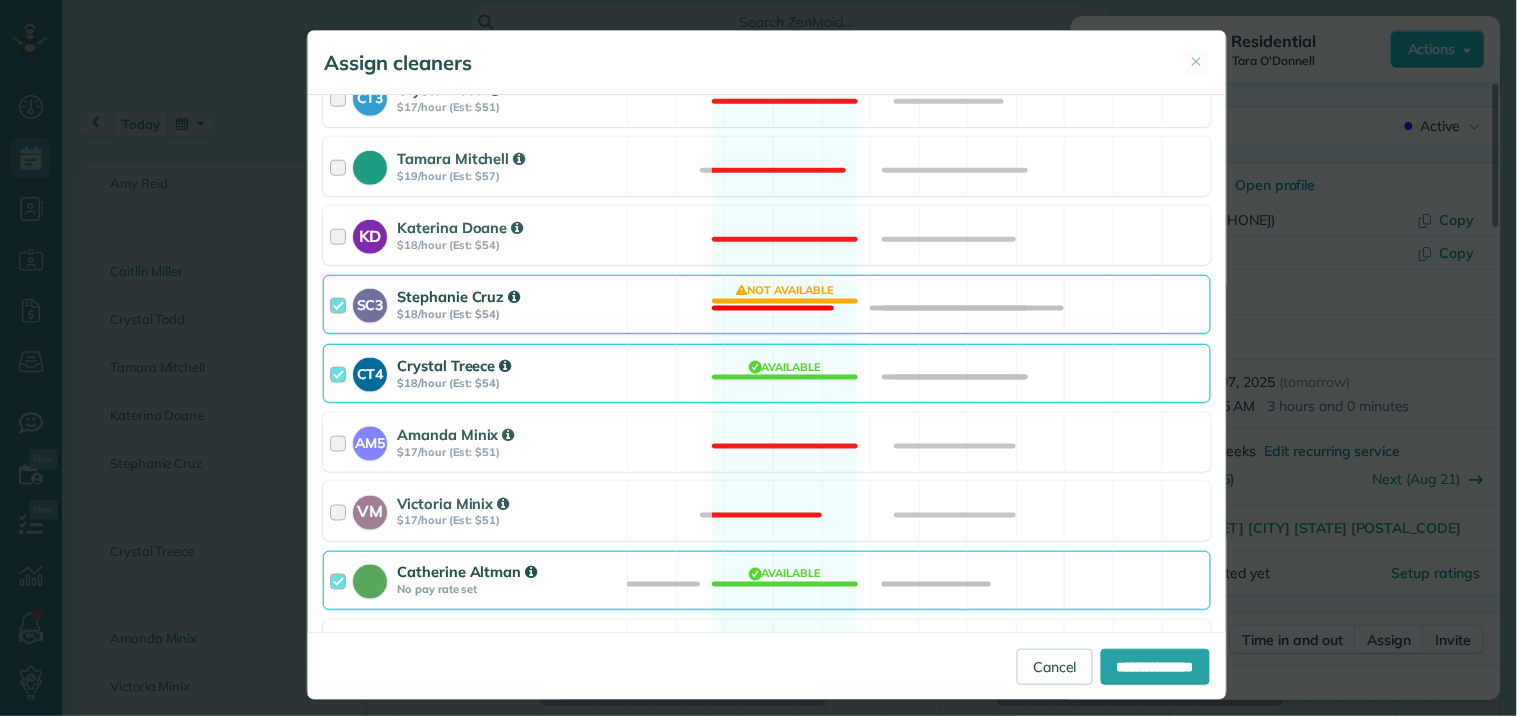 click on "SC3
Stephanie Cruz
$18/hour (Est: $54)
Not available" at bounding box center (767, 304) 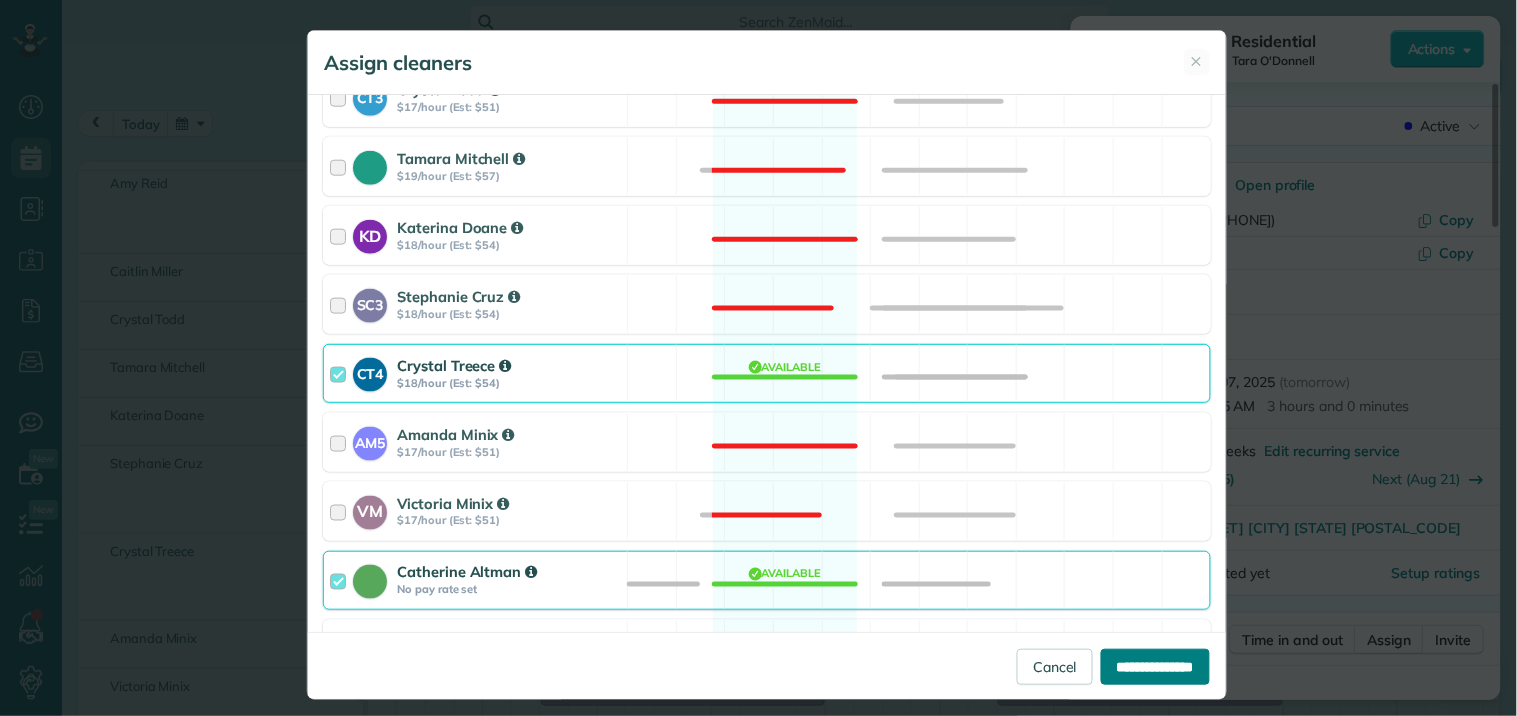 click on "**********" at bounding box center (1155, 667) 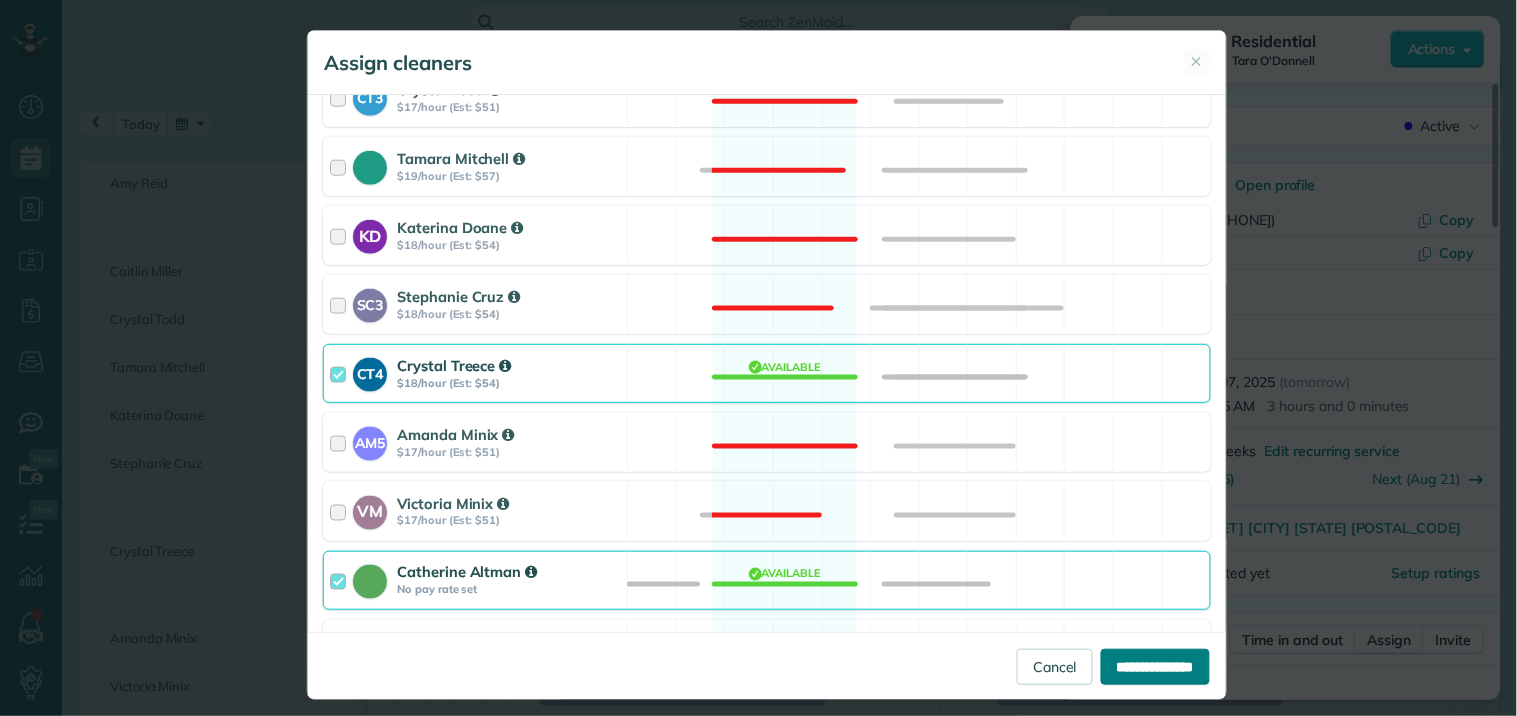 type on "**********" 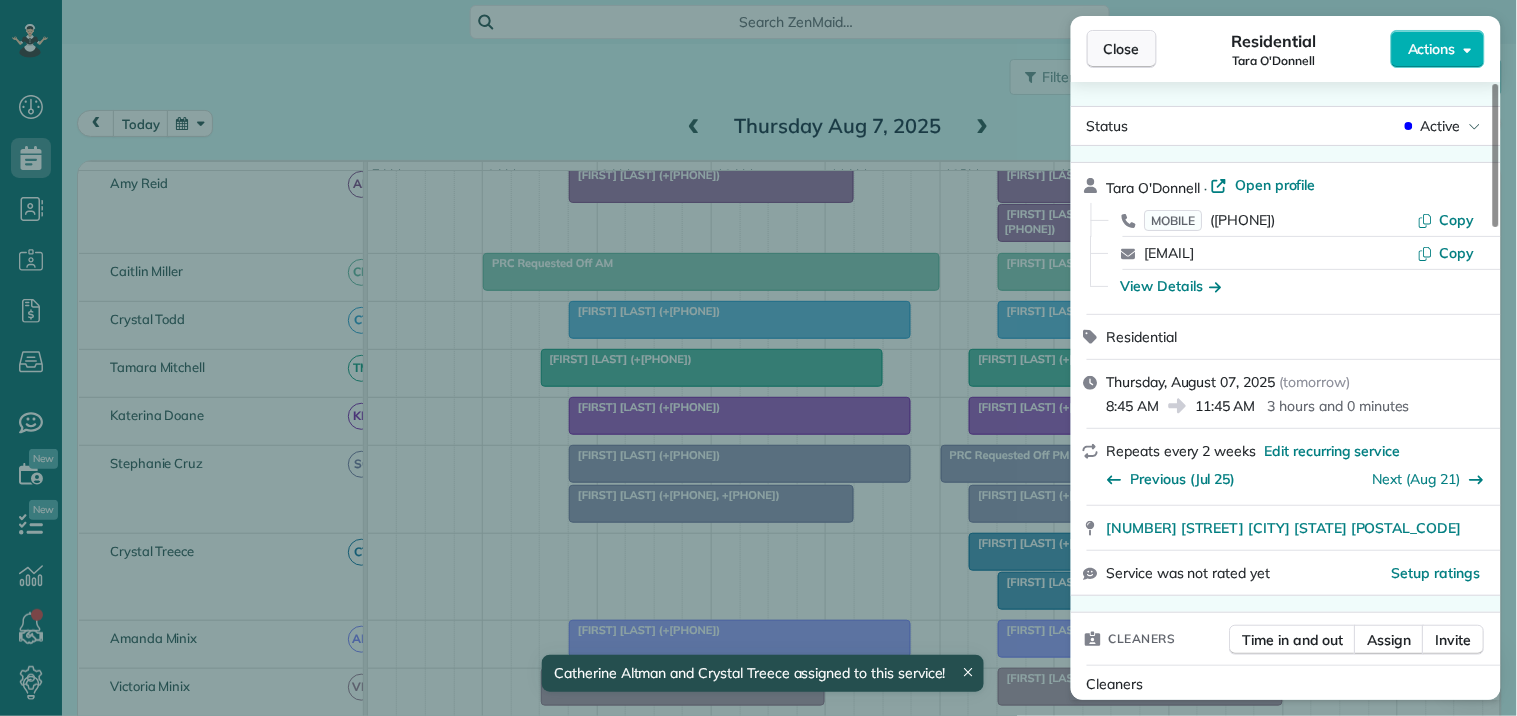 click on "Close" at bounding box center [1122, 49] 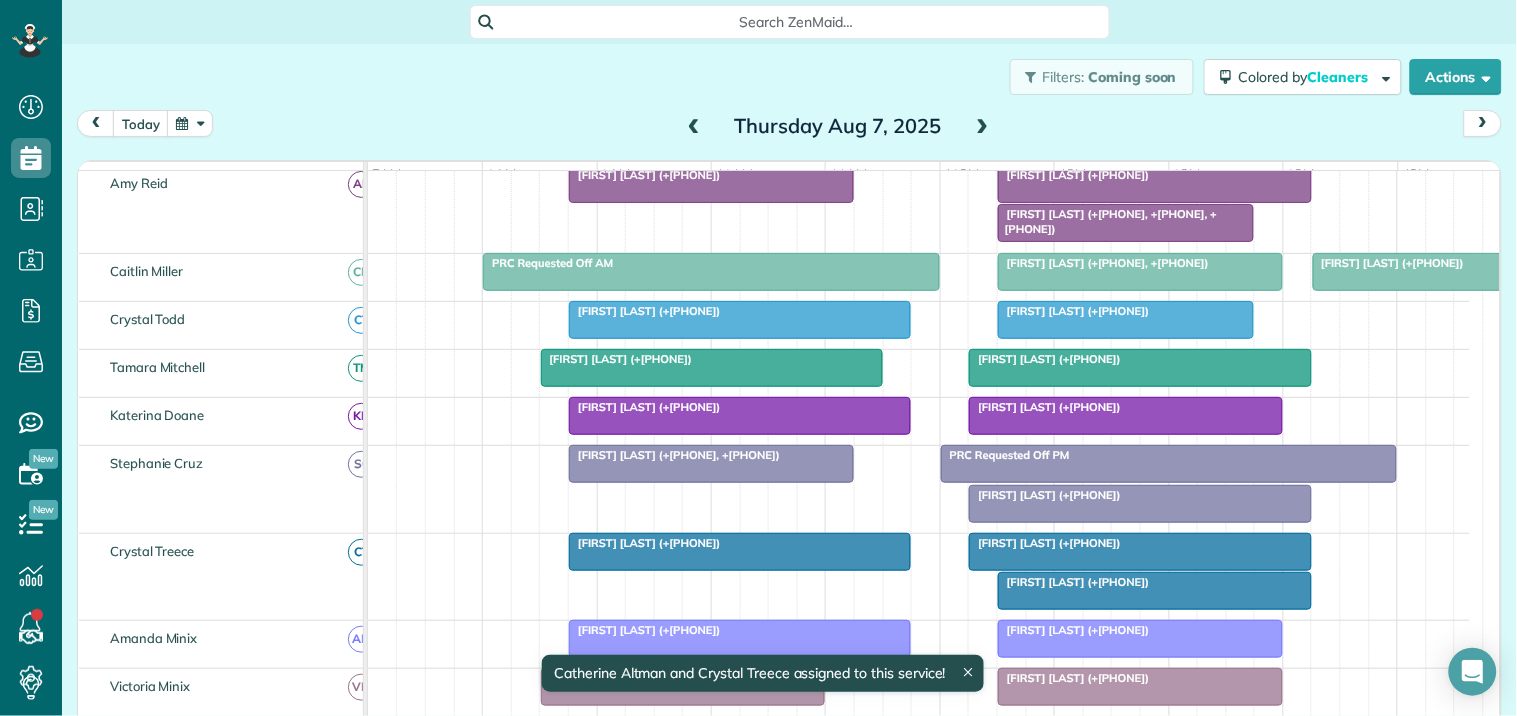 scroll, scrollTop: 222, scrollLeft: 0, axis: vertical 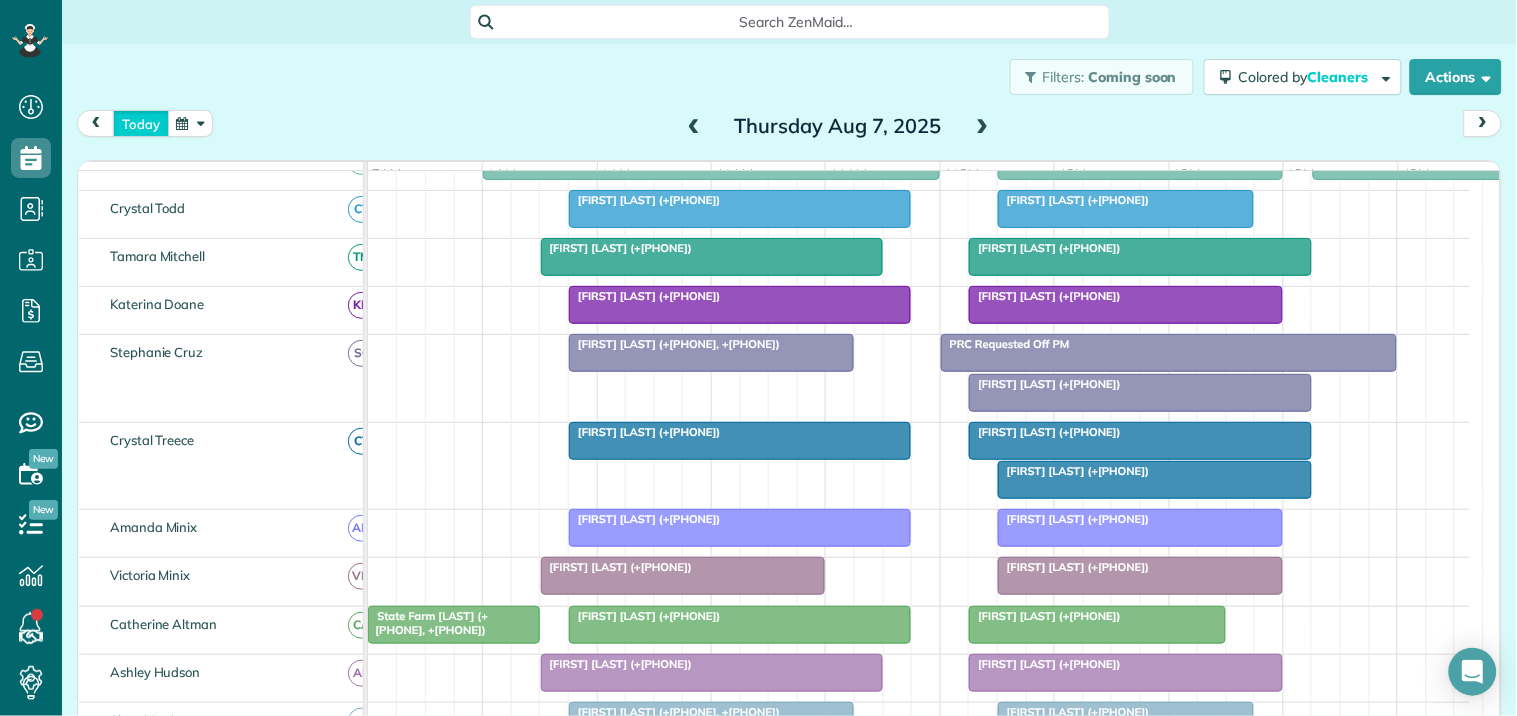 click on "today" at bounding box center (141, 123) 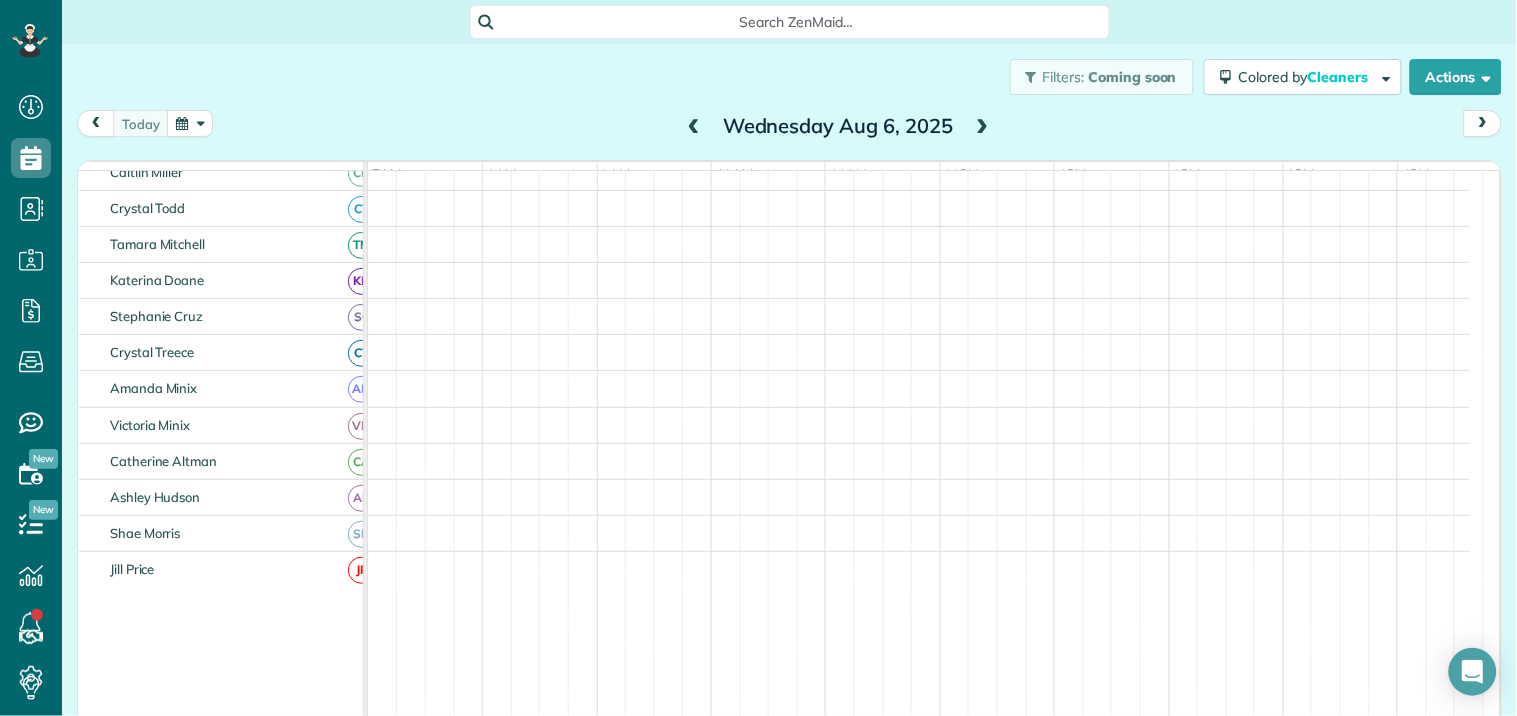 scroll, scrollTop: 405, scrollLeft: 0, axis: vertical 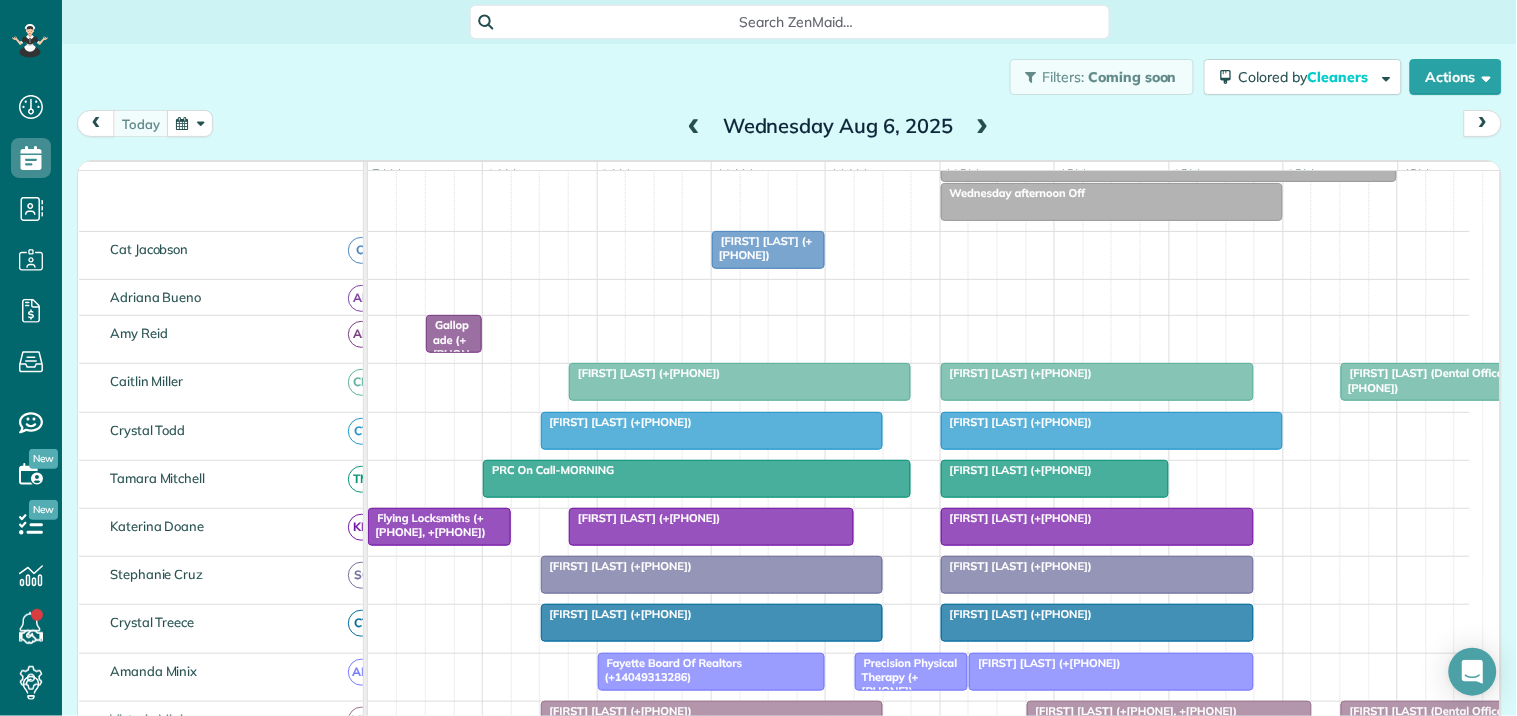 click at bounding box center (190, 123) 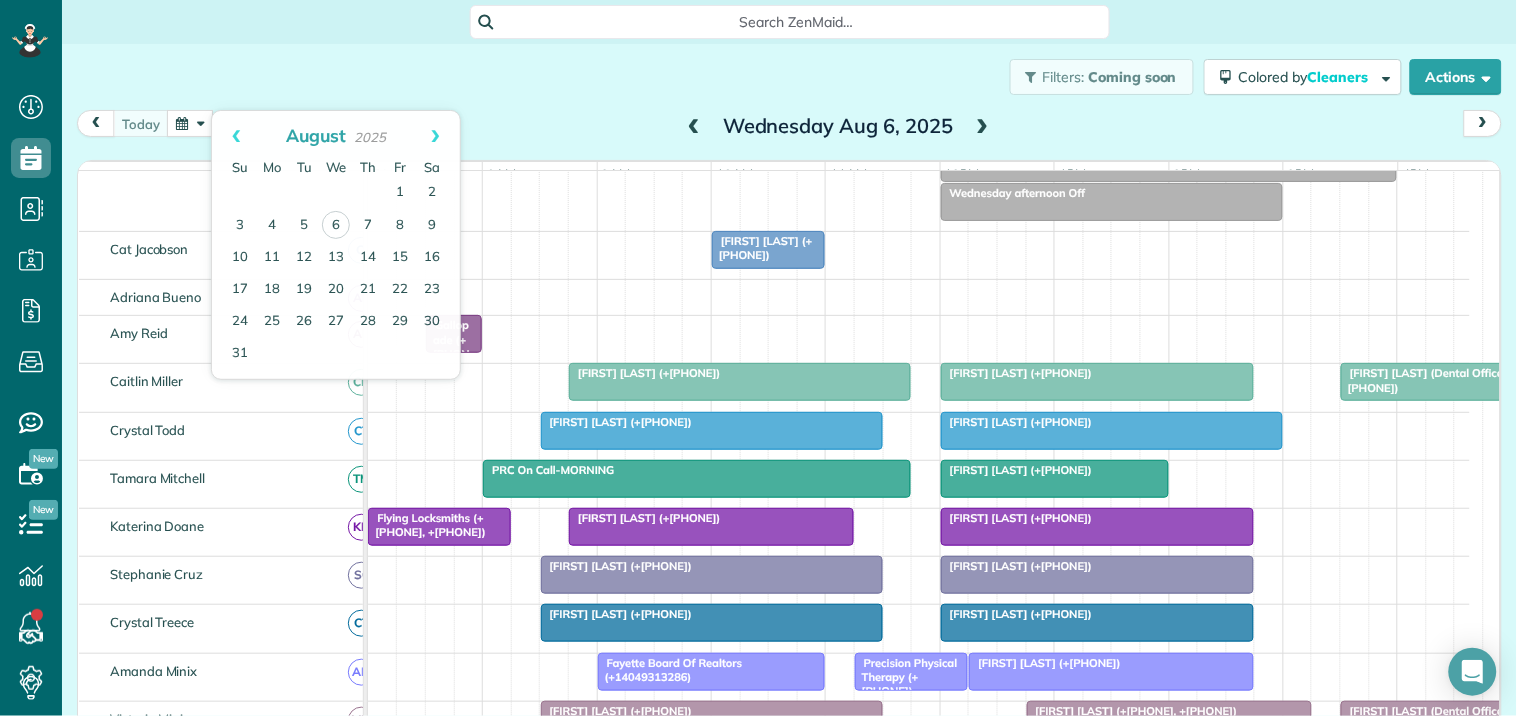 click on "today   Wednesday Aug 6, 2025" at bounding box center [789, 128] 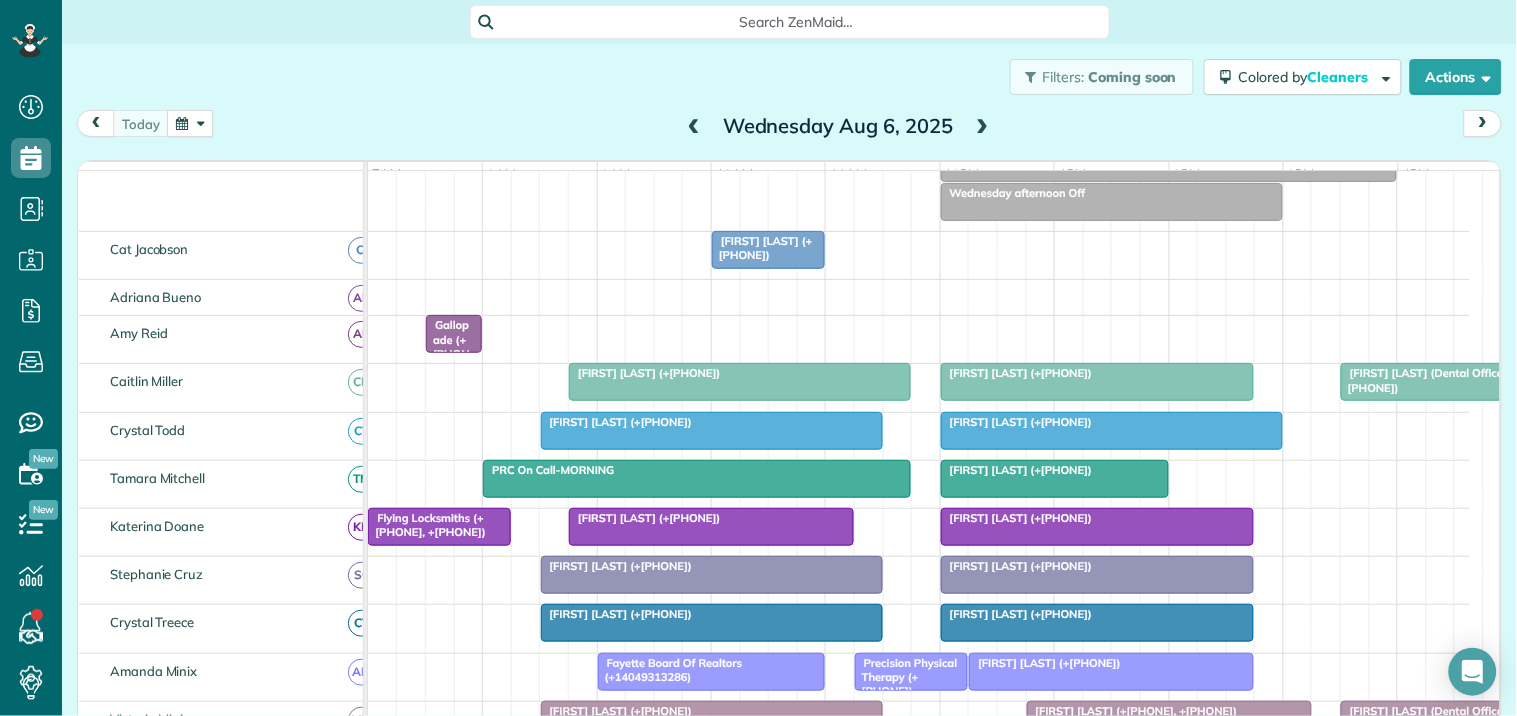 click on "Filters:   Coming soon
Colored by  Cleaners
Color by Cleaner
Color by Team
Color by Status
Color by Recurrence
Color by Paid/Unpaid
Filters  Default
Schedule Changes
Actions
Create Appointment
Create Task
Clock In/Out
Send Work Orders
Print Route Sheets
Today's Emails/Texts
Export data.." at bounding box center [789, 77] 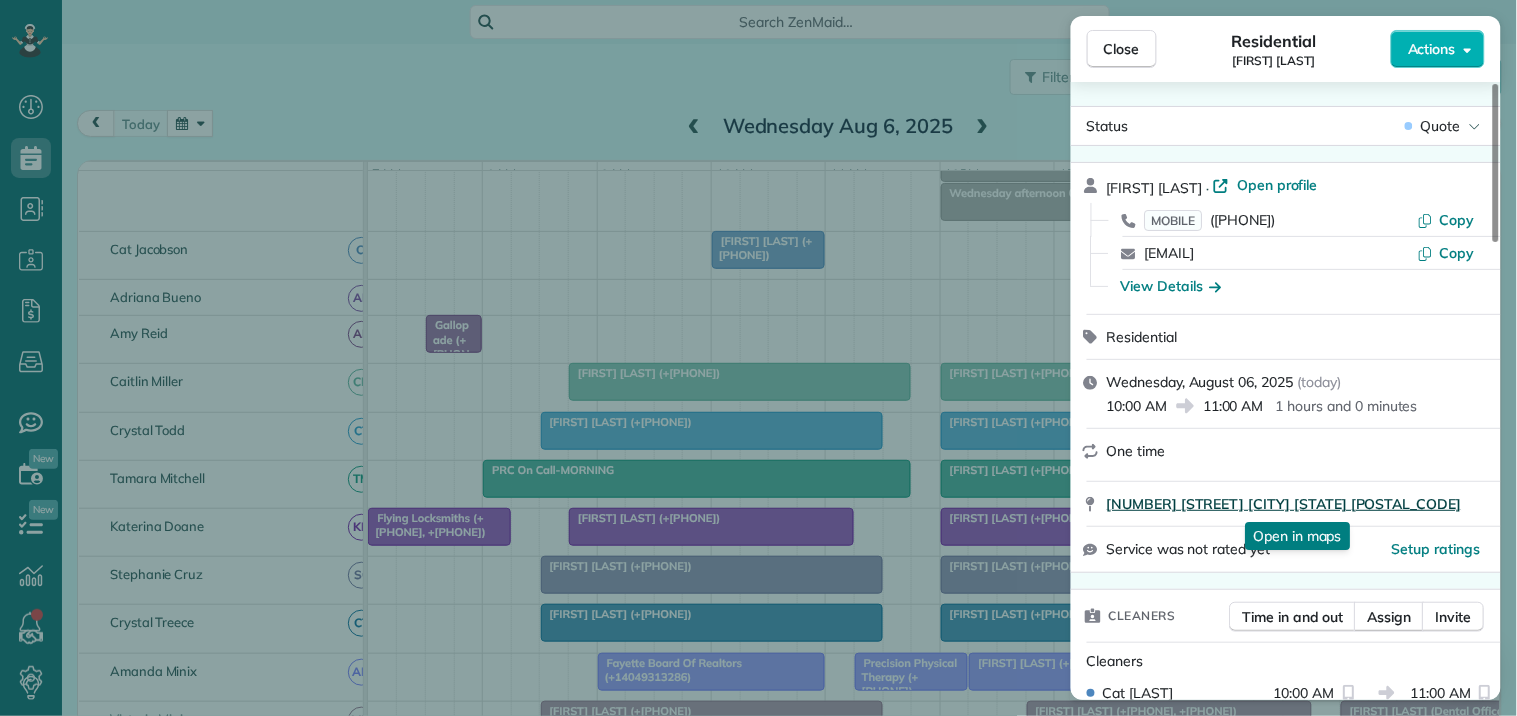 click on "105 Lyndhurst Way Sharpsburg GA 30277" at bounding box center (1284, 504) 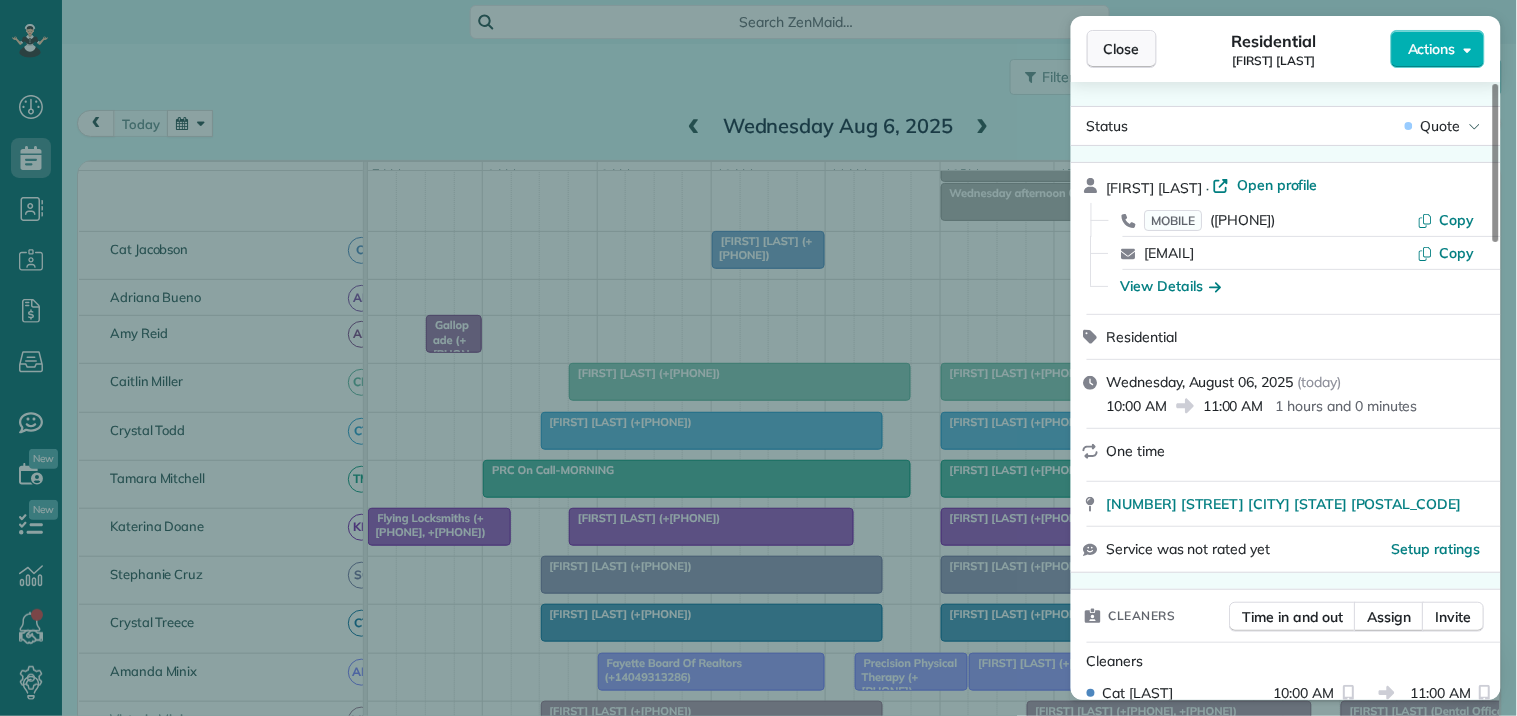 click on "Close" at bounding box center (1122, 49) 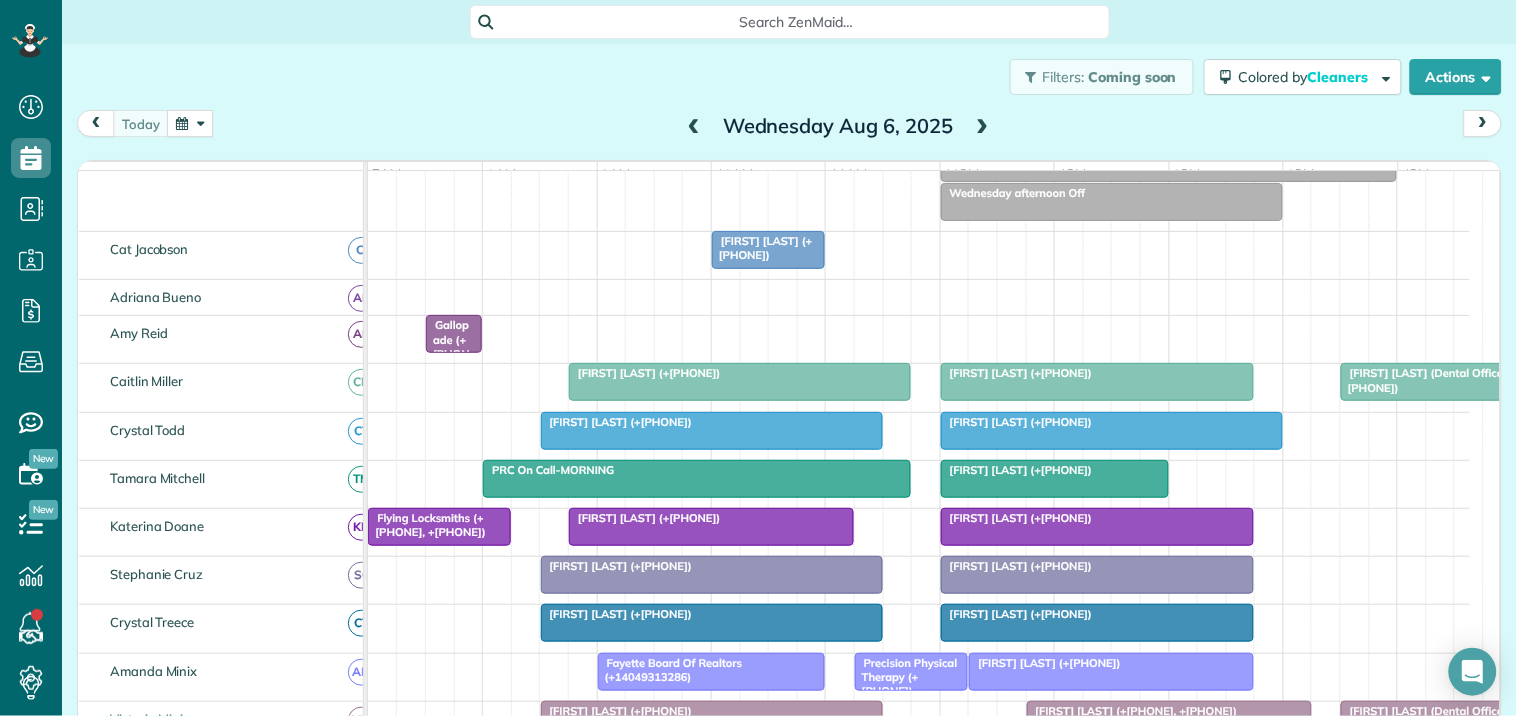 scroll, scrollTop: 290, scrollLeft: 0, axis: vertical 